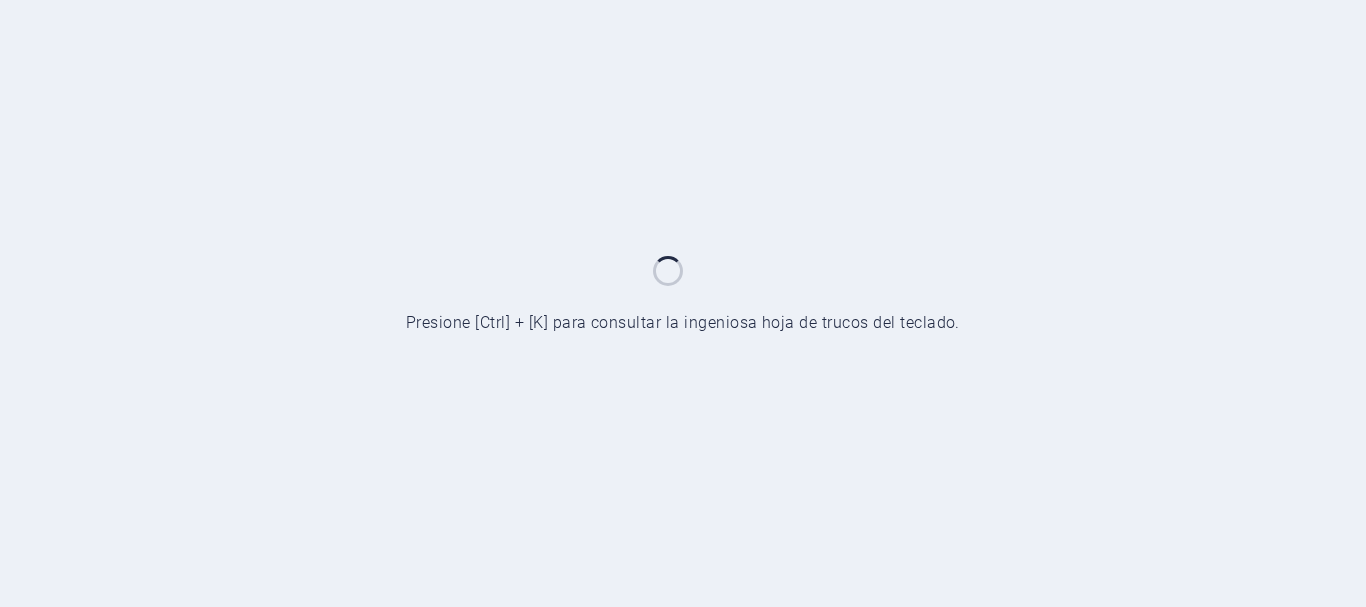 scroll, scrollTop: 0, scrollLeft: 0, axis: both 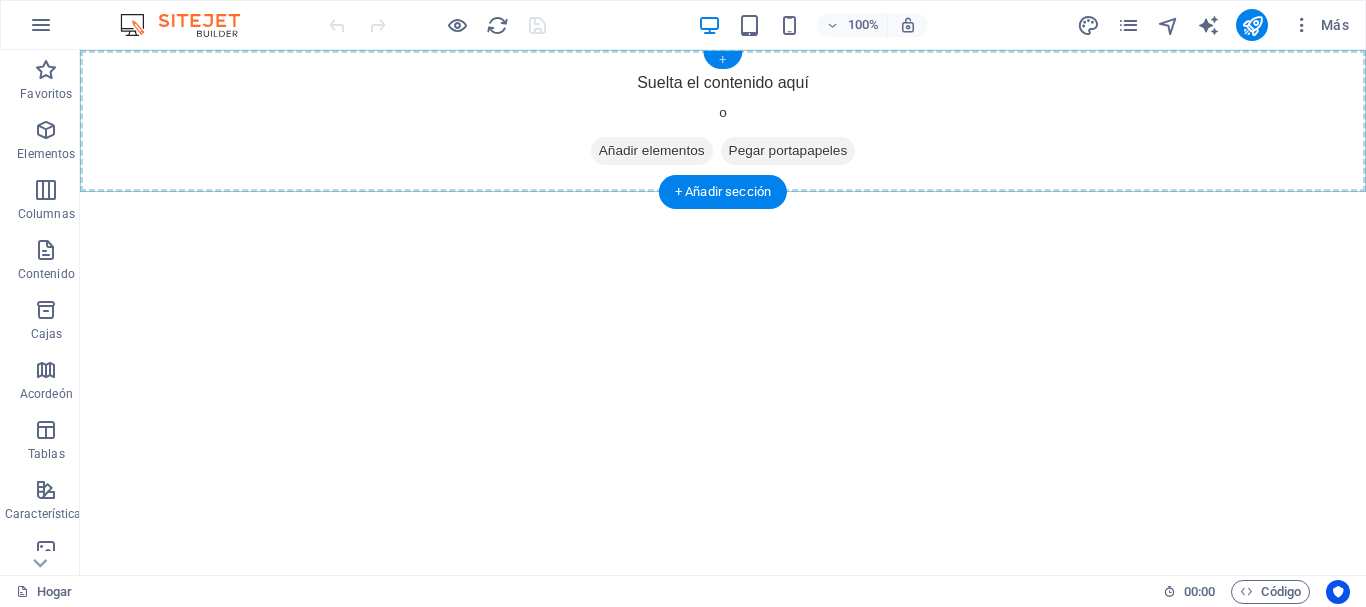 click on "+" at bounding box center [722, 60] 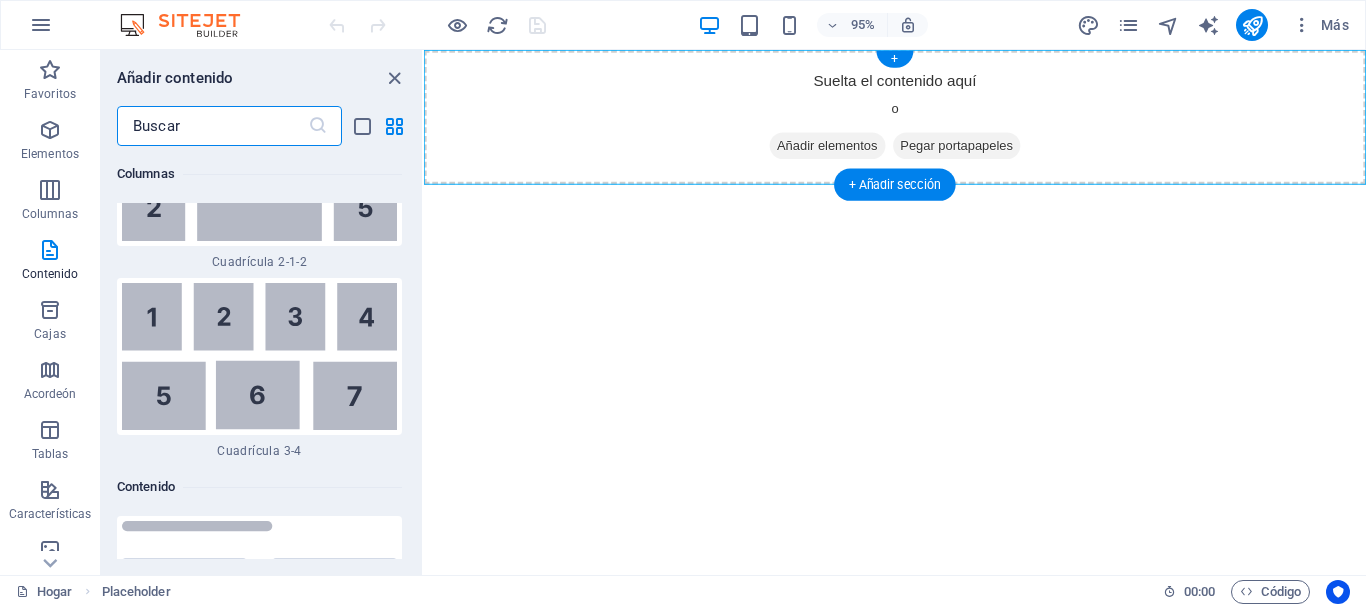 scroll, scrollTop: 6808, scrollLeft: 0, axis: vertical 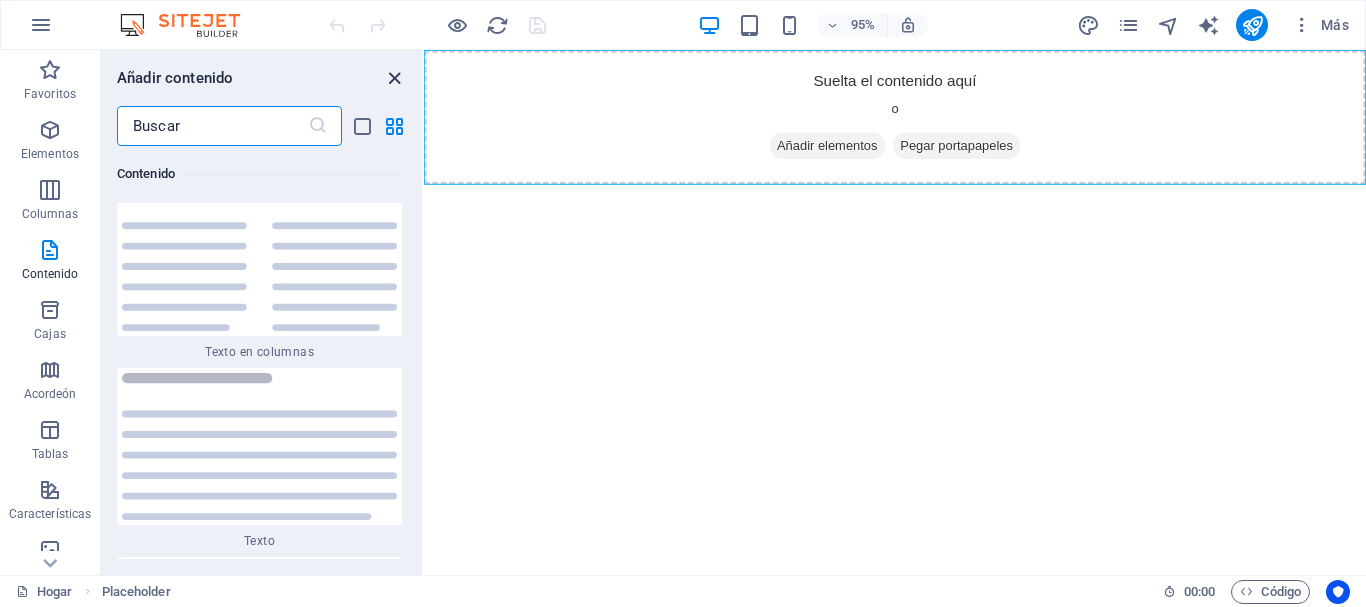 click at bounding box center [394, 78] 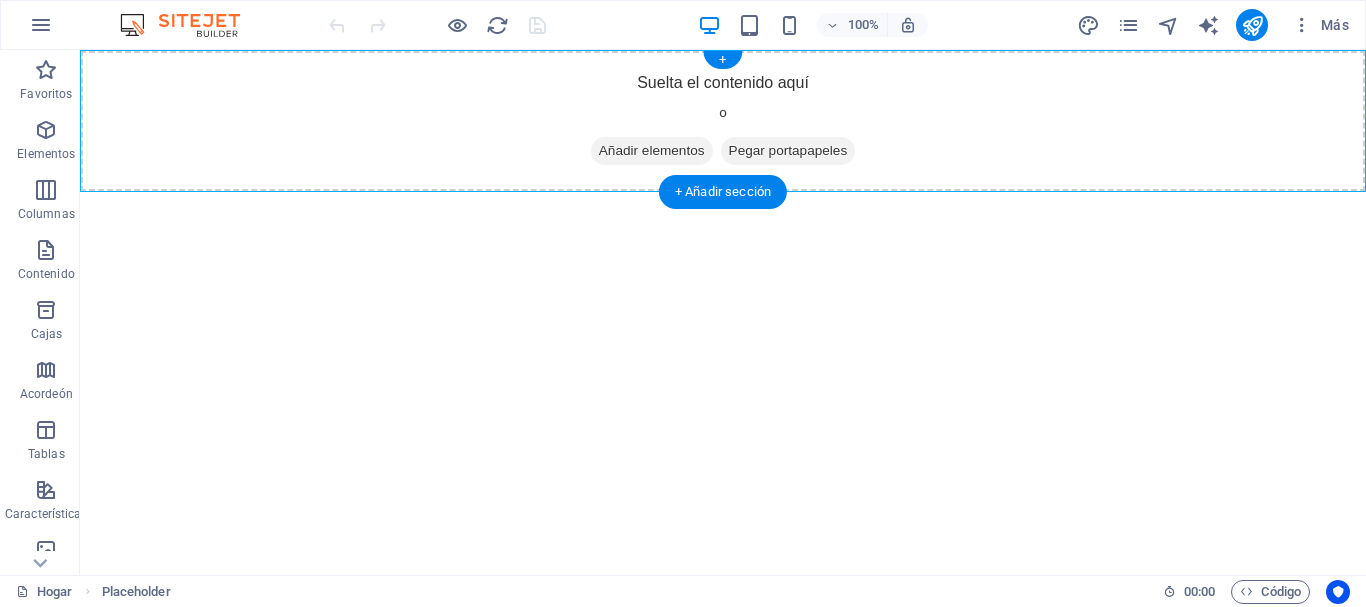 click on "Suelta el contenido aquí o  Añadir elementos  Pegar portapapeles" at bounding box center (723, 121) 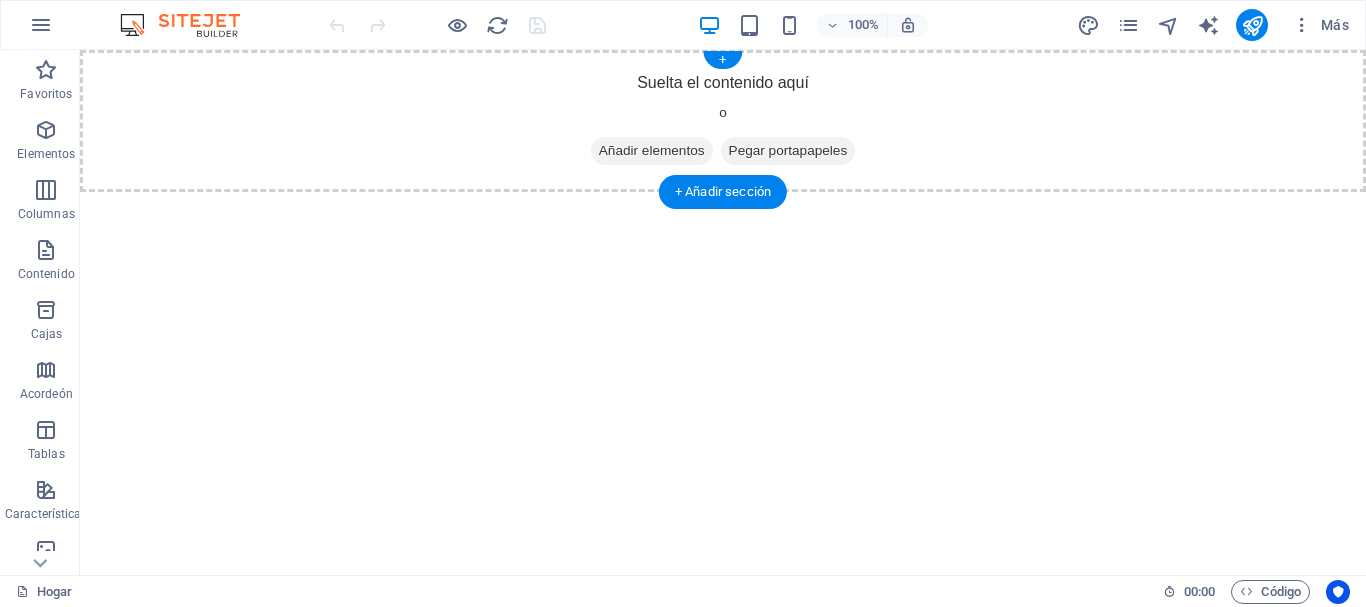 click on "Añadir elementos" at bounding box center [652, 150] 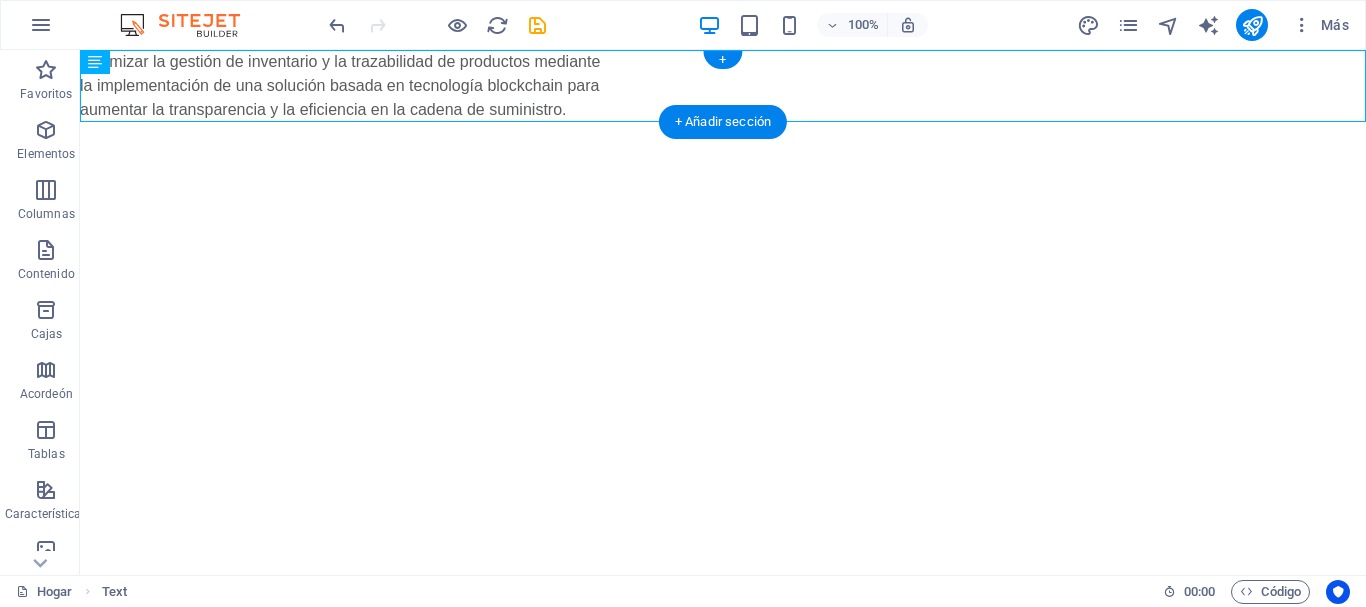 drag, startPoint x: 194, startPoint y: 110, endPoint x: 343, endPoint y: 76, distance: 152.82997 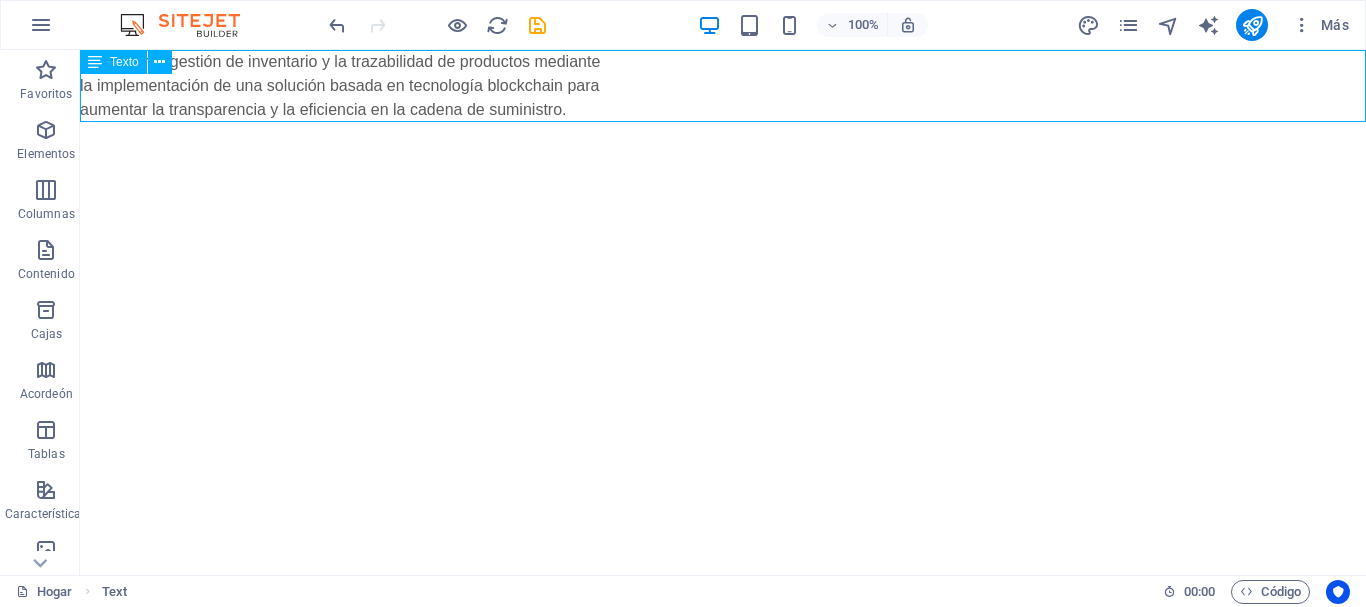 click at bounding box center [95, 62] 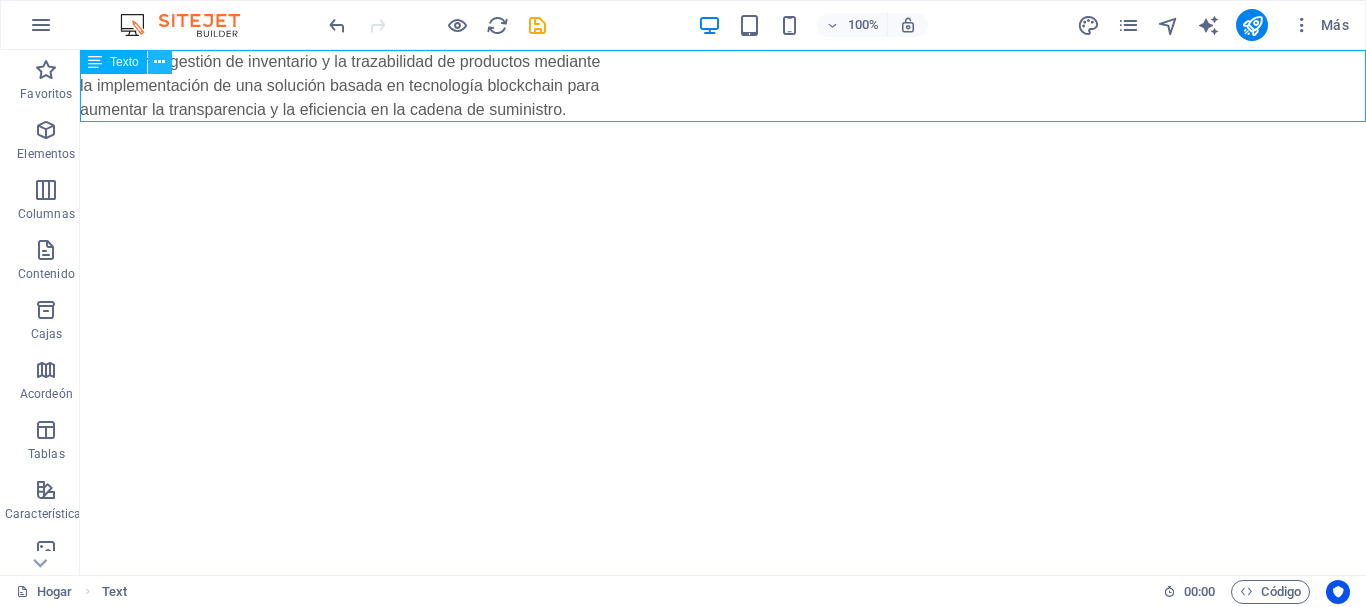 click at bounding box center [159, 62] 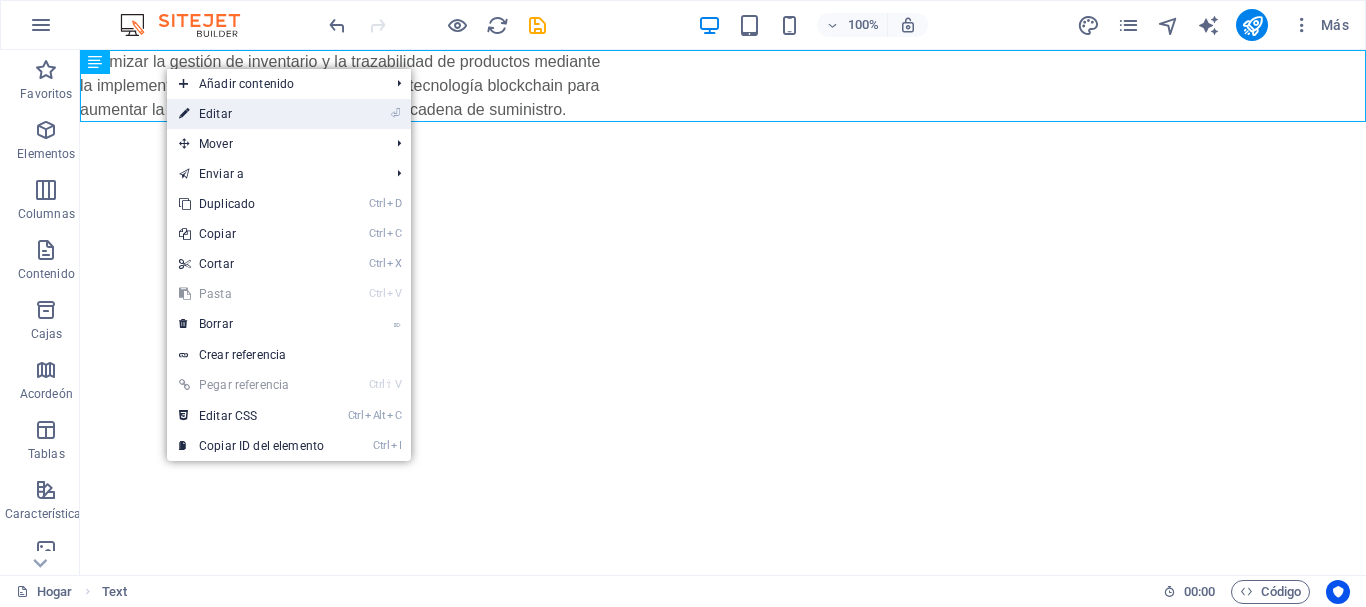 click on "Editar" at bounding box center (215, 114) 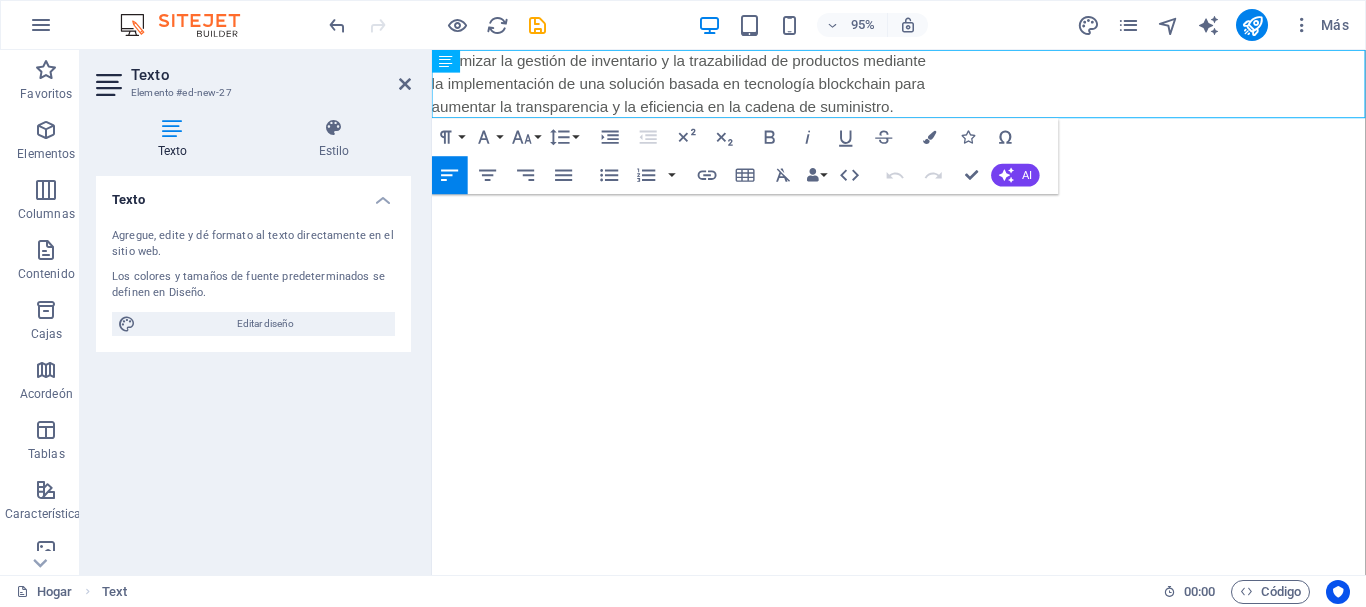 drag, startPoint x: 867, startPoint y: 108, endPoint x: 477, endPoint y: 64, distance: 392.4742 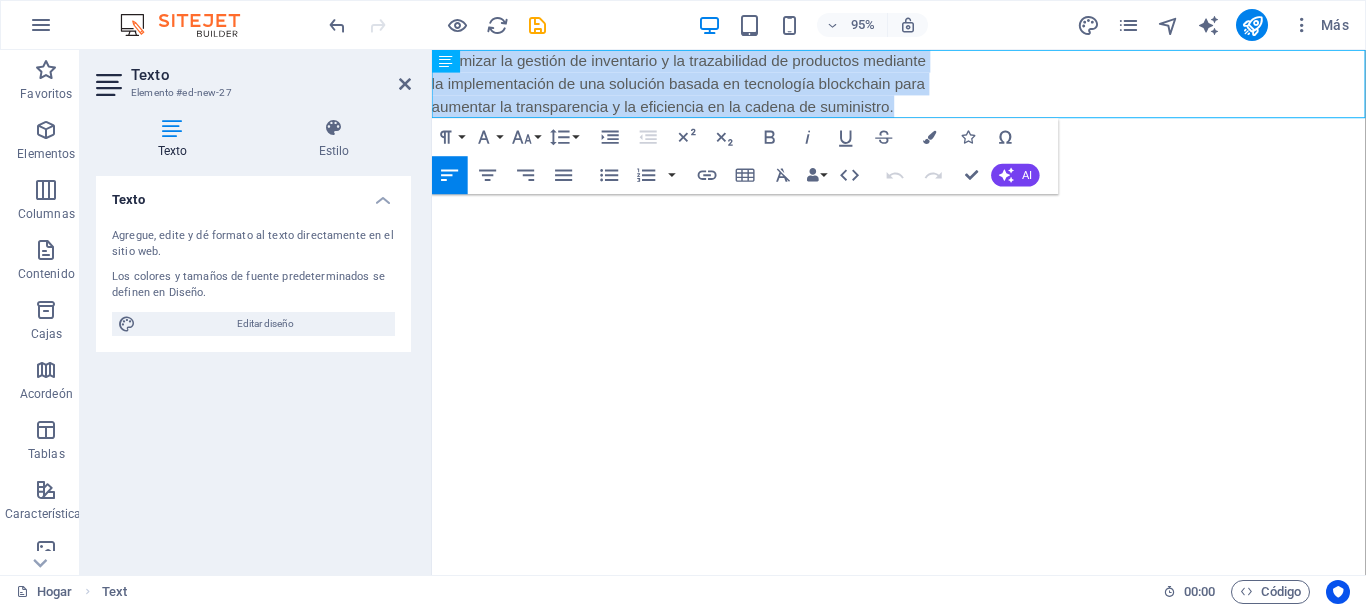 drag, startPoint x: 925, startPoint y: 114, endPoint x: 845, endPoint y: 98, distance: 81.58431 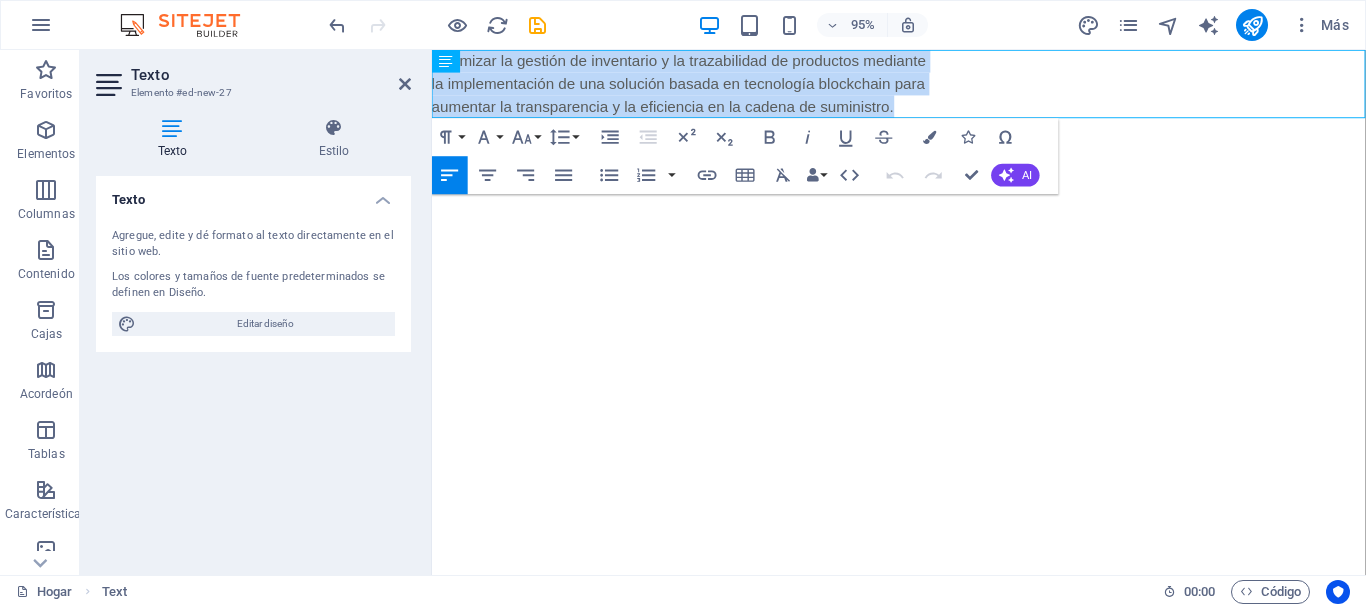 click on "Saltar al contenido principal
Optimizar la gestión de inventario y la trazabilidad de productos mediante
la implementación de una solución basada en tecnología blockchain para
aumentar la transparencia y la eficiencia en la cadena de suministro." at bounding box center [923, 86] 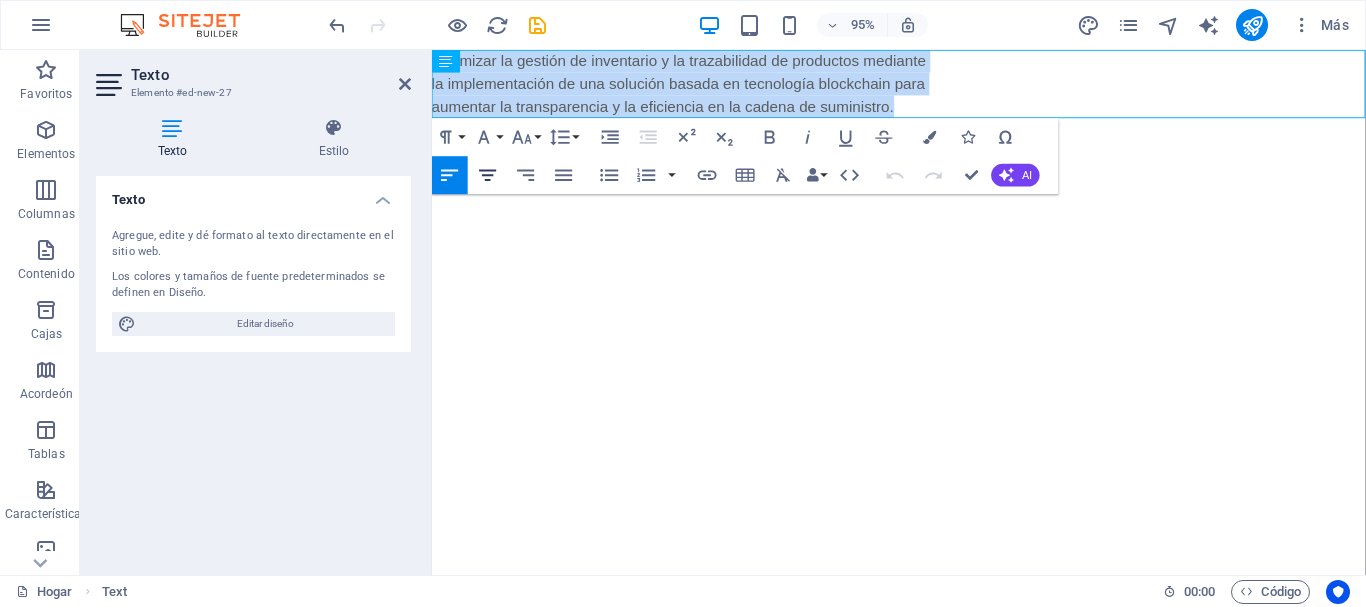 click 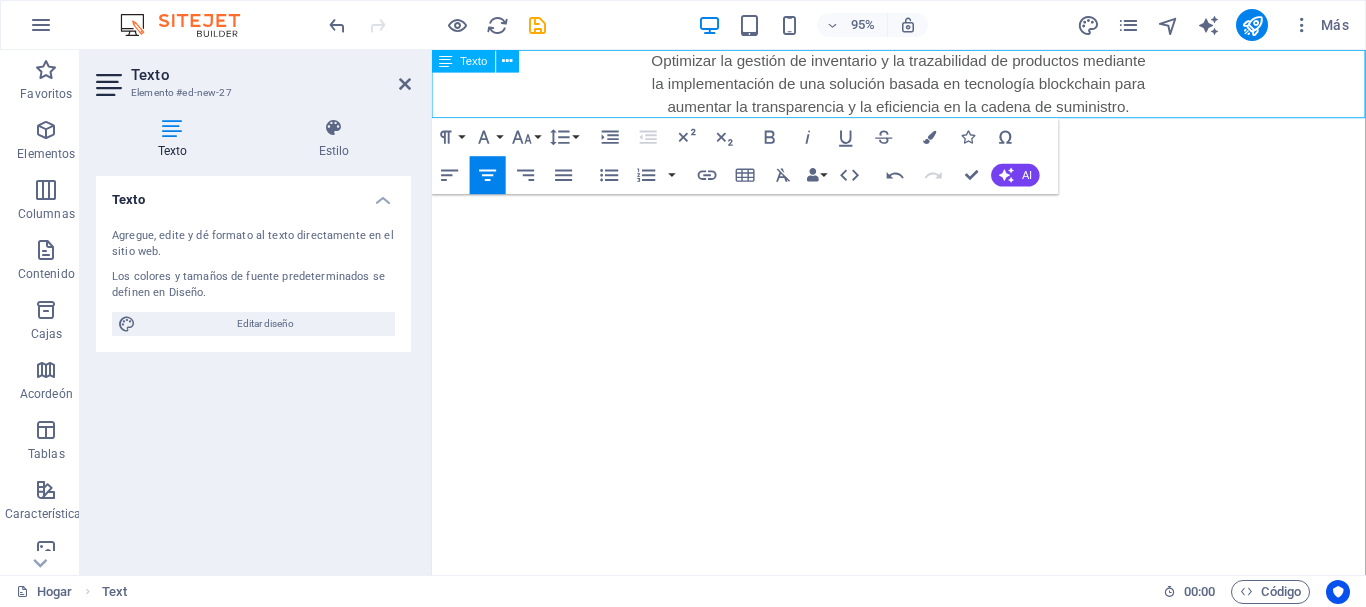 click on "Optimizar la gestión de inventario y la trazabilidad de productos mediante" at bounding box center [923, 61] 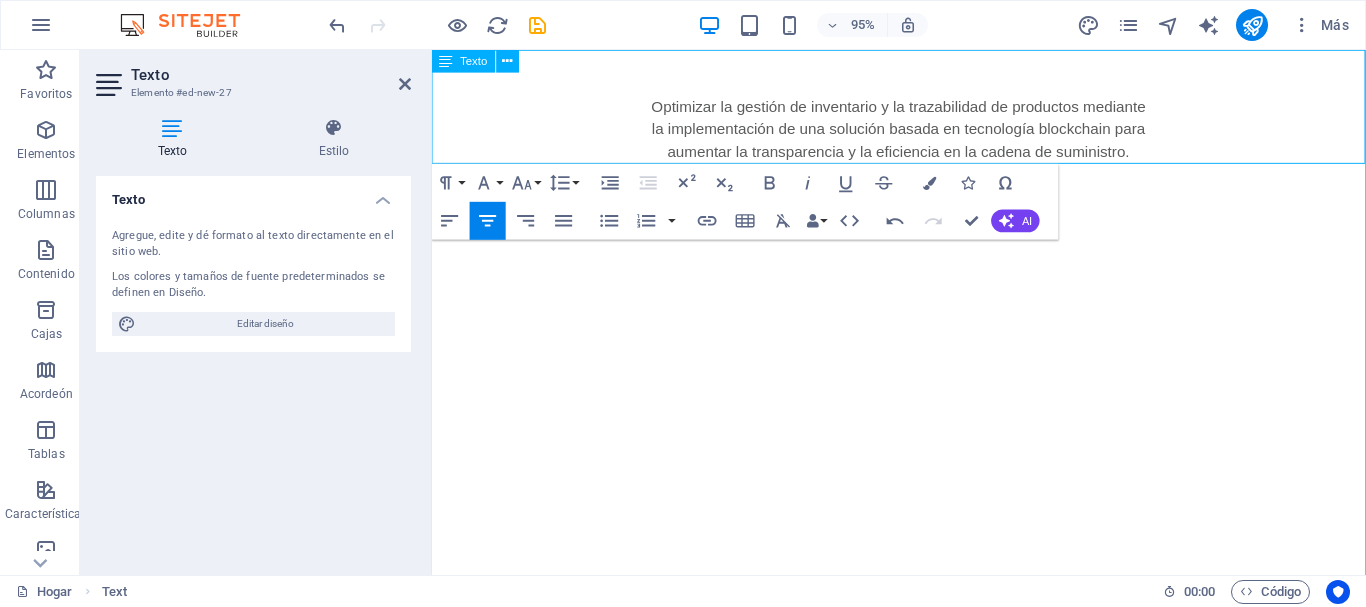 click at bounding box center (923, 86) 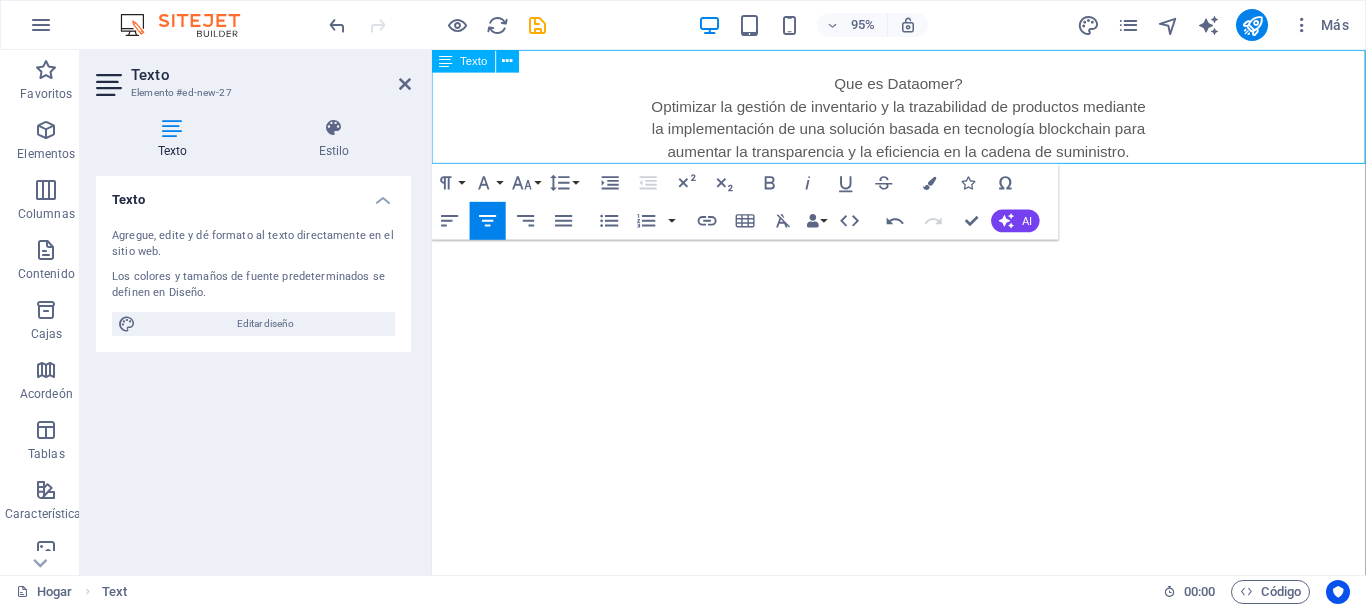 click on "Optimizar la gestión de inventario y la trazabilidad de productos mediante" at bounding box center [923, 109] 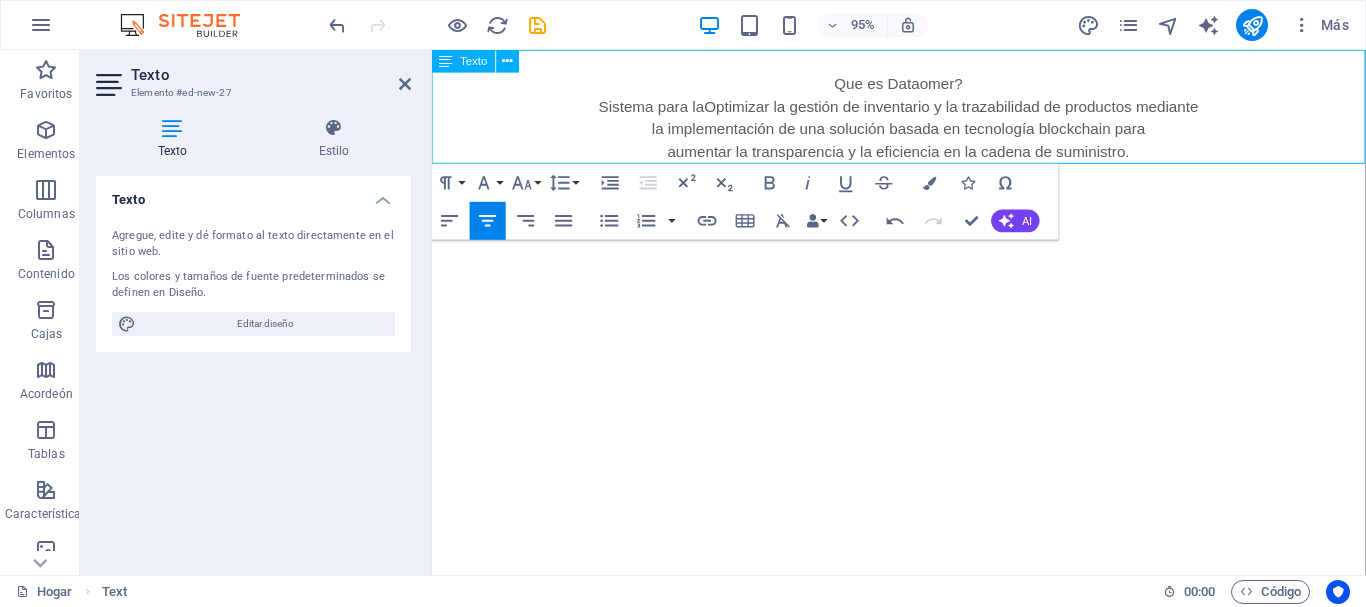 click on "Sistema para la  Optimizar la gestión de inventario y la trazabilidad de productos mediante" at bounding box center (923, 109) 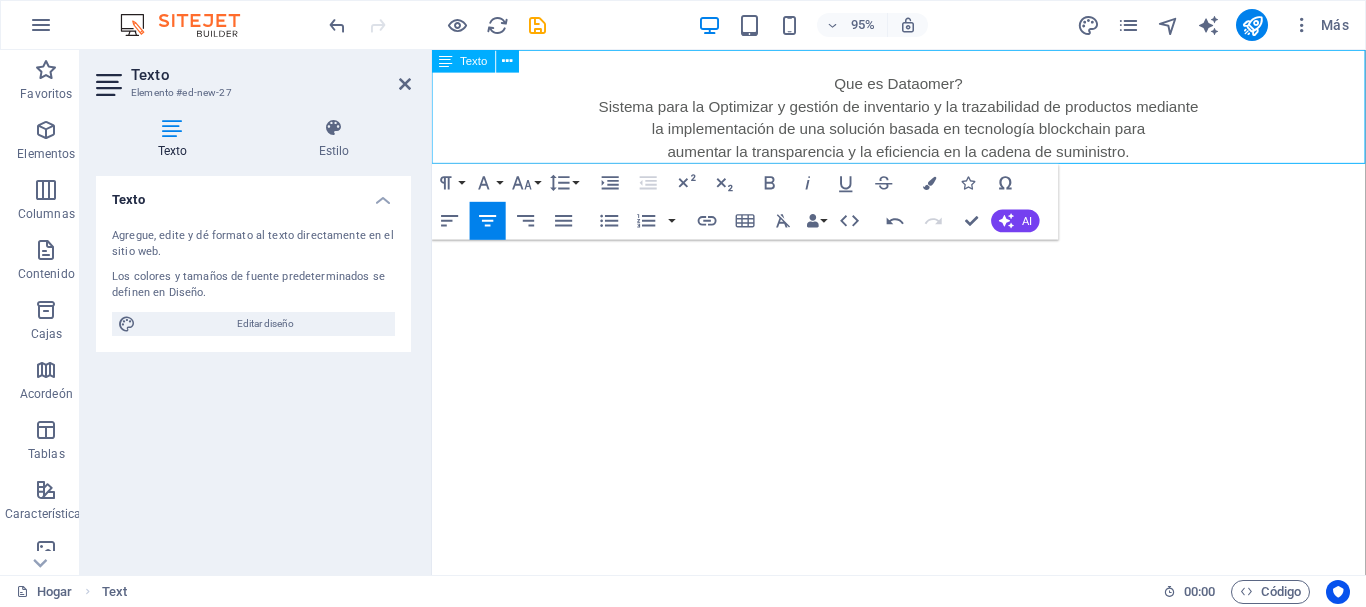click on "Sistema para la Optimizar y gestión de inventario y la trazabilidad de productos mediante" at bounding box center [923, 109] 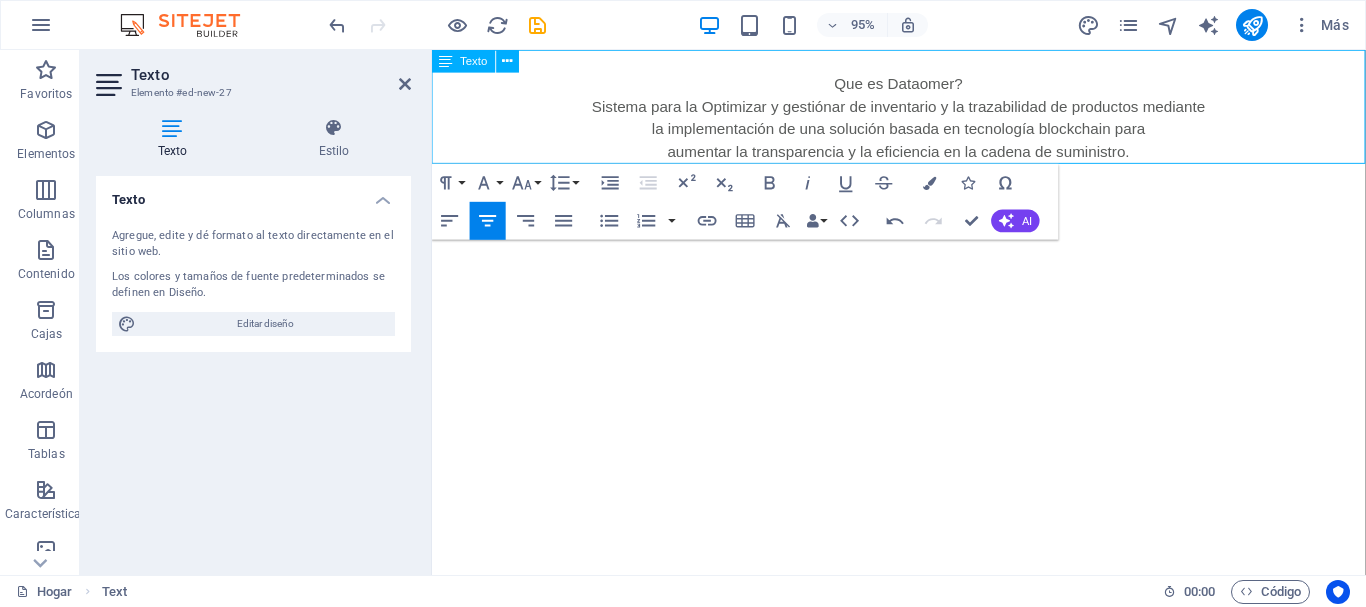 click on "Sistema para la Optimizar y gestiónar de inventario y la trazabilidad de productos mediante" at bounding box center (924, 109) 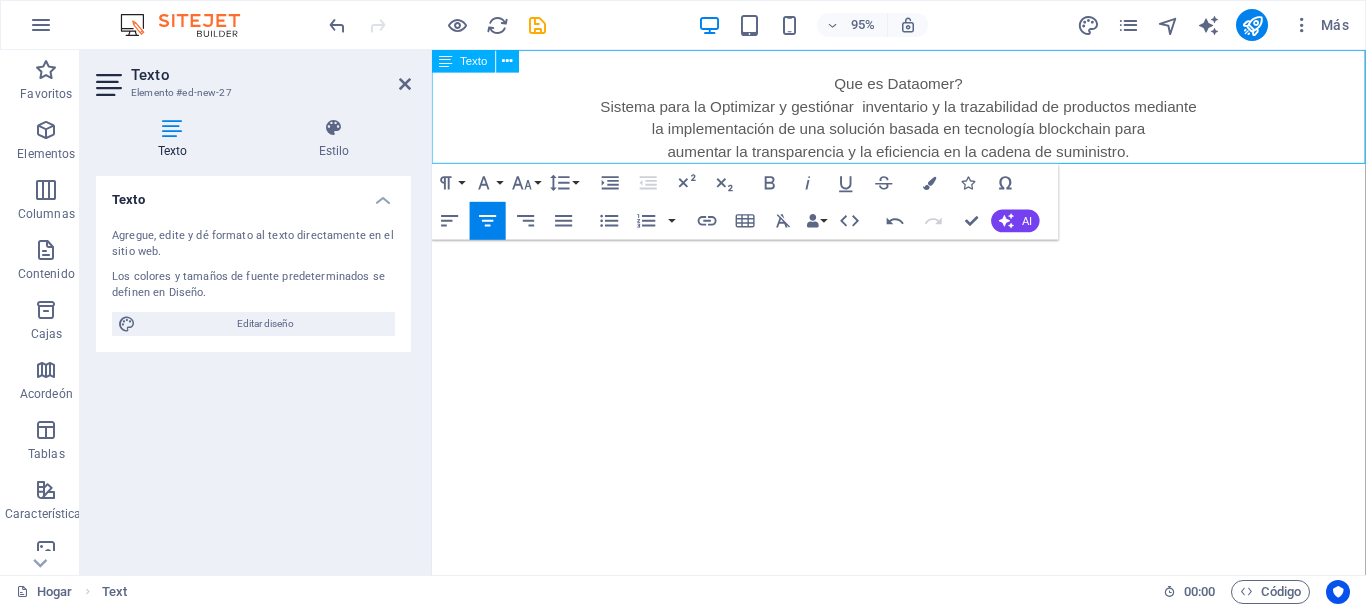 click on "Sistema para la Optimizar y gestiónar  inventario y la trazabilidad de productos mediante" at bounding box center [924, 109] 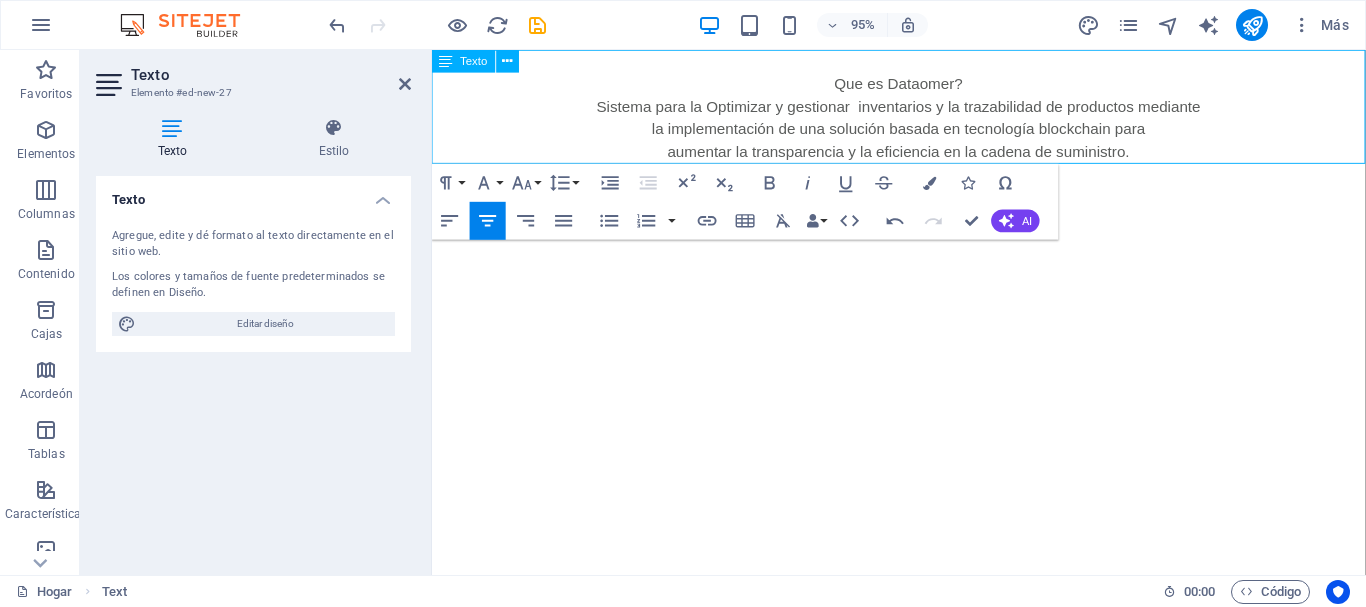 click on "aumentar la transparencia y la eficiencia en la cadena de suministro." at bounding box center (923, 158) 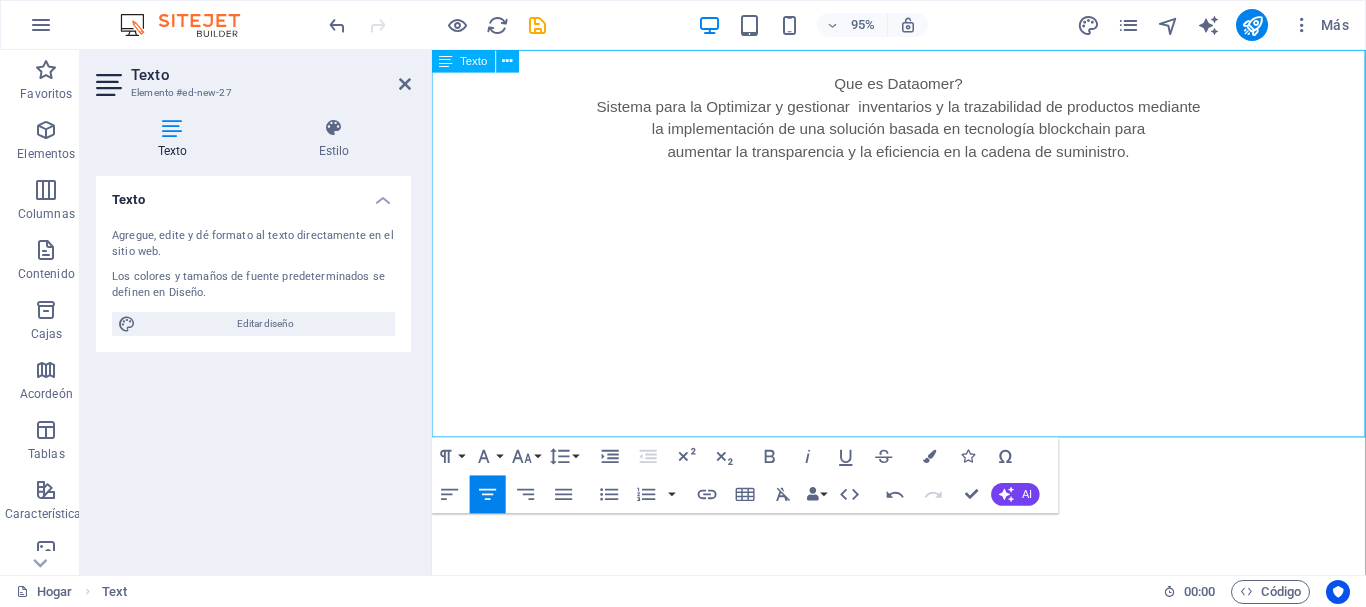 click at bounding box center (923, 182) 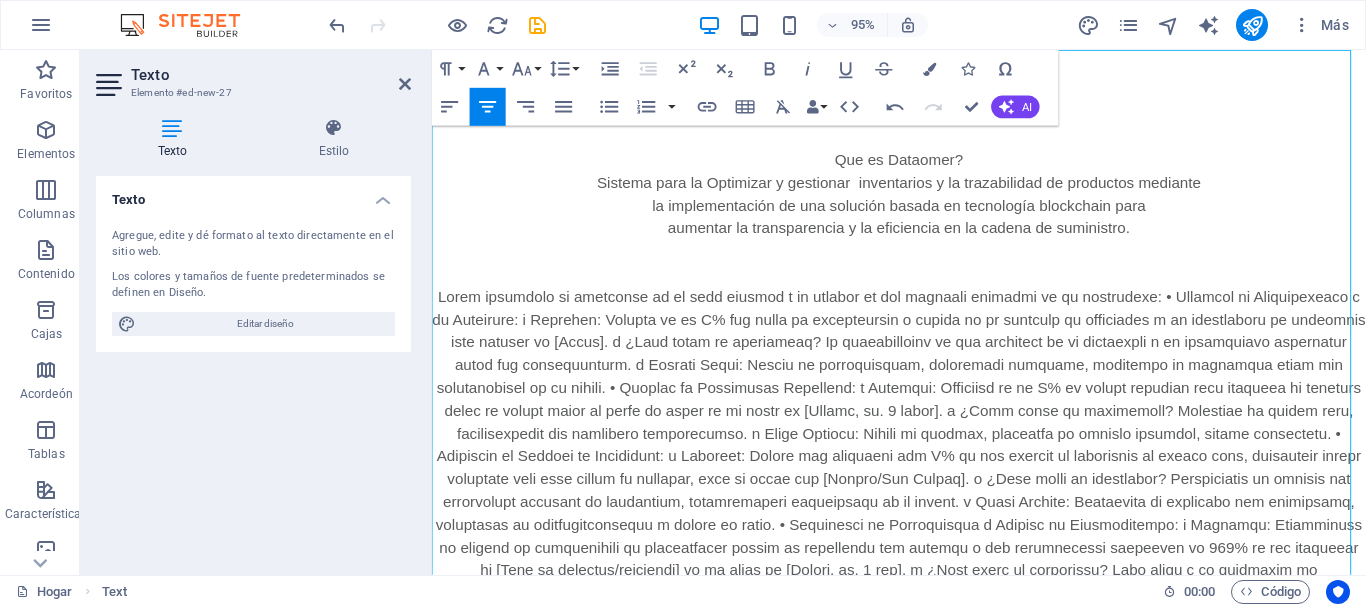click at bounding box center [923, 501] 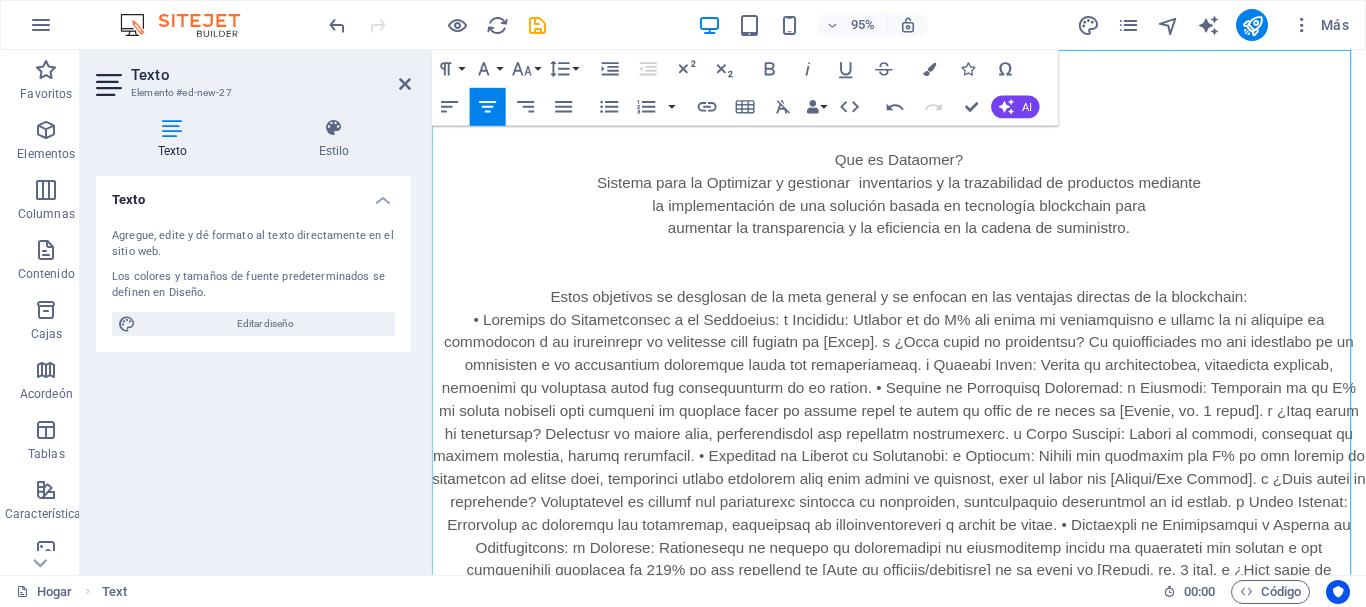 click at bounding box center [923, 513] 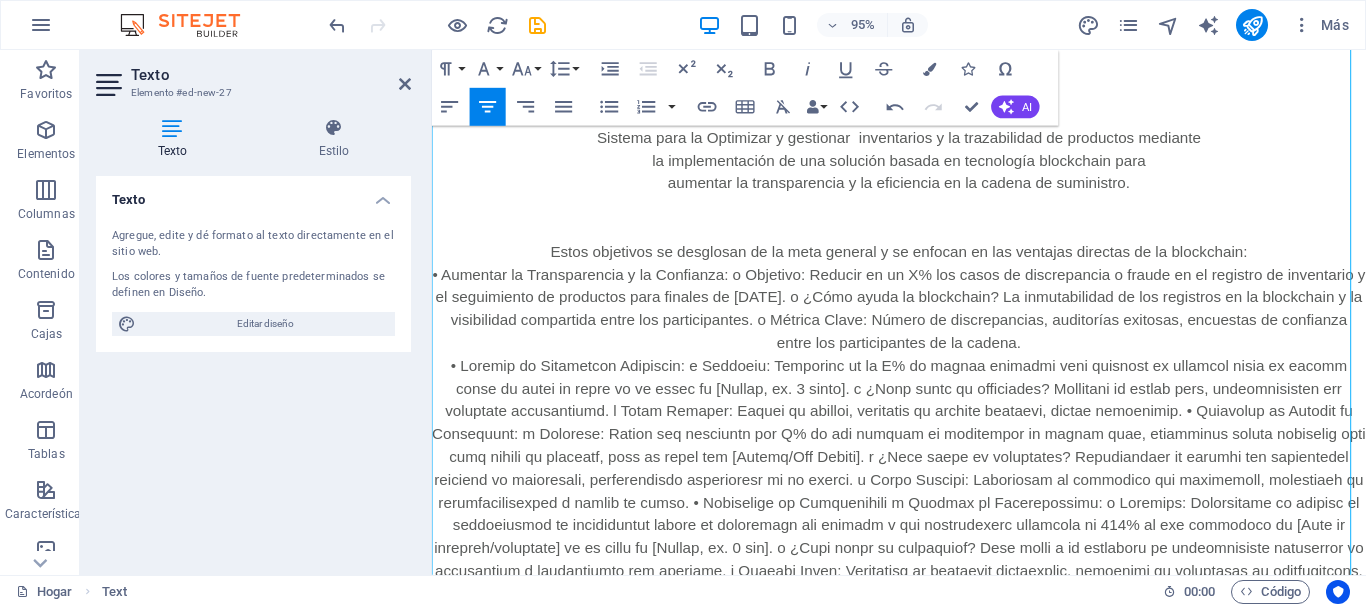 scroll, scrollTop: 75, scrollLeft: 0, axis: vertical 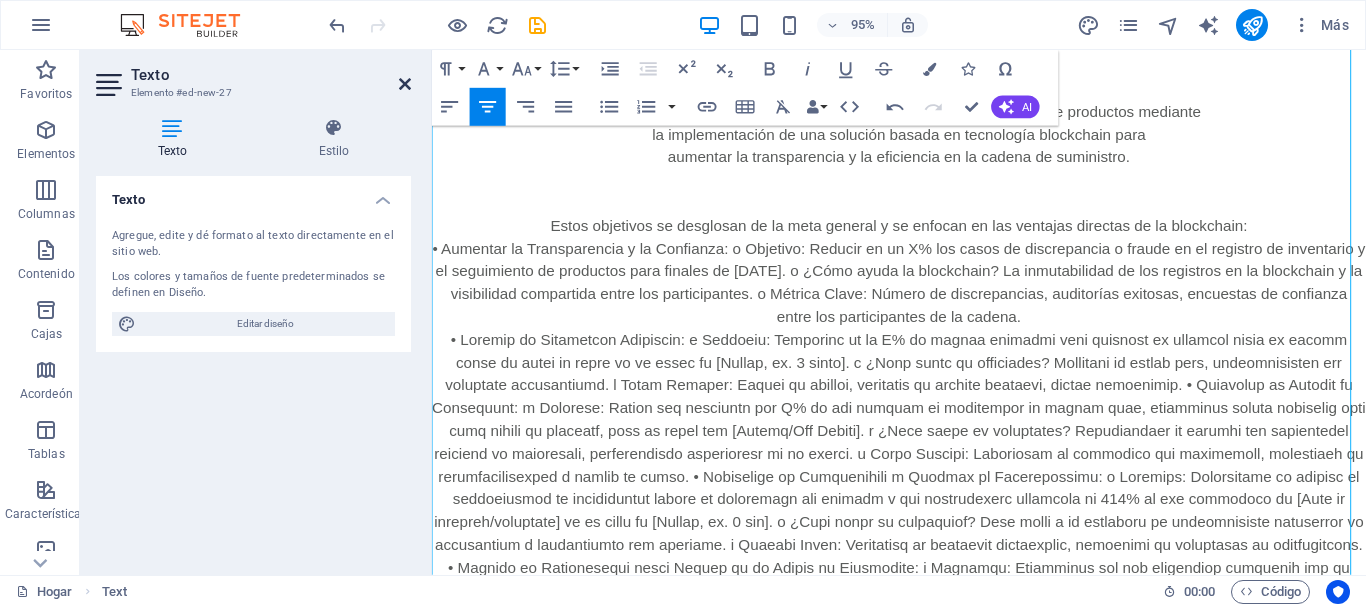 click at bounding box center [405, 84] 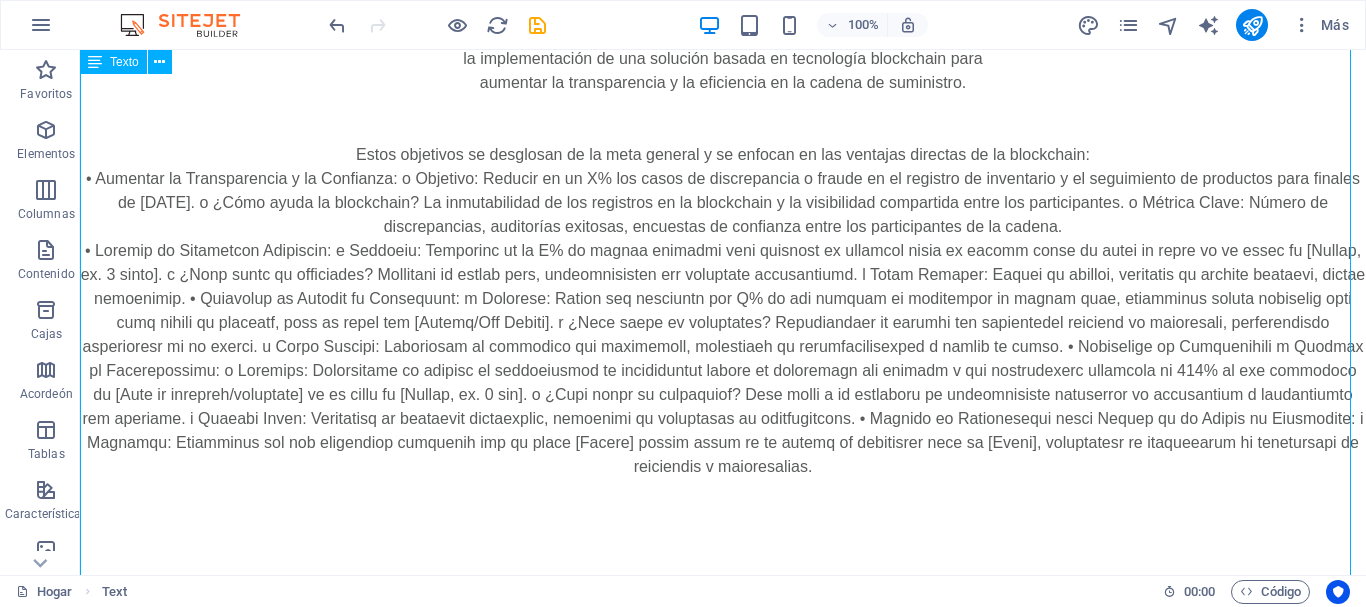click on "Qué es Dataomer? Sistema para la Optimizar y gestionar inventarios y la trazabilidad de productos mediante
la implementación de una solución basada en tecnología blockchain para
aumentar la transparencia y la eficiencia en la cadena de suministro. Estos objetivos se desglosan de la meta general y se enfocan en las ventajas directas de la blockchain: • Aumentar la Transparencia y la Confianza: o Objetivo: Reducir en un X% los casos de discrepancia o fraude en el registro de inventario y el seguimiento de productos para finales de [DATE]. o ¿Cómo ayuda la blockchain? La inmutabilidad de los registros en la blockchain y la visibilidad compartida entre los participantes. o Métrica Clave: Número de discrepancias, auditorías exitosas, encuestas de confianza entre los participantes de la cadena." at bounding box center [723, 359] 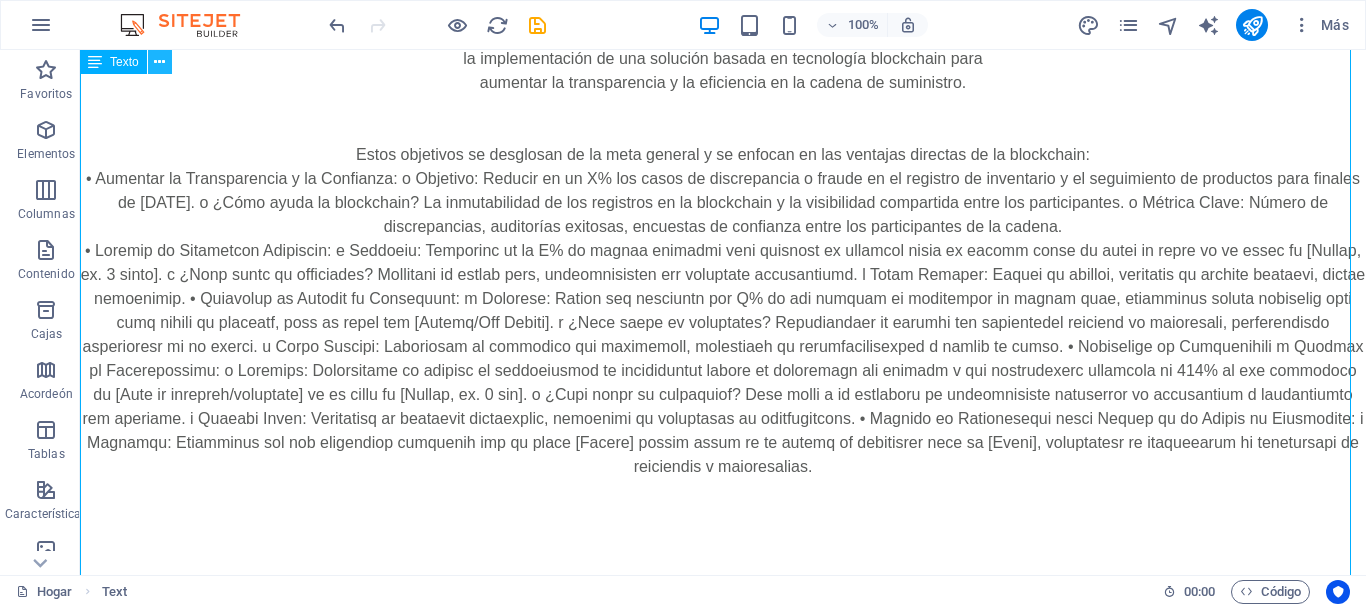 click at bounding box center (159, 62) 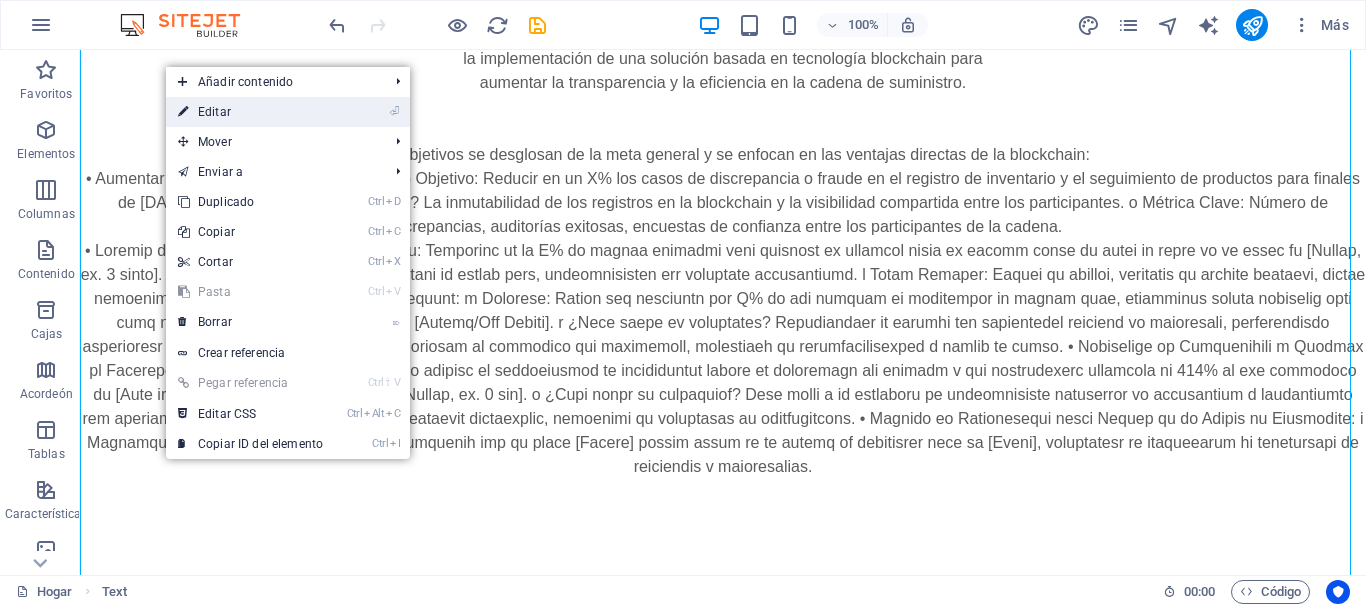 click on "Editar" at bounding box center [214, 112] 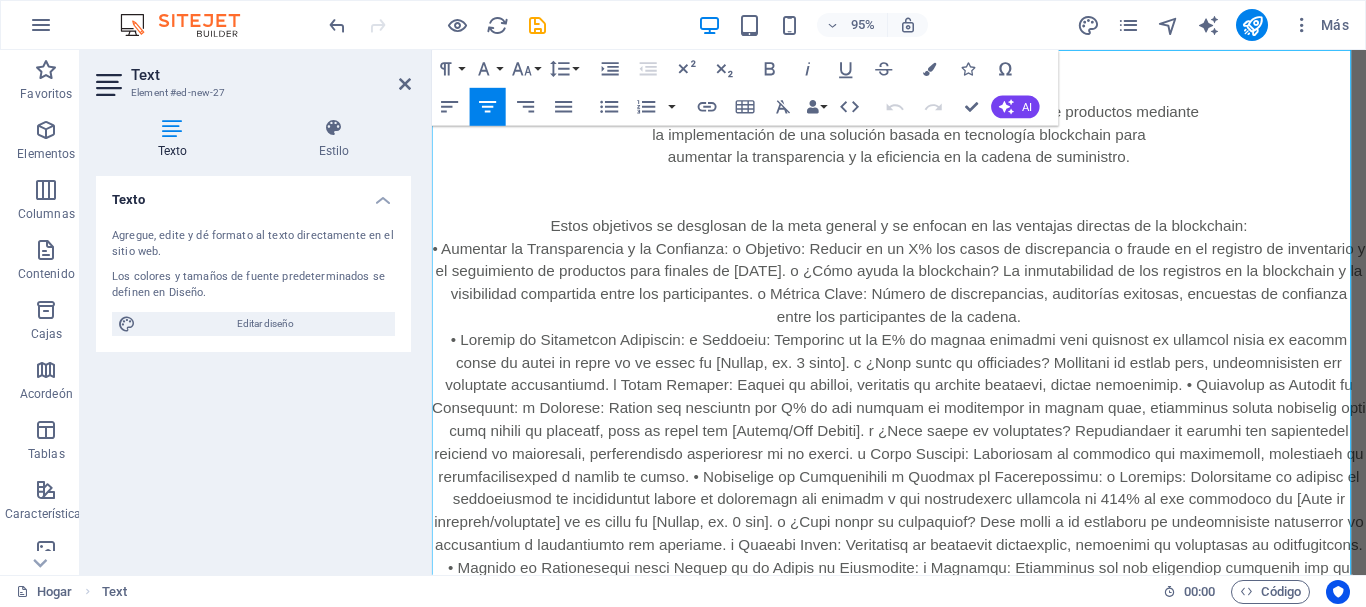 scroll, scrollTop: 0, scrollLeft: 0, axis: both 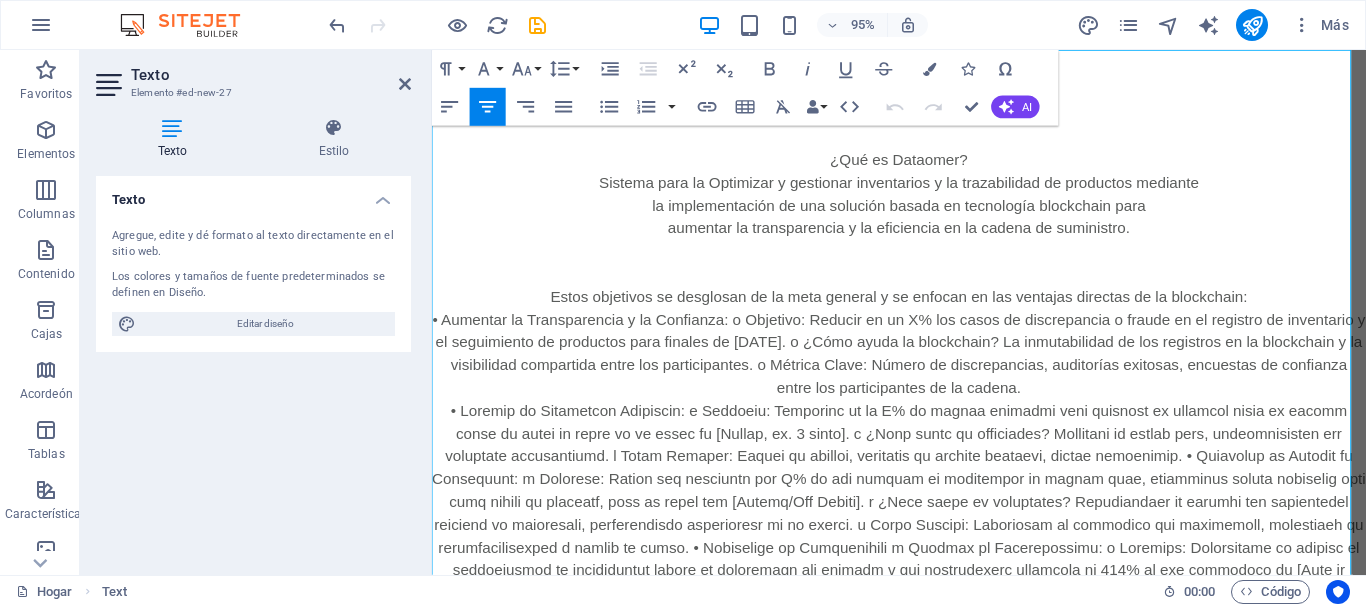click at bounding box center (923, 573) 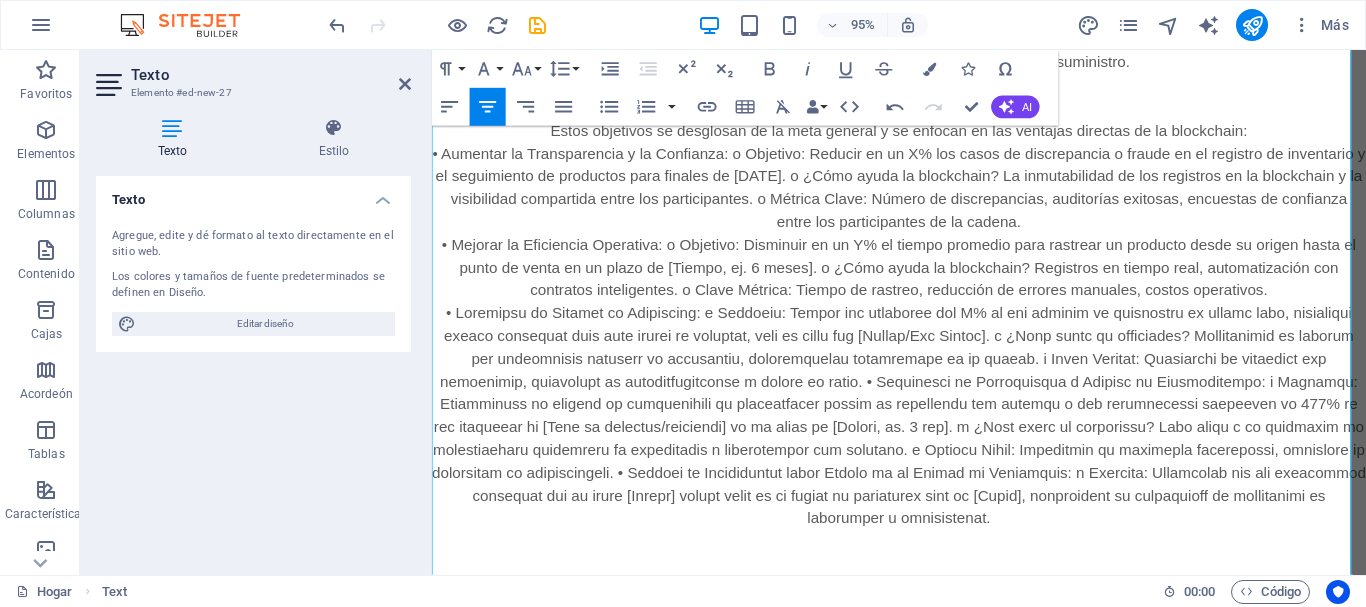 scroll, scrollTop: 177, scrollLeft: 0, axis: vertical 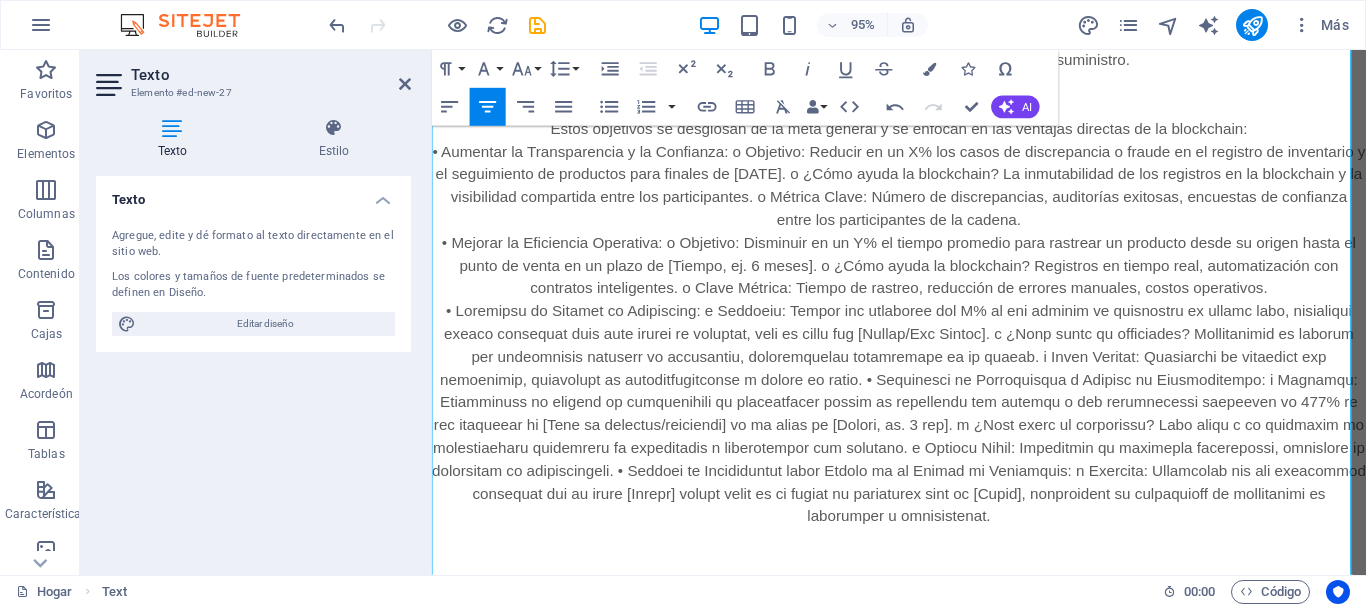 click at bounding box center [923, 432] 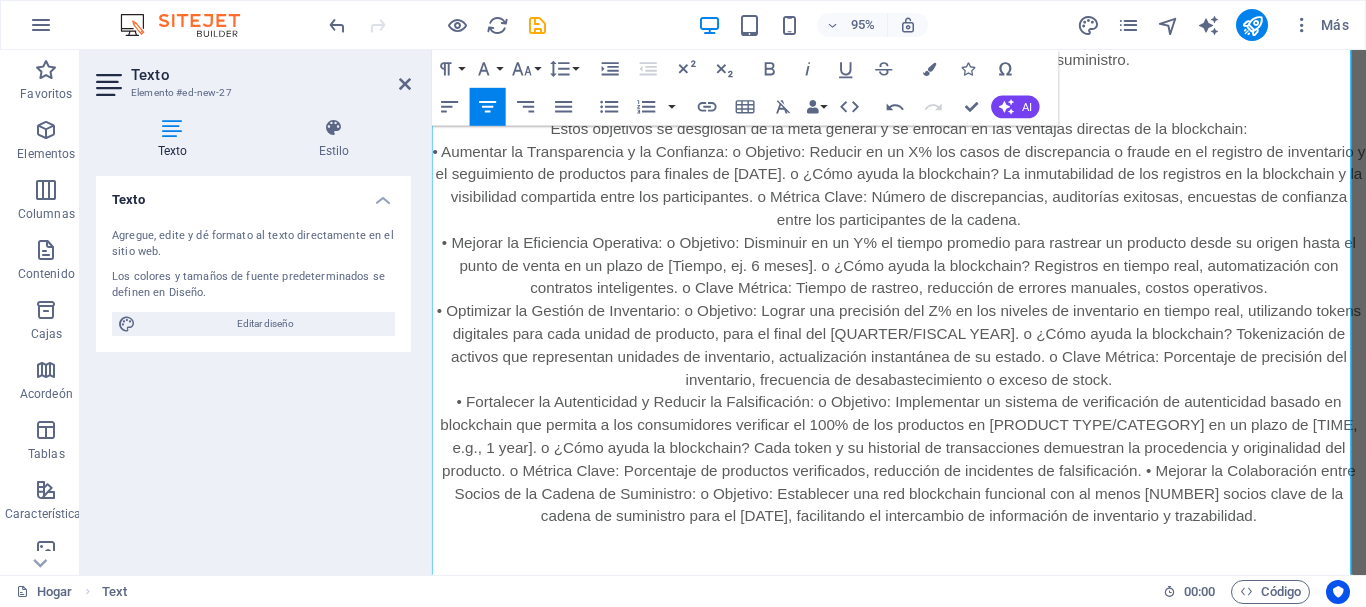 click on "• Fortalecer la Autenticidad y Reducir la Falsificación: o Objetivo: Implementar un sistema de verificación de autenticidad basado en blockchain que permita a los consumidores verificar el 100% de los productos en [PRODUCT TYPE/CATEGORY] en un plazo de [TIME, e.g., 1 year]. o ¿Cómo ayuda la blockchain? Cada token y su historial de transacciones demuestran la procedencia y originalidad del producto. o Métrica Clave: Porcentaje de productos verificados, reducción de incidentes de falsificación. • Mejorar la Colaboración entre Socios de la Cadena de Suministro: o Objetivo: Establecer una red blockchain funcional con al menos [NUMBER] socios clave de la cadena de suministro para el [DATE], facilitando el intercambio de información de inventario y trazabilidad." at bounding box center [923, 480] 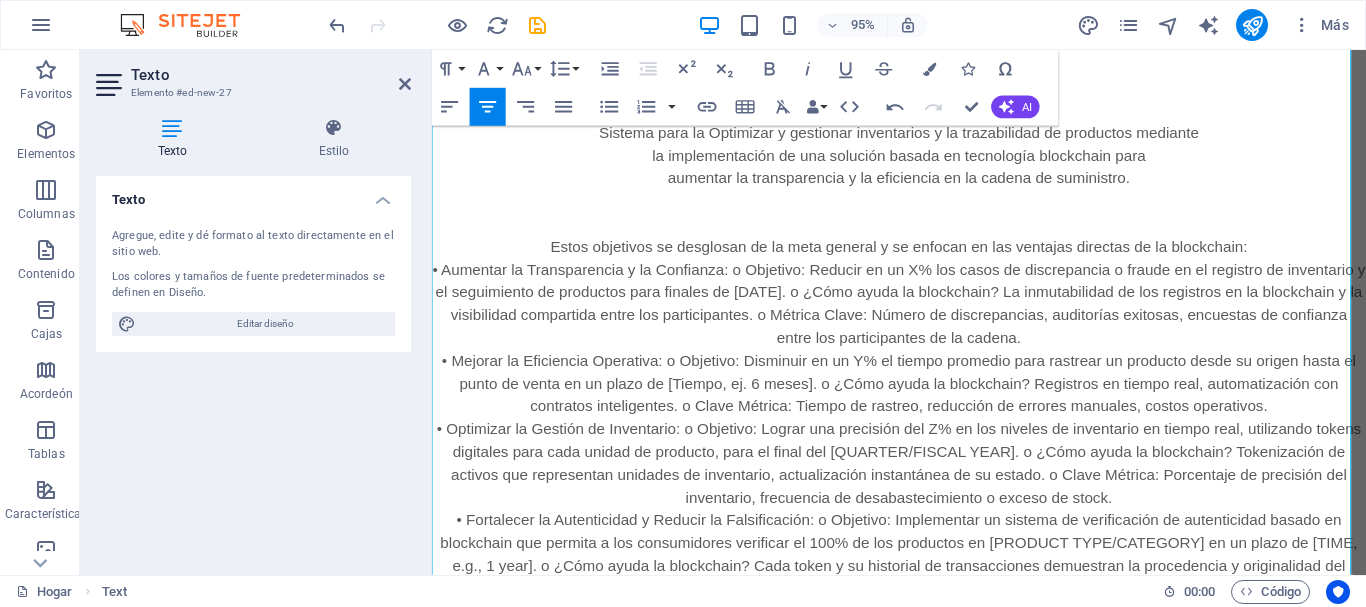 scroll, scrollTop: 45, scrollLeft: 0, axis: vertical 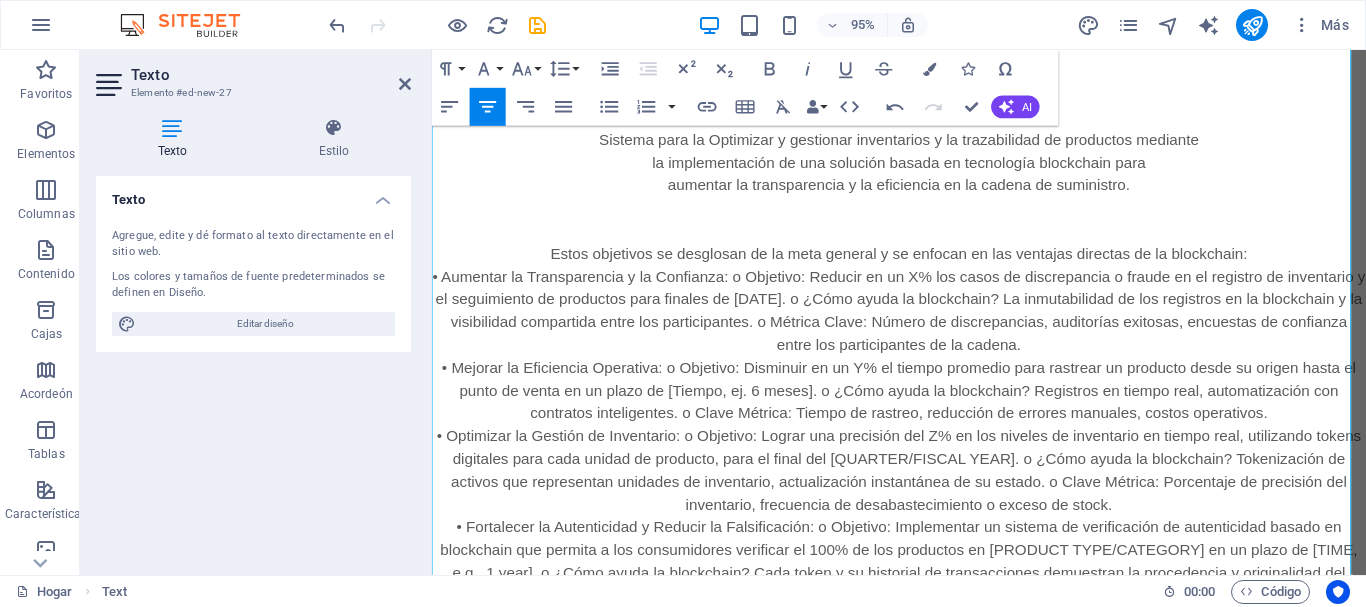 click on "• Aumentar la Transparencia y la Confianza: o Objetivo: Reducir en un X% los casos de discrepancia o fraude en el registro de inventario y el seguimiento de productos para finales de [DATE]. o ¿Cómo ayuda la blockchain? La inmutabilidad de los registros en la blockchain y la visibilidad compartida entre los participantes. o Métrica Clave: Número de discrepancias, auditorías exitosas, encuestas de confianza entre los participantes de la cadena." at bounding box center (923, 325) 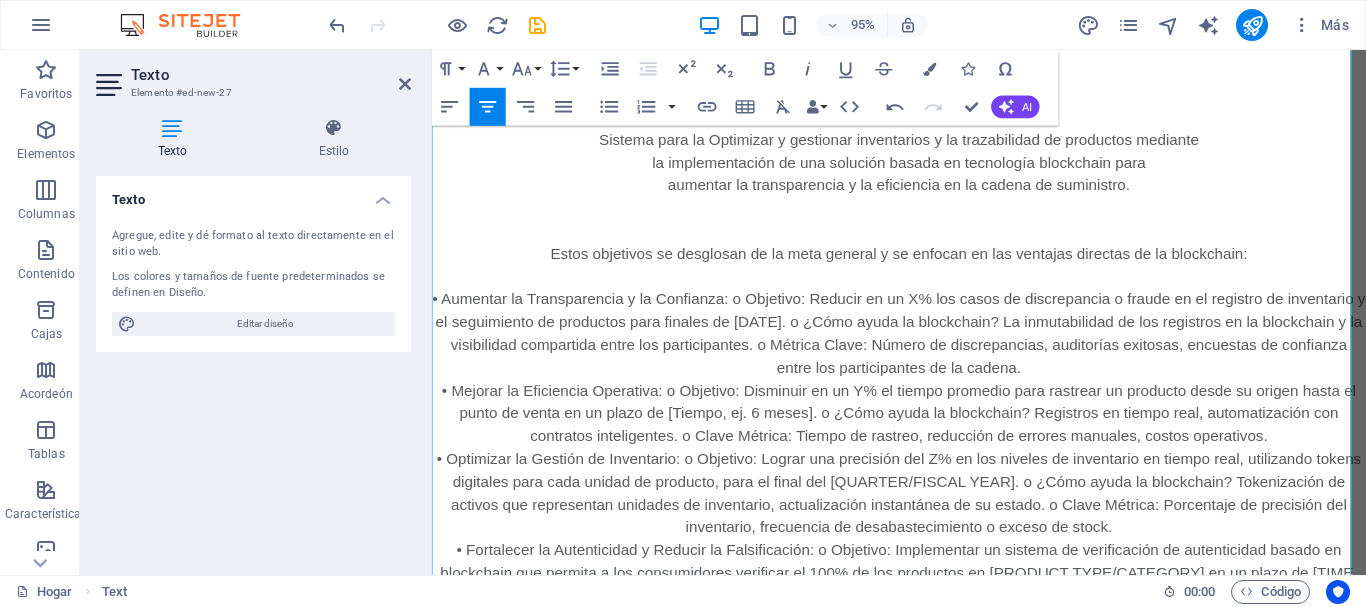click on "• Mejorar la Eficiencia Operativa: o Objetivo: Disminuir en un Y% el tiempo promedio para rastrear un producto desde su origen hasta el punto de venta en un plazo de [Tiempo, ej. 6 meses]. o ¿Cómo ayuda la blockchain? Registros en tiempo real, automatización con contratos inteligentes. o Clave Métrica: Tiempo de rastreo, reducción de errores manuales, costos operativos." at bounding box center [923, 433] 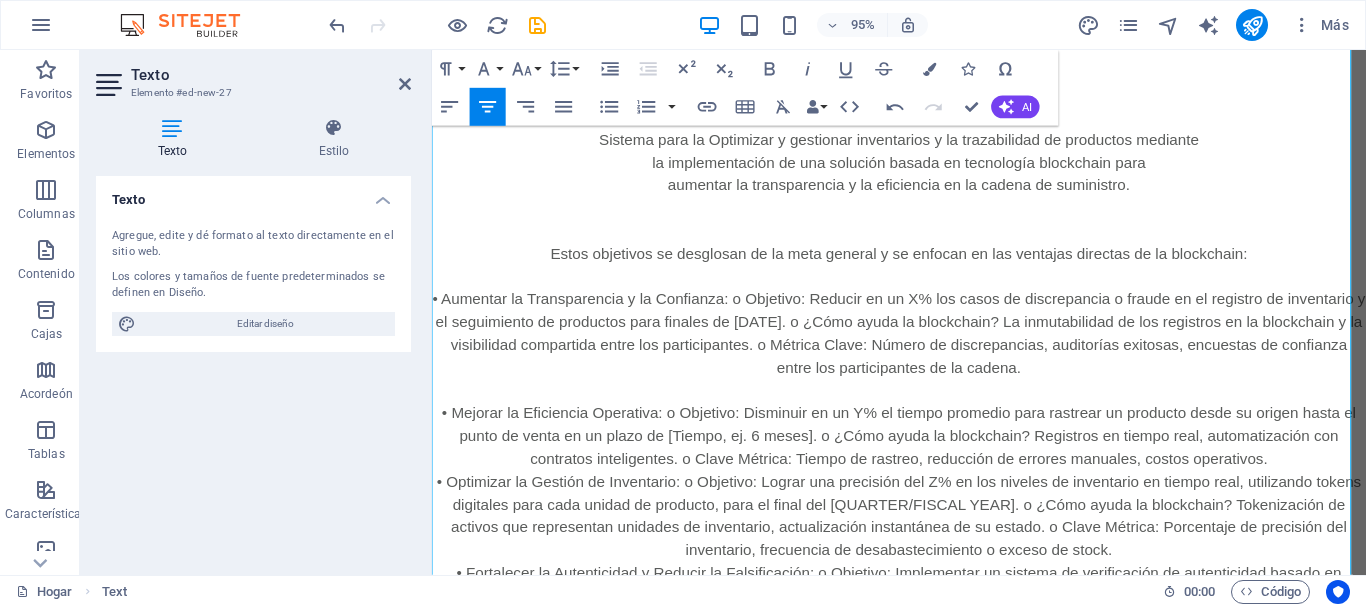 click on "• Optimizar la Gestión de Inventario: o Objetivo: Lograr una precisión del Z% en los niveles de inventario en tiempo real, utilizando tokens digitales para cada unidad de producto, para el final del [QUARTER/FISCAL YEAR]. o ¿Cómo ayuda la blockchain? Tokenización de activos que representan unidades de inventario, actualización instantánea de su estado. o Clave Métrica: Porcentaje de precisión del inventario, frecuencia de desabastecimiento o exceso de stock." at bounding box center (923, 541) 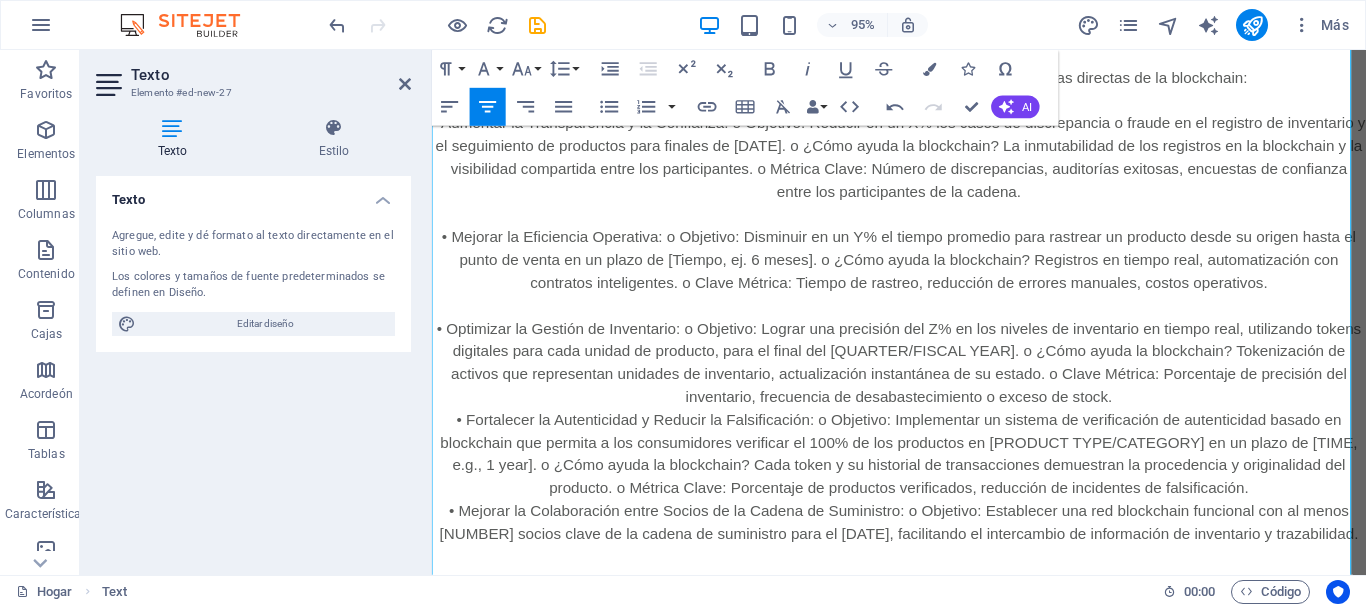 scroll, scrollTop: 232, scrollLeft: 0, axis: vertical 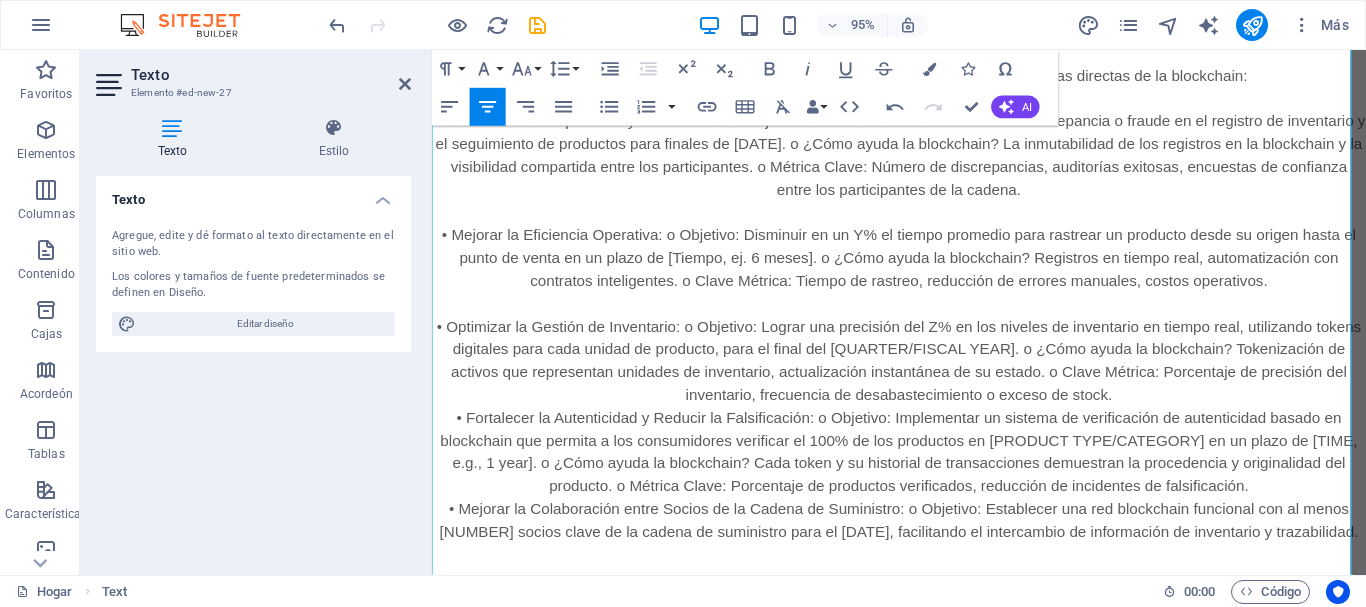 click on "• Fortalecer la Autenticidad y Reducir la Falsificación: o Objetivo: Implementar un sistema de verificación de autenticidad basado en blockchain que permita a los consumidores verificar el 100% de los productos en [PRODUCT TYPE/CATEGORY] en un plazo de [TIME, e.g., 1 year]. o ¿Cómo ayuda la blockchain? Cada token y su historial de transacciones demuestran la procedencia y originalidad del producto. o Métrica Clave: Porcentaje de productos verificados, reducción de incidentes de falsificación." at bounding box center [923, 474] 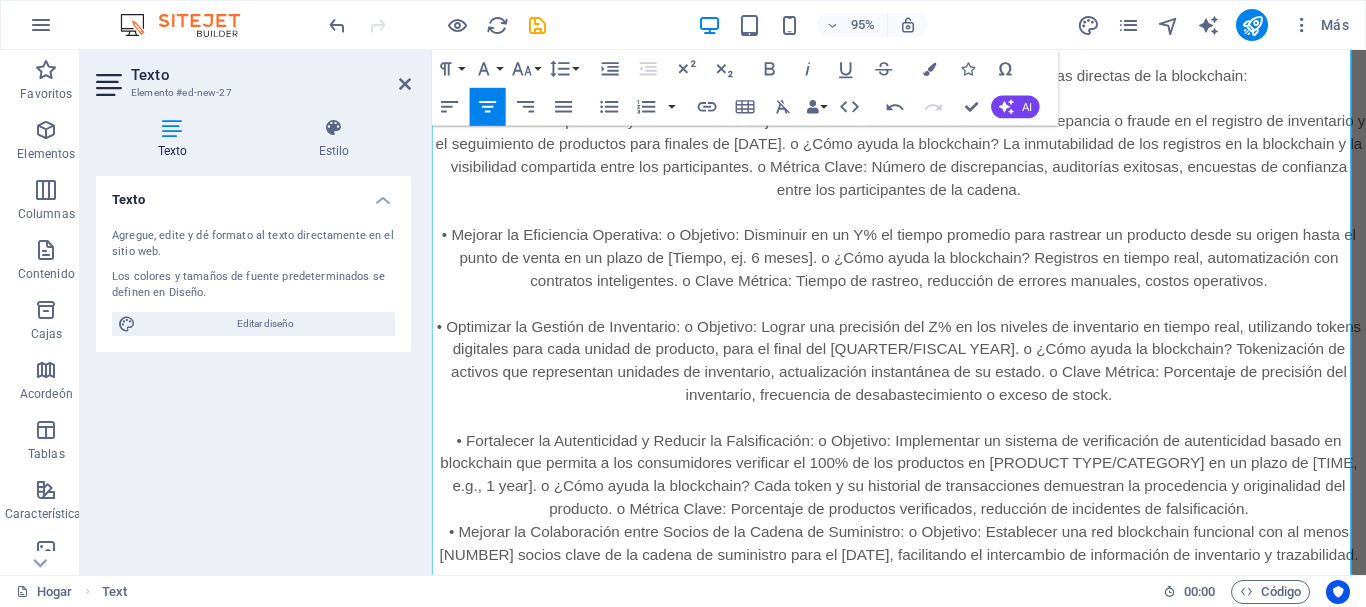 click on "• Mejorar la Colaboración entre Socios de la Cadena de Suministro: o Objetivo: Establecer una red blockchain funcional con al menos [NUMBER] socios clave de la cadena de suministro para el [DATE], facilitando el intercambio de información de inventario y trazabilidad." at bounding box center (923, 569) 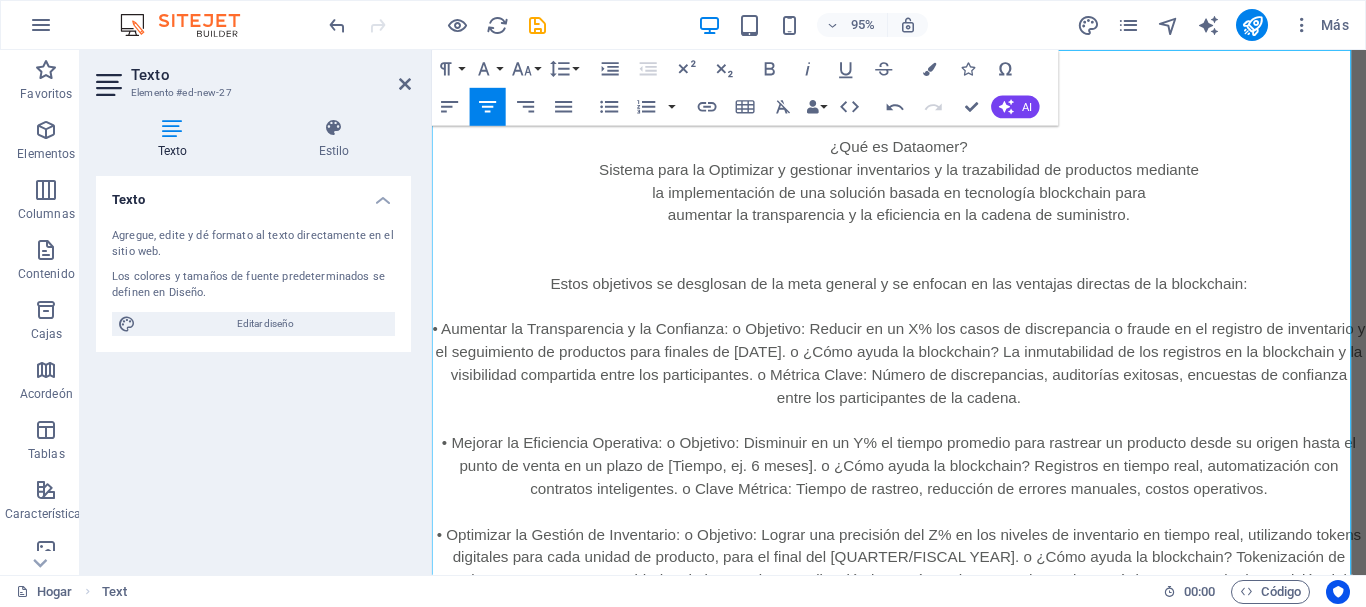 scroll, scrollTop: 0, scrollLeft: 0, axis: both 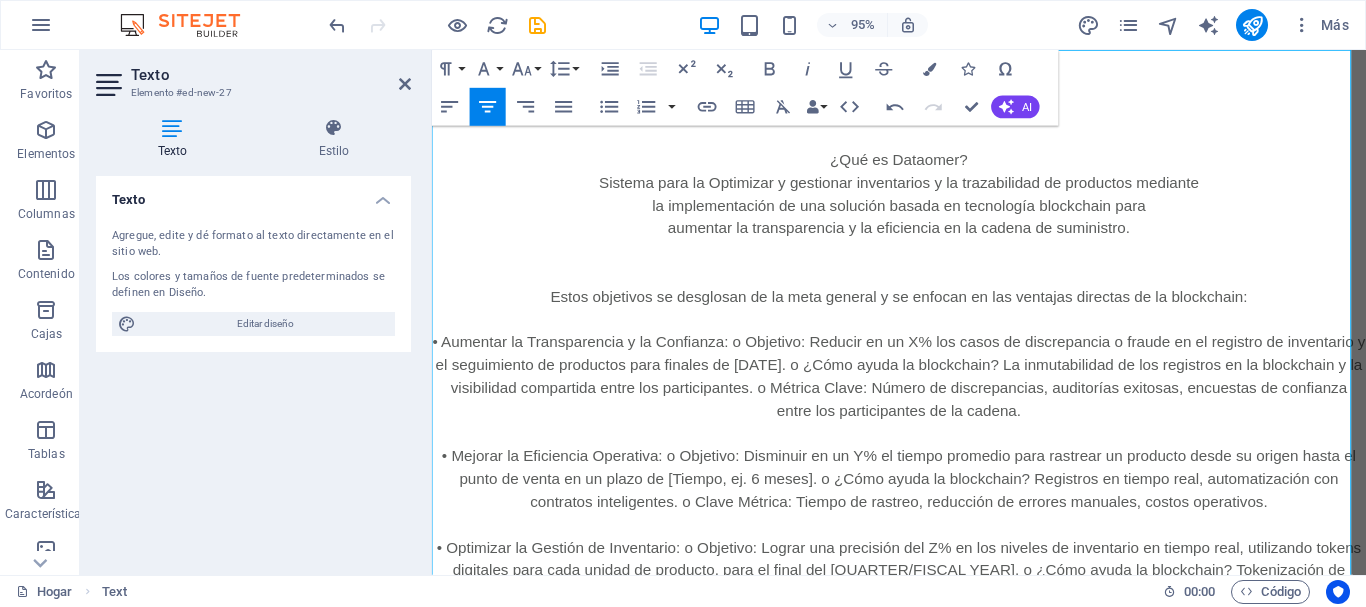 click on "¿Qué es Dataomer?" at bounding box center [923, 166] 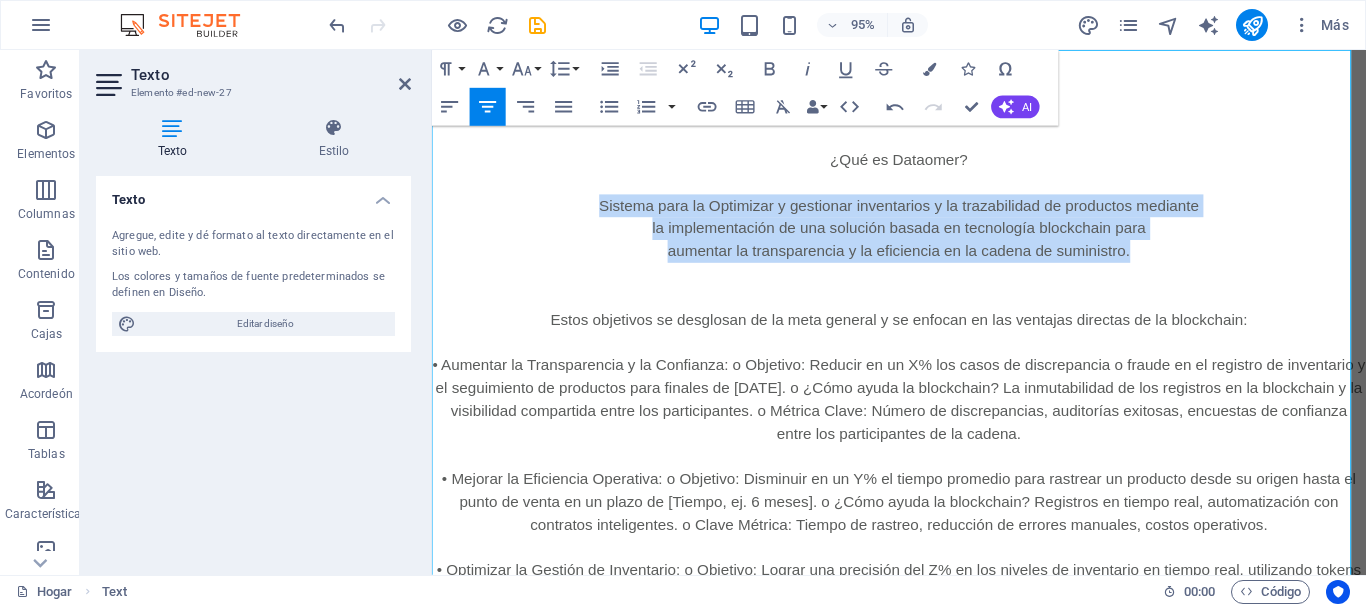 drag, startPoint x: 598, startPoint y: 203, endPoint x: 1184, endPoint y: 267, distance: 589.4845 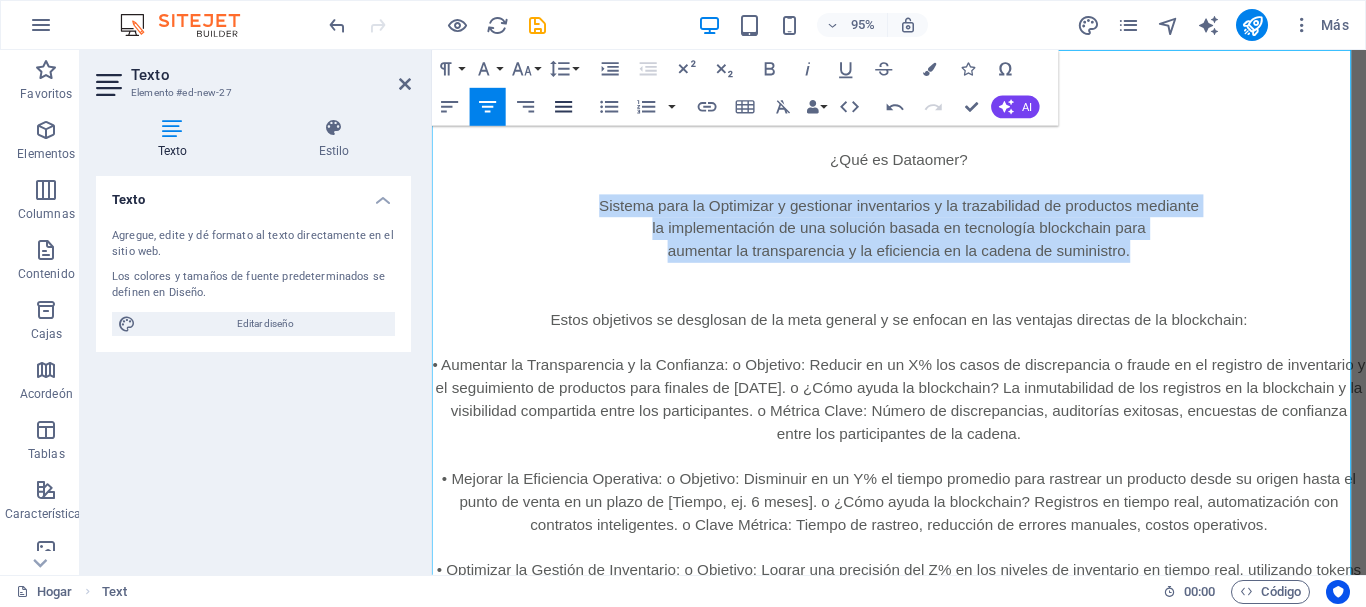 click 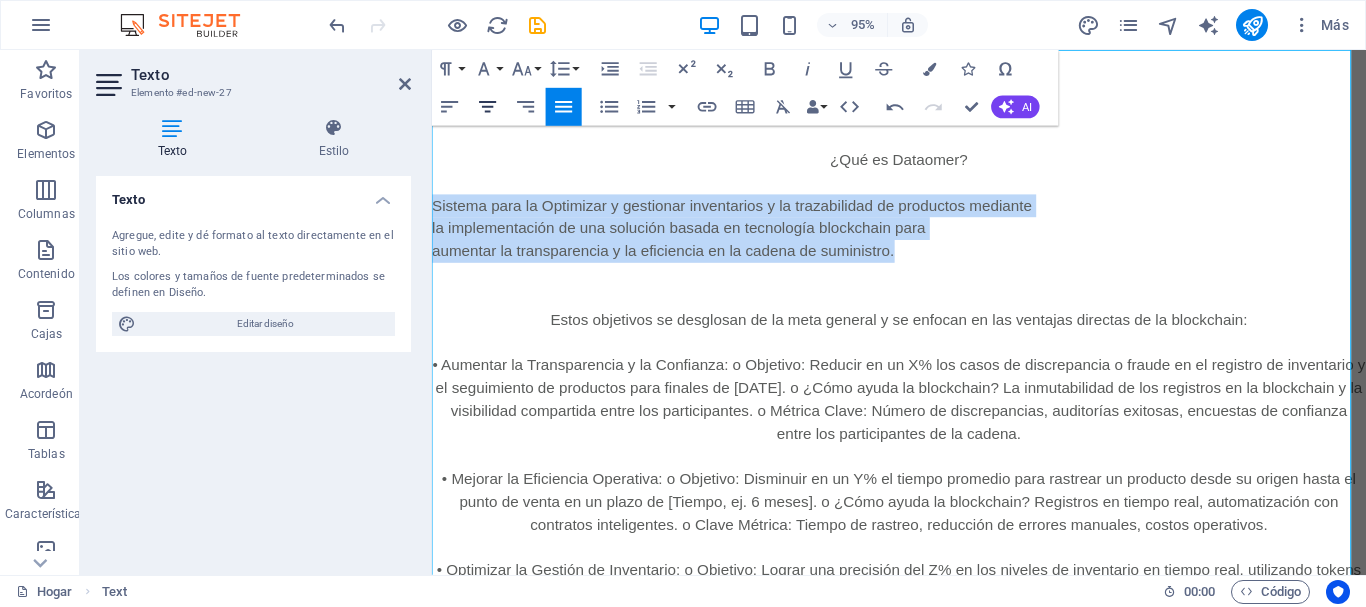 click 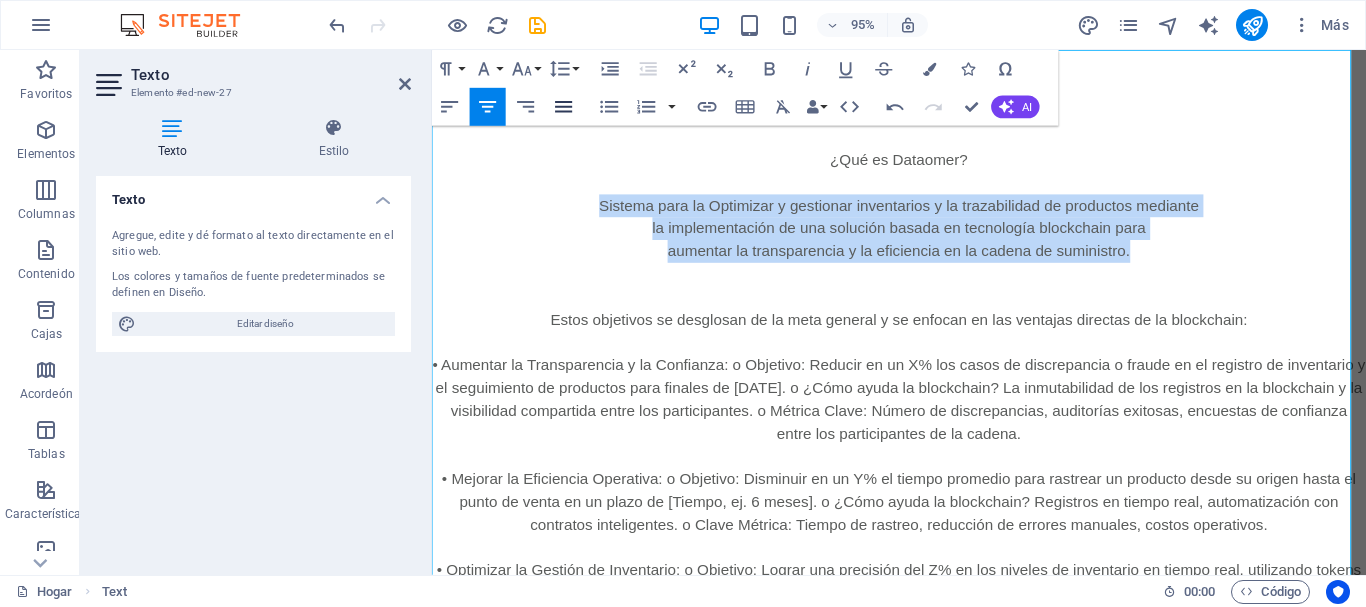 click 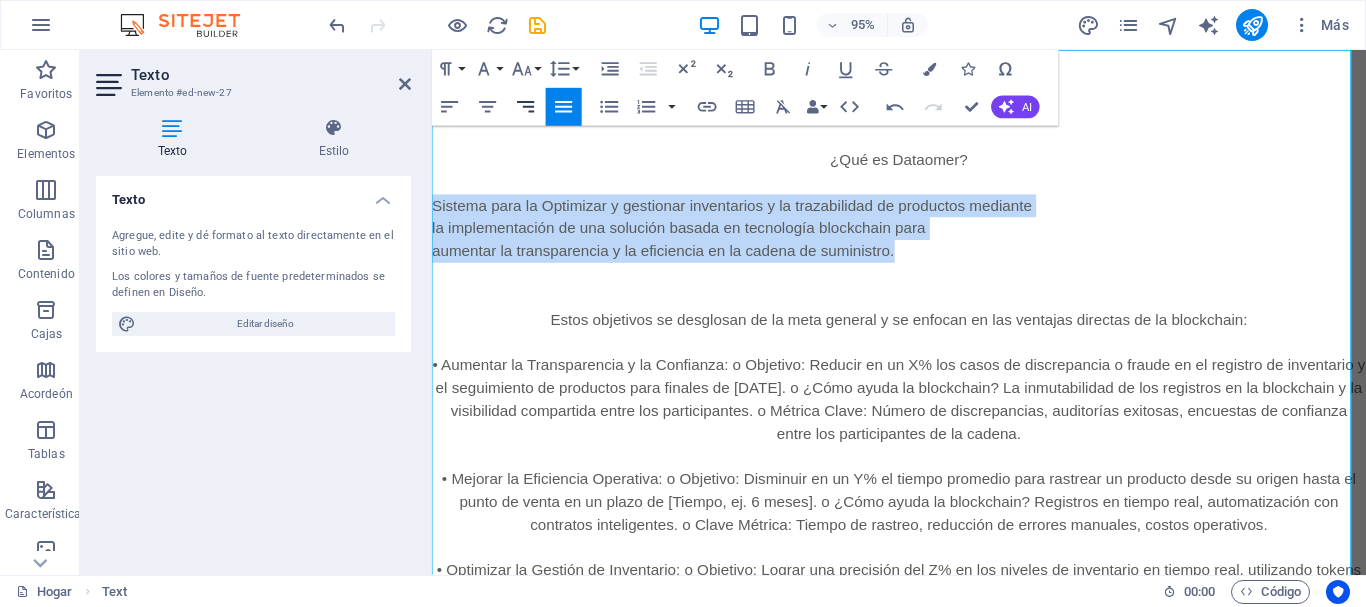 click 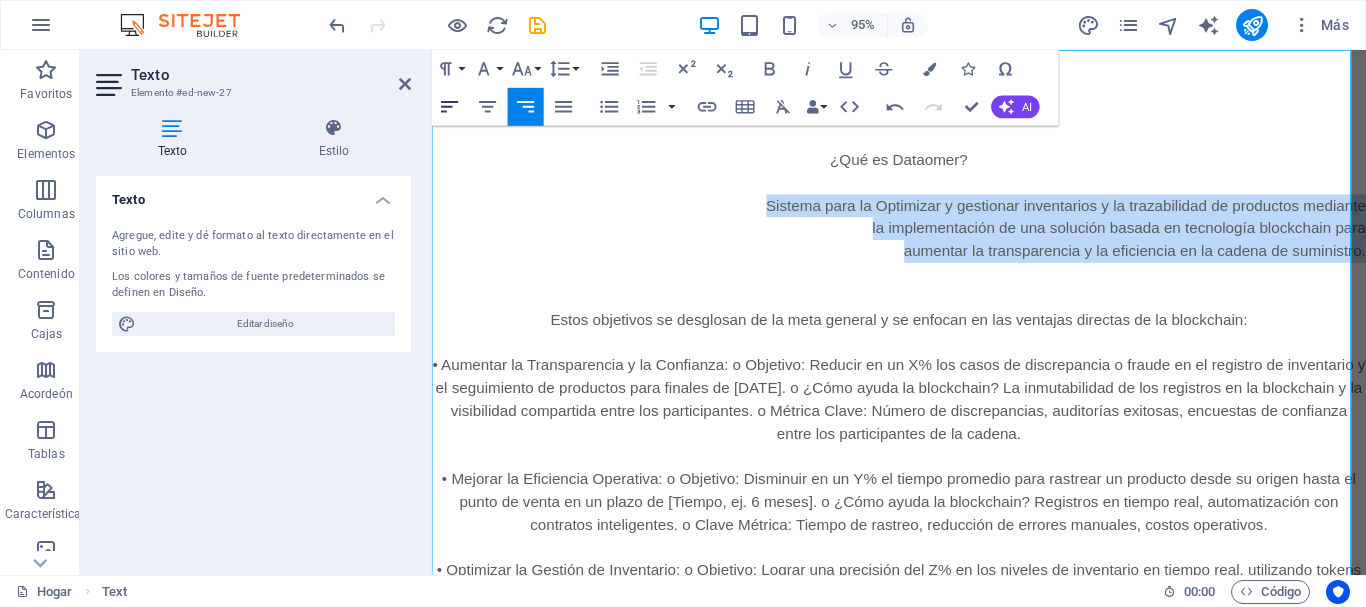 click 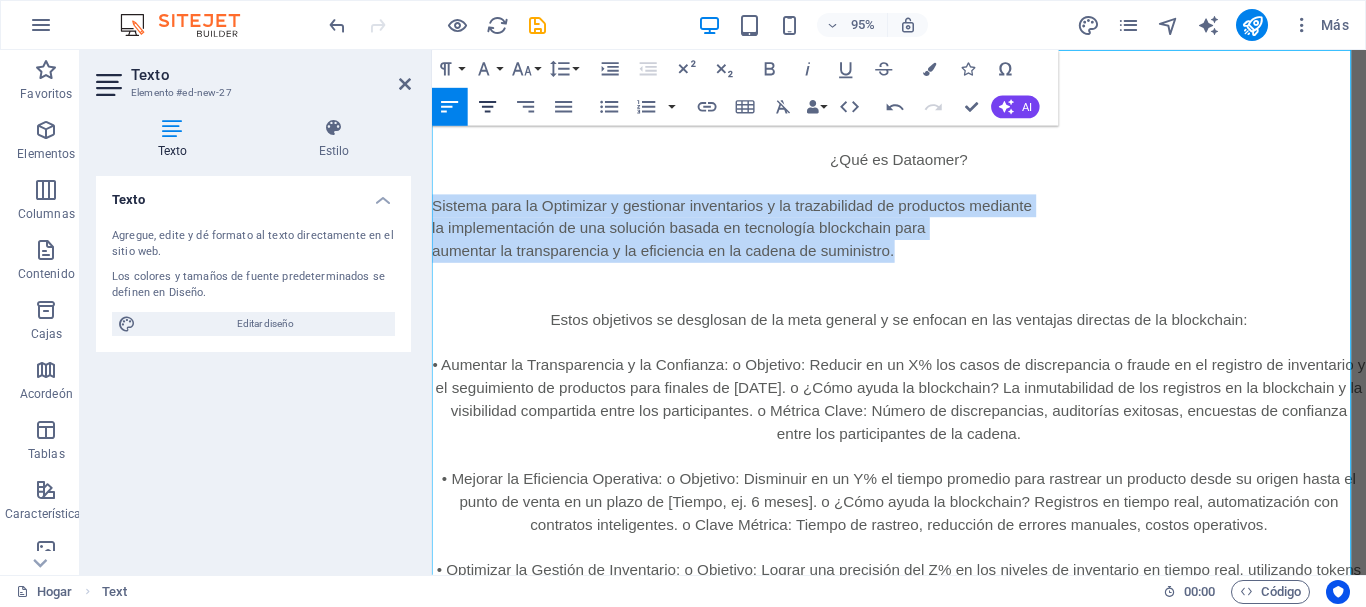 click 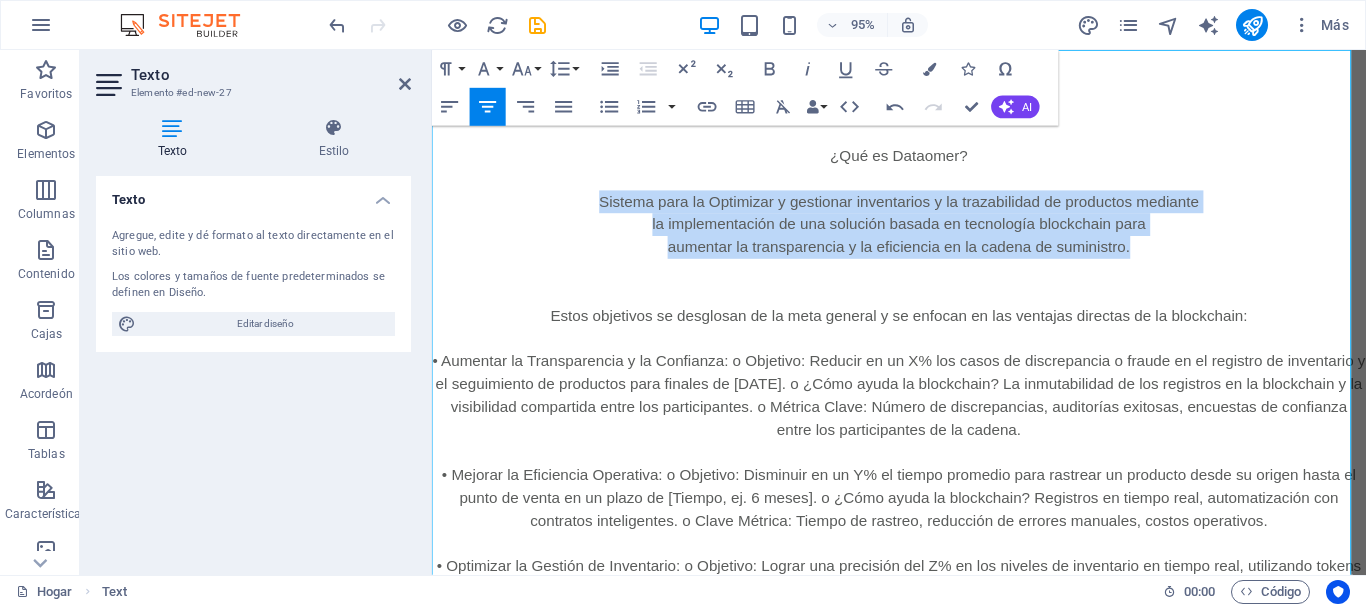 scroll, scrollTop: 0, scrollLeft: 0, axis: both 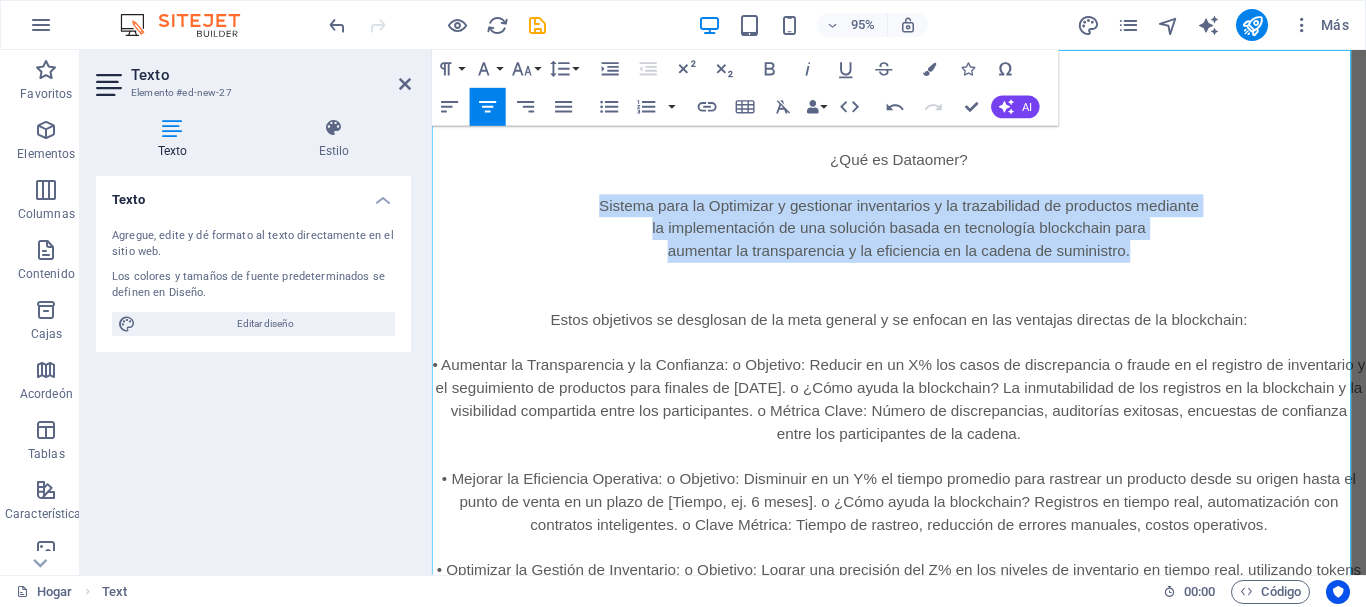 click on "la implementación de una solución basada en tecnología blockchain para" at bounding box center (923, 238) 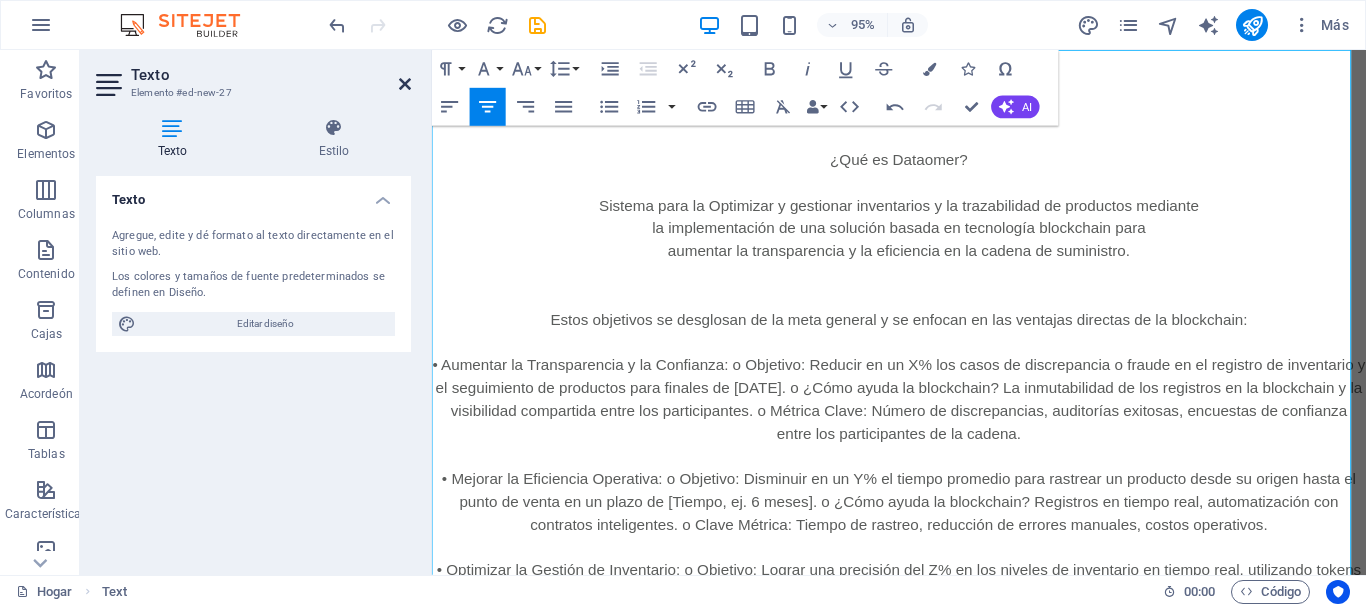click at bounding box center (405, 84) 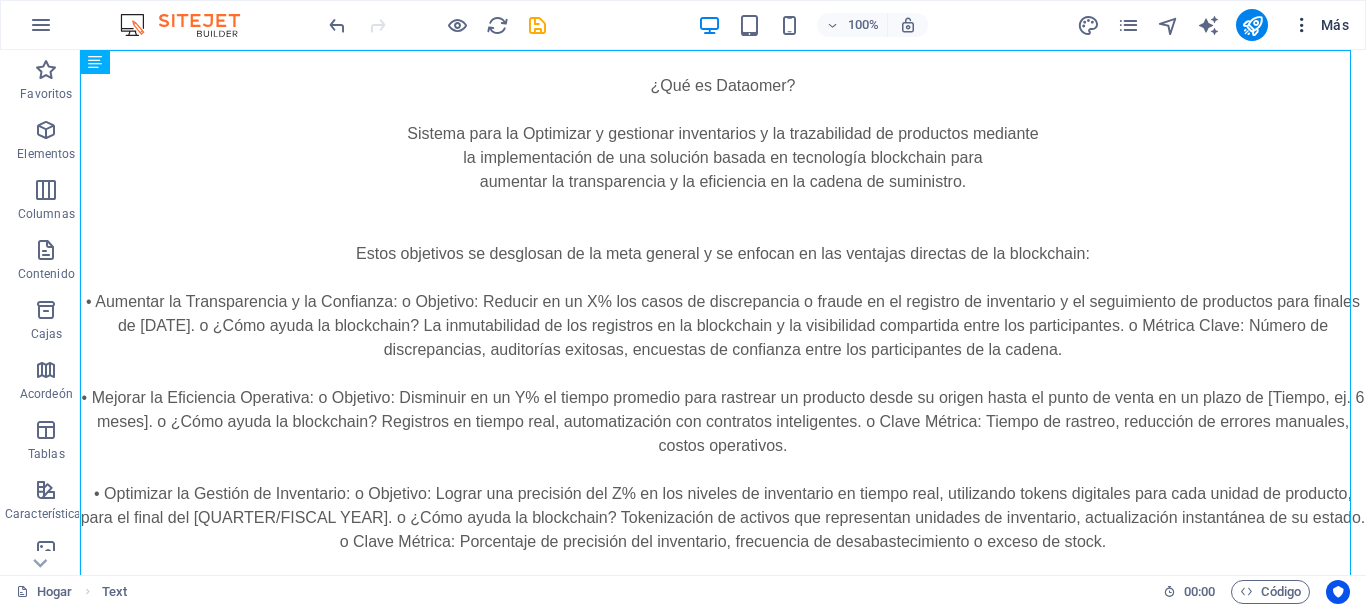 click at bounding box center (1302, 25) 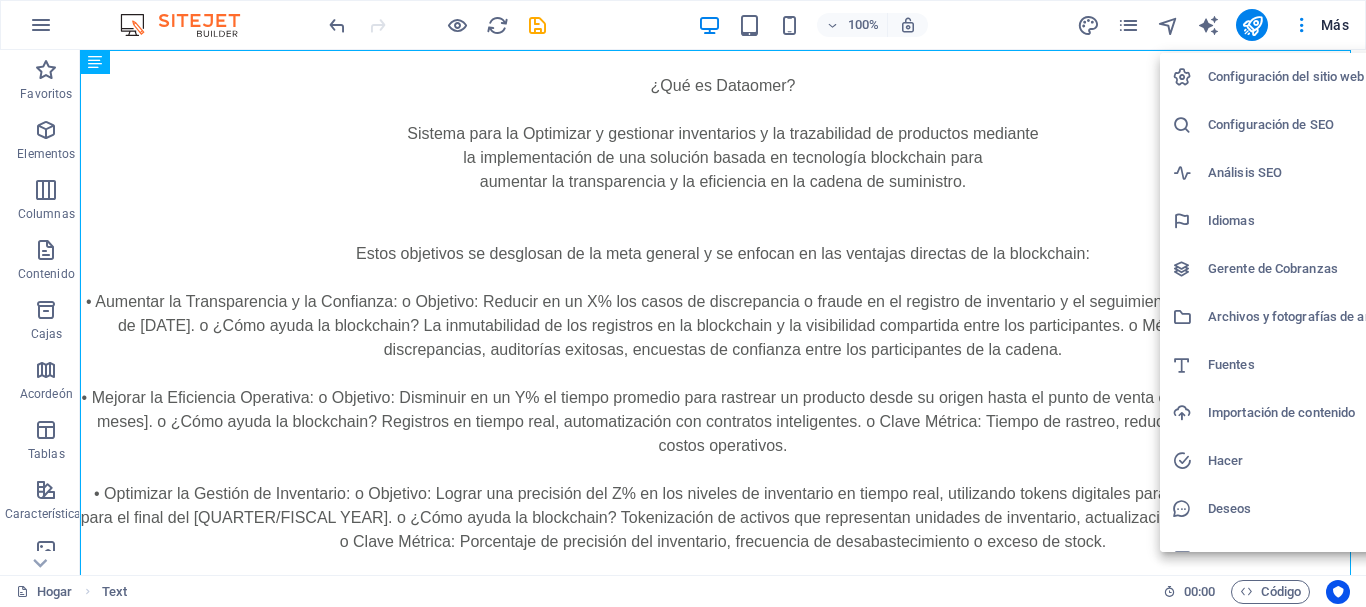click at bounding box center (683, 303) 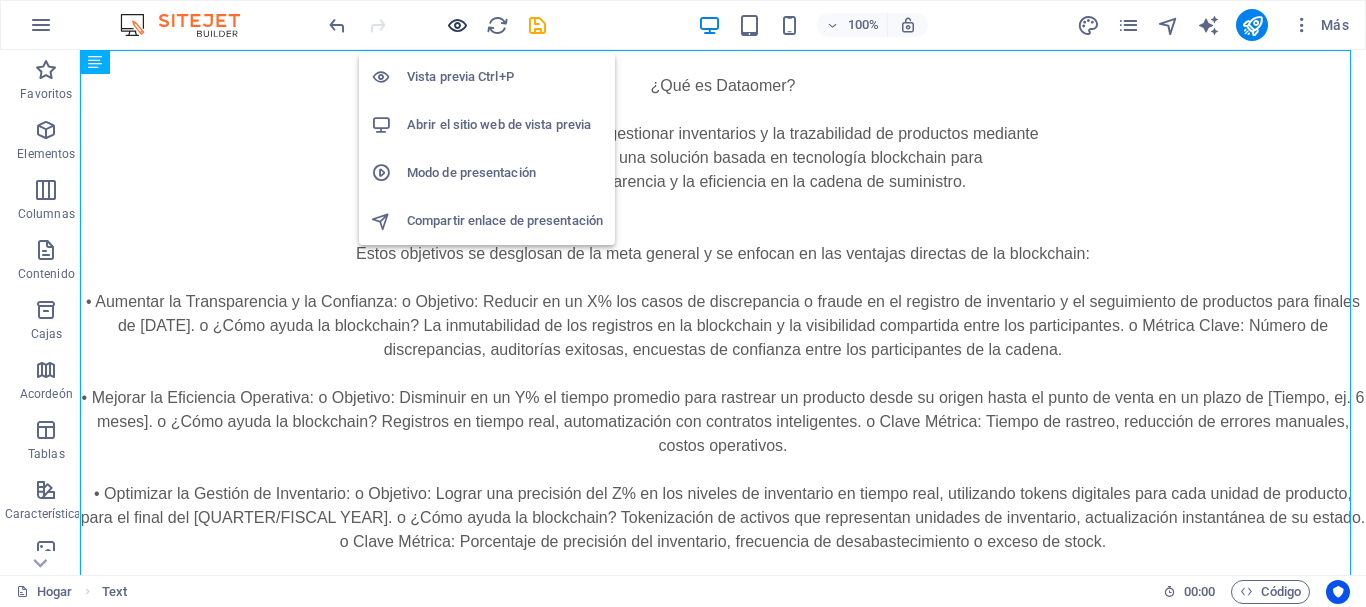 click at bounding box center [457, 25] 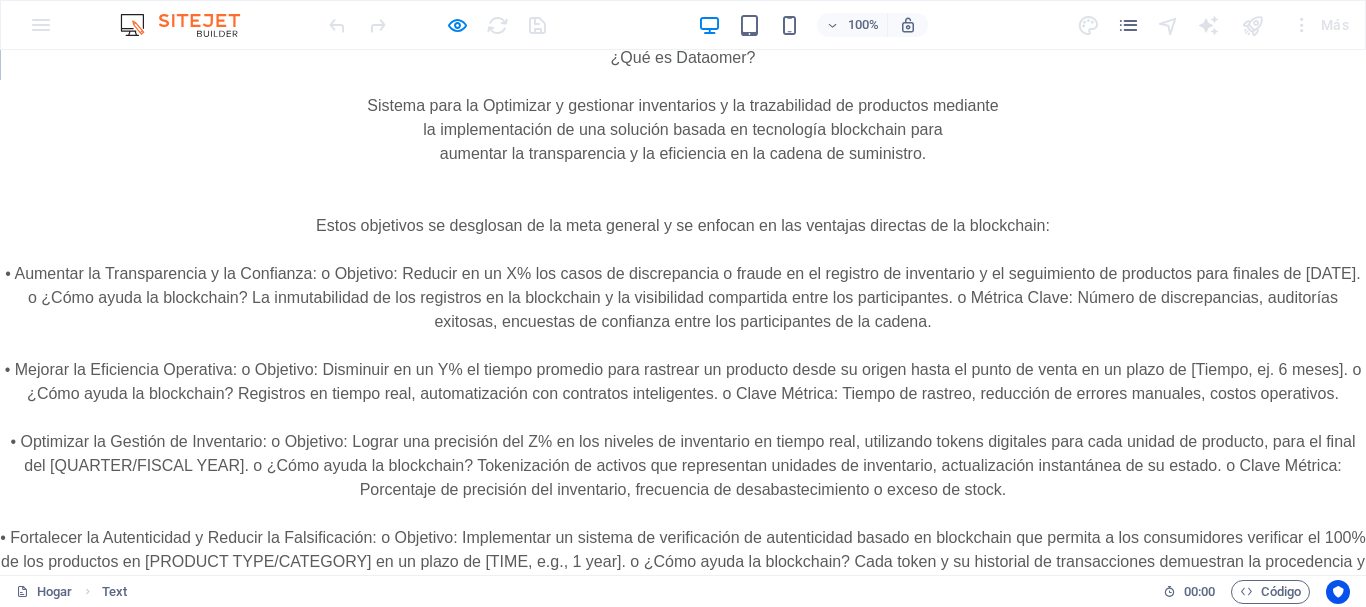 scroll, scrollTop: 0, scrollLeft: 0, axis: both 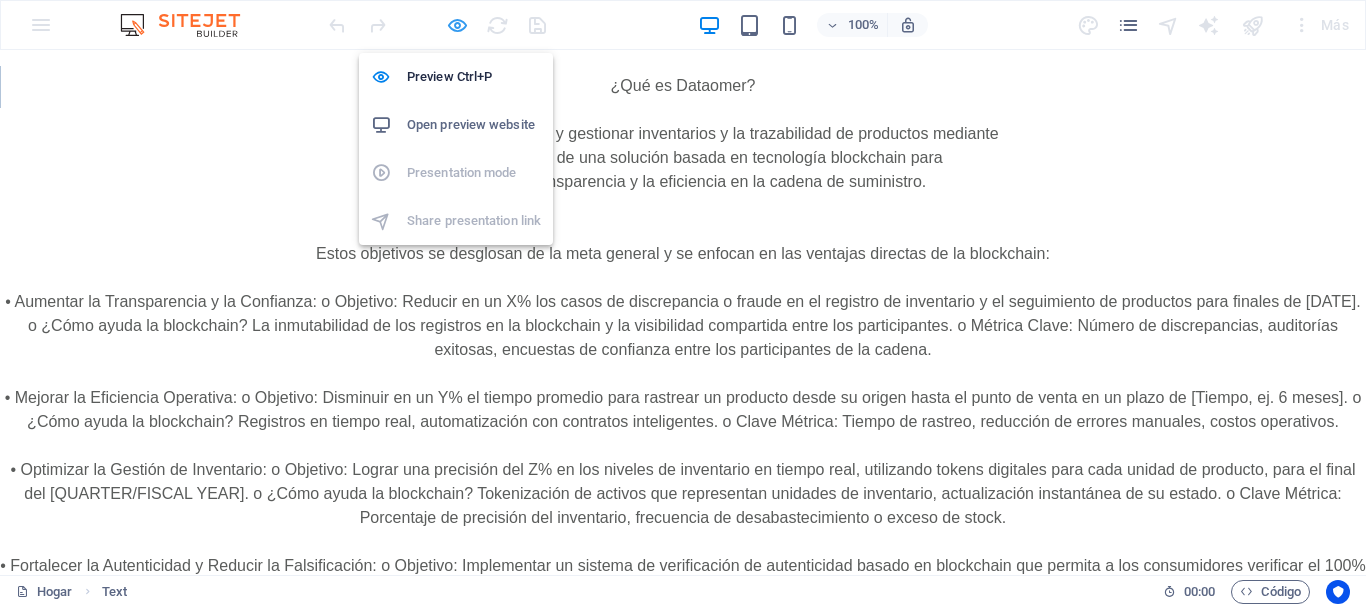 click at bounding box center (457, 25) 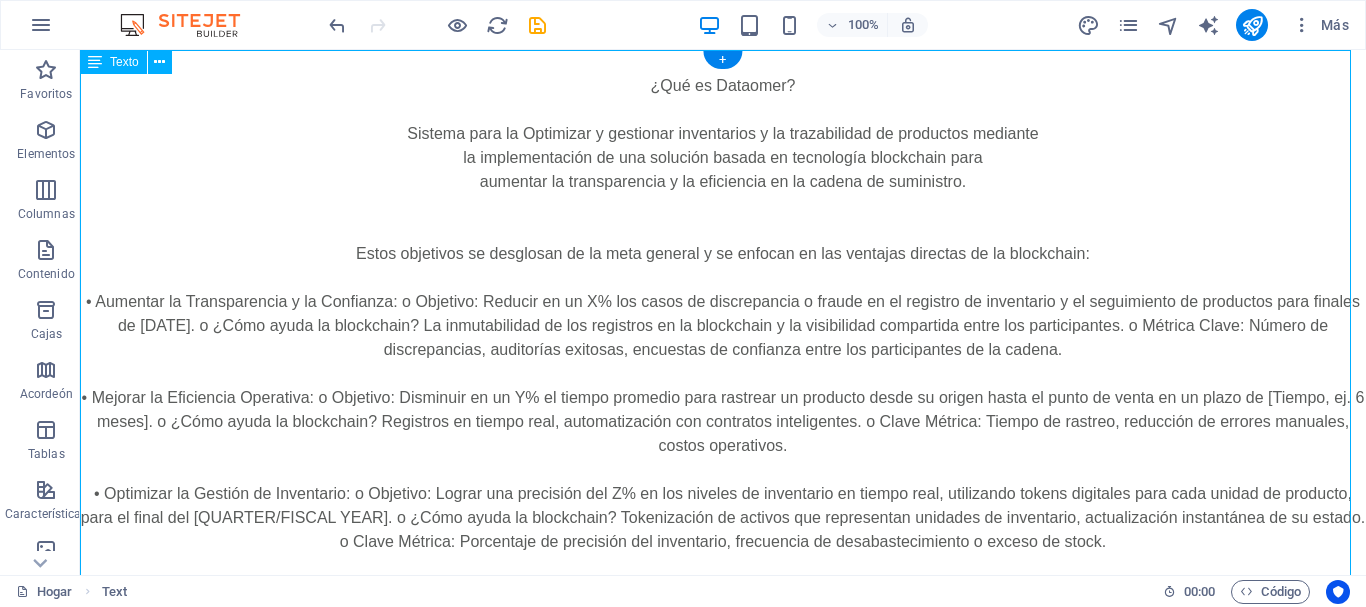 click on "Qué es Dataomer? Sistema para la Optimizar y gestionar inventarios y la trazabilidad de productos mediante
la implementación de una solución basada en tecnología blockchain para
aumentar la transparencia y la eficiencia en la cadena de suministro. Estos objetivos se desglosan de la meta general y se enfocan en las ventajas directas de la blockchain: • Aumentar la Transparencia y la Confianza: o Objetivo: Reducir en un X% los casos de discrepancia o fraude en el registro de inventario y el seguimiento de productos para finales de [DATE]. o ¿Cómo ayuda la blockchain? La inmutabilidad de los registros en la blockchain y la visibilidad compartida entre los participantes. o Métrica Clave: Número de discrepancias, auditorías exitosas, encuestas de confianza entre los participantes de la cadena." at bounding box center [723, 518] 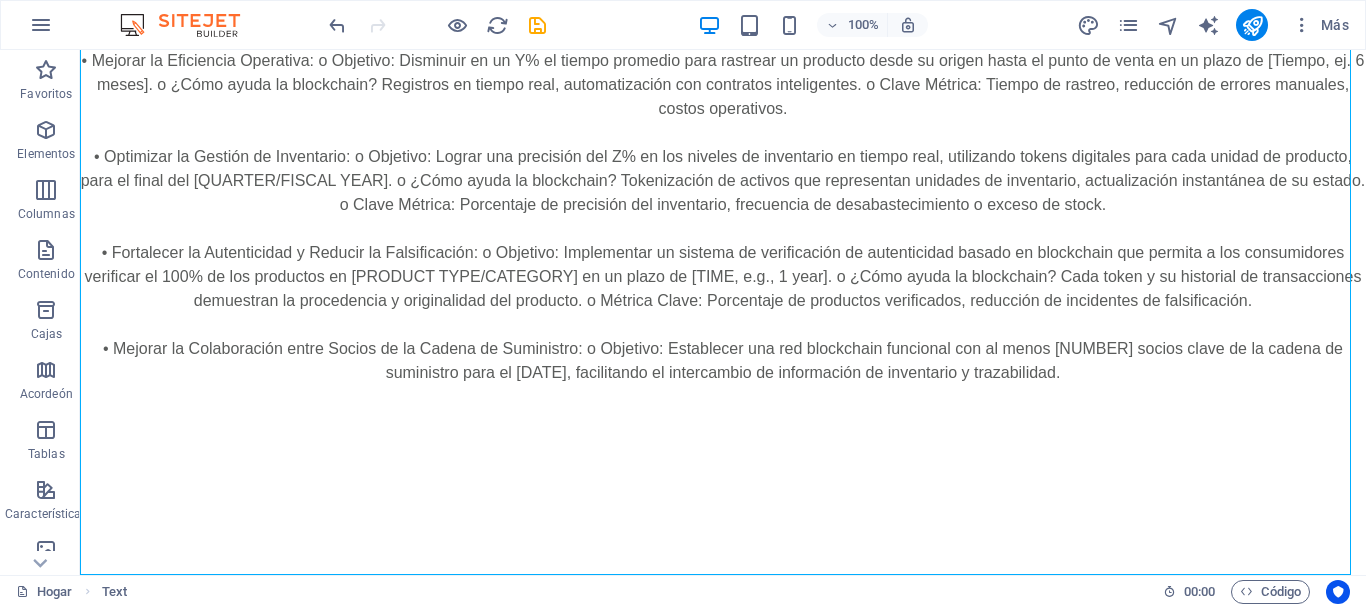 scroll, scrollTop: 411, scrollLeft: 0, axis: vertical 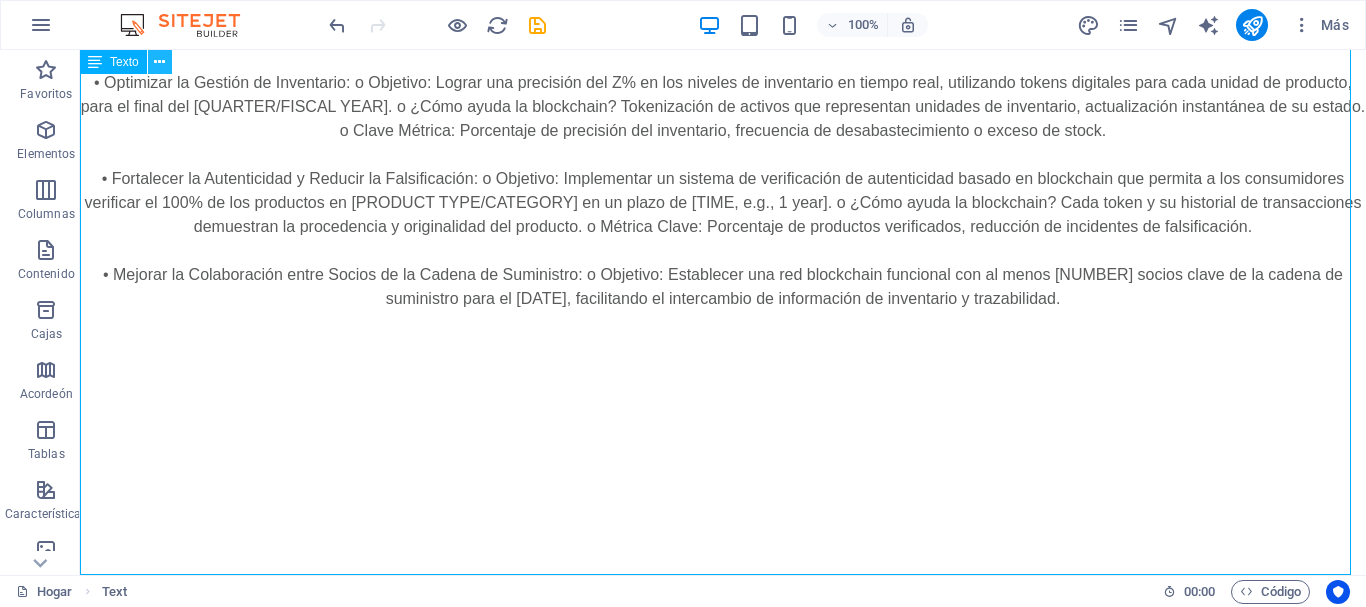 click at bounding box center (159, 62) 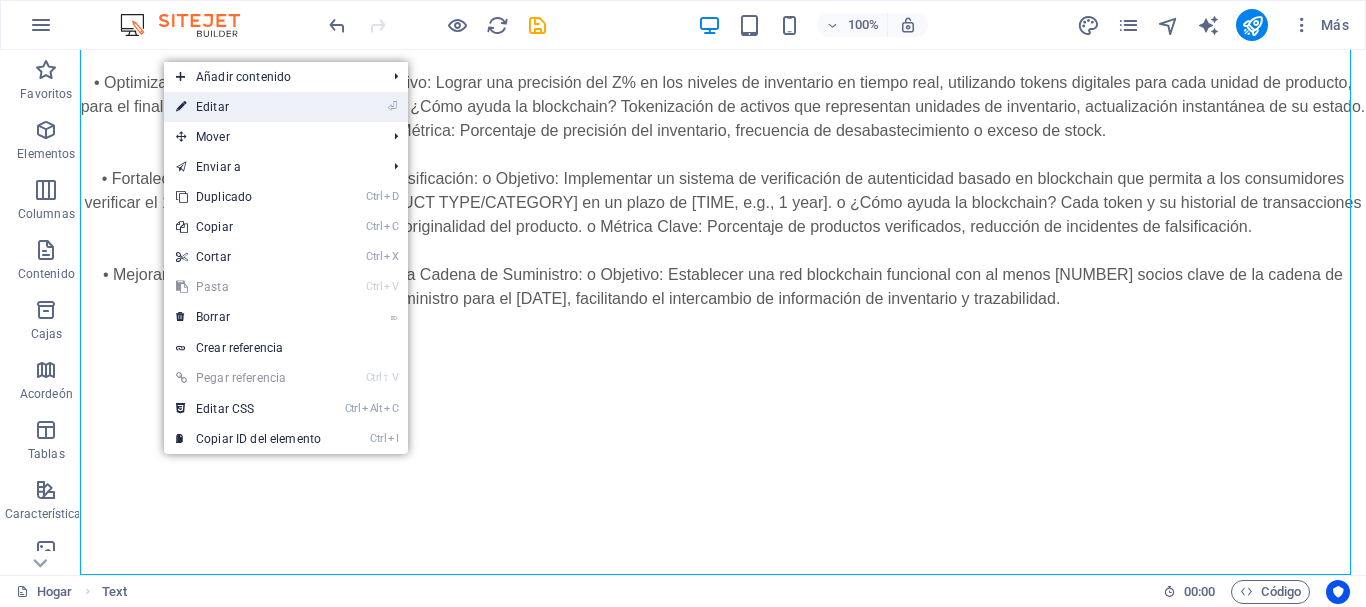 click on "Editar" at bounding box center (212, 107) 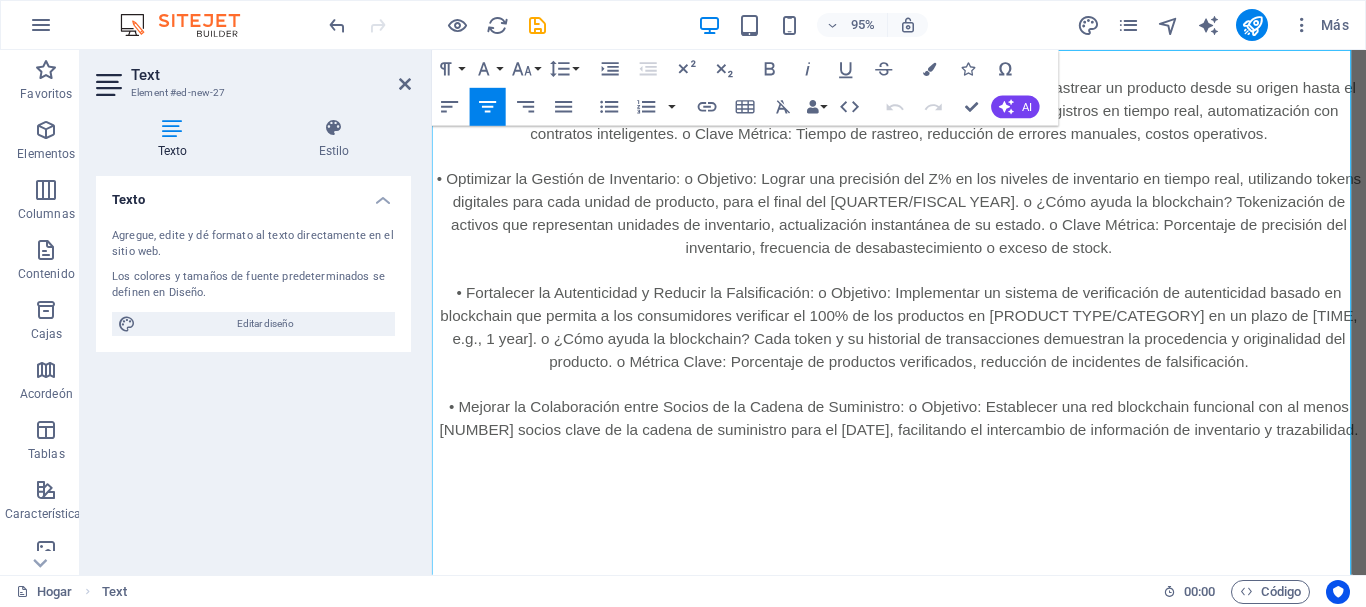 scroll, scrollTop: 0, scrollLeft: 0, axis: both 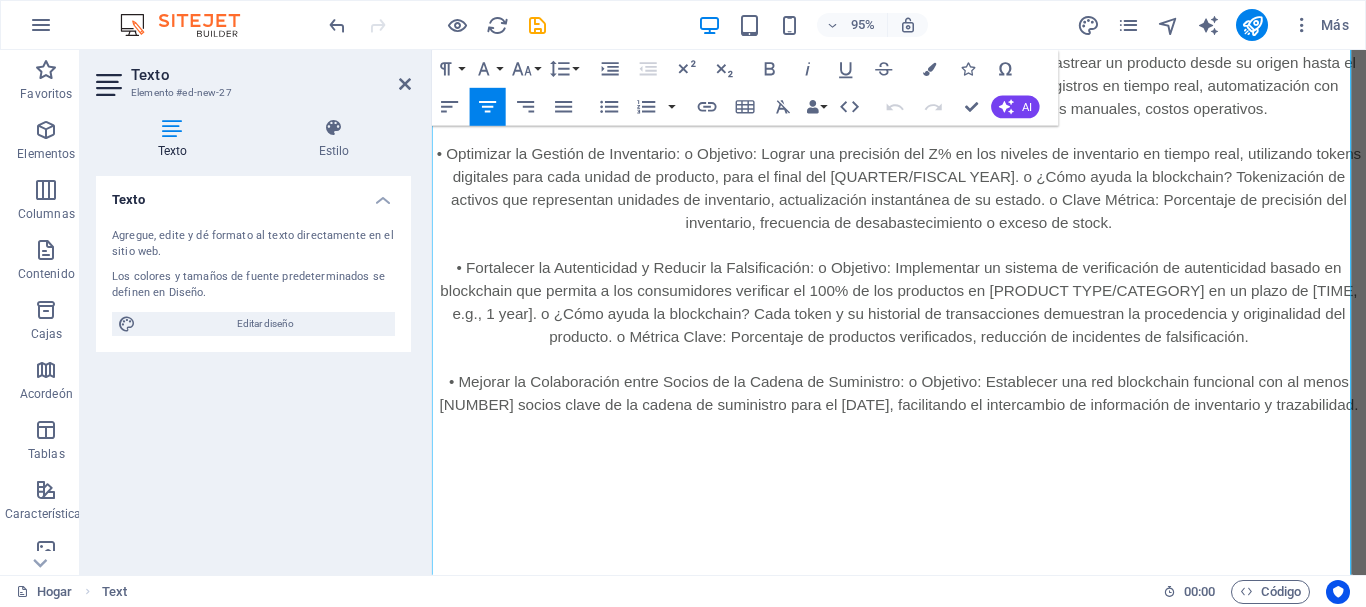 click on "• Mejorar la Colaboración entre Socios de la Cadena de Suministro: o Objetivo: Establecer una red blockchain funcional con al menos [NUMBER] socios clave de la cadena de suministro para el [DATE], facilitando el intercambio de información de inventario y trazabilidad." at bounding box center (923, 411) 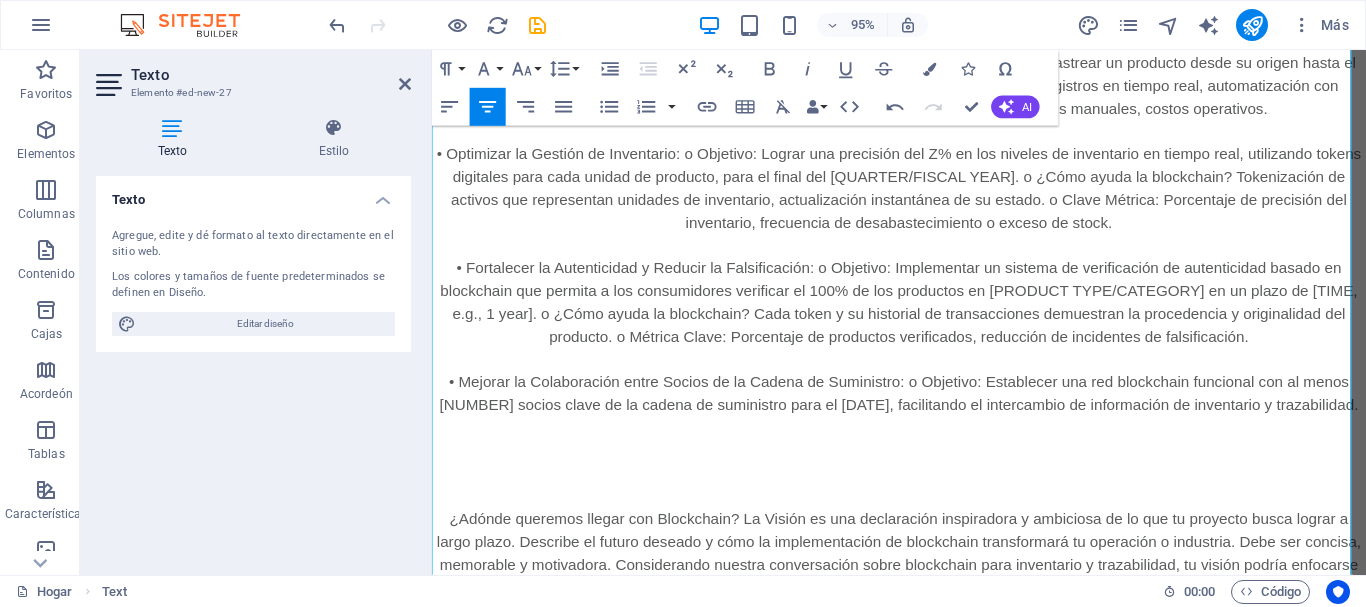 click on "¿Adónde queremos llegar con Blockchain? La Visión es una declaración inspiradora y ambiciosa de lo que tu proyecto busca lograr a largo plazo. Describe el futuro deseado y cómo la implementación de blockchain transformará tu operación o industria. Debe ser concisa, memorable y motivadora. Considerando nuestra conversación sobre blockchain para inventario y trazabilidad, tu visión podría enfocarse en: • Transparencia total: Una cadena de suministro sin opacidades. • Confianza inquebrantable: Eliminar dudas sobre la autenticidad y origen. • Eficiencia sin precedentes: Optimización de procesos al máximo. • Innovación: Liderar con tecnología de vanguardia." at bounding box center (923, 591) 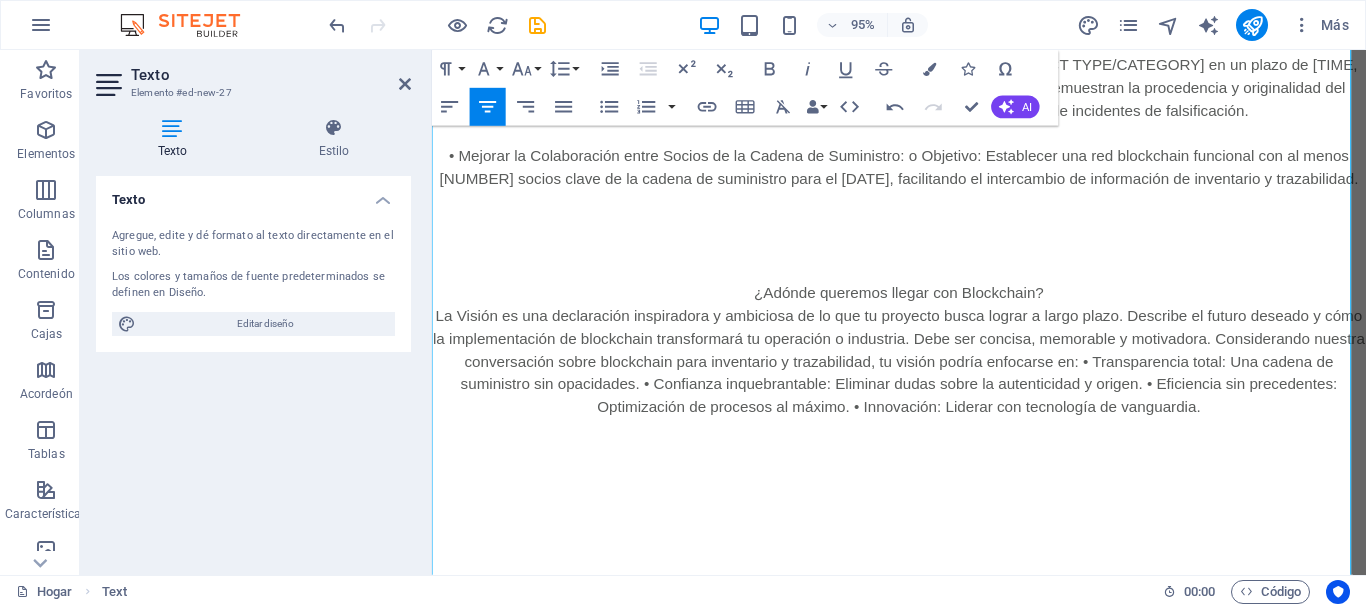 scroll, scrollTop: 723, scrollLeft: 0, axis: vertical 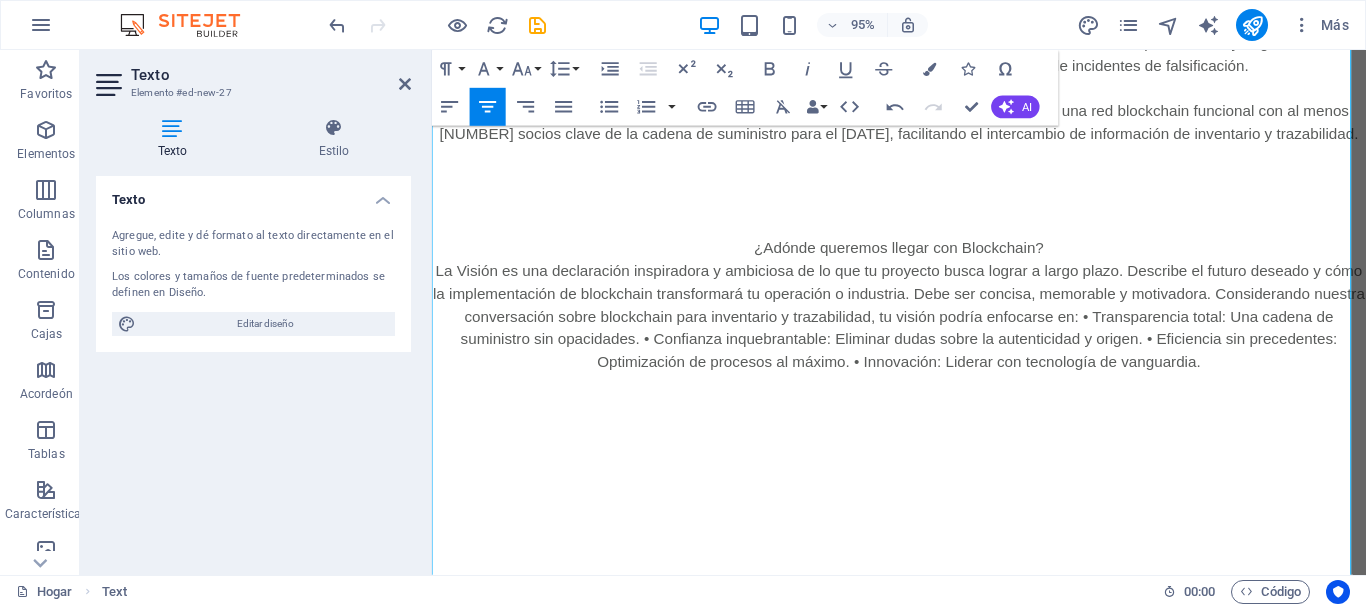 click on "¿Adónde queremos llegar con Blockchain?" at bounding box center (923, 259) 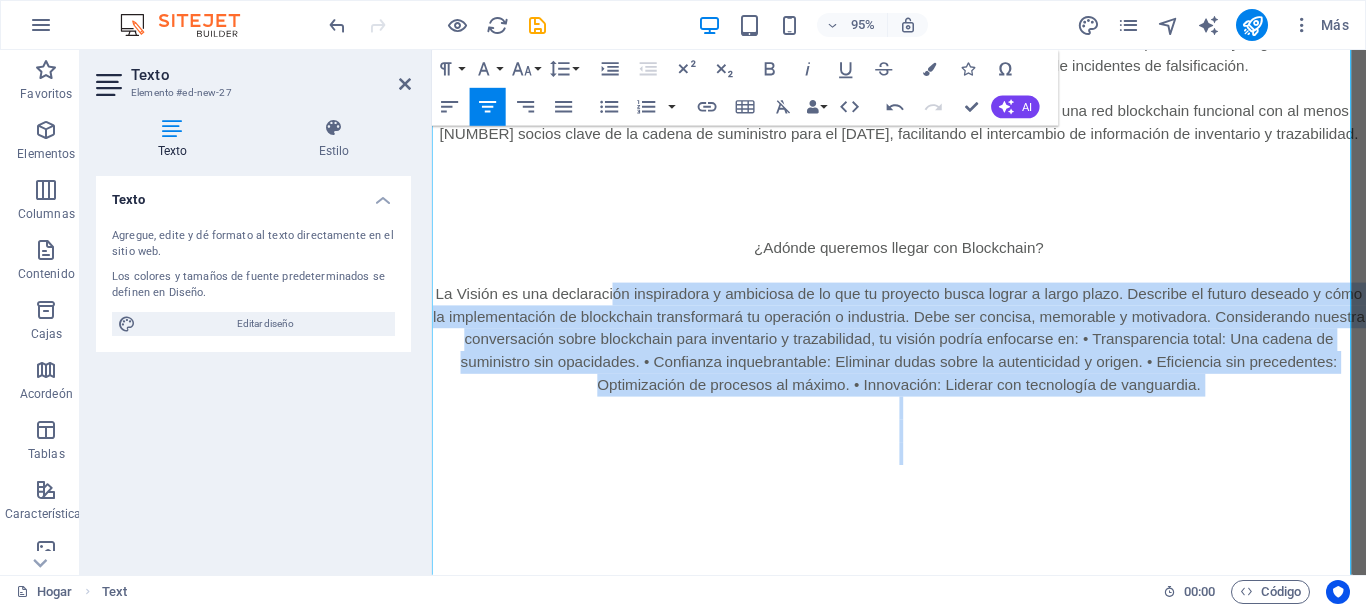drag, startPoint x: 640, startPoint y: 301, endPoint x: 693, endPoint y: 479, distance: 185.72292 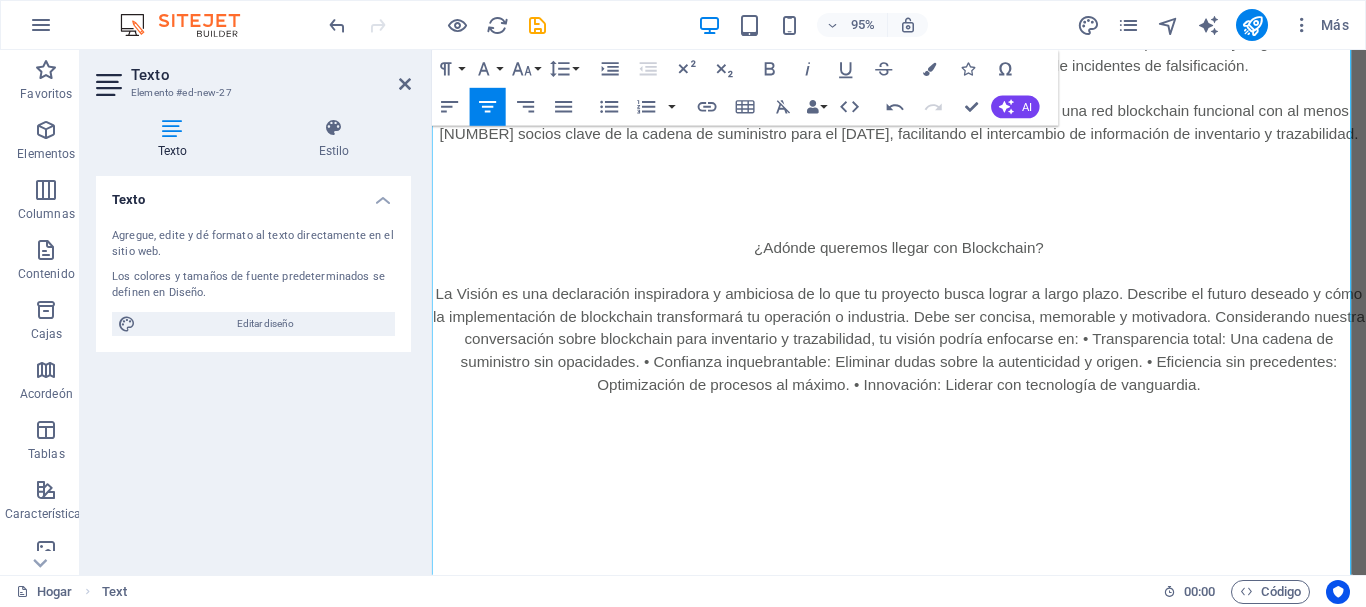 click at bounding box center (923, 523) 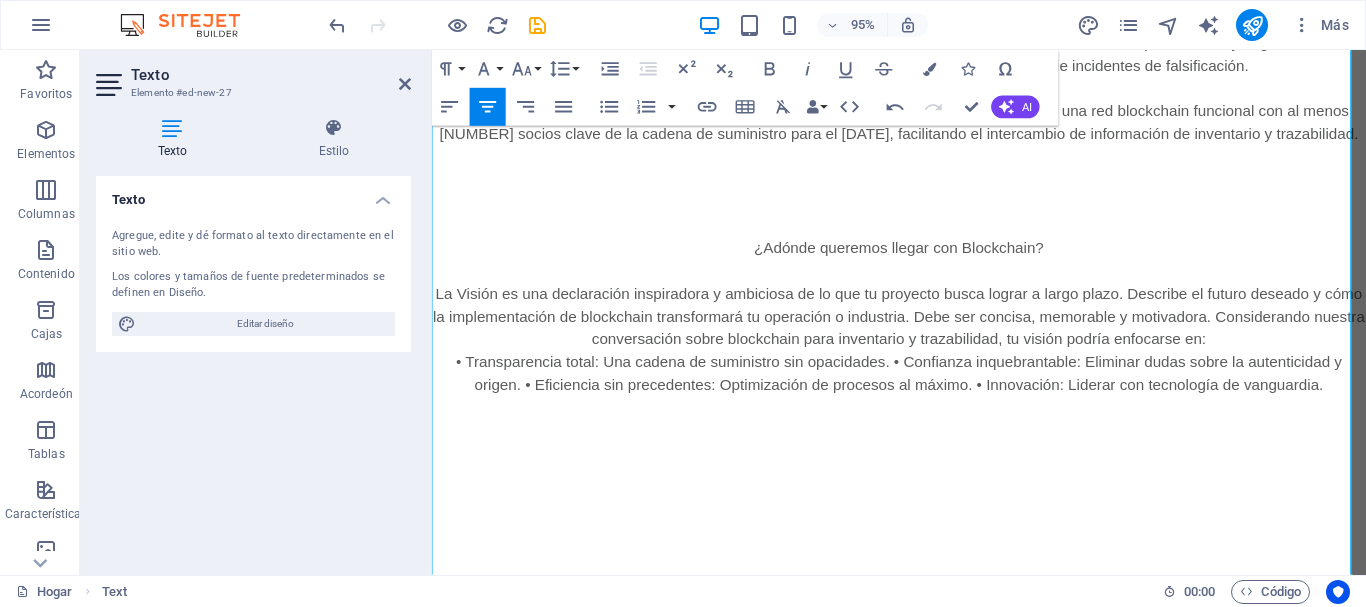 click on "• Transparencia total: Una cadena de suministro sin opacidades. • Confianza inquebrantable: Eliminar dudas sobre la autenticidad y origen. • Eficiencia sin precedentes: Optimización de procesos al máximo. • Innovación: Liderar con tecnología de vanguardia." at bounding box center [923, 390] 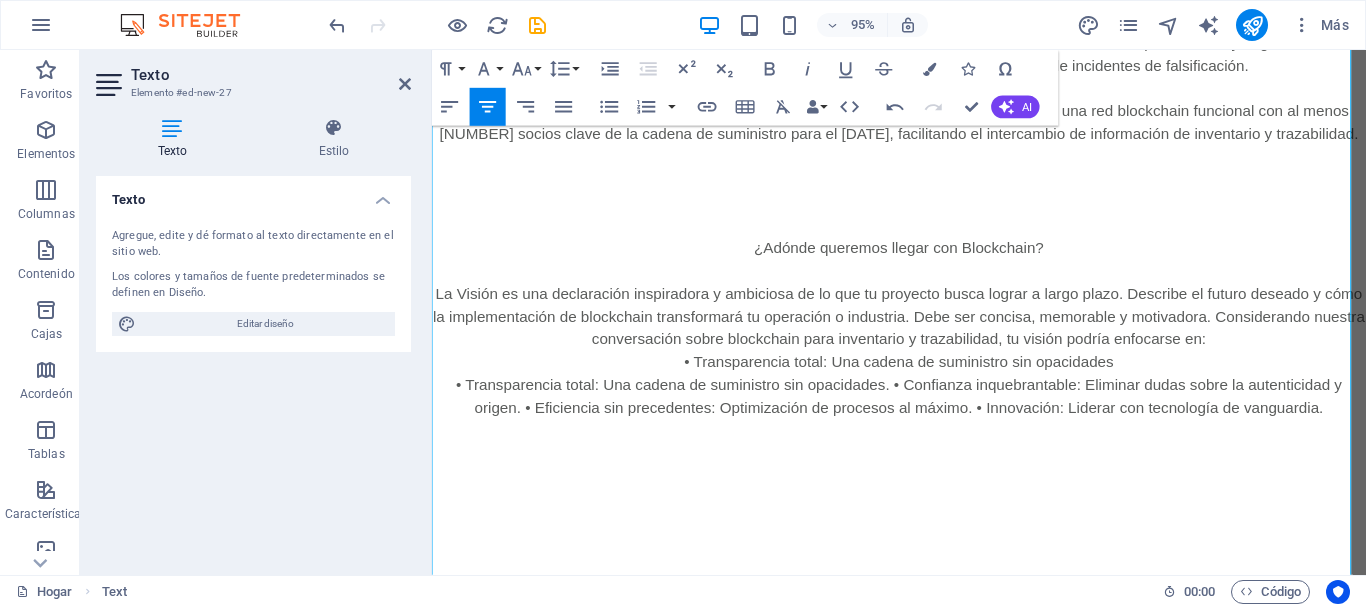 click on "• Transparencia total: Una cadena de suministro sin opacidades. • Confianza inquebrantable: Eliminar dudas sobre la autenticidad y origen. • Eficiencia sin precedentes: Optimización de procesos al máximo. • Innovación: Liderar con tecnología de vanguardia." at bounding box center (923, 414) 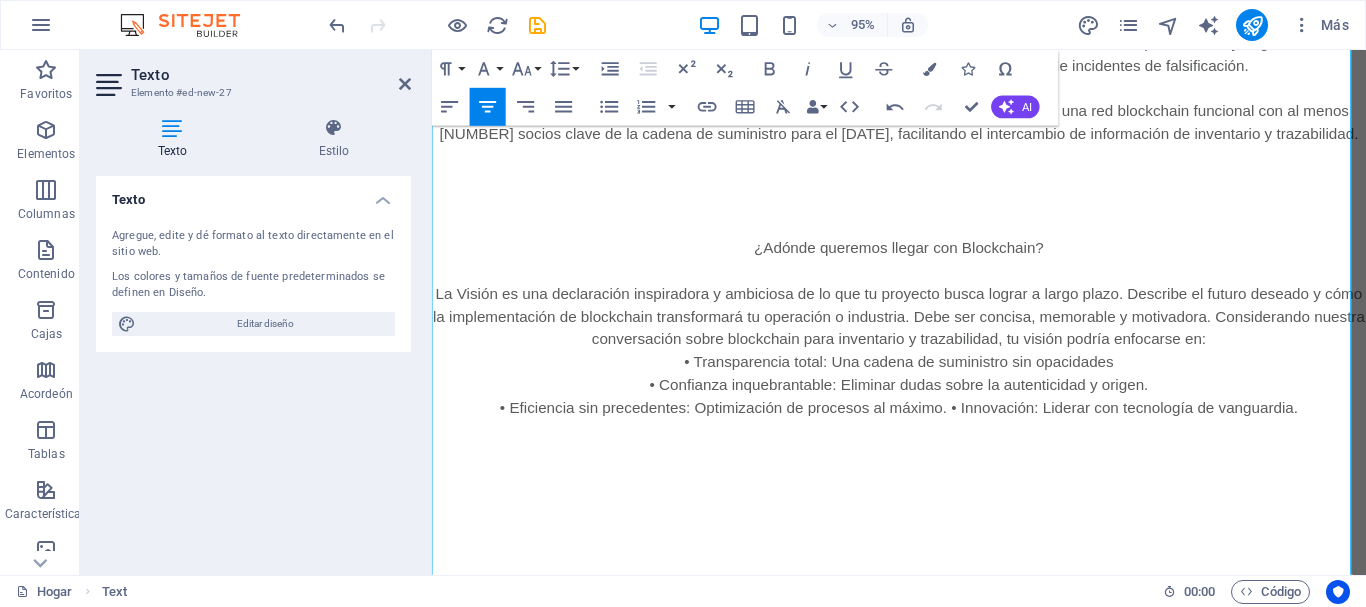 click on "• Transparencia total: Una cadena de suministro sin opacidades" at bounding box center [923, 379] 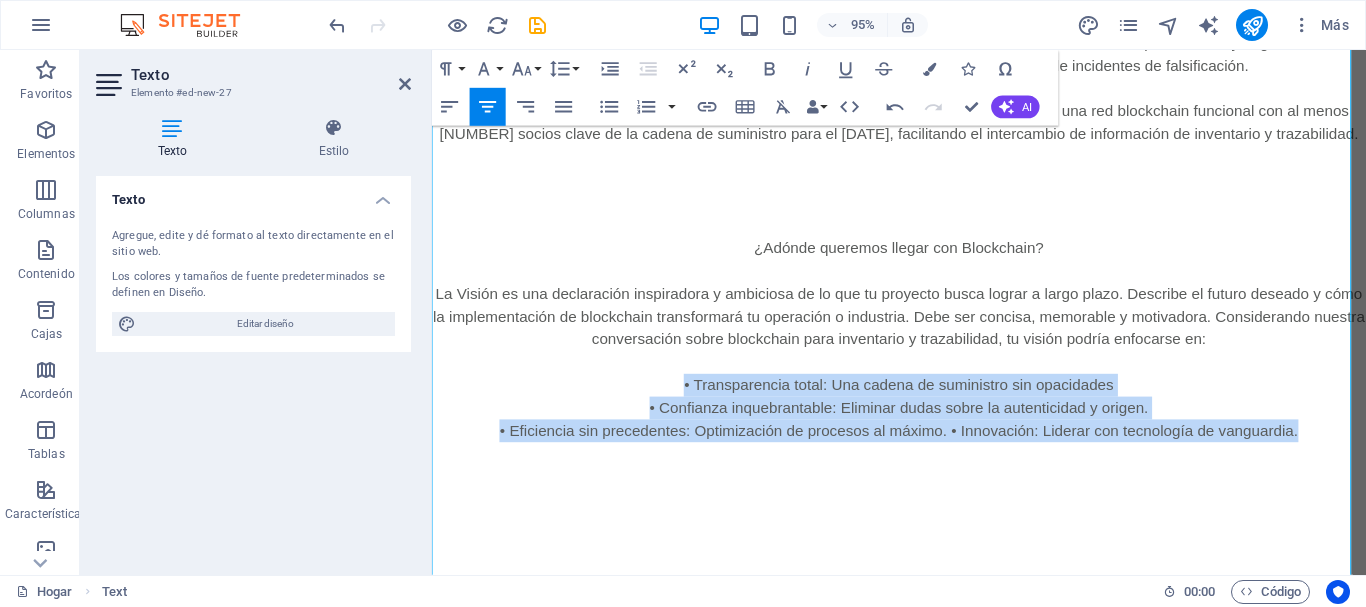 drag, startPoint x: 683, startPoint y: 393, endPoint x: 1348, endPoint y: 463, distance: 668.6741 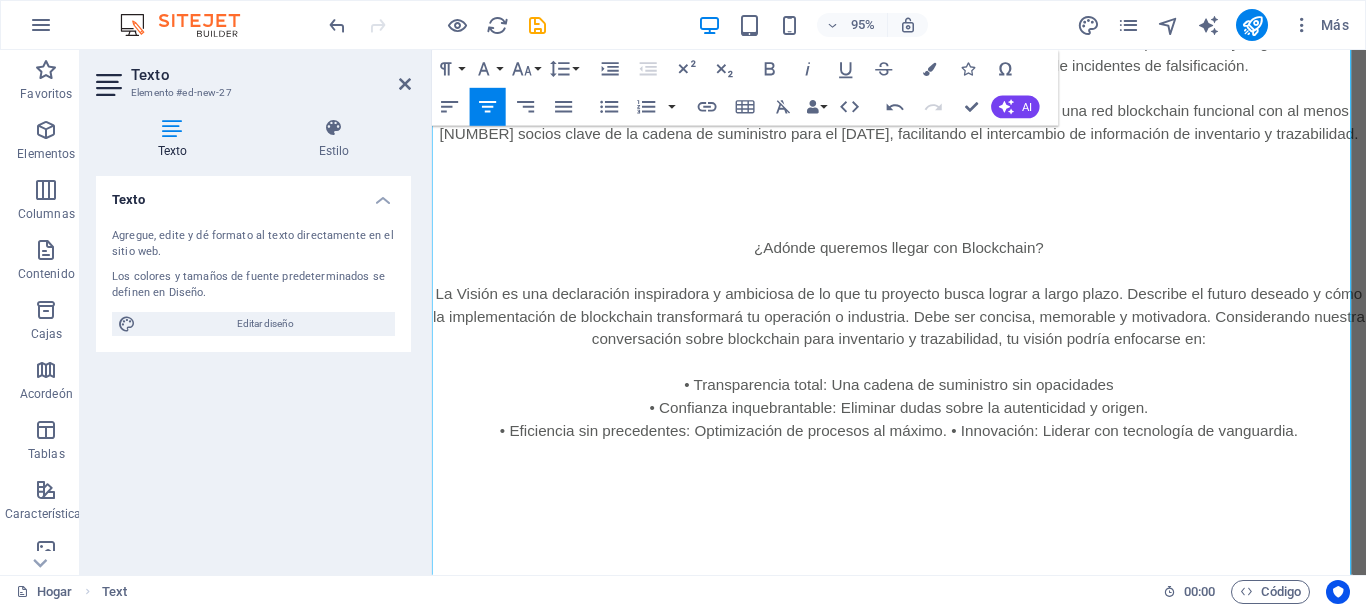 click on "• Eficiencia sin precedentes: Optimización de procesos al máximo. • Innovación: Liderar con tecnología de vanguardia." at bounding box center [923, 451] 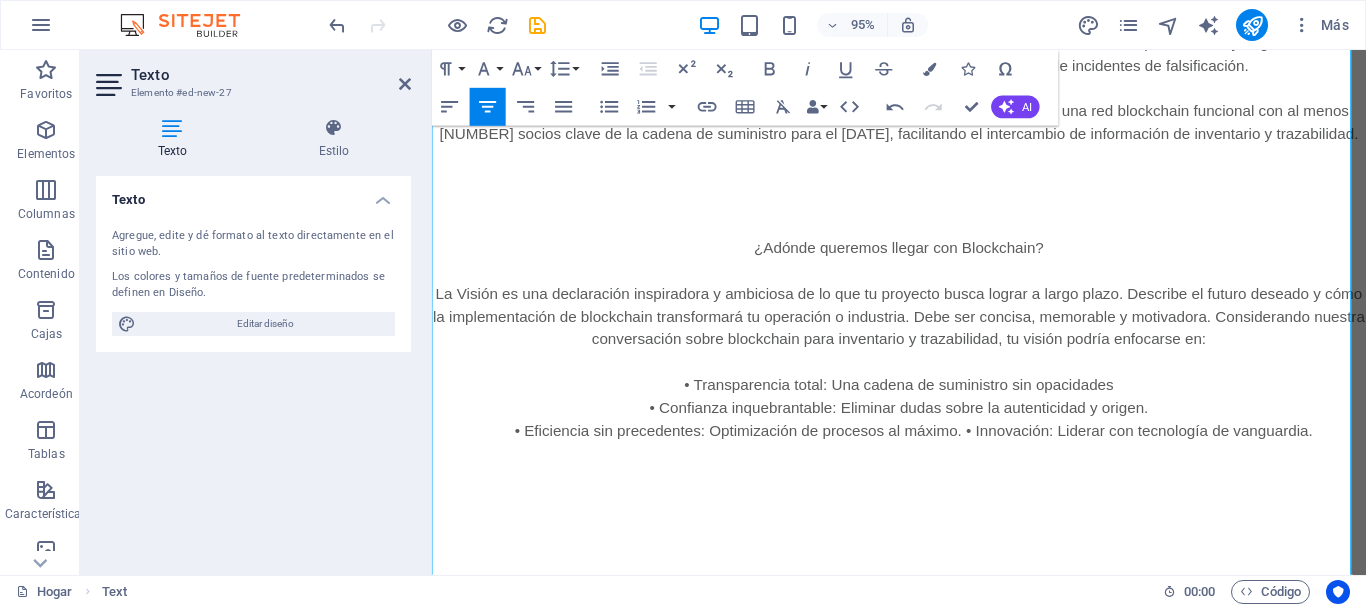 click on "• Confianza inquebrantable: Eliminar dudas sobre la autenticidad y origen." at bounding box center (923, 427) 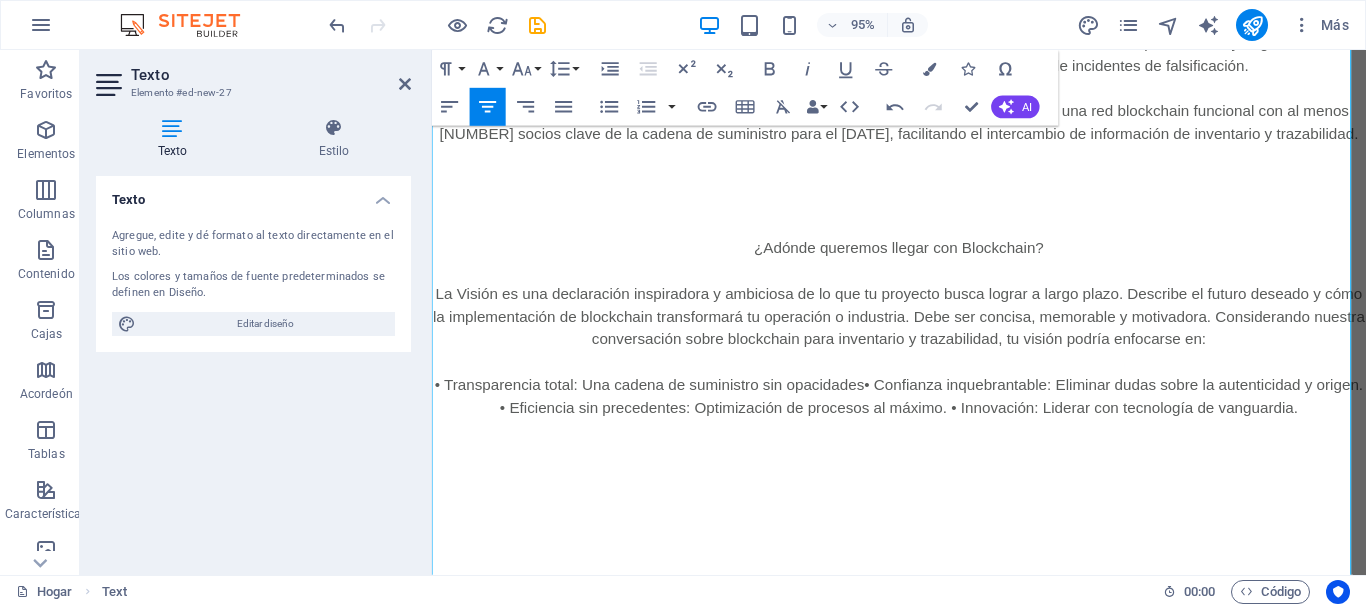 click on "• Transparencia total: Una cadena de suministro sin opacidades" at bounding box center (661, 402) 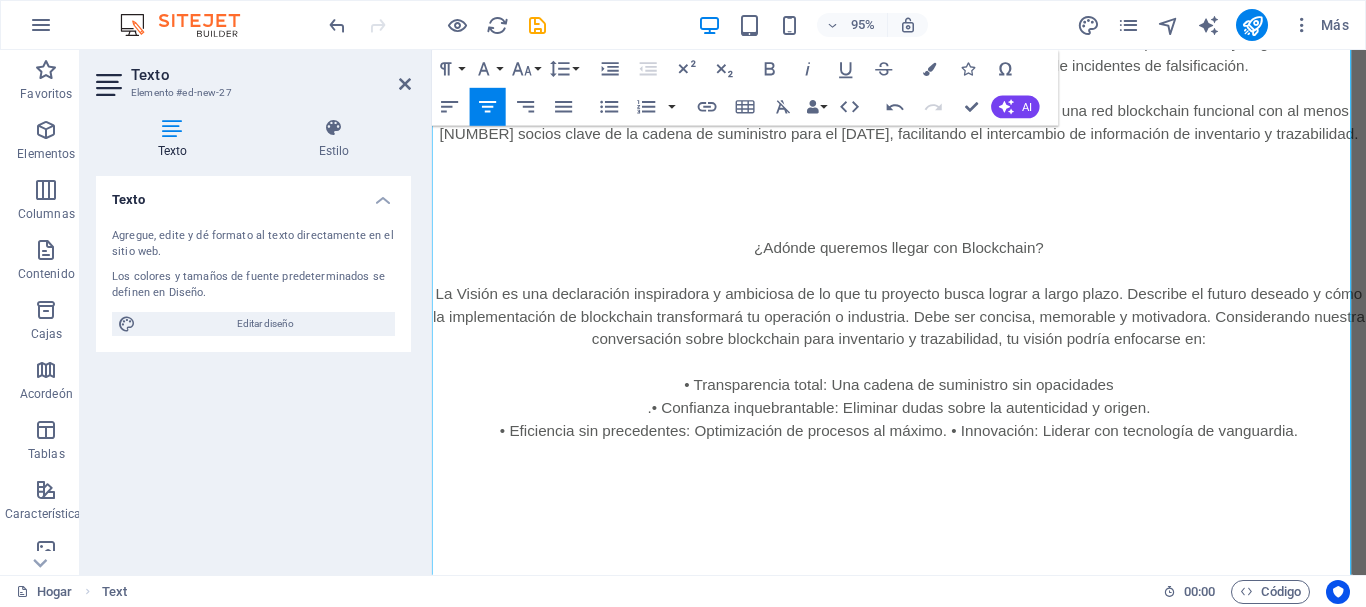 click on "• Transparencia total: Una cadena de suministro sin opacidades" at bounding box center (923, 403) 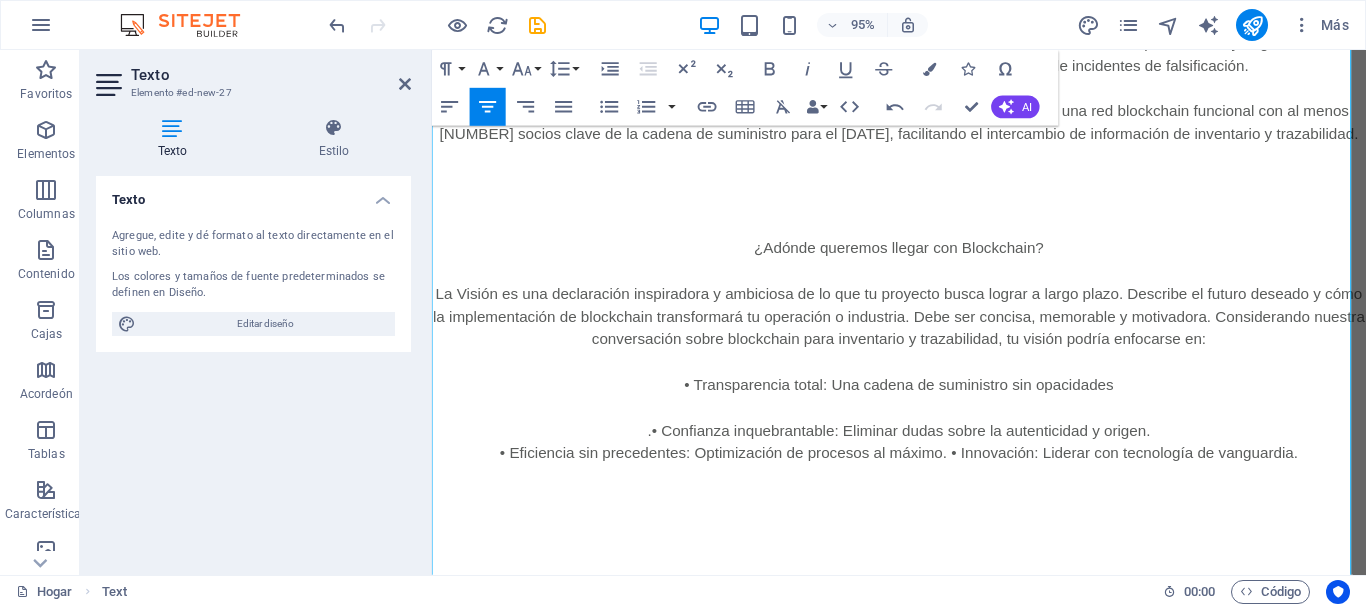 click on ".  • Confianza inquebrantable: Eliminar dudas sobre la autenticidad y origen." at bounding box center (923, 451) 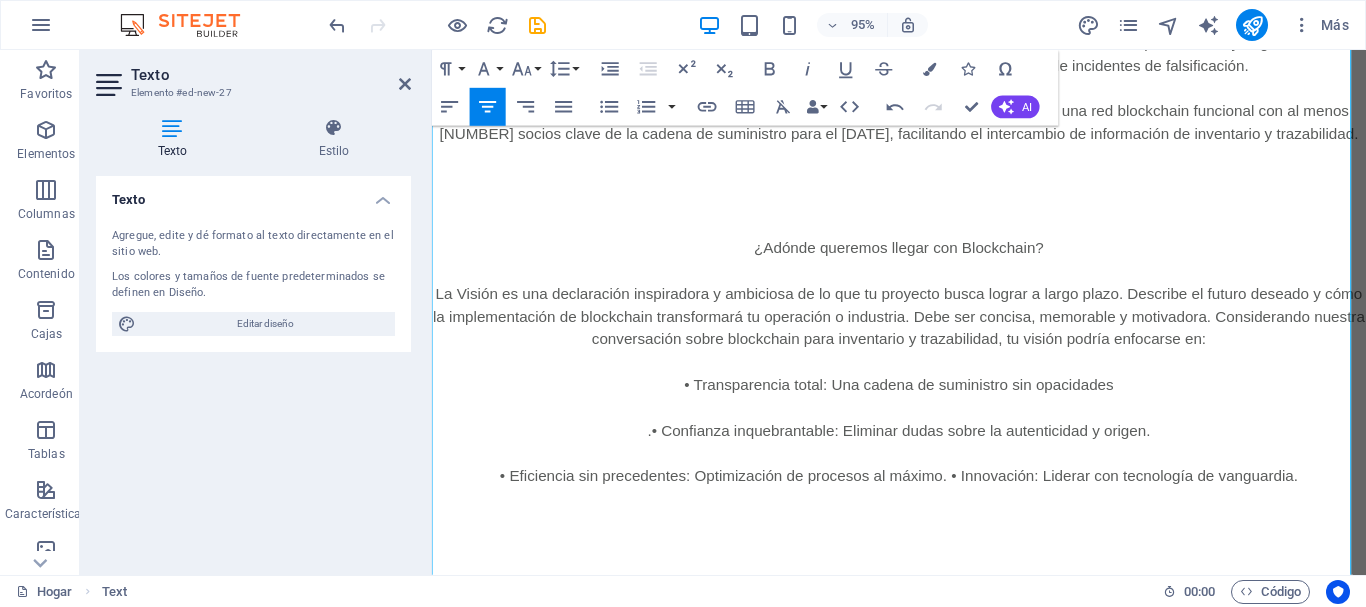 click on "• Eficiencia sin precedentes: Optimización de procesos al máximo. • Innovación: Liderar con tecnología de vanguardia." at bounding box center (923, 499) 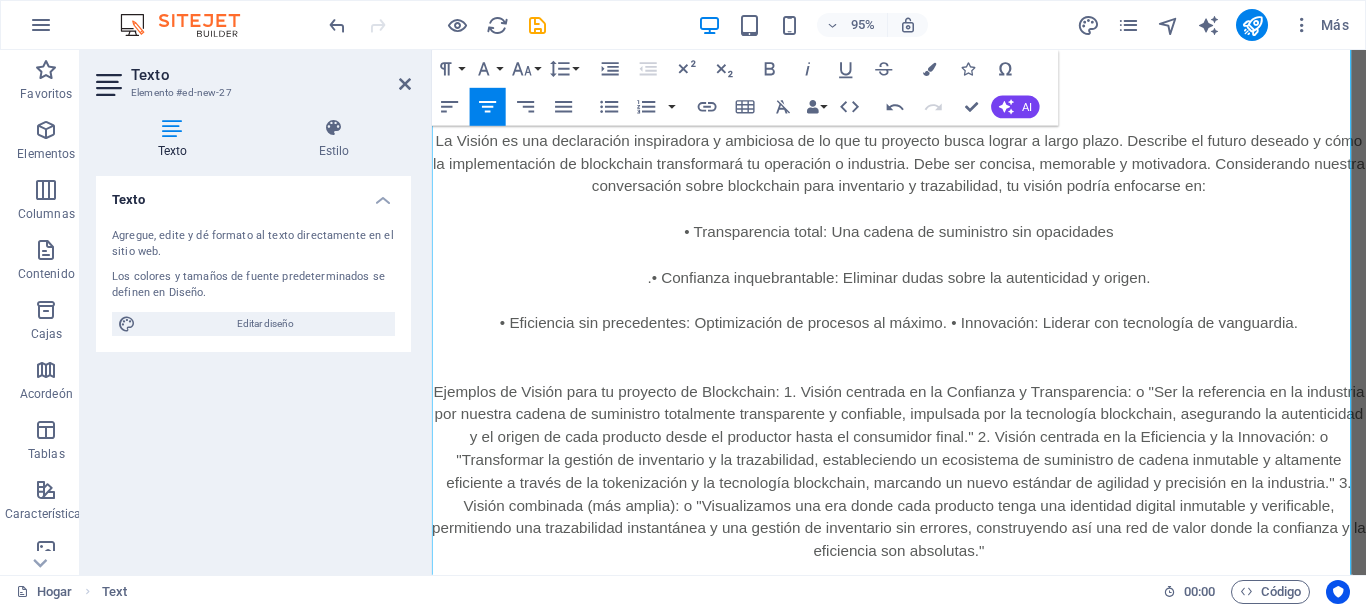 scroll, scrollTop: 978, scrollLeft: 0, axis: vertical 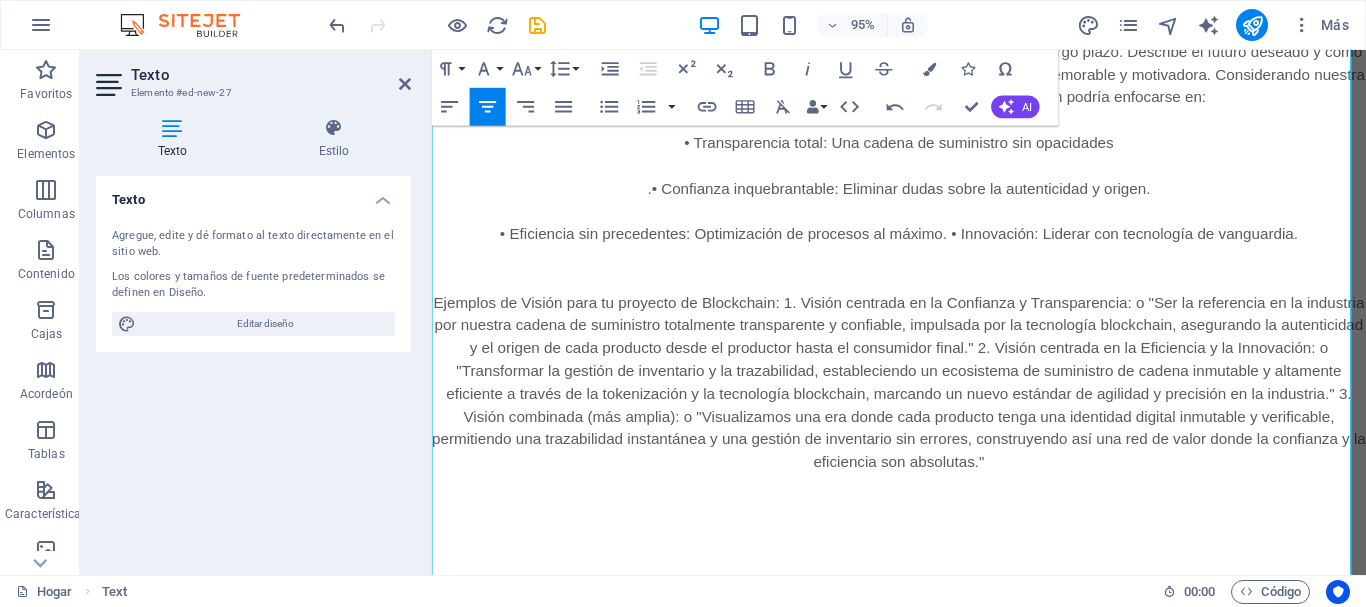 click on "Ejemplos de Visión para tu proyecto de Blockchain: 1. Visión centrada en la Confianza y Transparencia: o "Ser la referencia en la industria por nuestra cadena de suministro totalmente transparente y confiable, impulsada por la tecnología blockchain, asegurando la autenticidad y el origen de cada producto desde el productor hasta el consumidor final." 2. Visión centrada en la Eficiencia y la Innovación: o "Transformar la gestión de inventario y la trazabilidad, estableciendo un ecosistema de suministro de cadena inmutable y altamente eficiente a través de la tokenización y la tecnología blockchain, marcando un nuevo estándar de agilidad y precisión en la industria." 3. Visión combinada (más amplia): o "Visualizamos una era donde cada producto tenga una identidad digital inmutable y verificable, permitiendo una trazabilidad instantánea y una gestión de inventario sin errores, construyendo así una red de valor donde la confianza y la eficiencia son absolutas."" at bounding box center [923, 399] 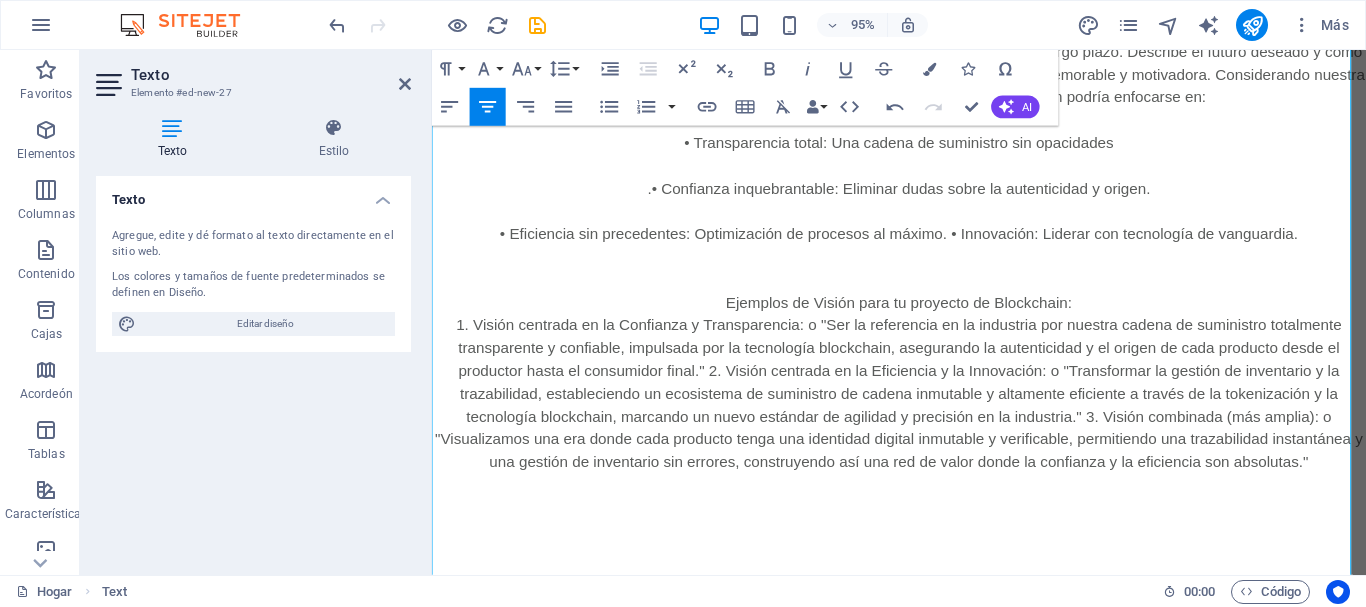 click on "1. Visión centrada en la Confianza y Transparencia: o "Ser la referencia en la industria por nuestra cadena de suministro totalmente transparente y confiable, impulsada por la tecnología blockchain, asegurando la autenticidad y el origen de cada producto desde el productor hasta el consumidor final." 2. Visión centrada en la Eficiencia y la Innovación: o "Transformar la gestión de inventario y la trazabilidad, estableciendo un ecosistema de suministro de cadena inmutable y altamente eficiente a través de la tokenización y la tecnología blockchain, marcando un nuevo estándar de agilidad y precisión en la industria." 3. Visión combinada (más amplia): o "Visualizamos una era donde cada producto tenga una identidad digital inmutable y verificable, permitiendo una trazabilidad instantánea y una gestión de inventario sin errores, construyendo así una red de valor donde la confianza y la eficiencia son absolutas."" at bounding box center (923, 411) 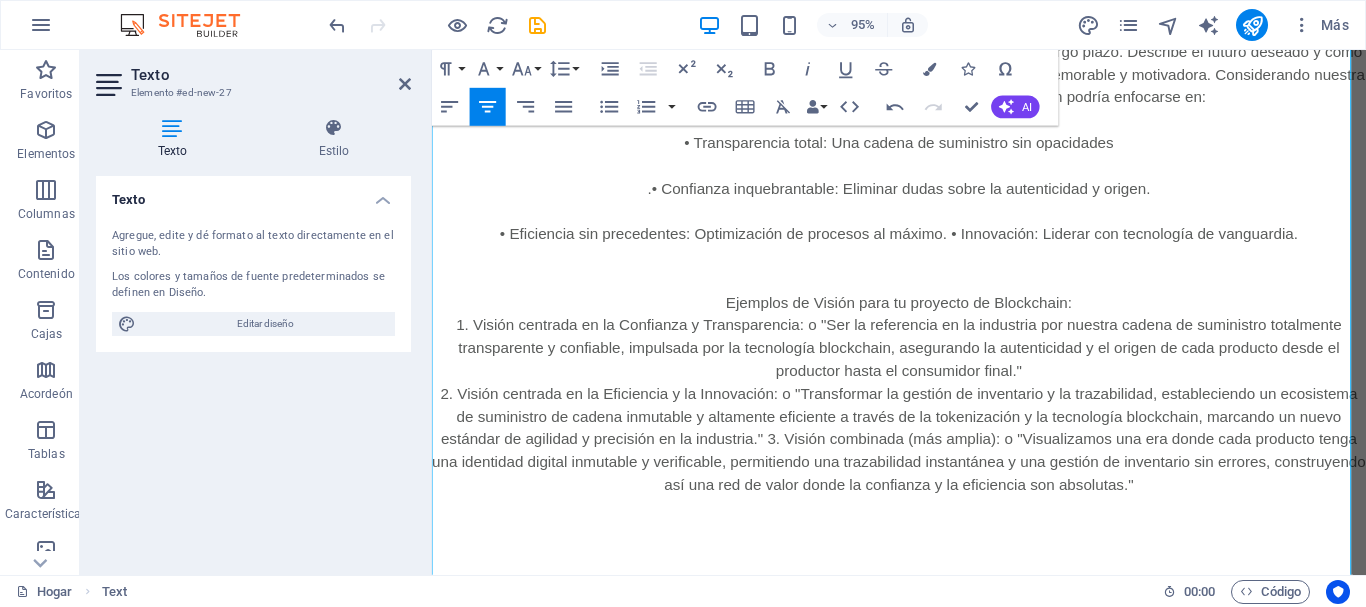 click on "2. Visión centrada en la Eficiencia y la Innovación: o "Transformar la gestión de inventario y la trazabilidad, estableciendo un ecosistema de suministro de cadena inmutable y altamente eficiente a través de la tokenización y la tecnología blockchain, marcando un nuevo estándar de agilidad y precisión en la industria." 3. Visión combinada (más amplia): o "Visualizamos una era donde cada producto tenga una identidad digital inmutable y verificable, permitiendo una trazabilidad instantánea y una gestión de inventario sin errores, construyendo así una red de valor donde la confianza y la eficiencia son absolutas."" at bounding box center (923, 459) 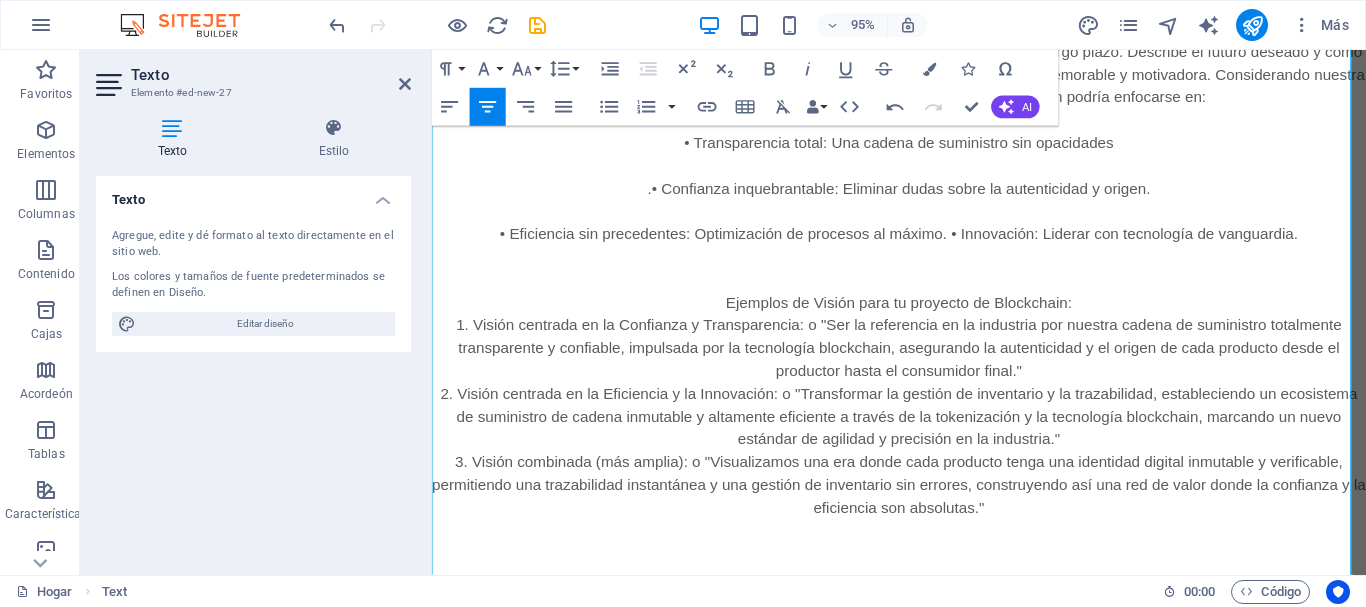 click on "Ejemplos de Visión para tu proyecto de Blockchain:" at bounding box center [923, 316] 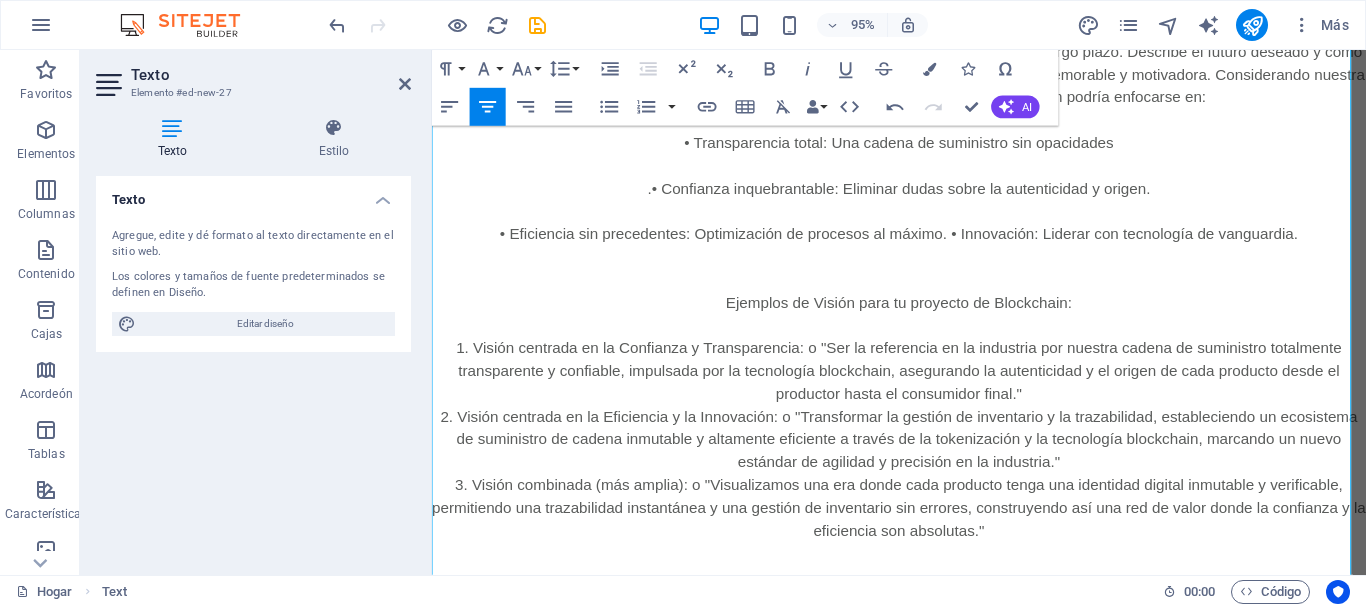 click on "1. Visión centrada en la Confianza y Transparencia: o "Ser la referencia en la industria por nuestra cadena de suministro totalmente transparente y confiable, impulsada por la tecnología blockchain, asegurando la autenticidad y el origen de cada producto desde el productor hasta el consumidor final."" at bounding box center (923, 388) 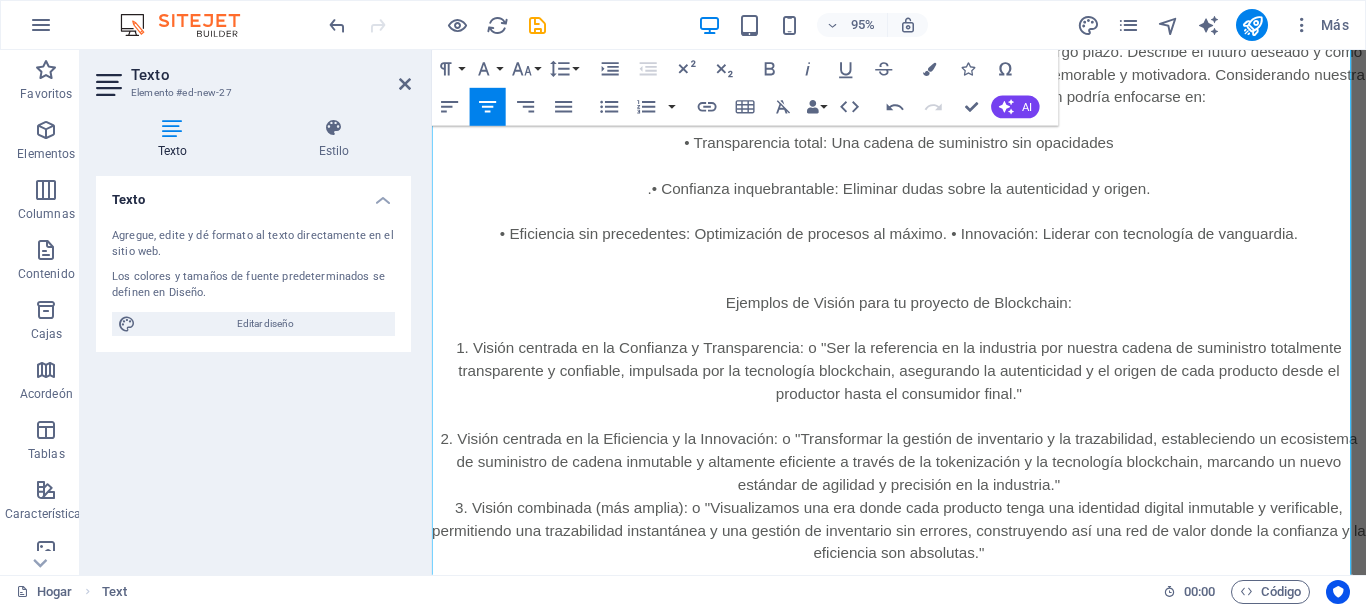 click on "2. Visión centrada en la Eficiencia y la Innovación: o "Transformar la gestión de inventario y la trazabilidad, estableciendo un ecosistema de suministro de cadena inmutable y altamente eficiente a través de la tokenización y la tecnología blockchain, marcando un nuevo estándar de agilidad y precisión en la industria."" at bounding box center (923, 484) 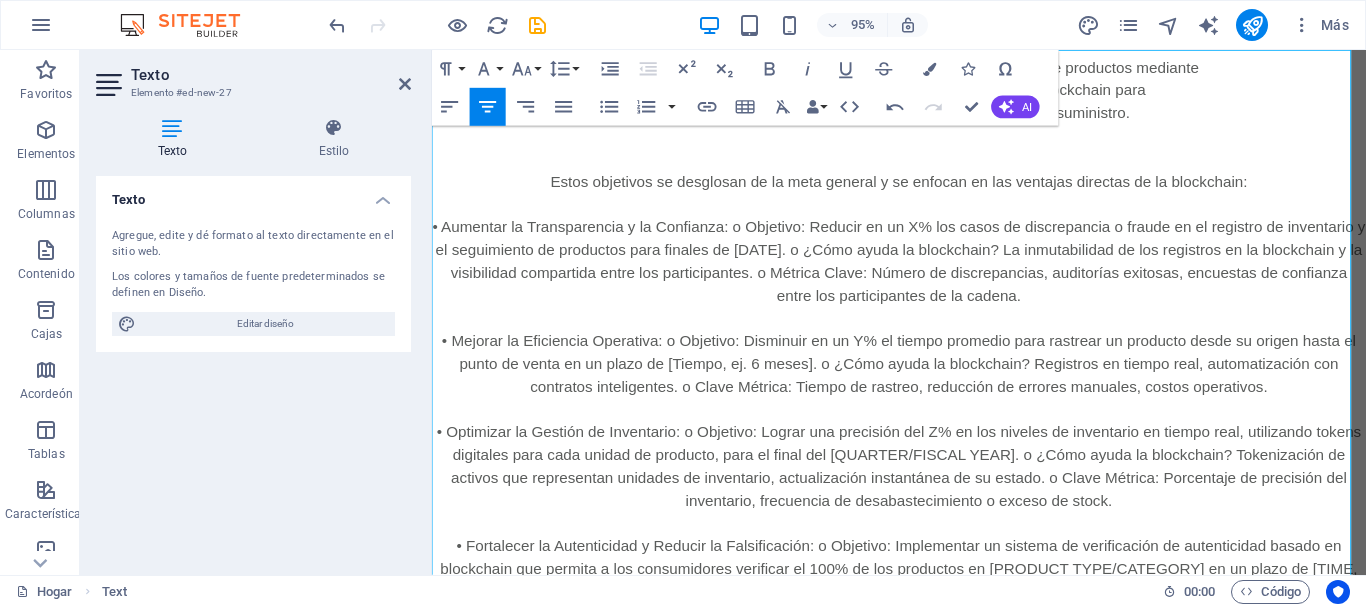 scroll, scrollTop: 0, scrollLeft: 0, axis: both 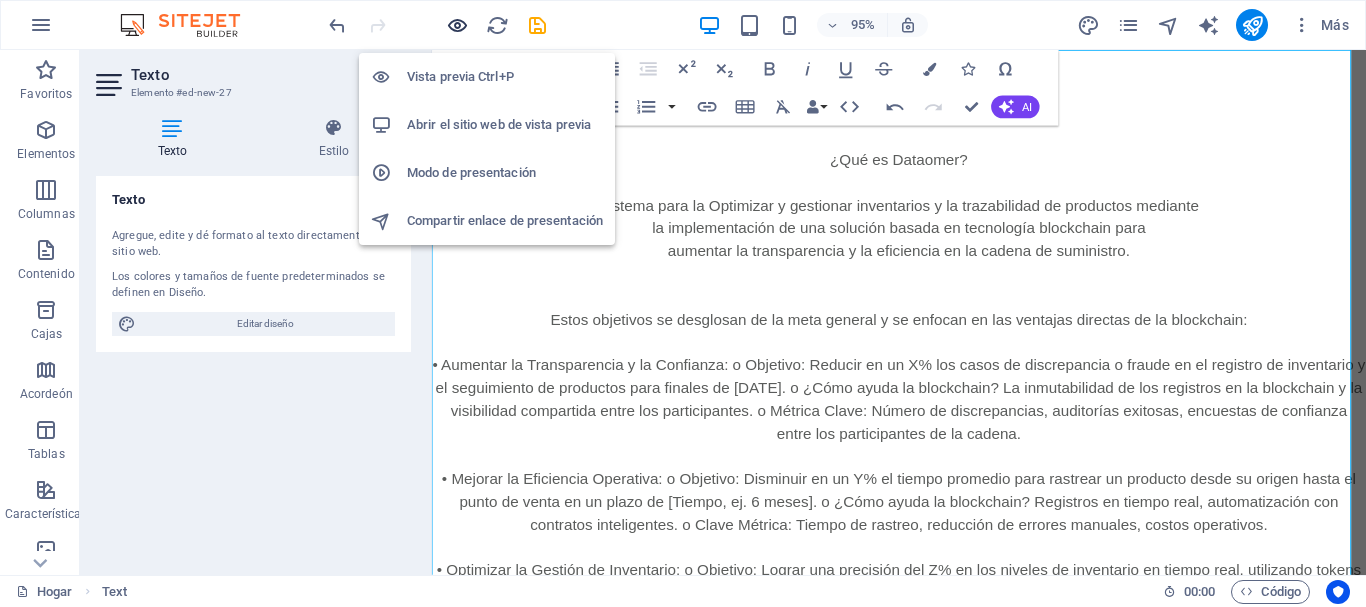 click at bounding box center (457, 25) 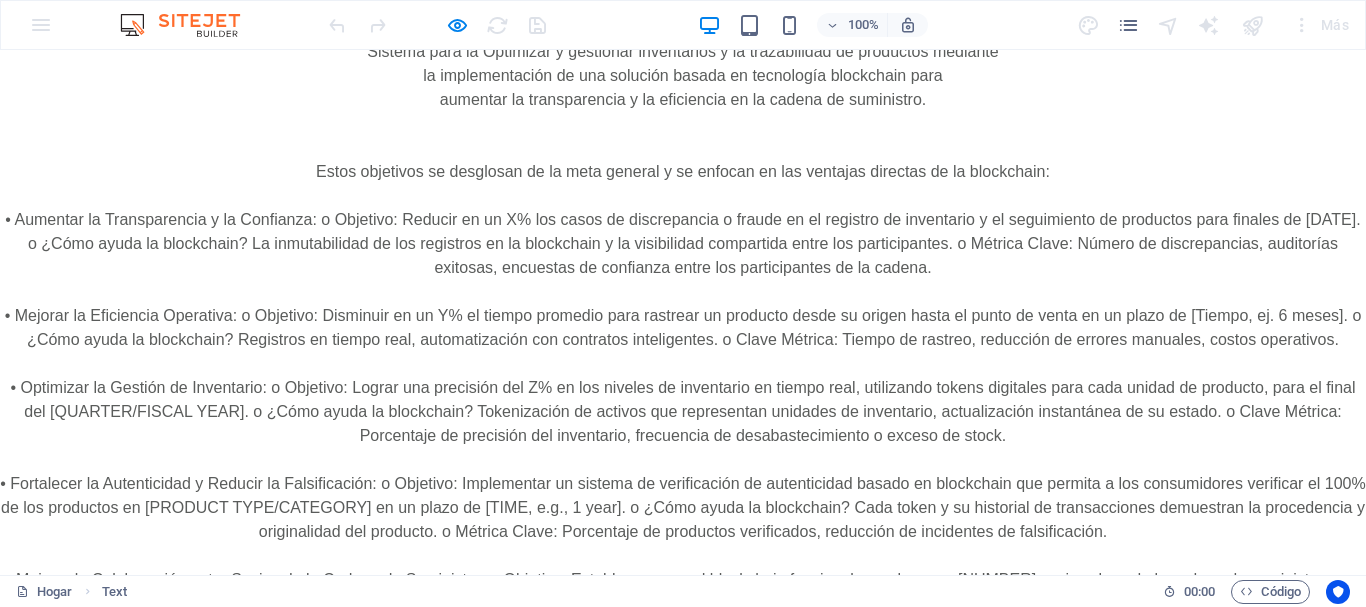 scroll, scrollTop: 0, scrollLeft: 0, axis: both 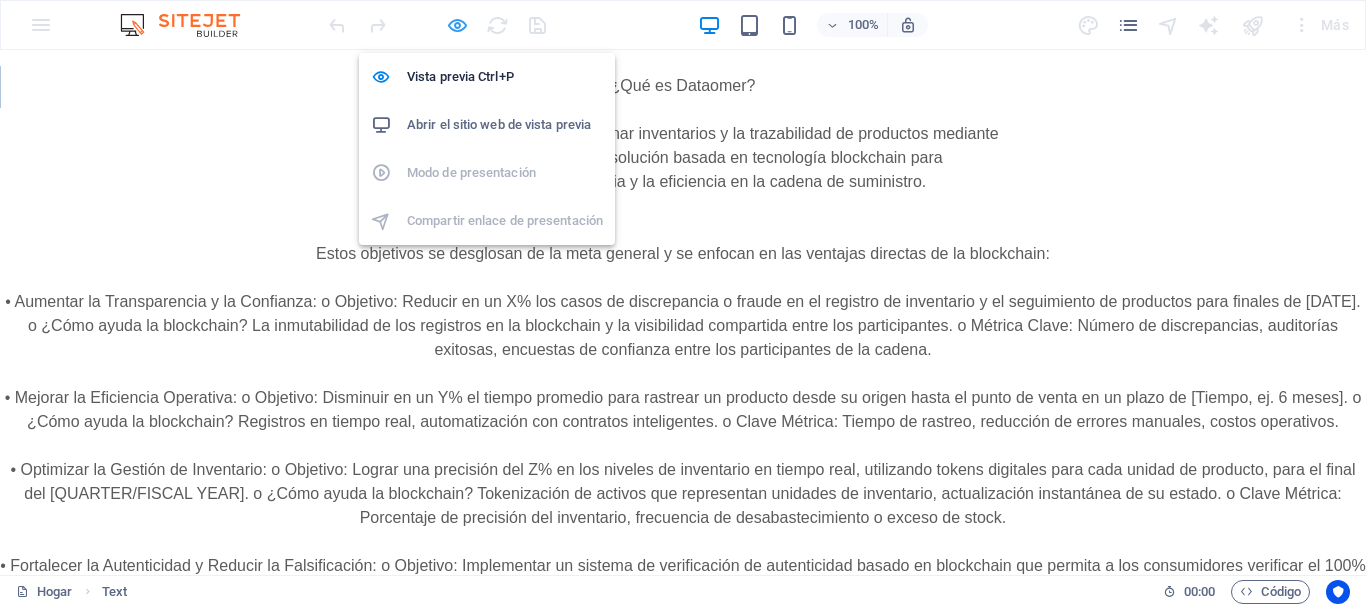 click at bounding box center [457, 25] 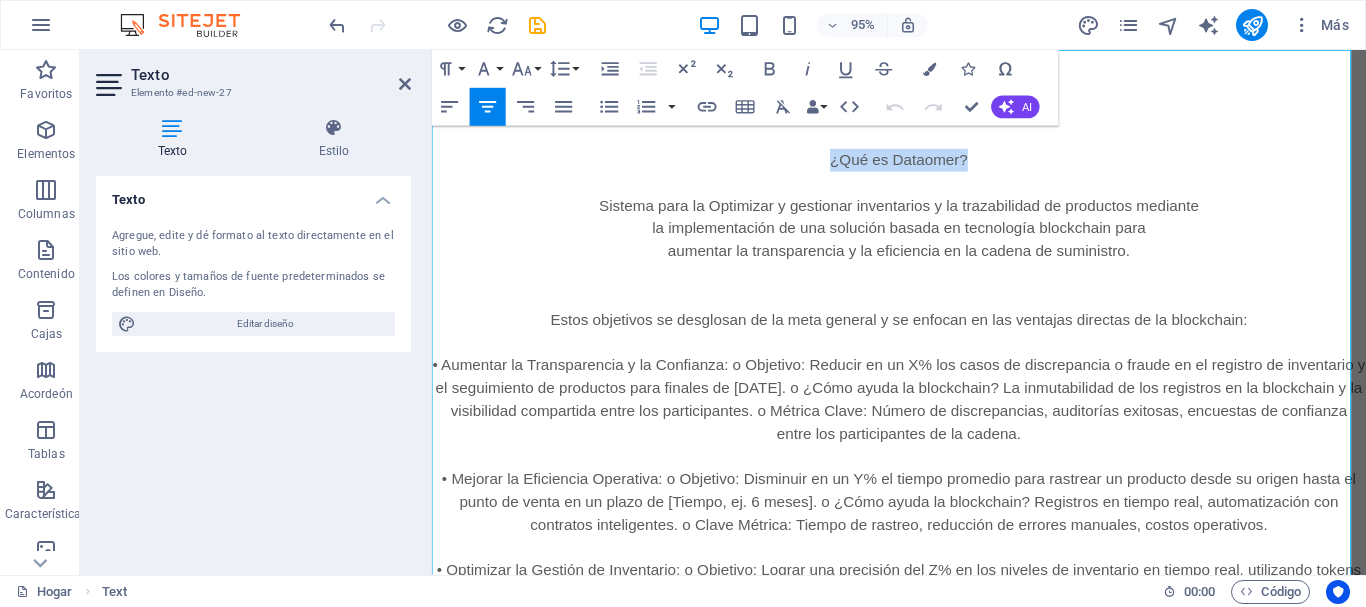 drag, startPoint x: 994, startPoint y: 161, endPoint x: 834, endPoint y: 171, distance: 160.3122 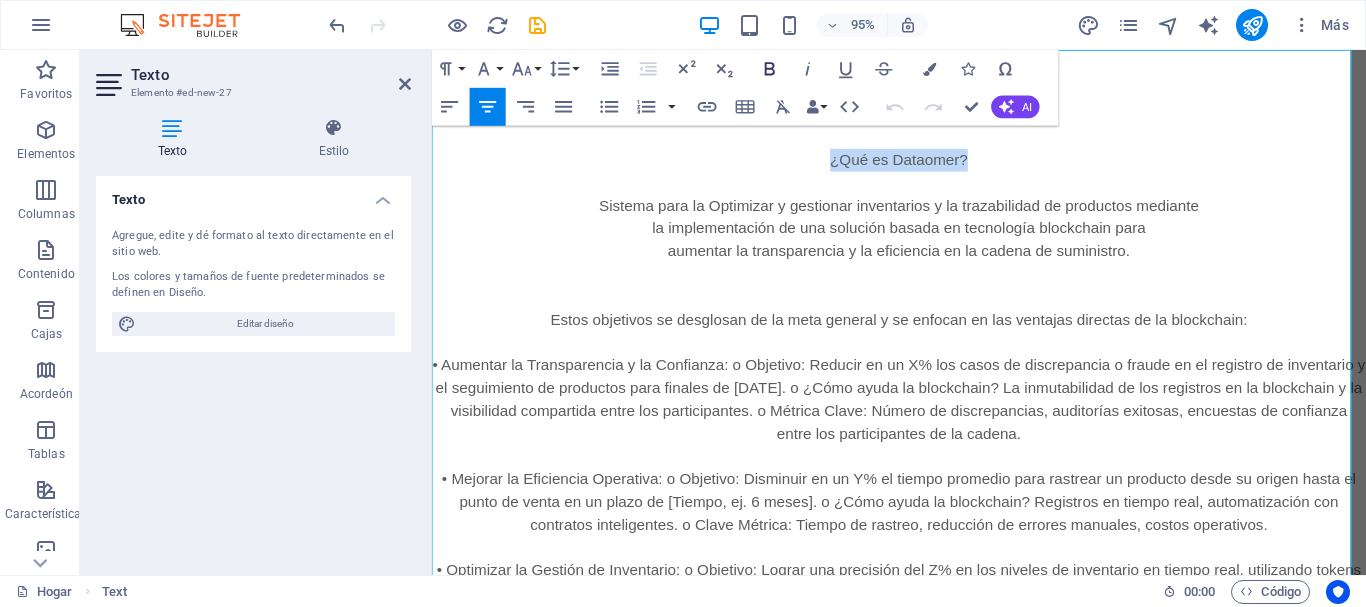 click 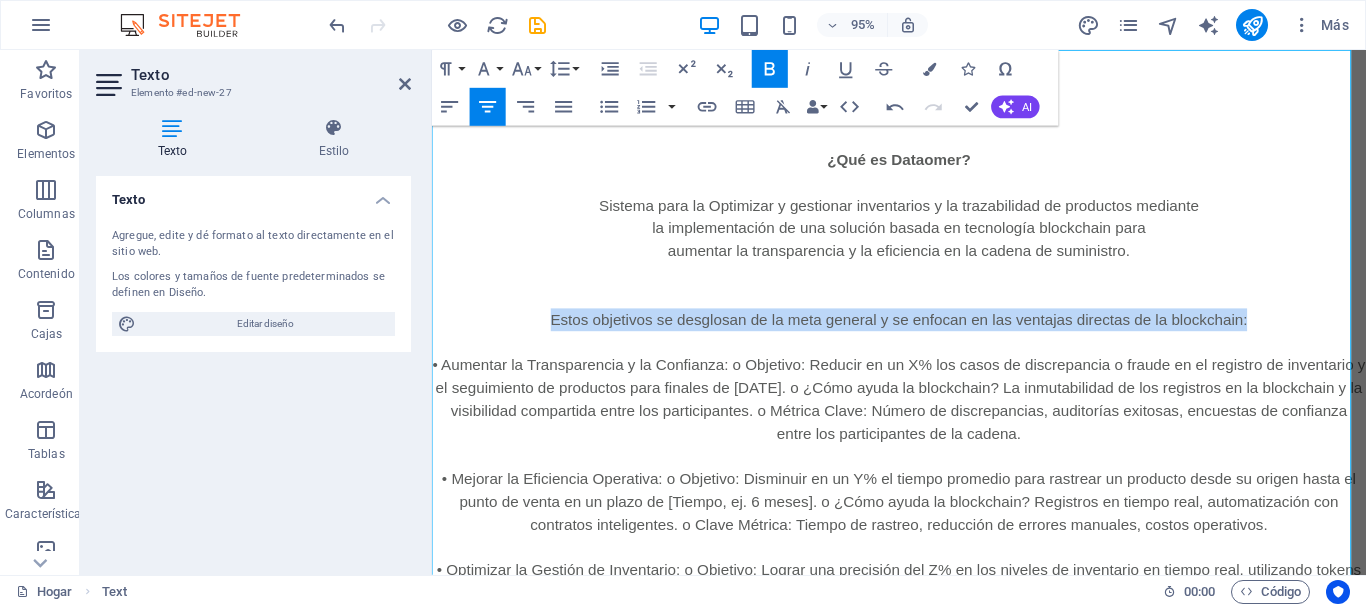 drag, startPoint x: 1294, startPoint y: 331, endPoint x: 546, endPoint y: 335, distance: 748.0107 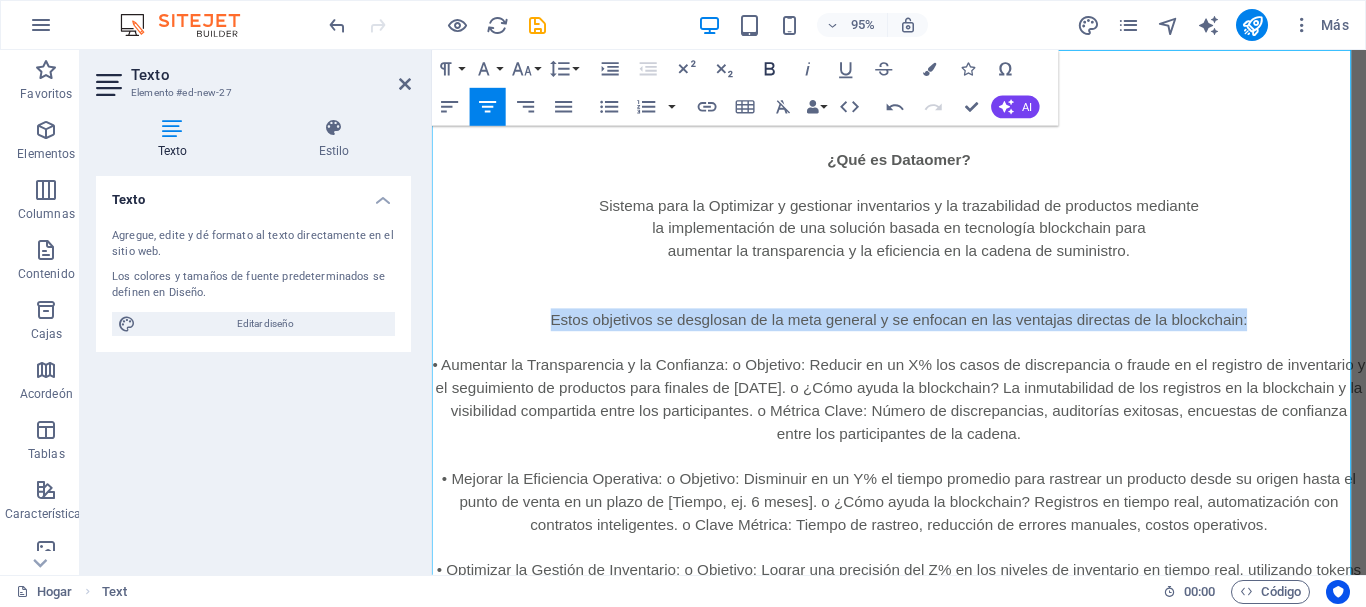 click 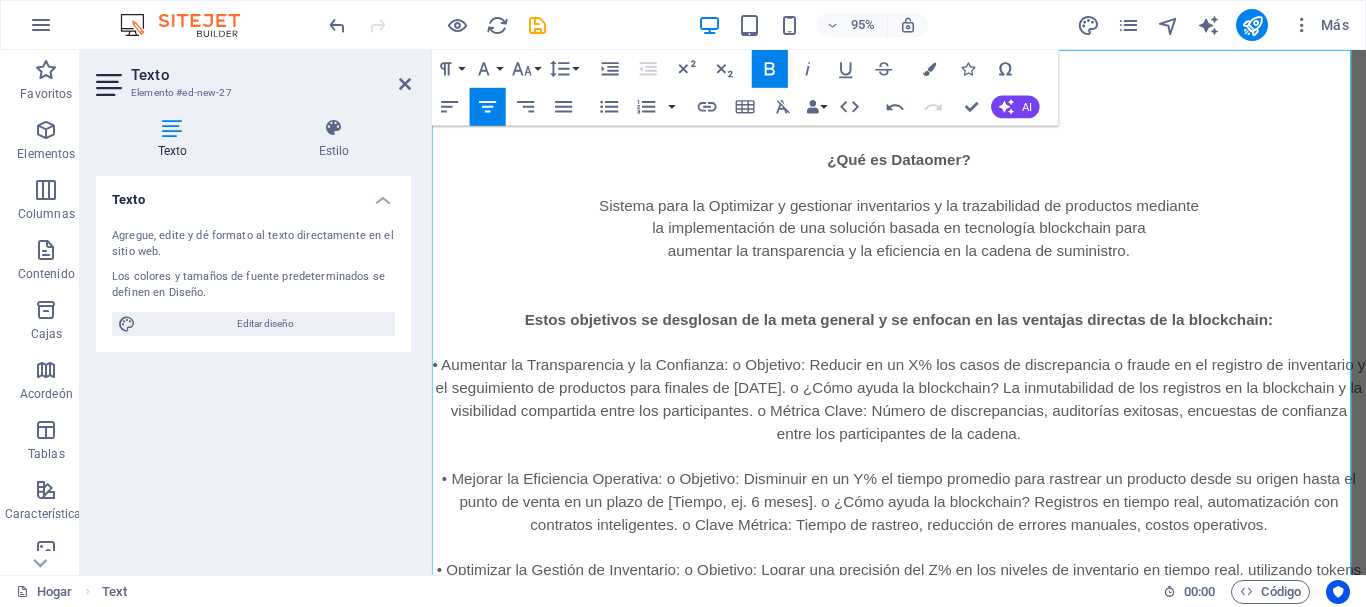 click on "Sistema para la Optimizar y gestionar inventarios y la trazabilidad de productos mediante" at bounding box center (923, 214) 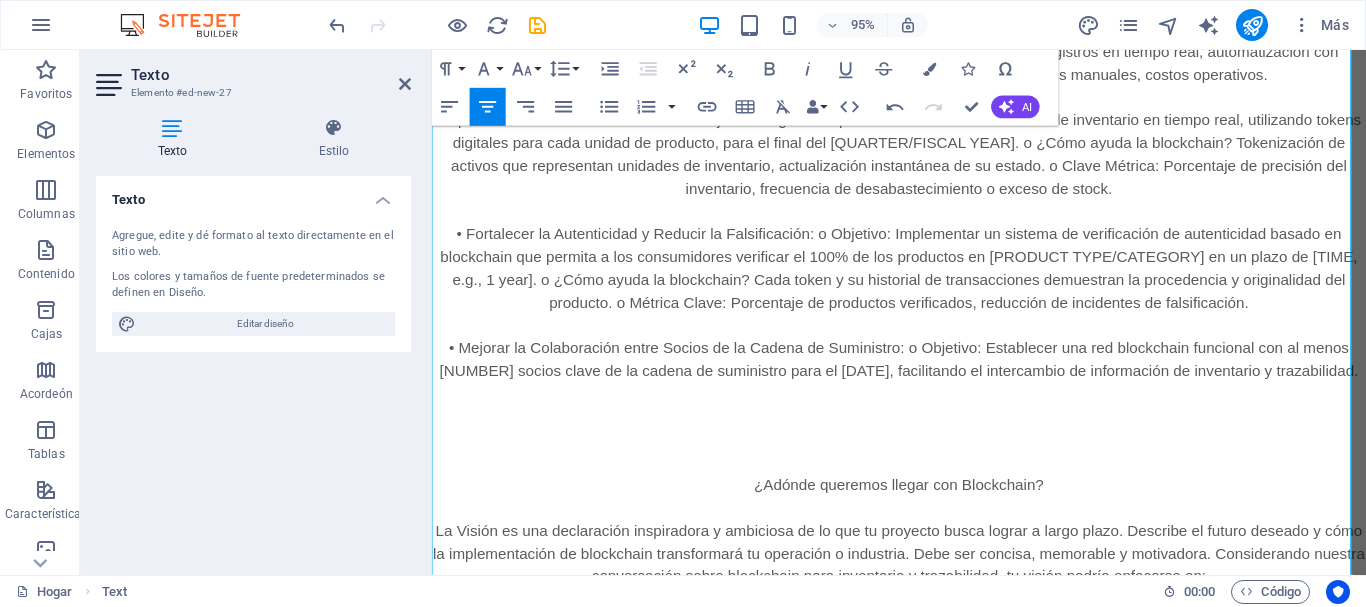 scroll, scrollTop: 501, scrollLeft: 0, axis: vertical 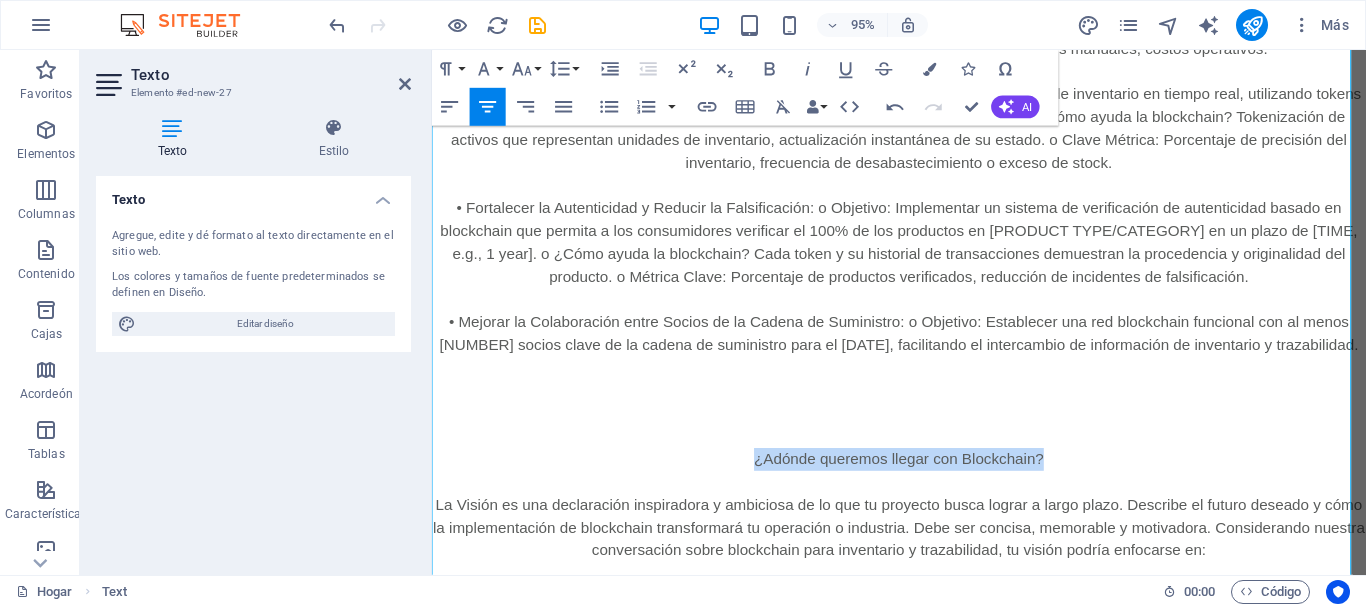 drag, startPoint x: 1071, startPoint y: 483, endPoint x: 755, endPoint y: 477, distance: 316.05695 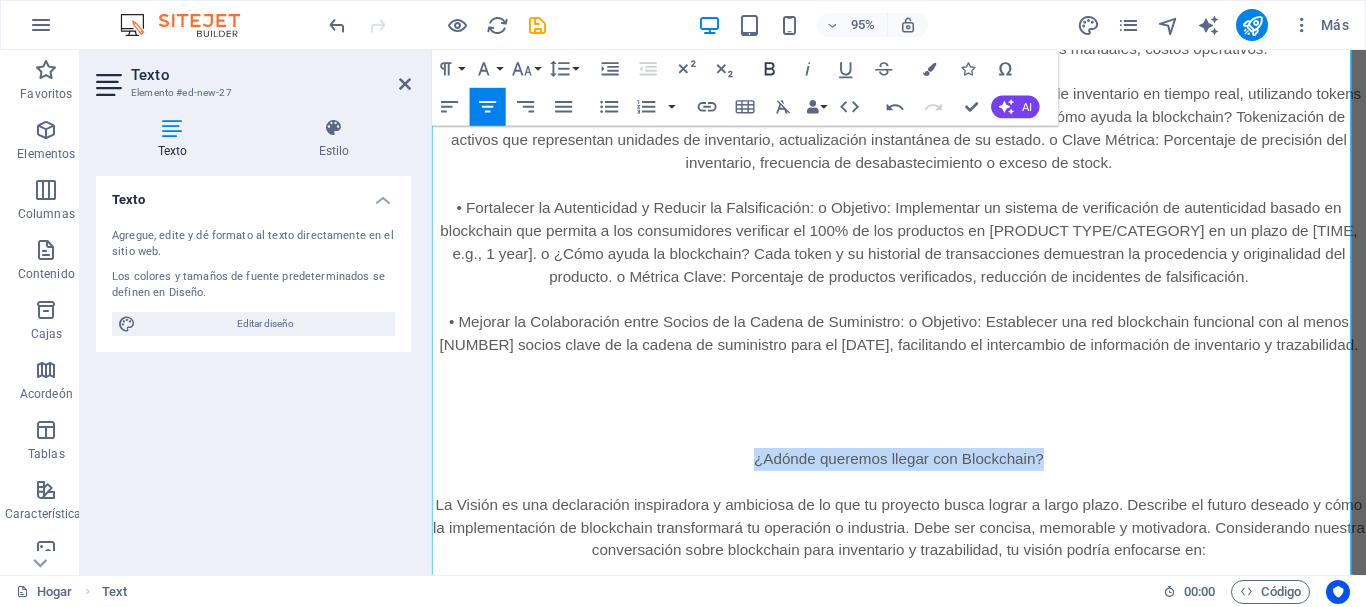 click 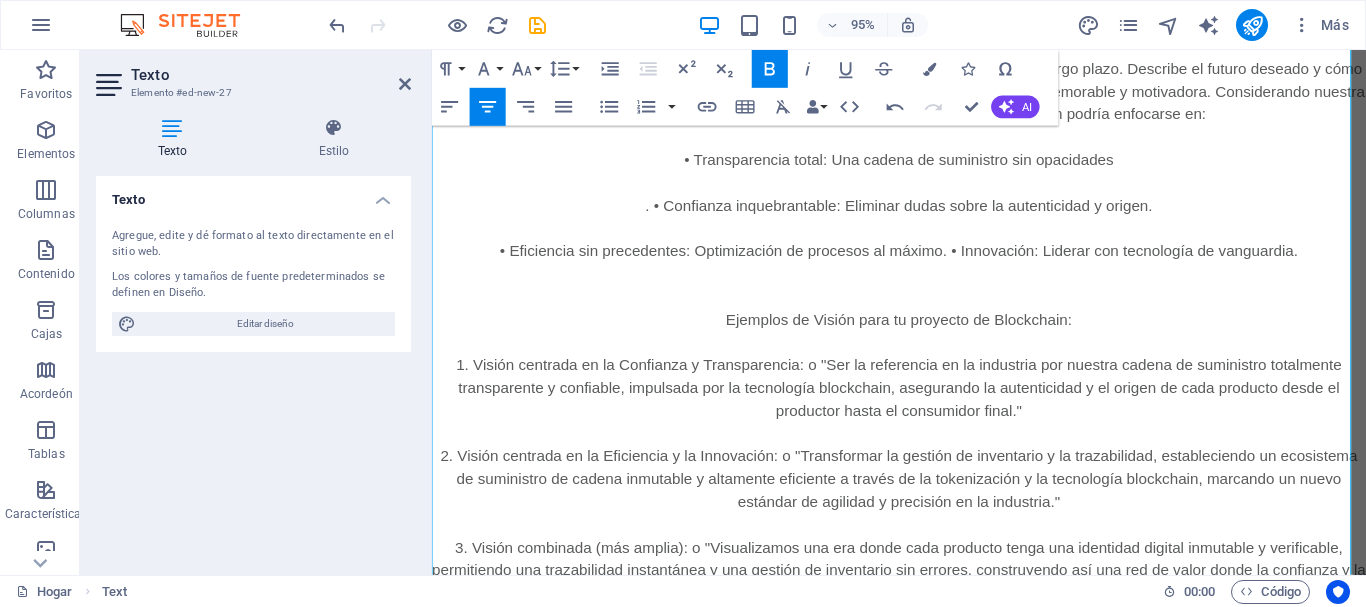 scroll, scrollTop: 945, scrollLeft: 0, axis: vertical 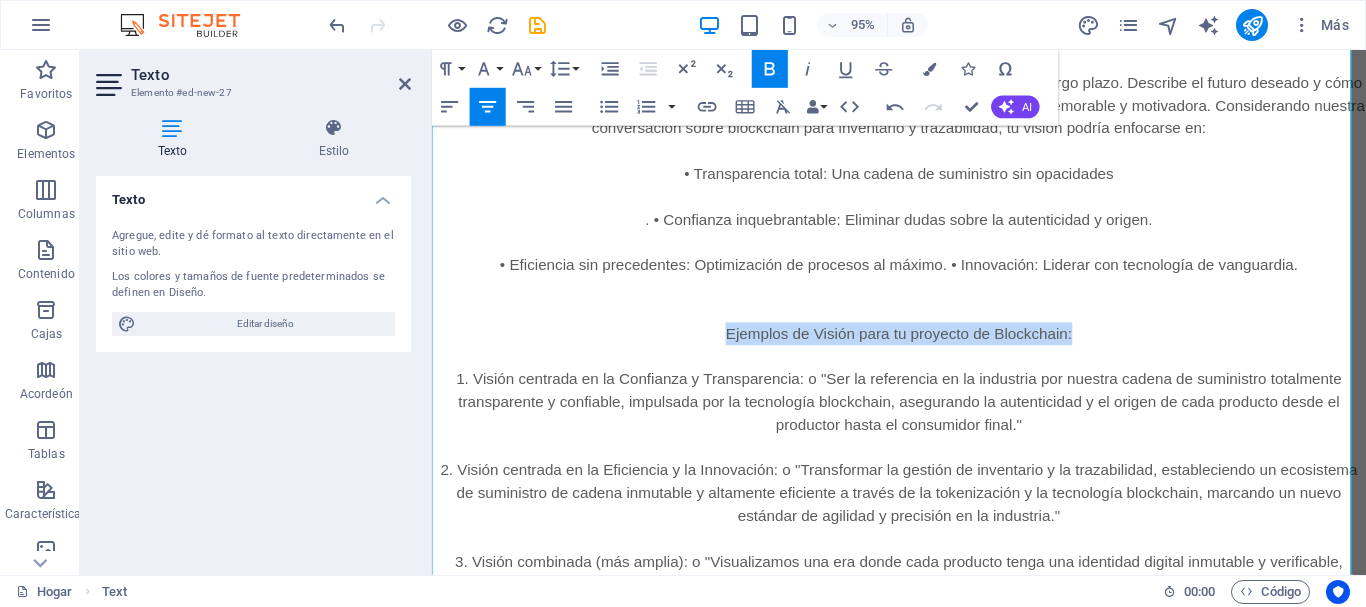 drag, startPoint x: 1104, startPoint y: 348, endPoint x: 714, endPoint y: 349, distance: 390.00128 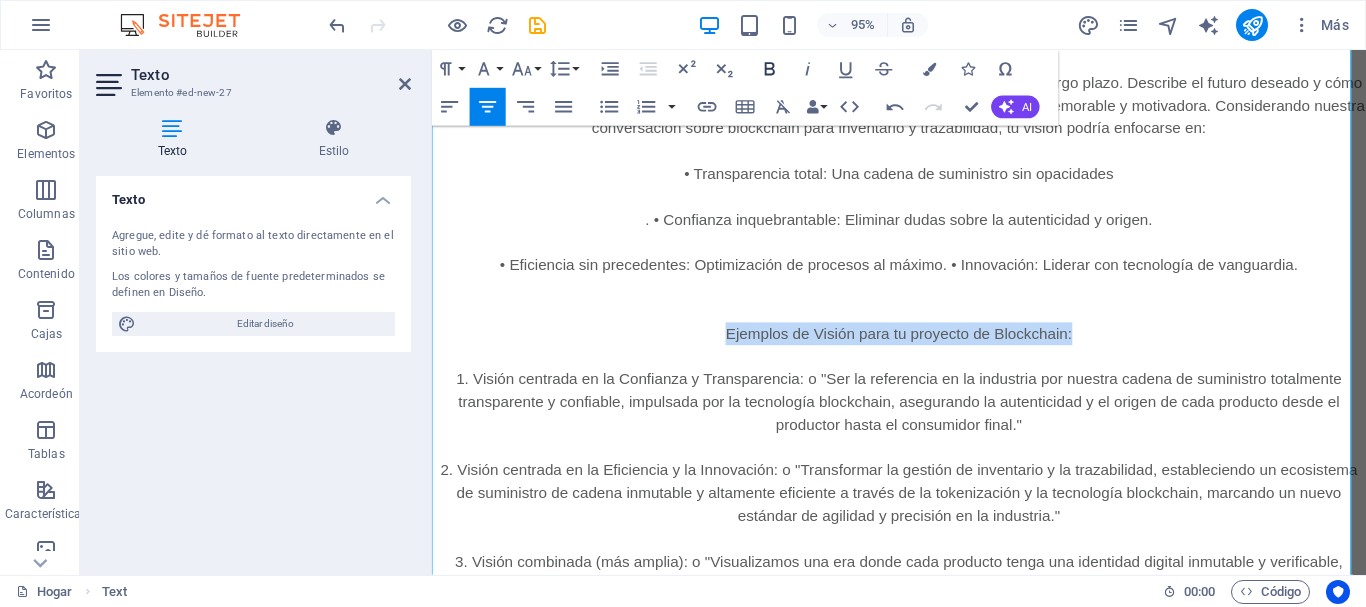 click 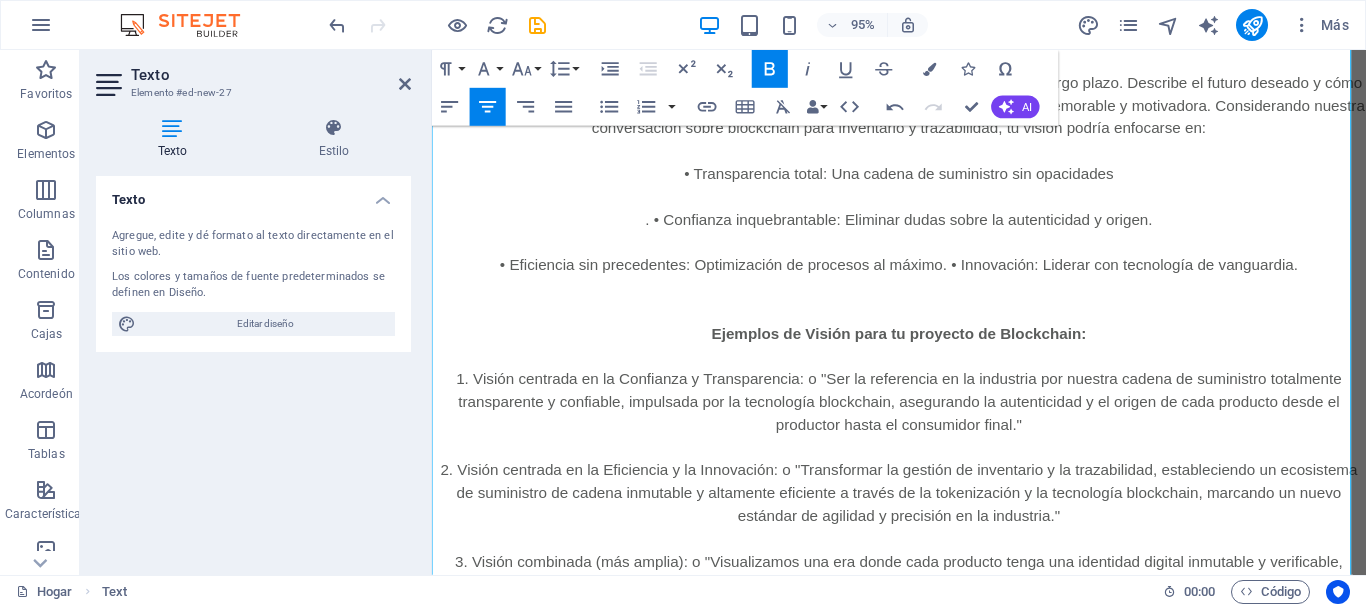 click at bounding box center [923, 325] 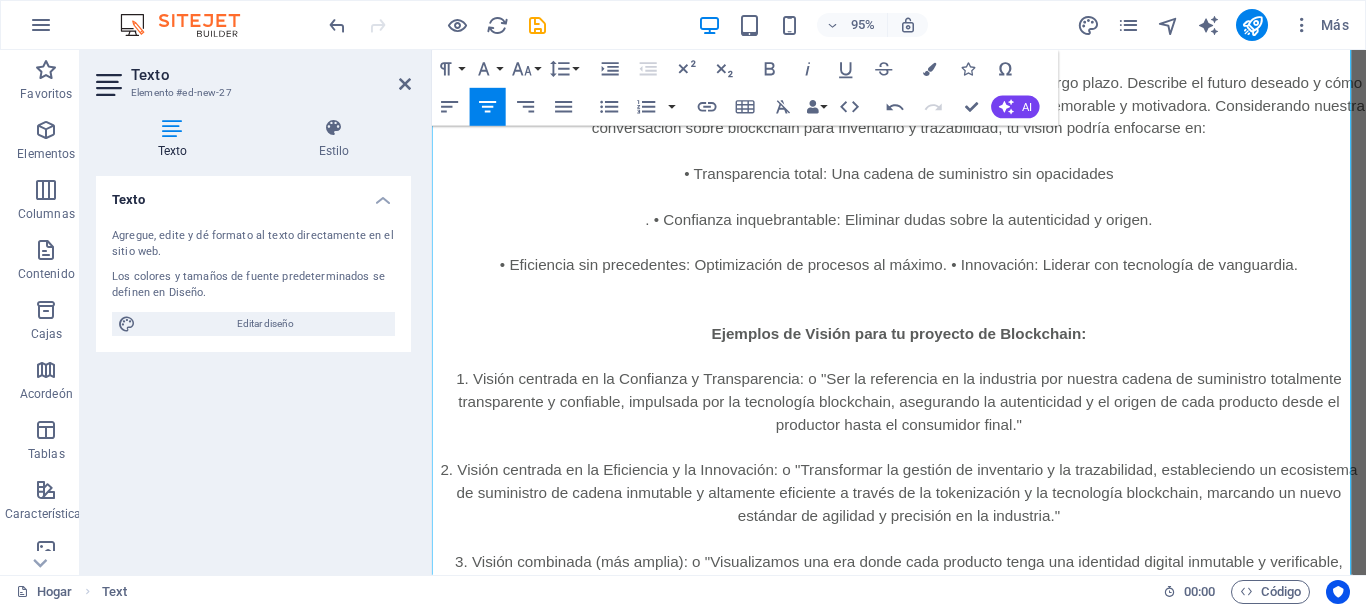 drag, startPoint x: 997, startPoint y: 519, endPoint x: 562, endPoint y: 222, distance: 526.72003 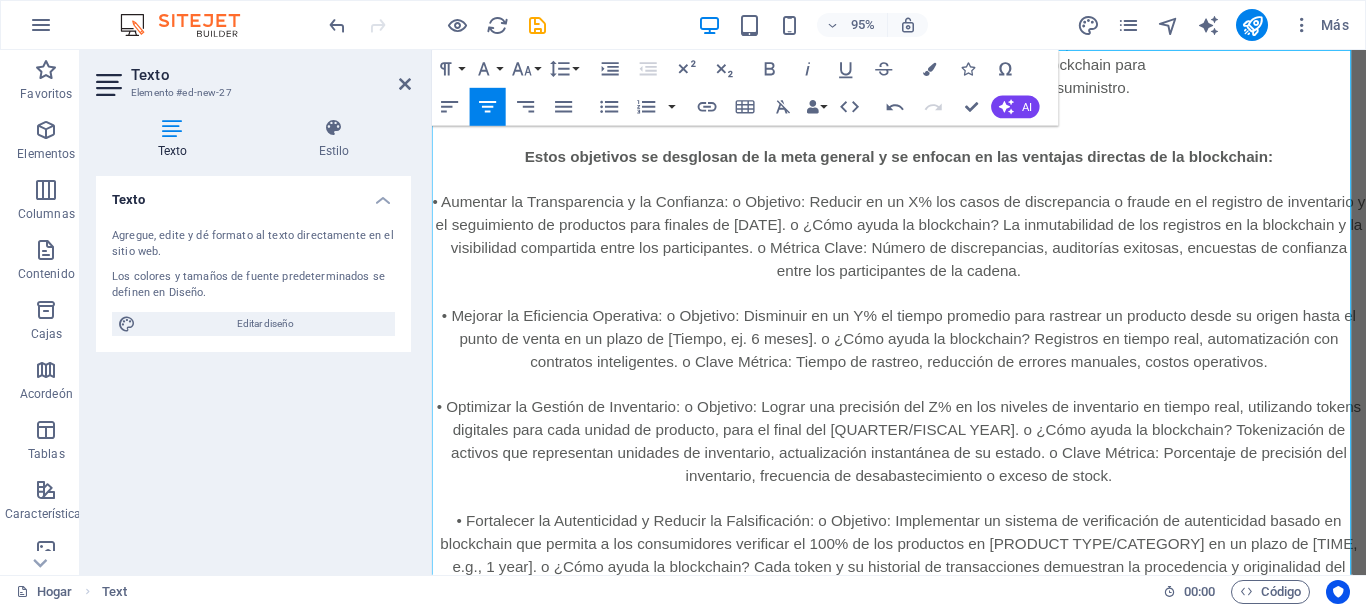 scroll, scrollTop: 0, scrollLeft: 0, axis: both 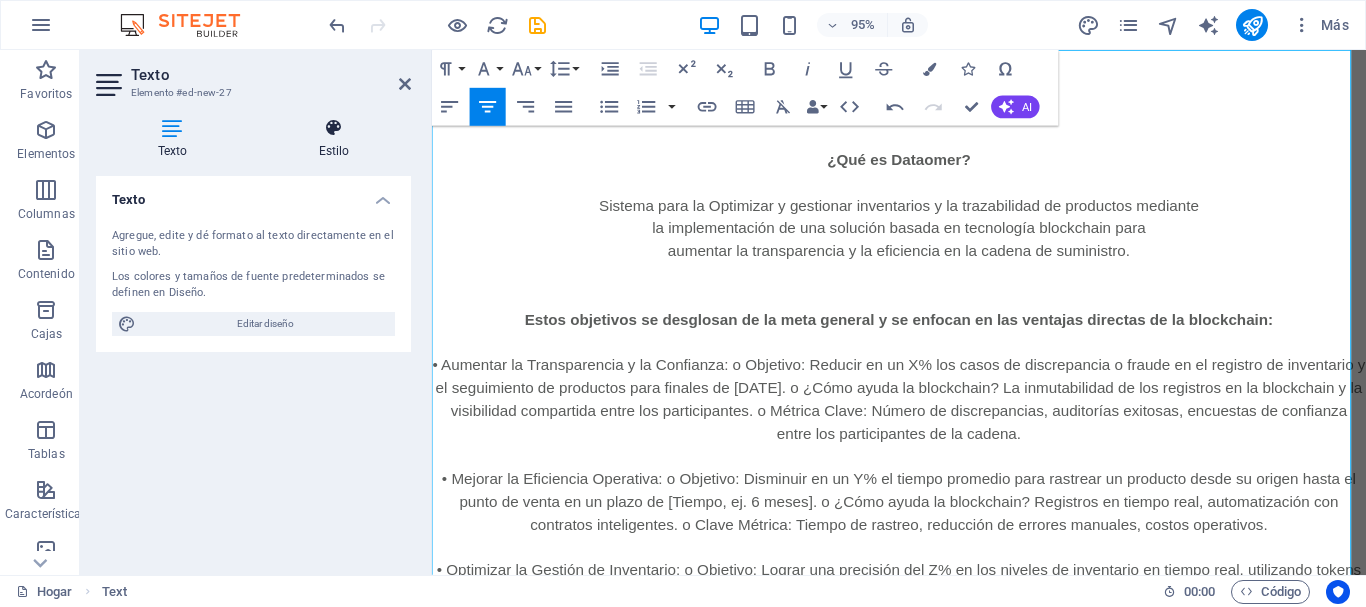 click at bounding box center (334, 128) 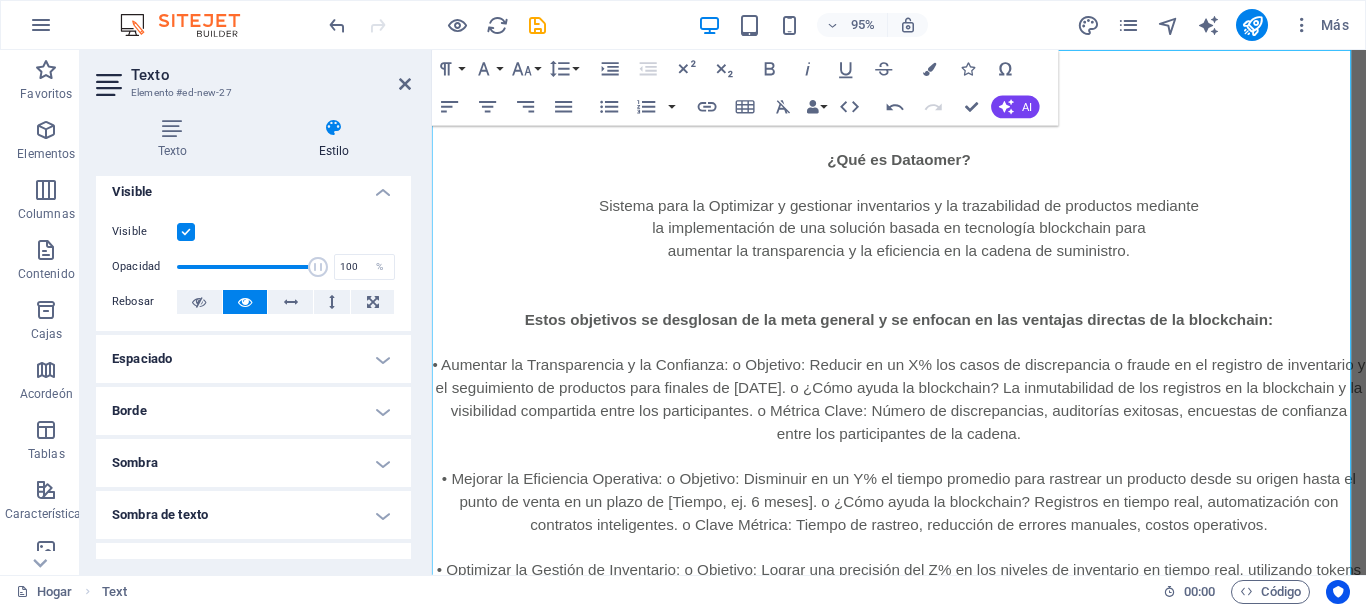 scroll, scrollTop: 0, scrollLeft: 0, axis: both 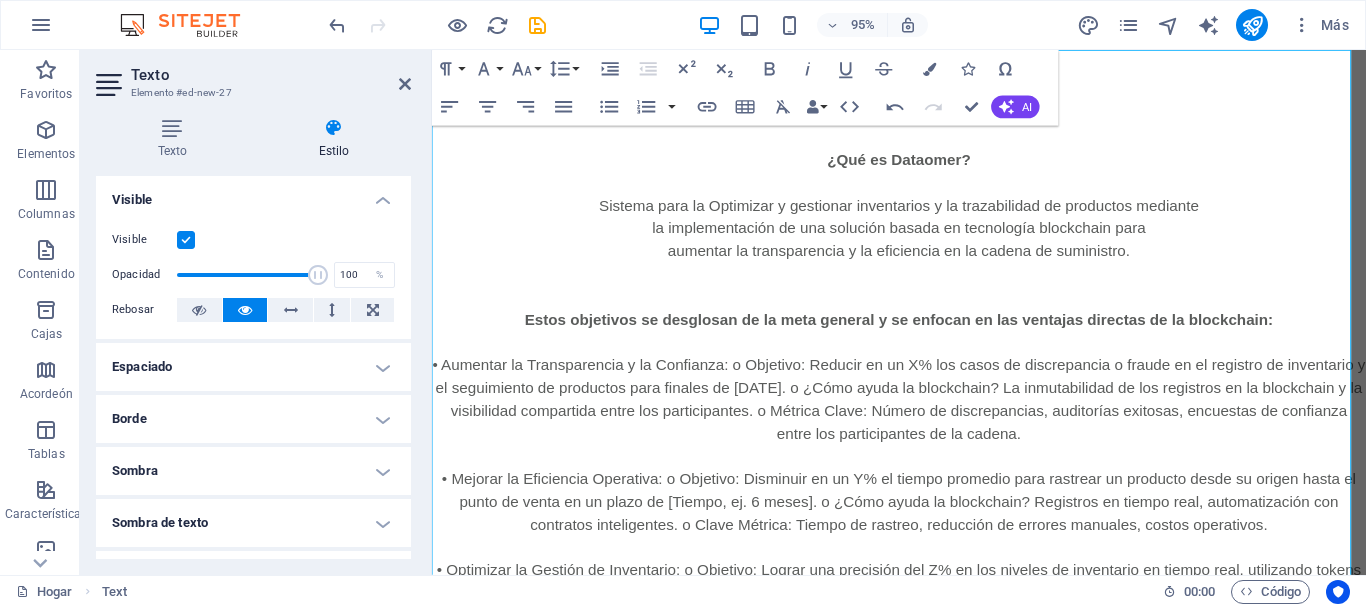 click on "Espaciado" at bounding box center [253, 367] 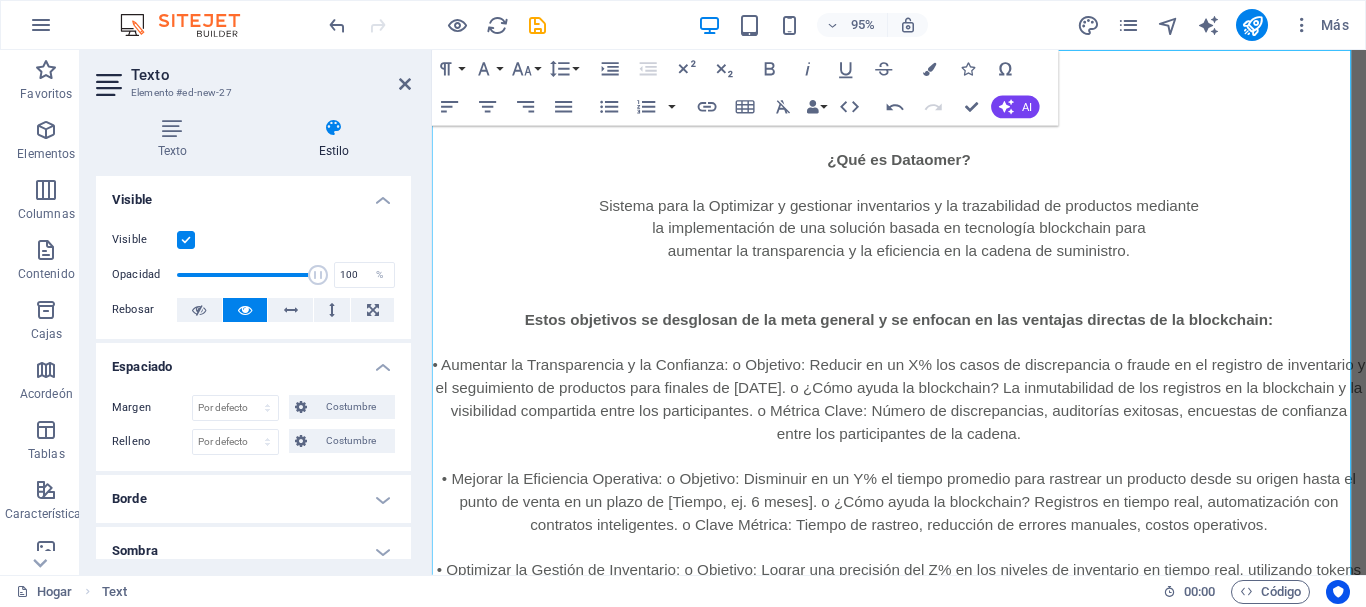 click on "Espaciado" at bounding box center [253, 361] 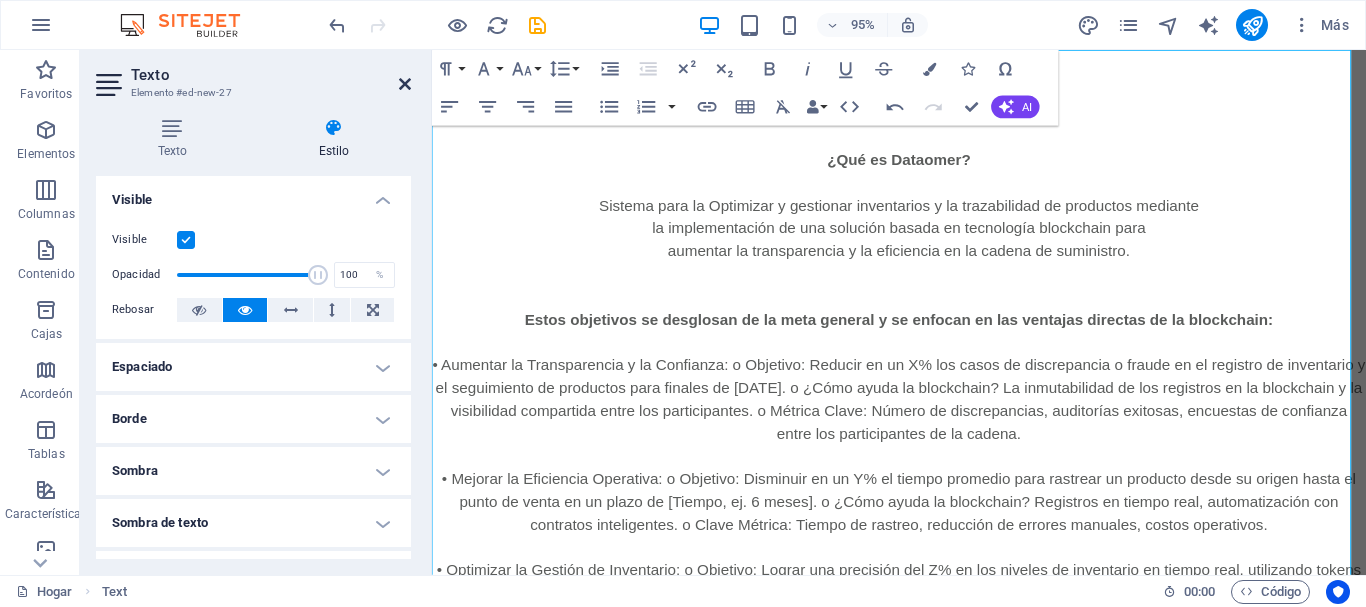 click at bounding box center [405, 84] 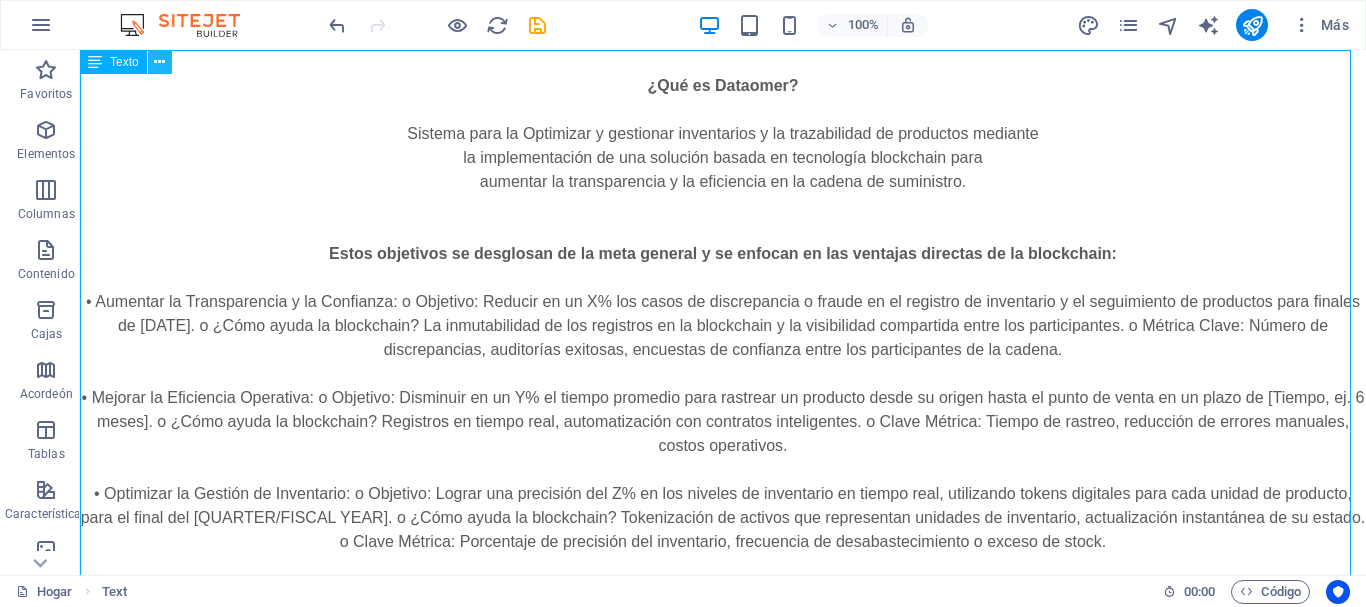 click at bounding box center (159, 62) 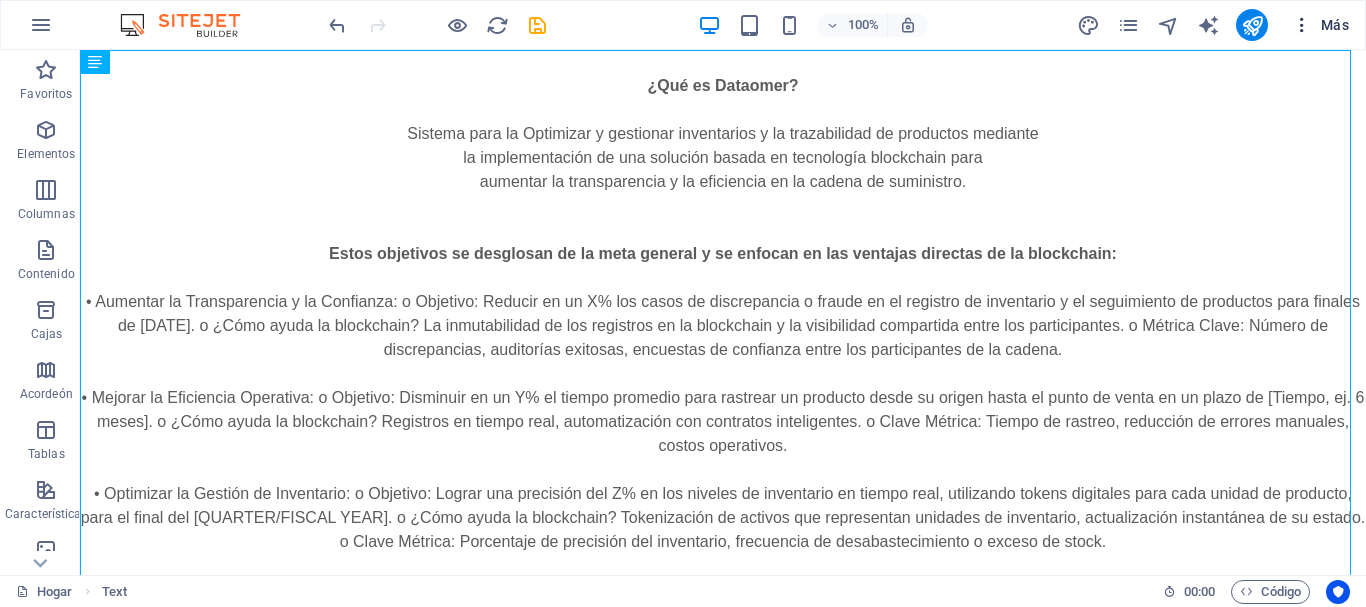 click at bounding box center [1302, 25] 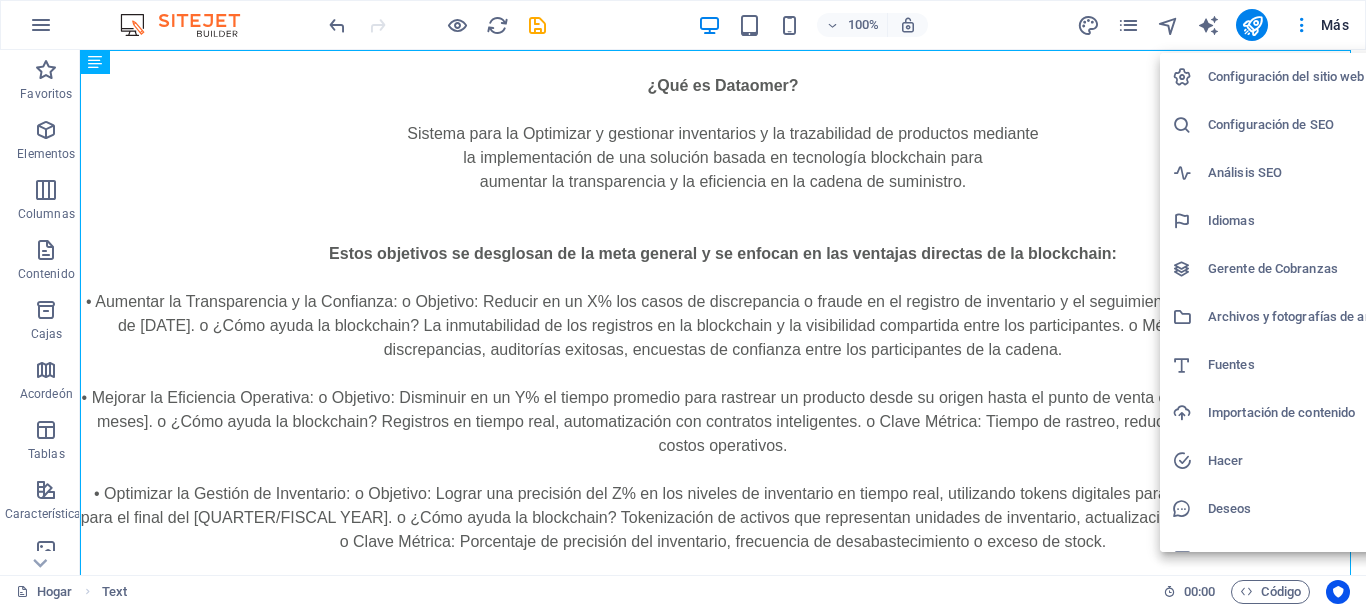 click at bounding box center [683, 303] 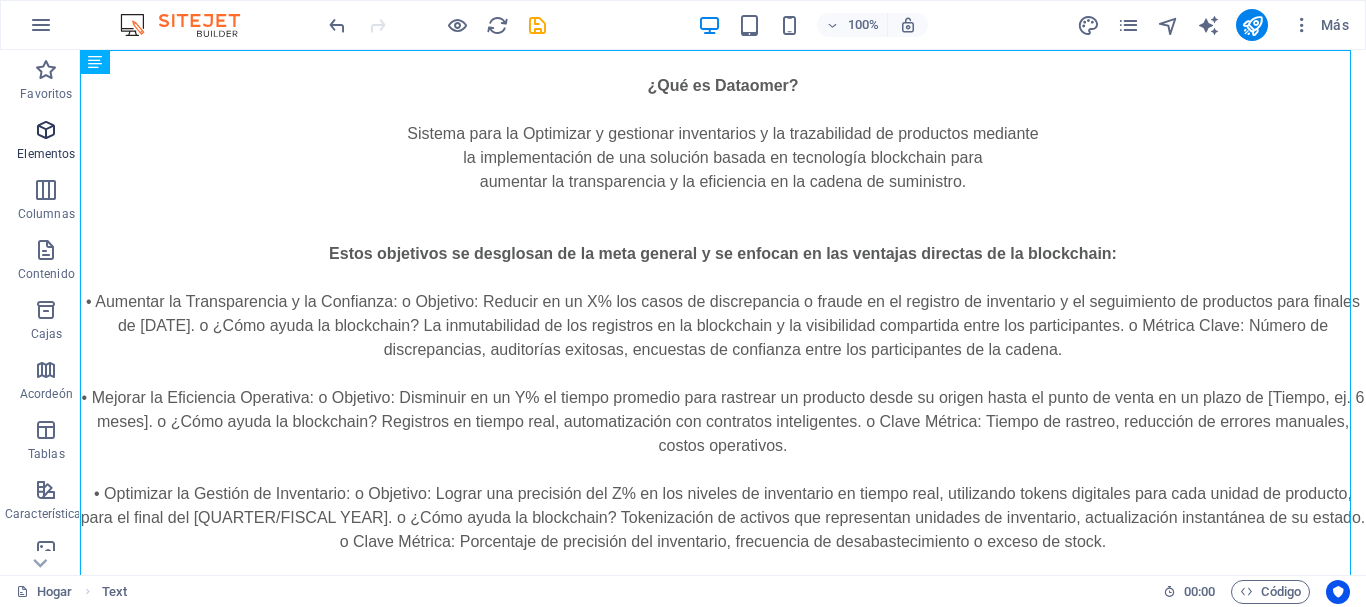 click at bounding box center (46, 130) 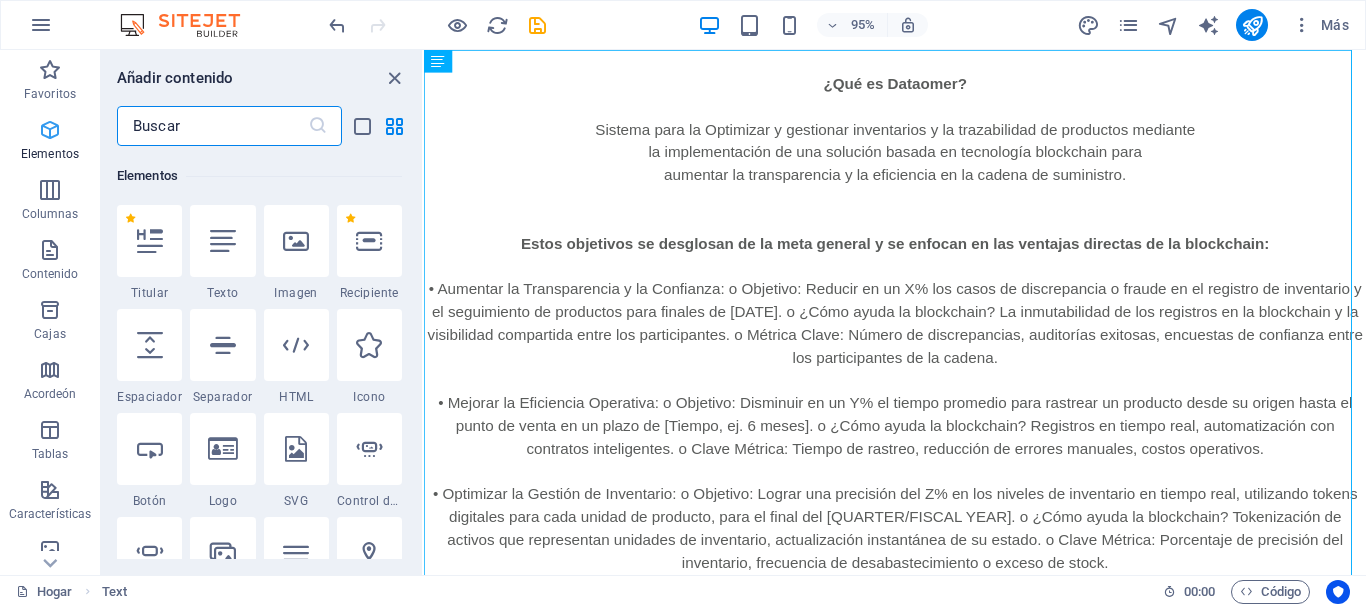scroll, scrollTop: 377, scrollLeft: 0, axis: vertical 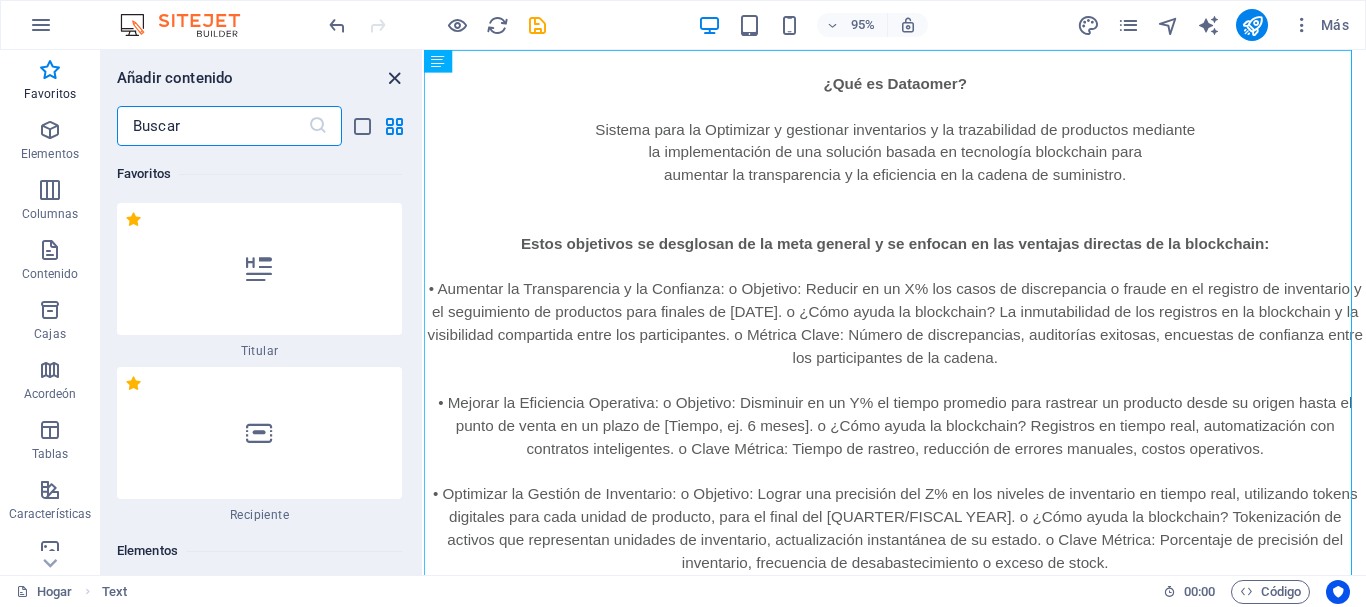 click at bounding box center (394, 78) 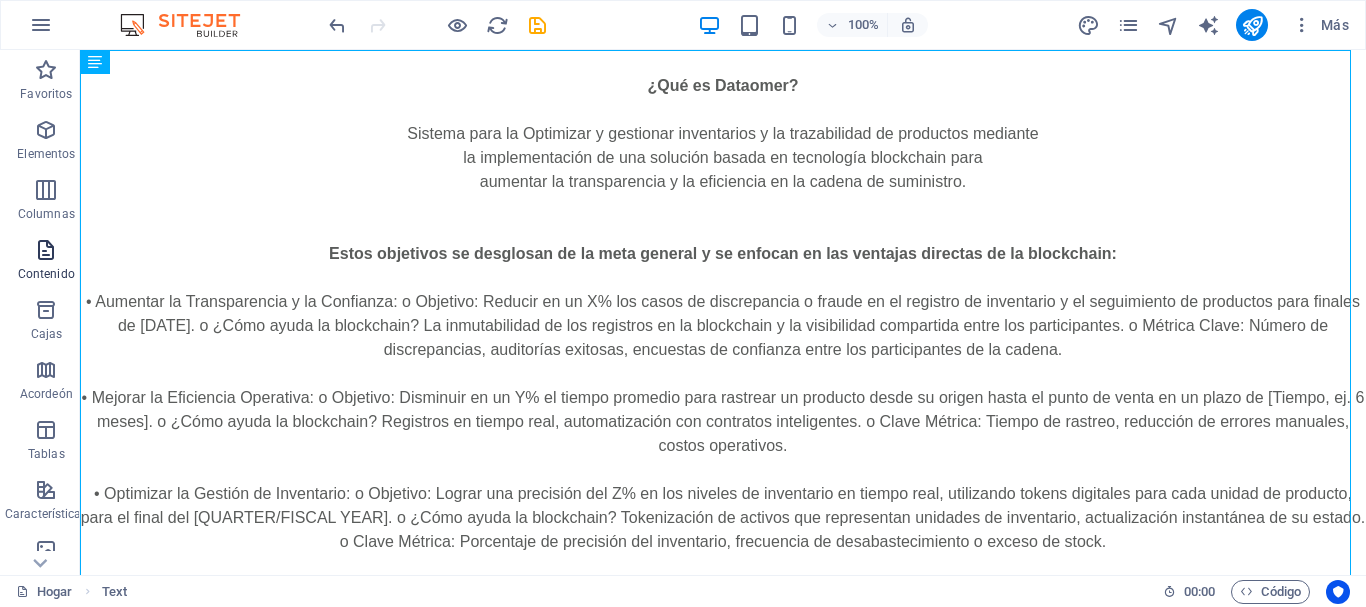 click at bounding box center [46, 250] 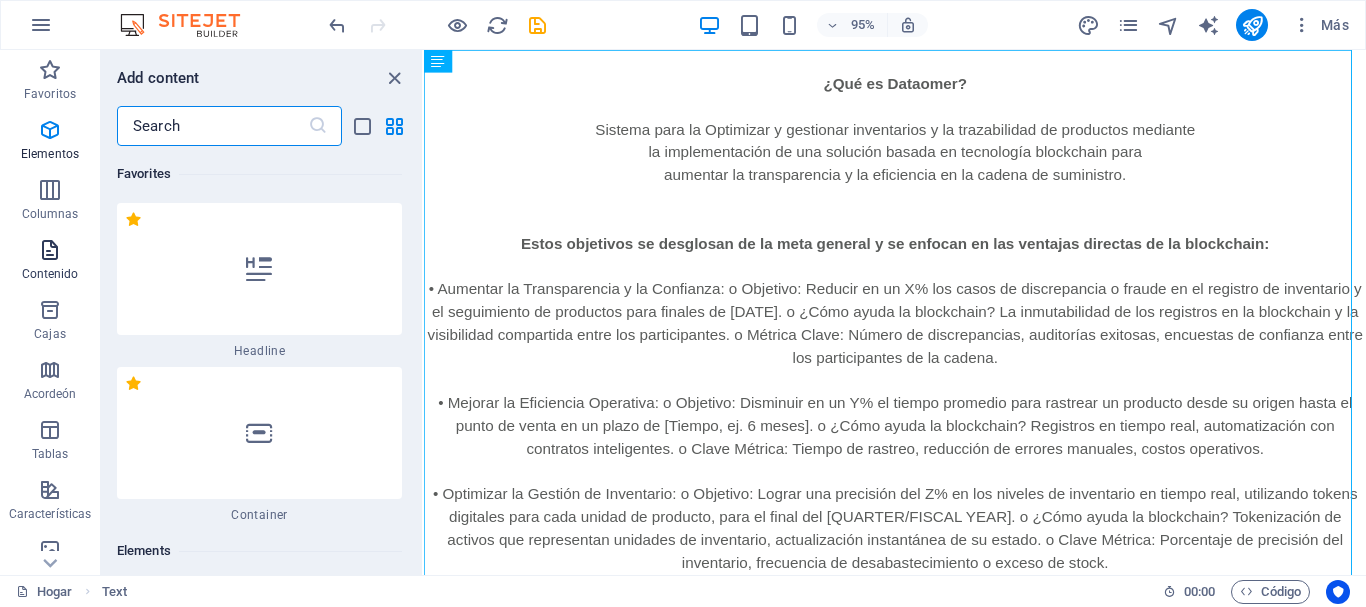 scroll, scrollTop: 6808, scrollLeft: 0, axis: vertical 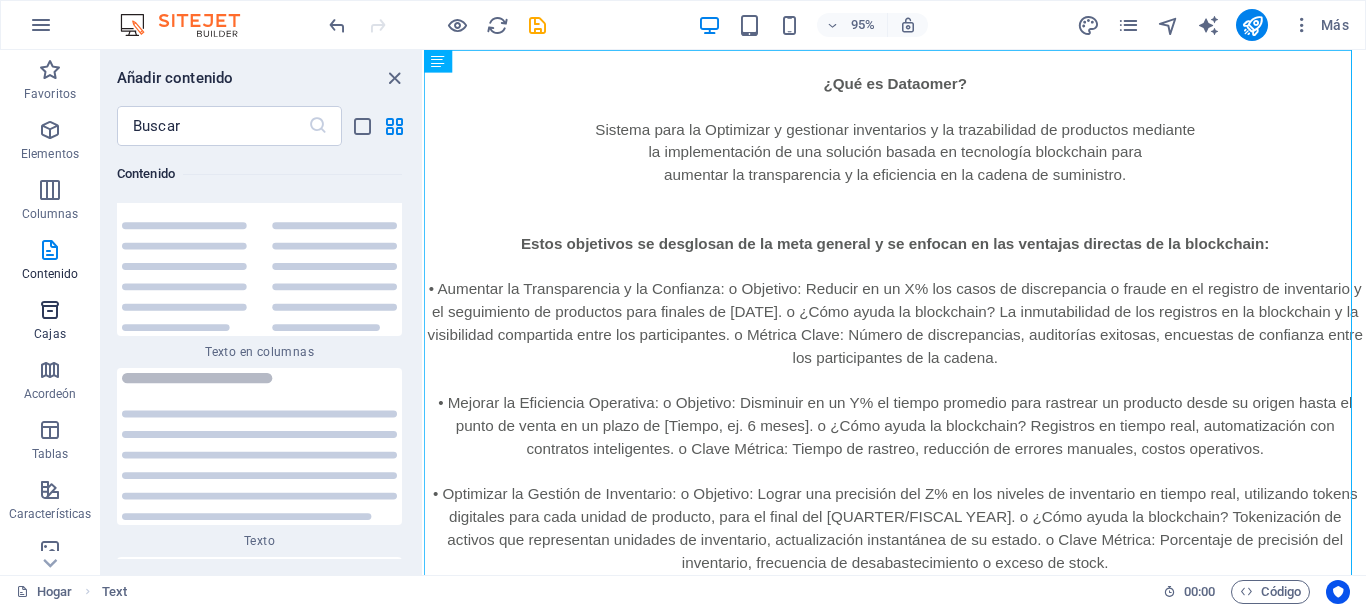 click on "Cajas" at bounding box center (50, 322) 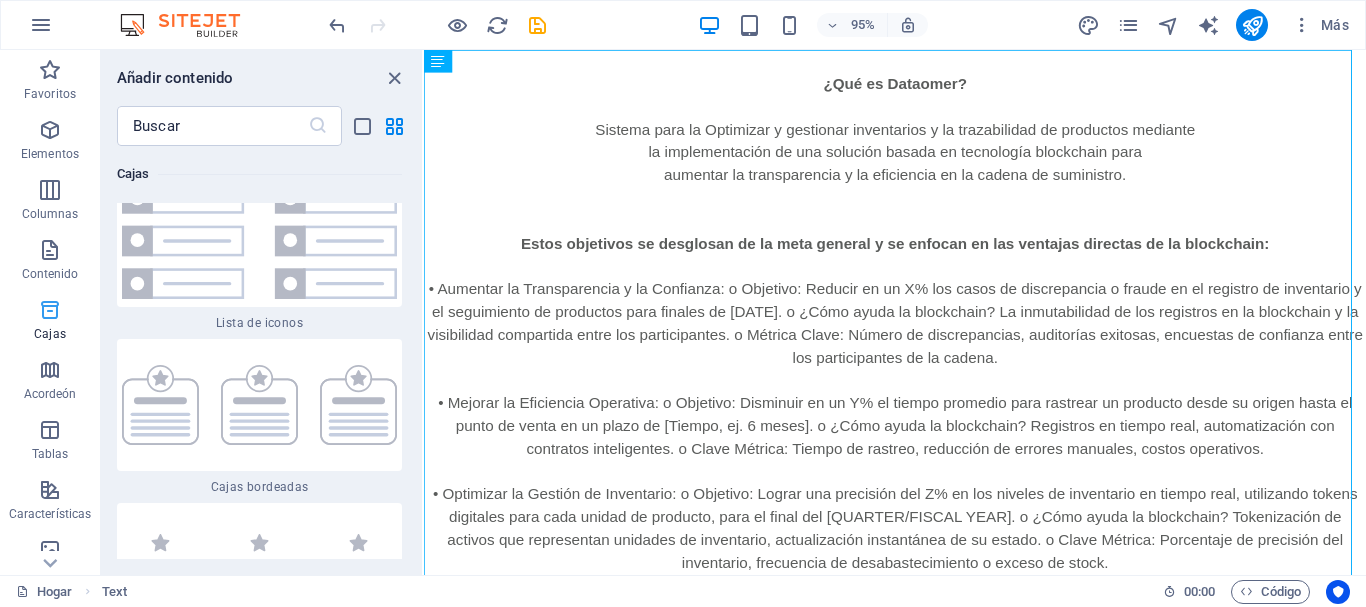 scroll, scrollTop: 10850, scrollLeft: 0, axis: vertical 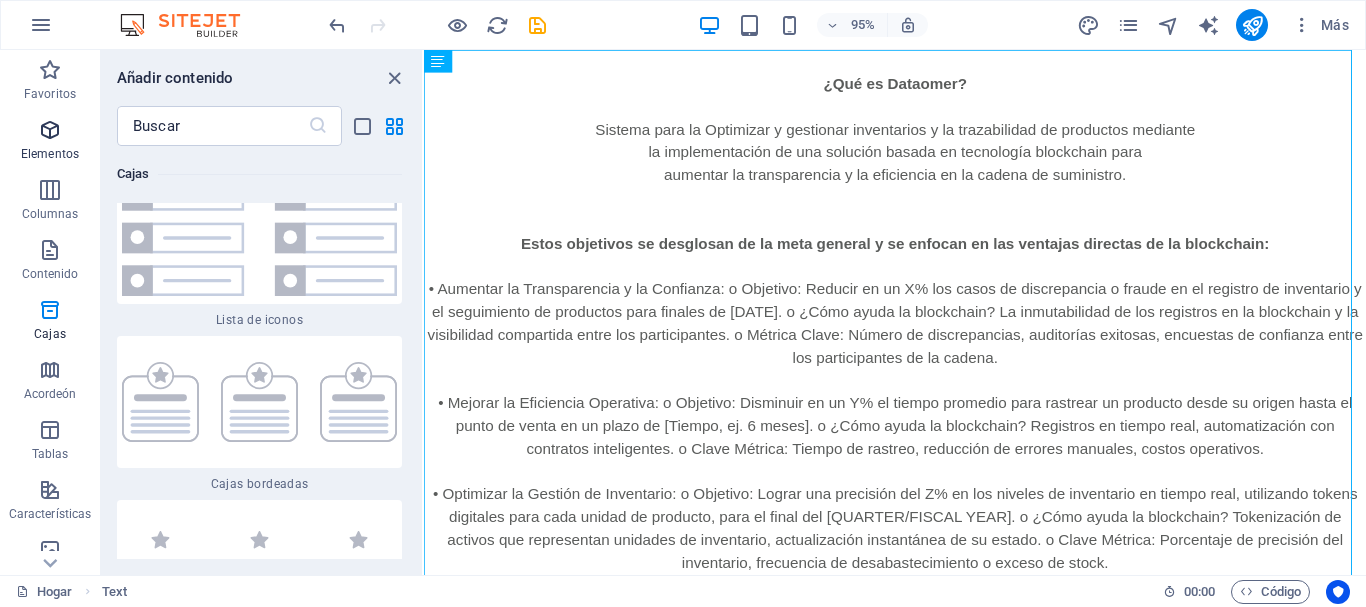 click at bounding box center (50, 130) 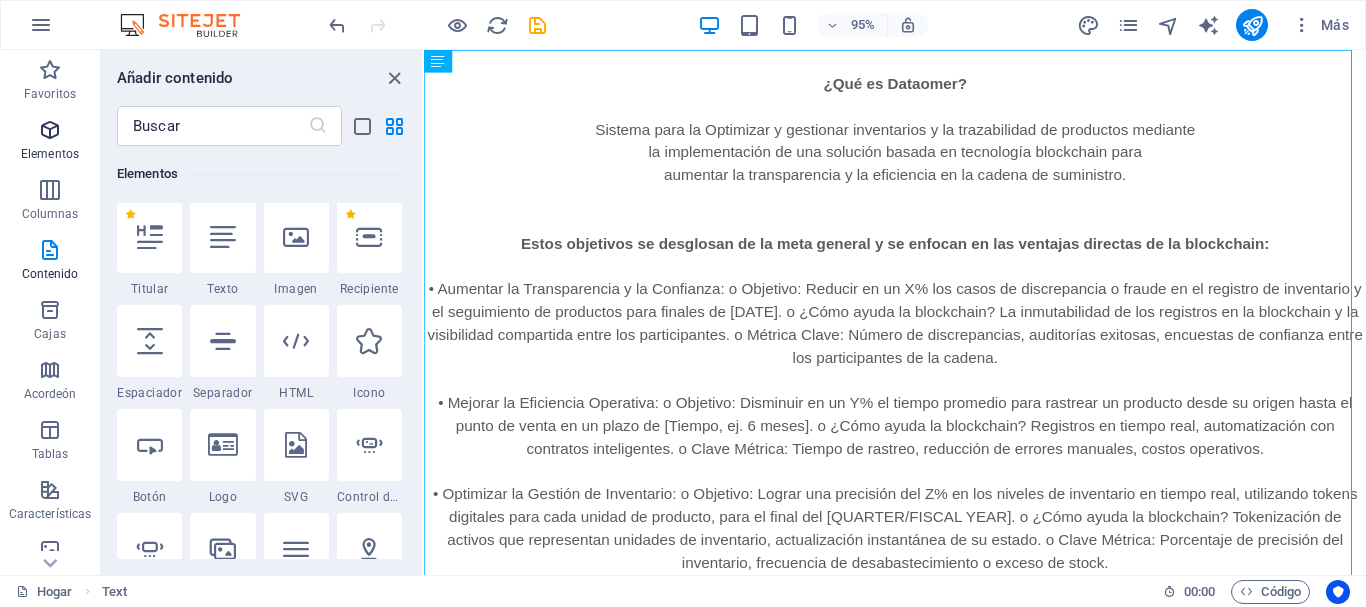 scroll, scrollTop: 377, scrollLeft: 0, axis: vertical 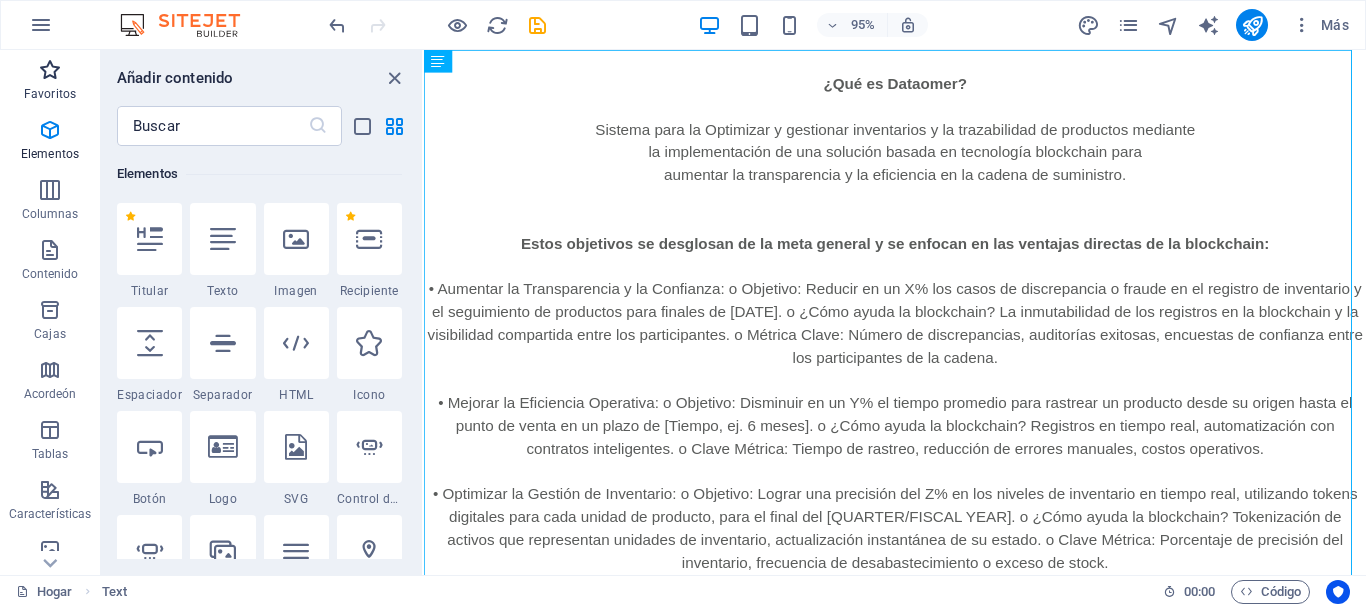 click at bounding box center [50, 70] 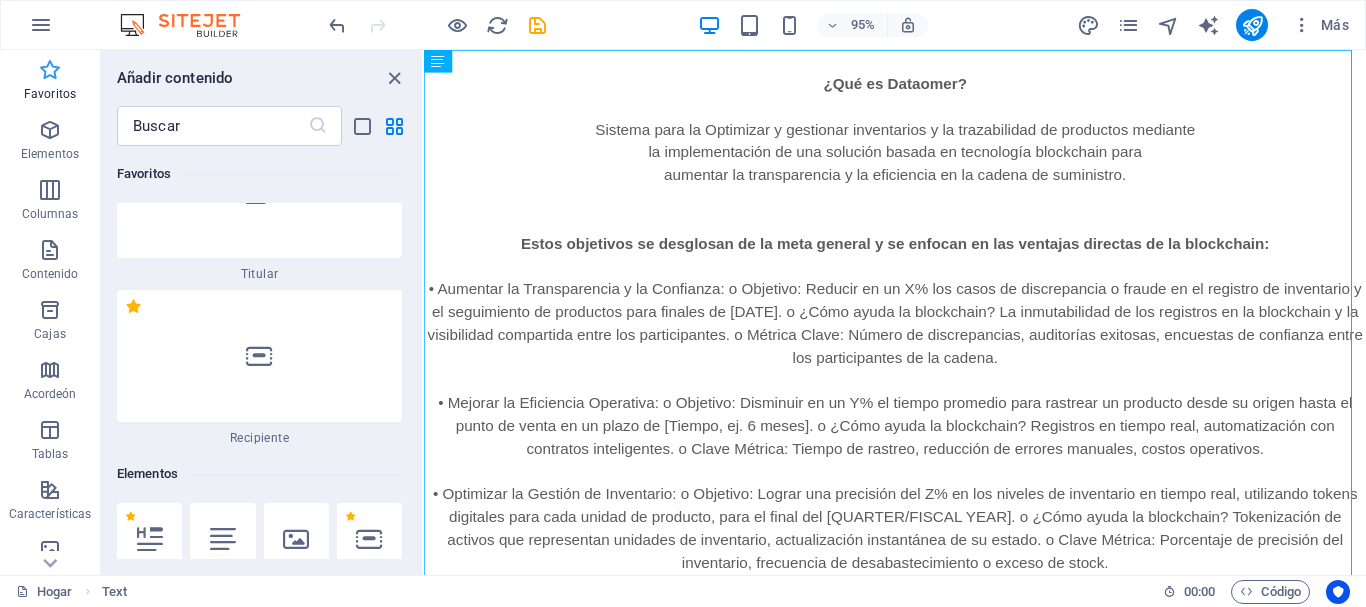 scroll, scrollTop: 0, scrollLeft: 0, axis: both 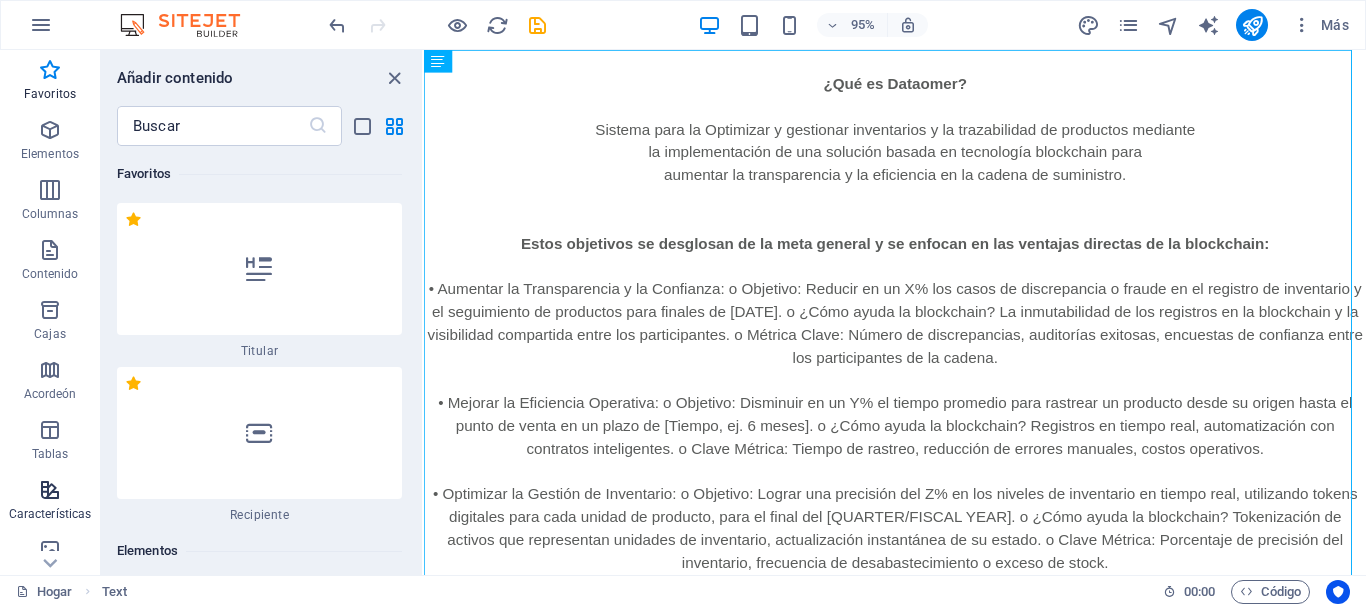 click at bounding box center [50, 490] 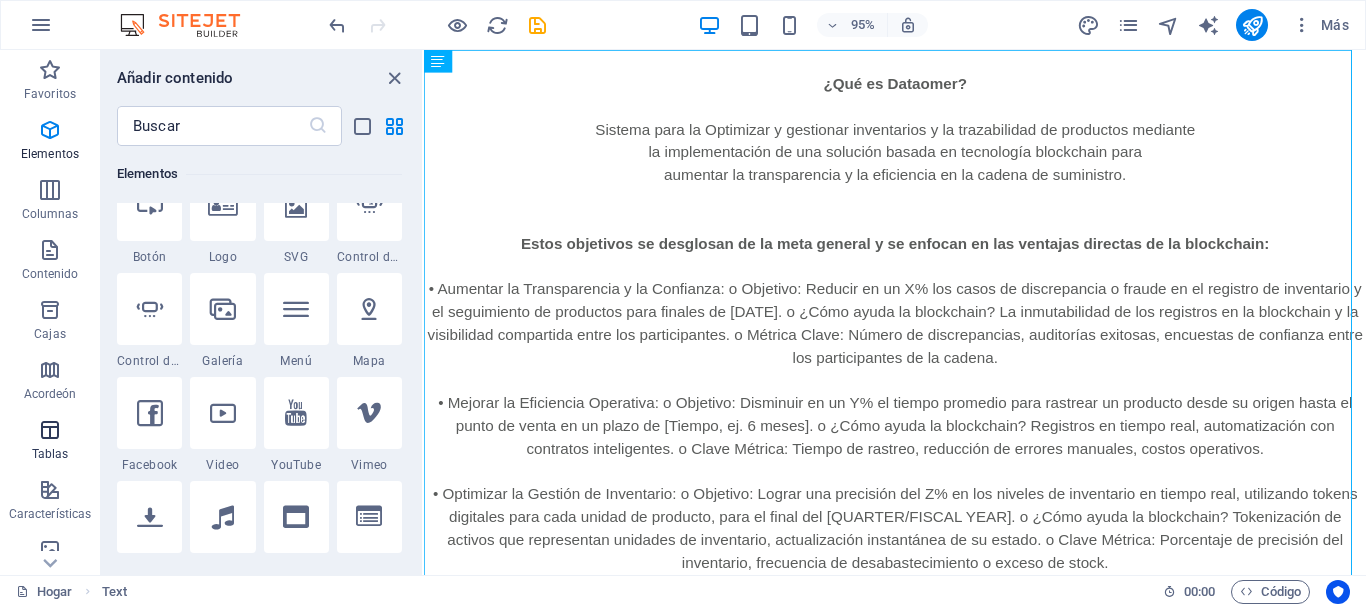 click on "Tablas" at bounding box center (50, 442) 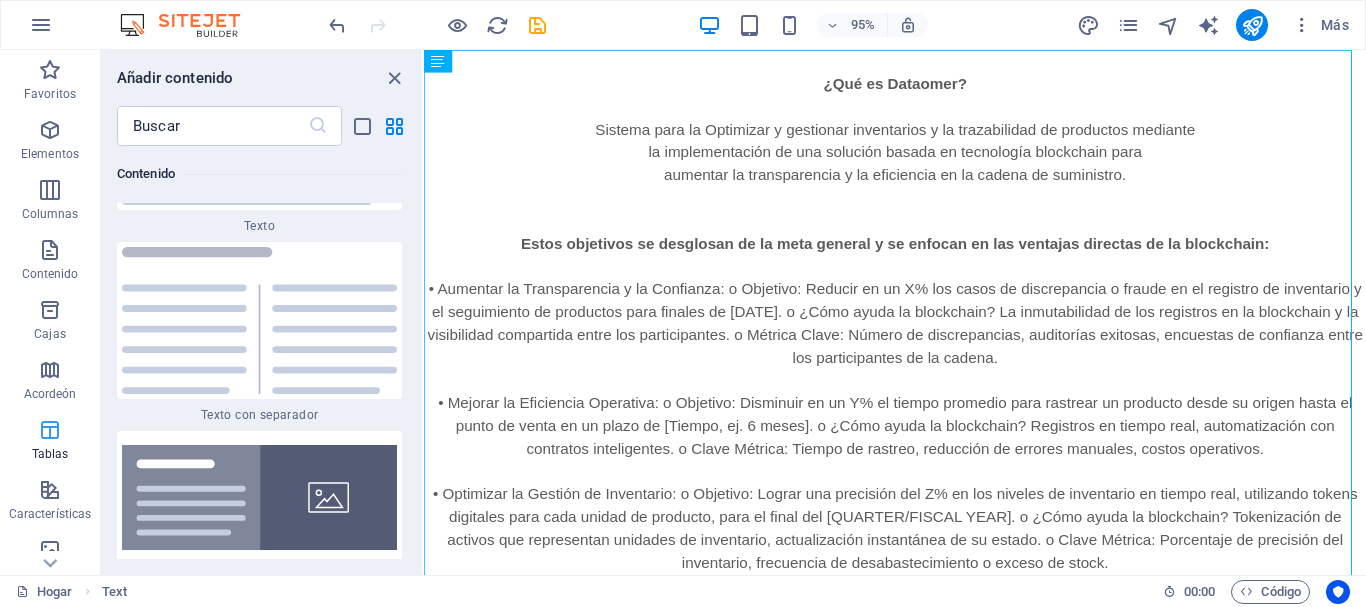 scroll, scrollTop: 13576, scrollLeft: 0, axis: vertical 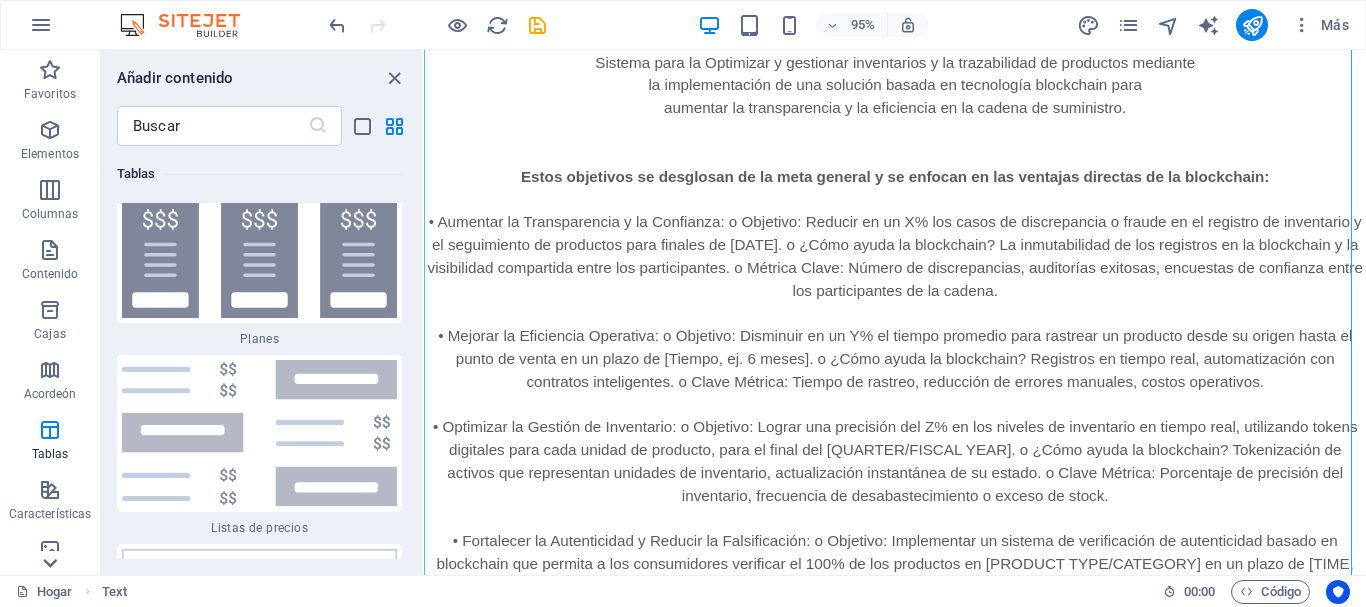 click 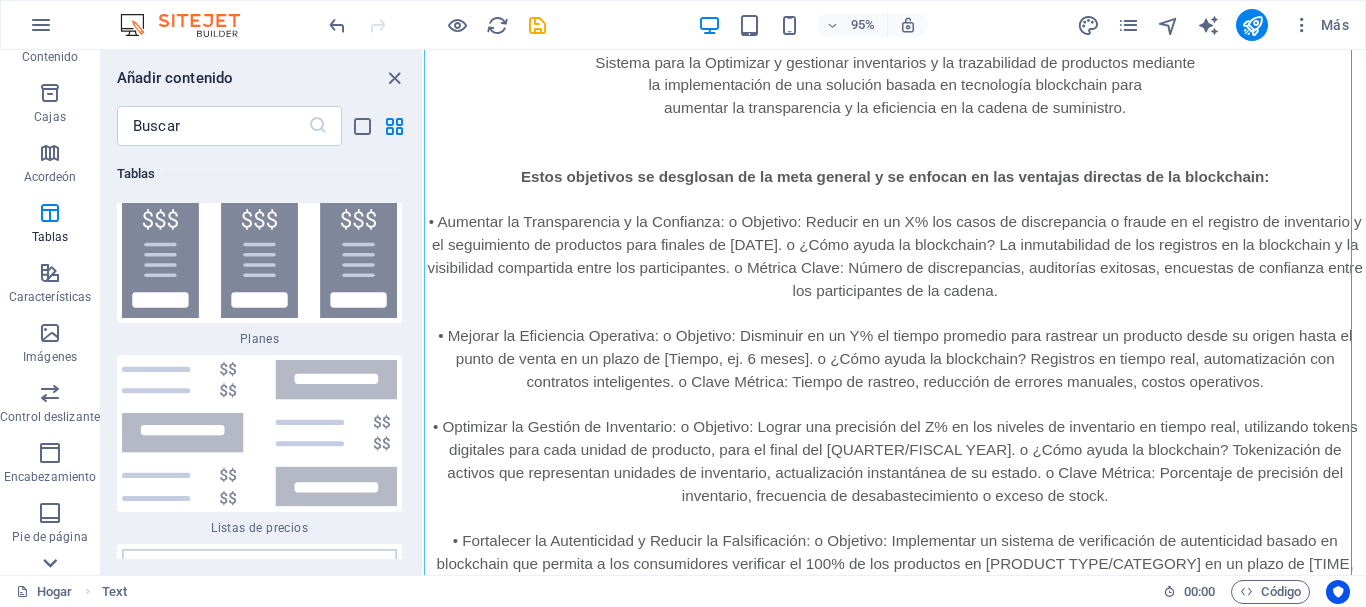 scroll, scrollTop: 375, scrollLeft: 0, axis: vertical 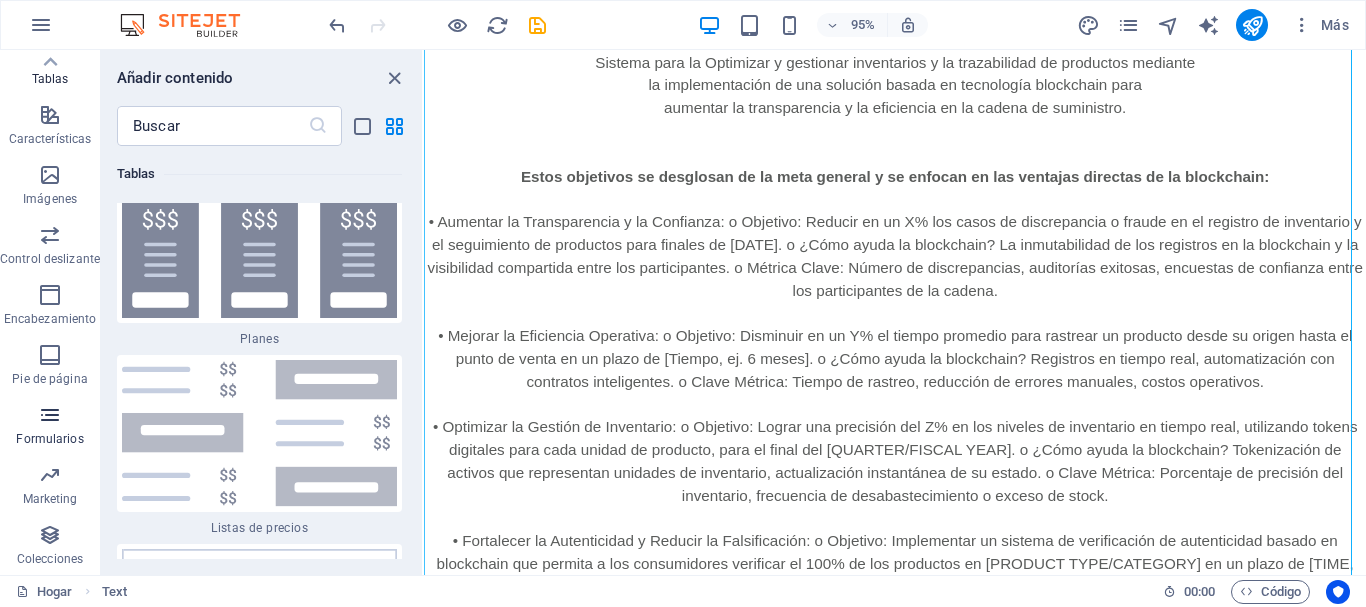 click on "Formularios" at bounding box center [49, 439] 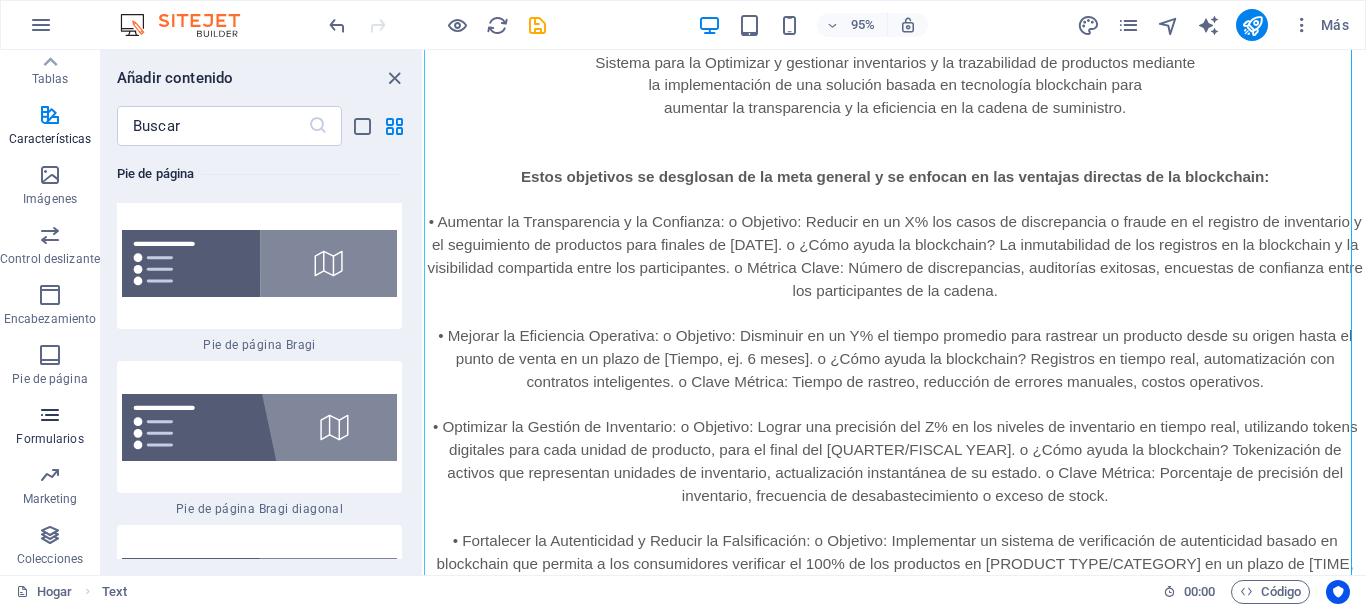 scroll, scrollTop: 29442, scrollLeft: 0, axis: vertical 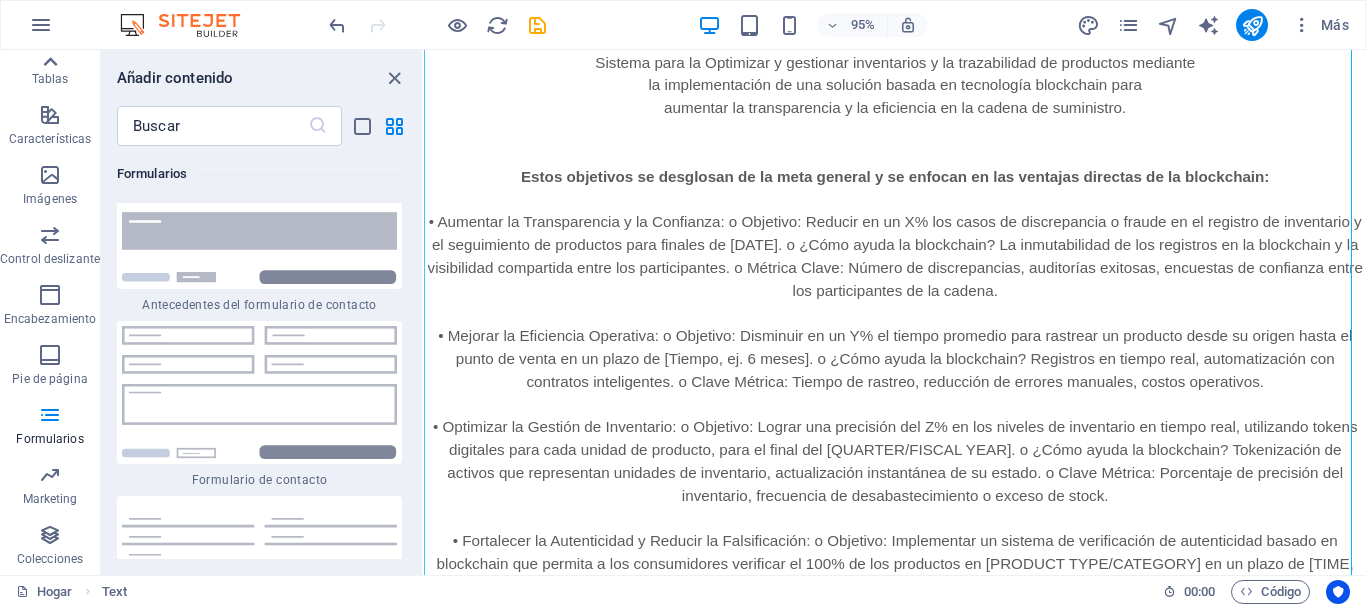 click 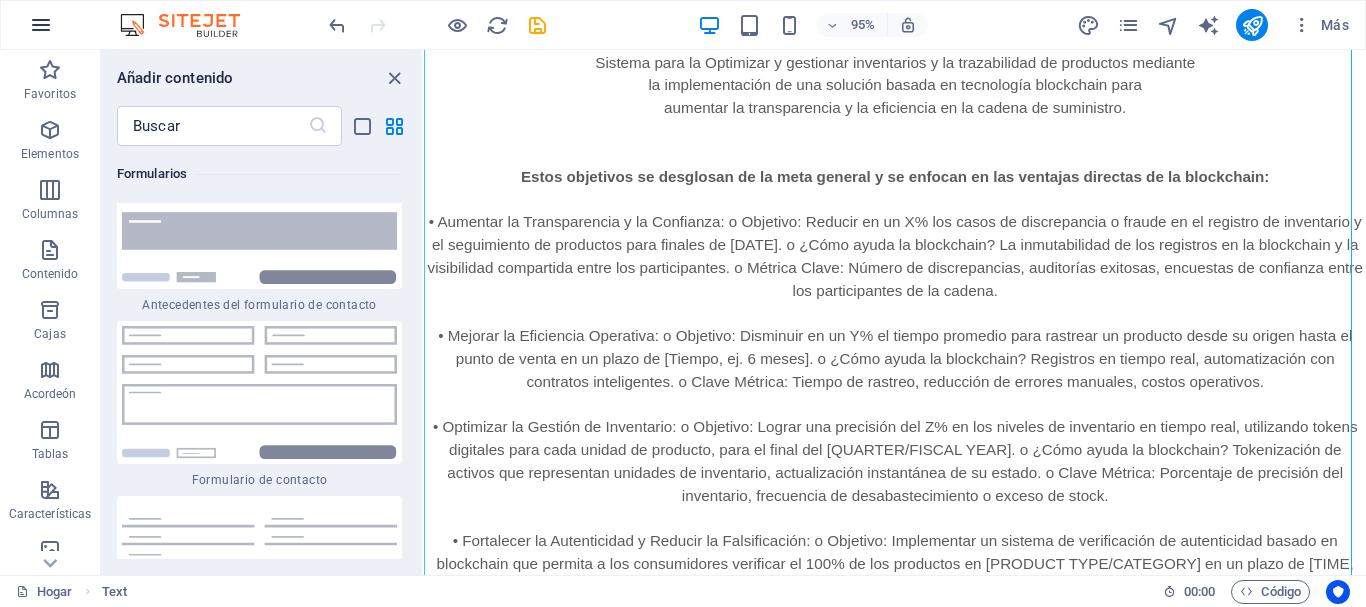 click at bounding box center [41, 25] 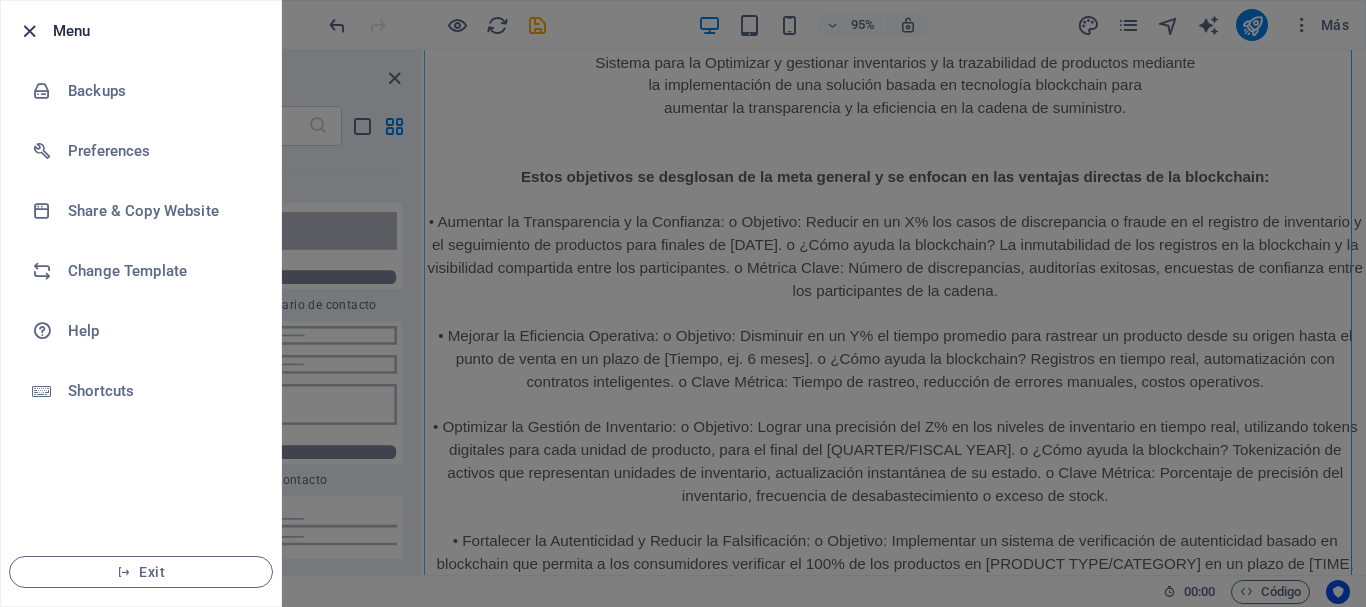 click at bounding box center [29, 31] 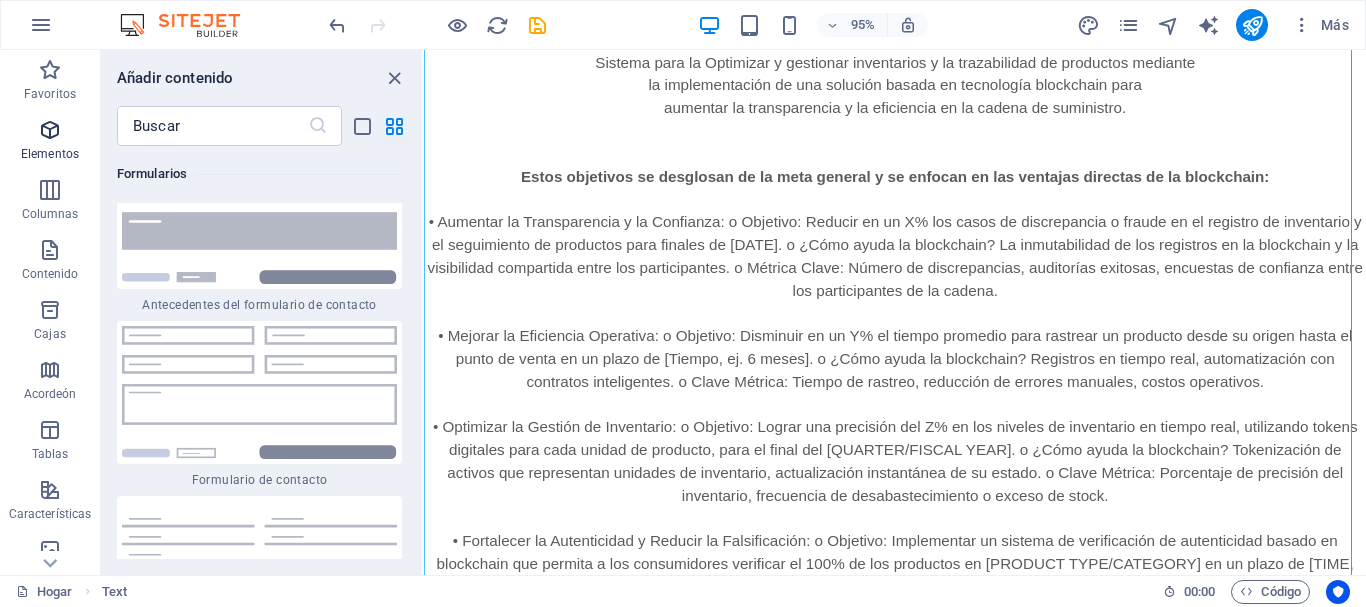 click on "Elementos" at bounding box center [50, 154] 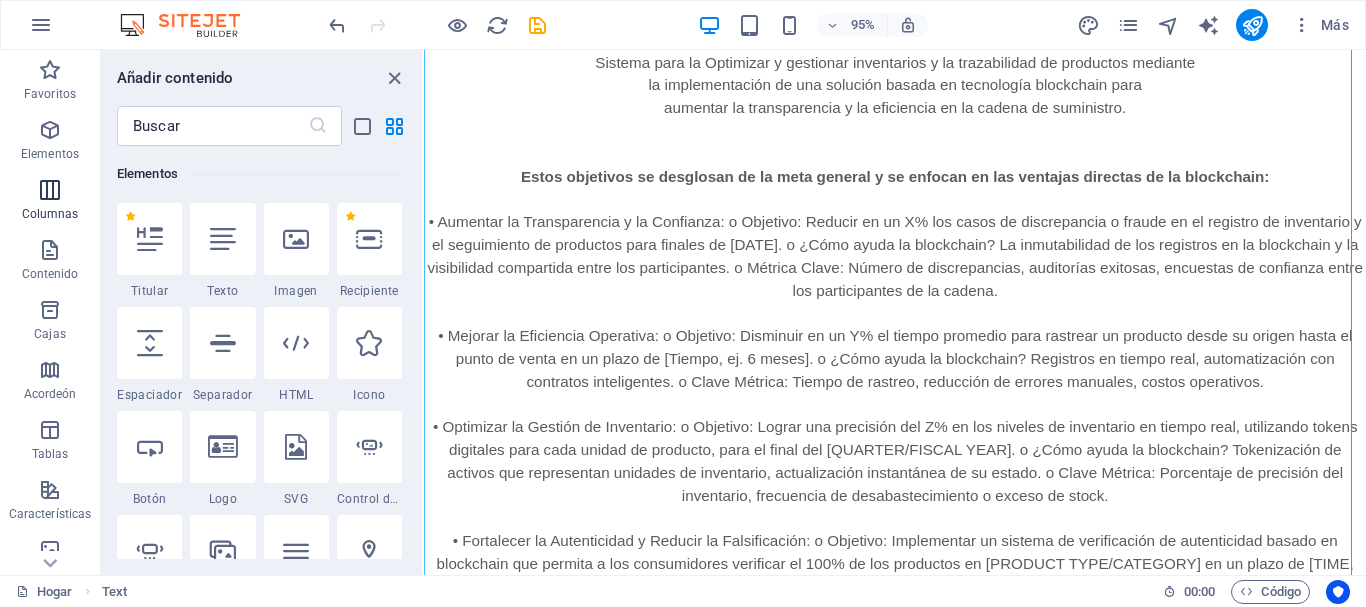 scroll, scrollTop: 377, scrollLeft: 0, axis: vertical 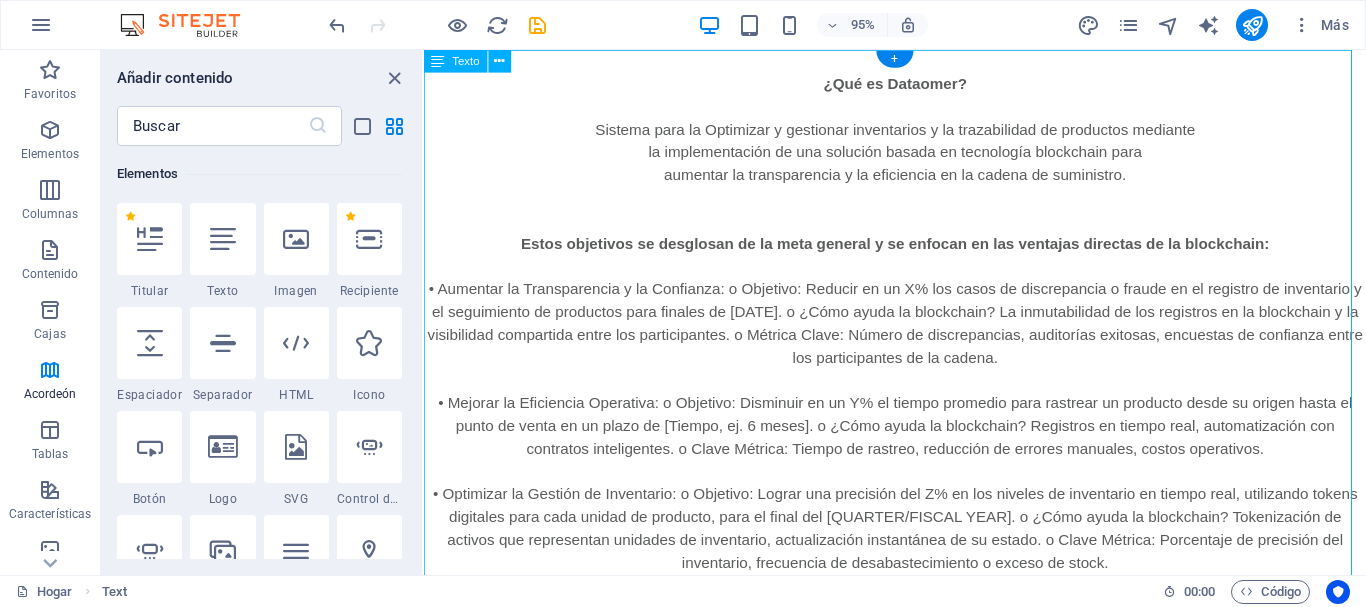 drag, startPoint x: 830, startPoint y: 73, endPoint x: 1031, endPoint y: 347, distance: 339.81906 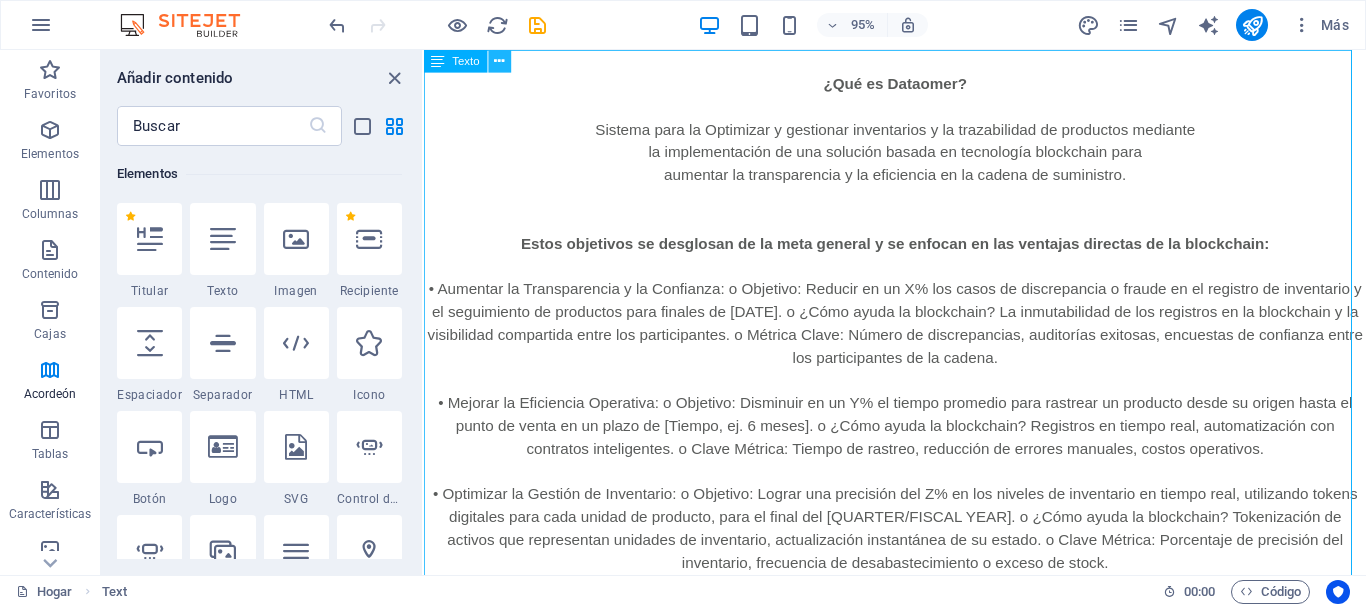 click at bounding box center [499, 61] 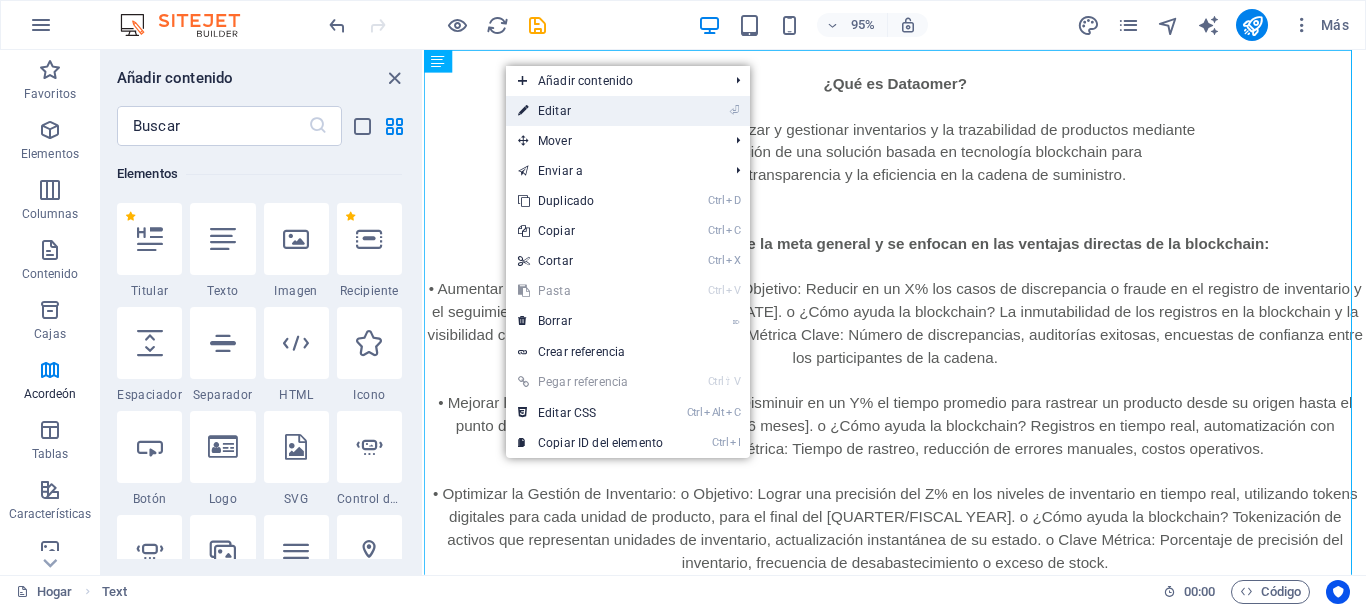 click on "⏎ Editar" at bounding box center (590, 111) 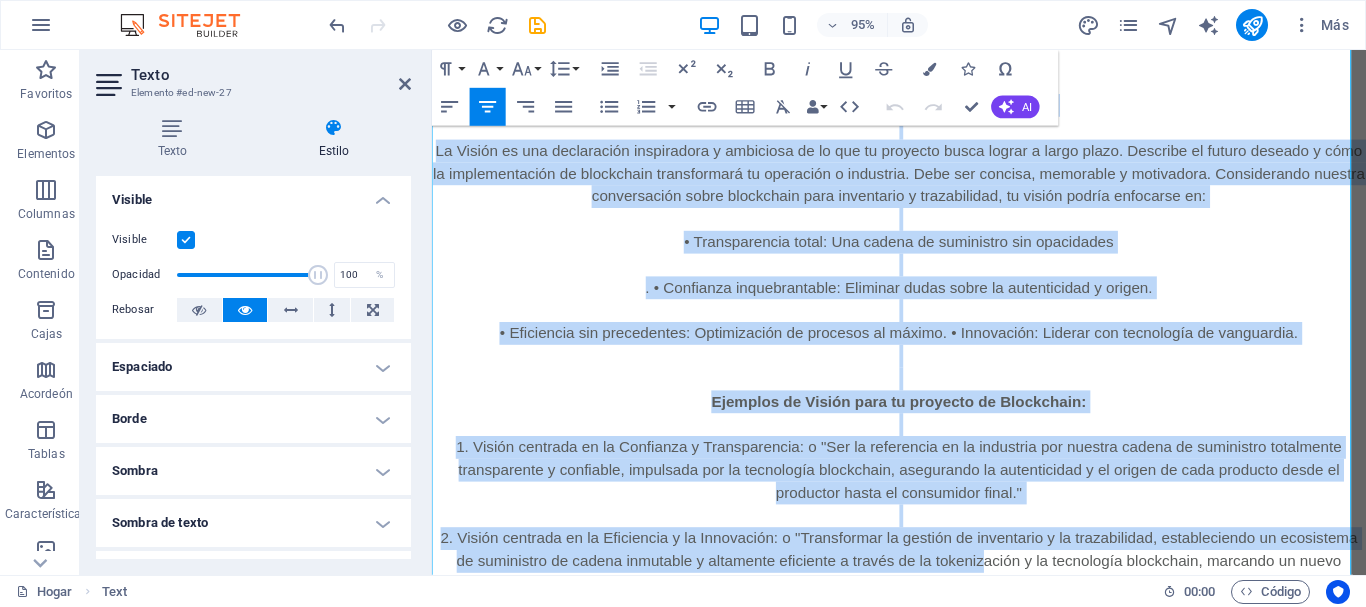 scroll, scrollTop: 1327, scrollLeft: 0, axis: vertical 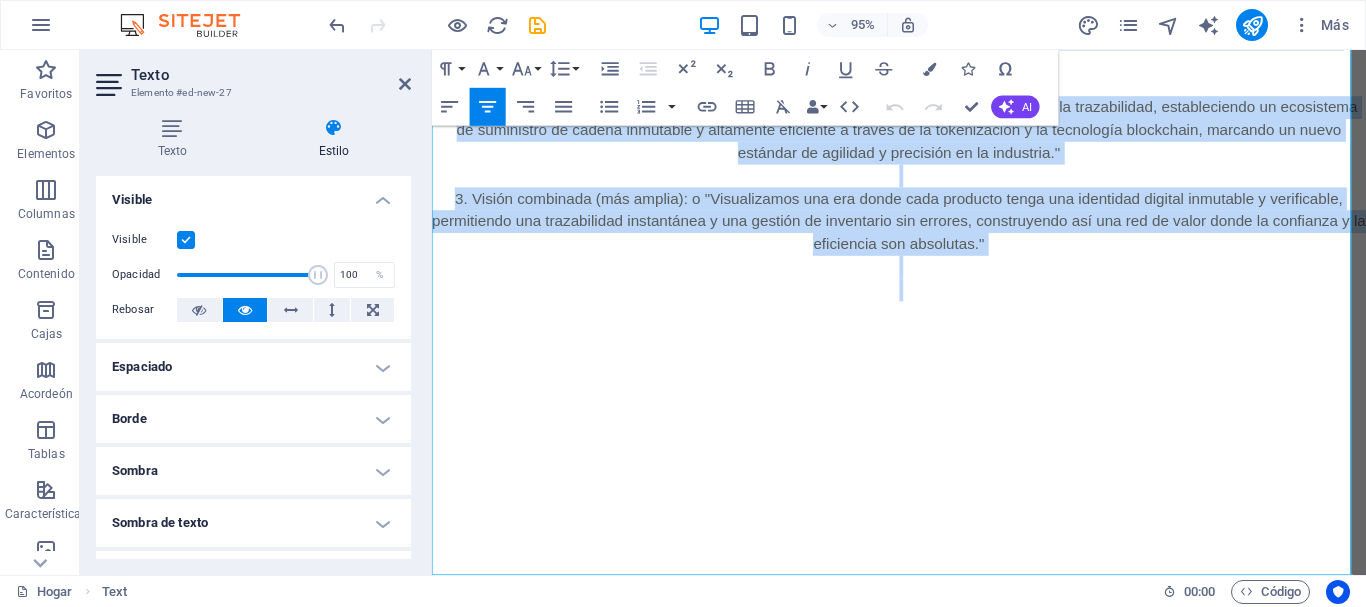 drag, startPoint x: 822, startPoint y: 161, endPoint x: 1046, endPoint y: 304, distance: 265.75363 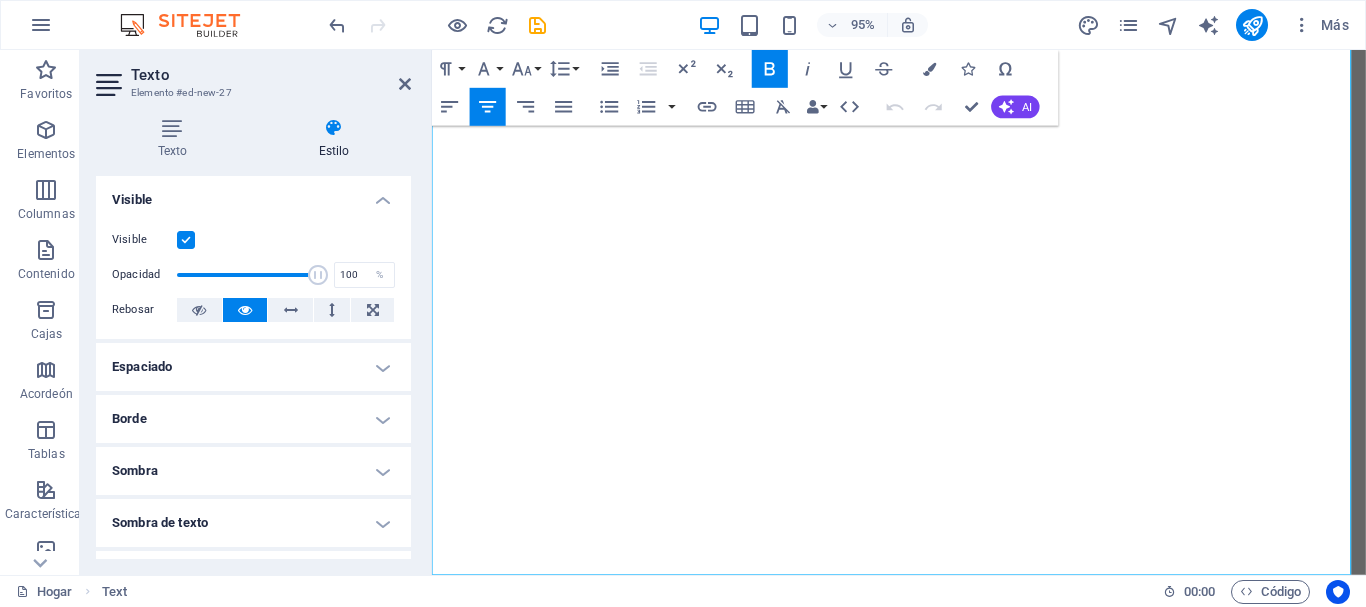 scroll, scrollTop: 0, scrollLeft: 0, axis: both 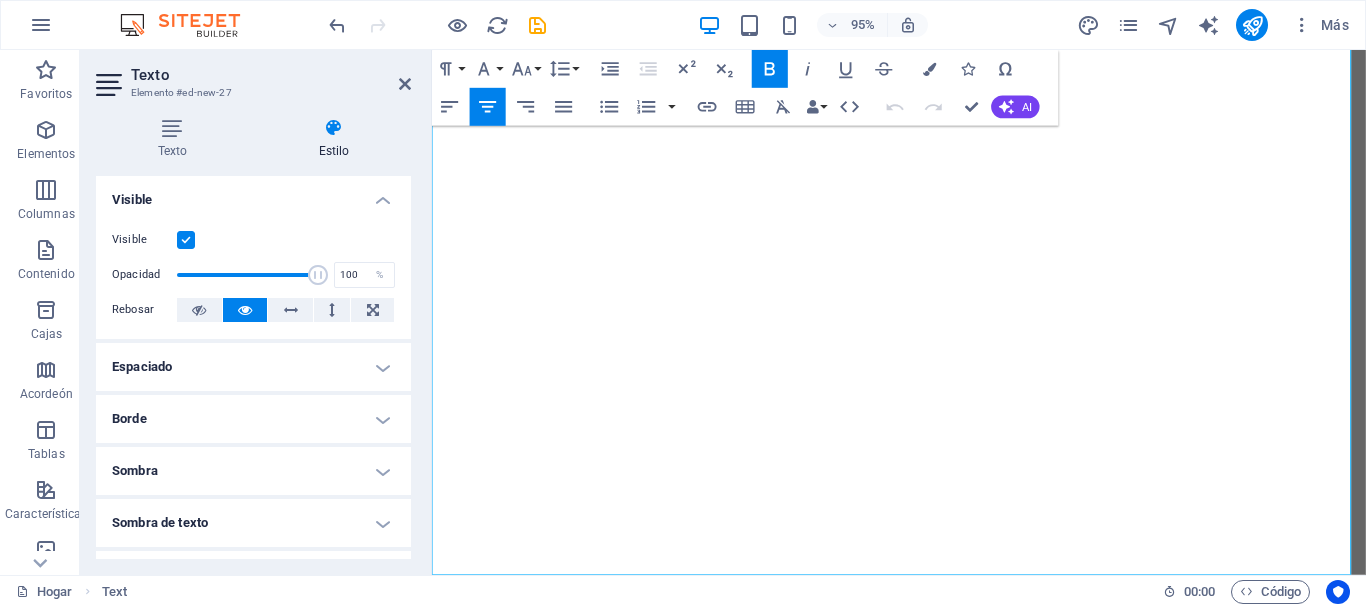 type 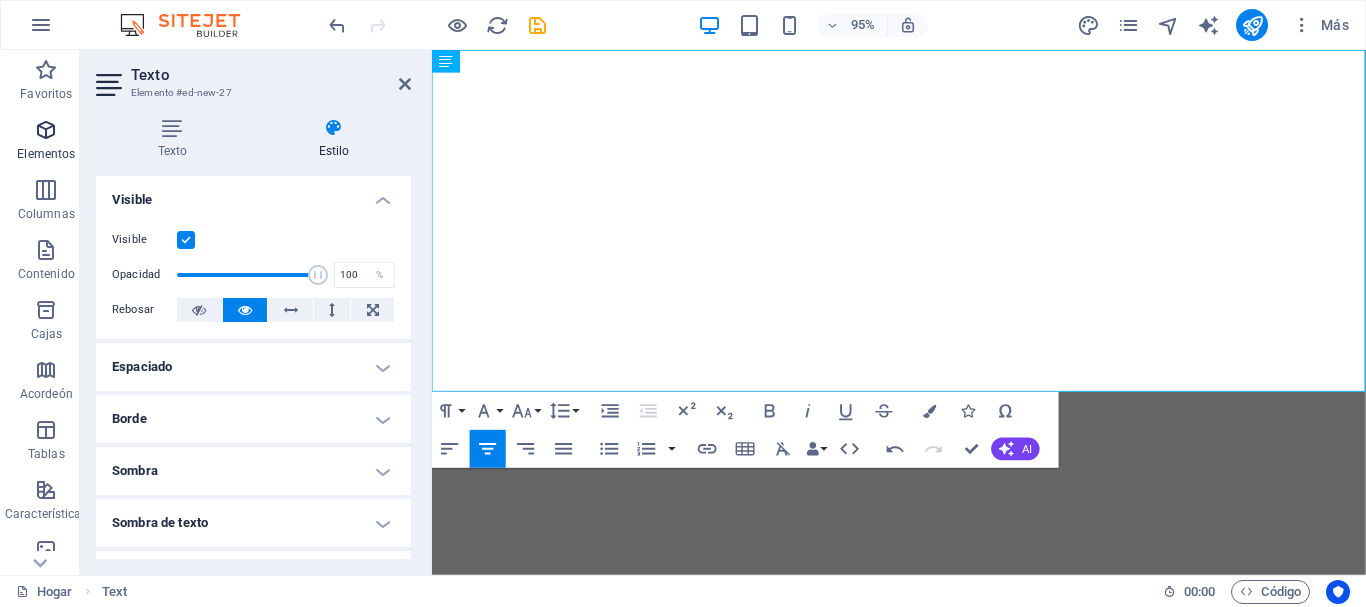 drag, startPoint x: 49, startPoint y: 133, endPoint x: 19, endPoint y: 76, distance: 64.412735 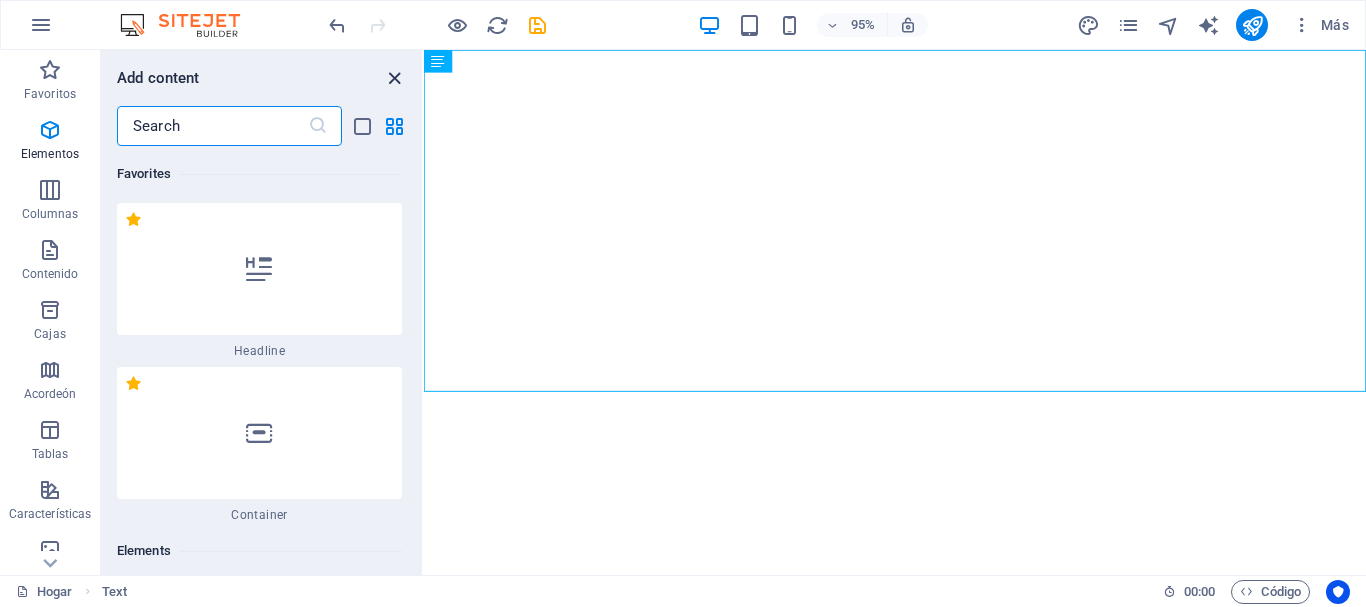 scroll, scrollTop: 377, scrollLeft: 0, axis: vertical 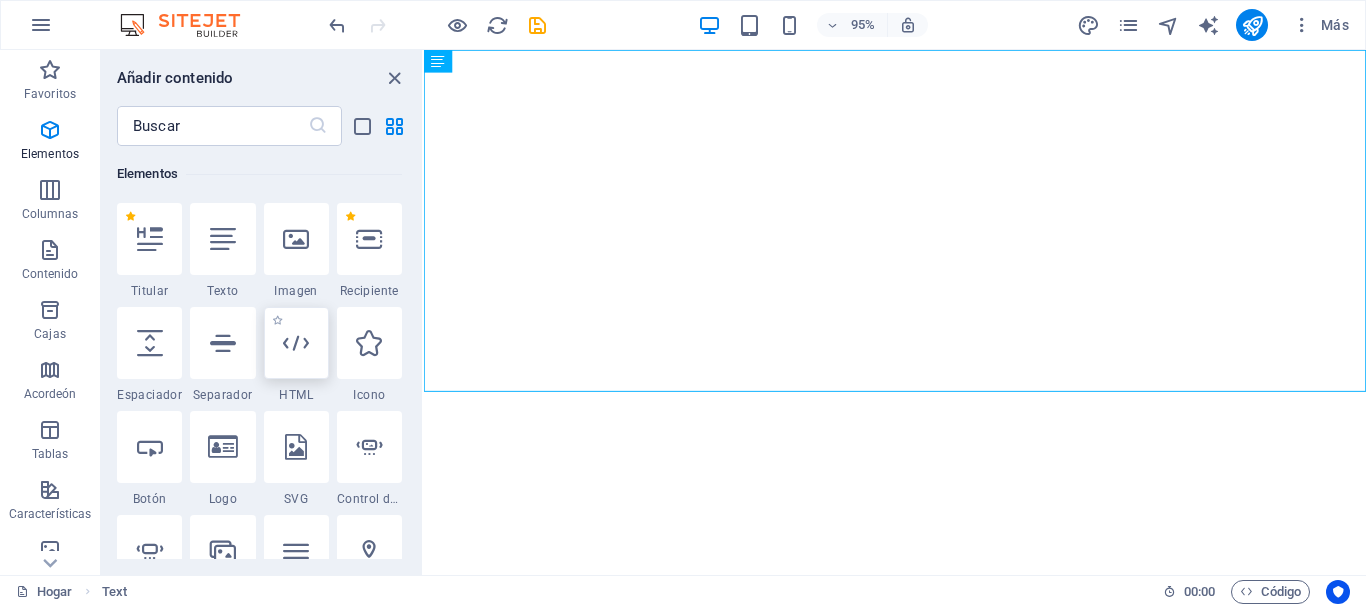 click at bounding box center [296, 343] 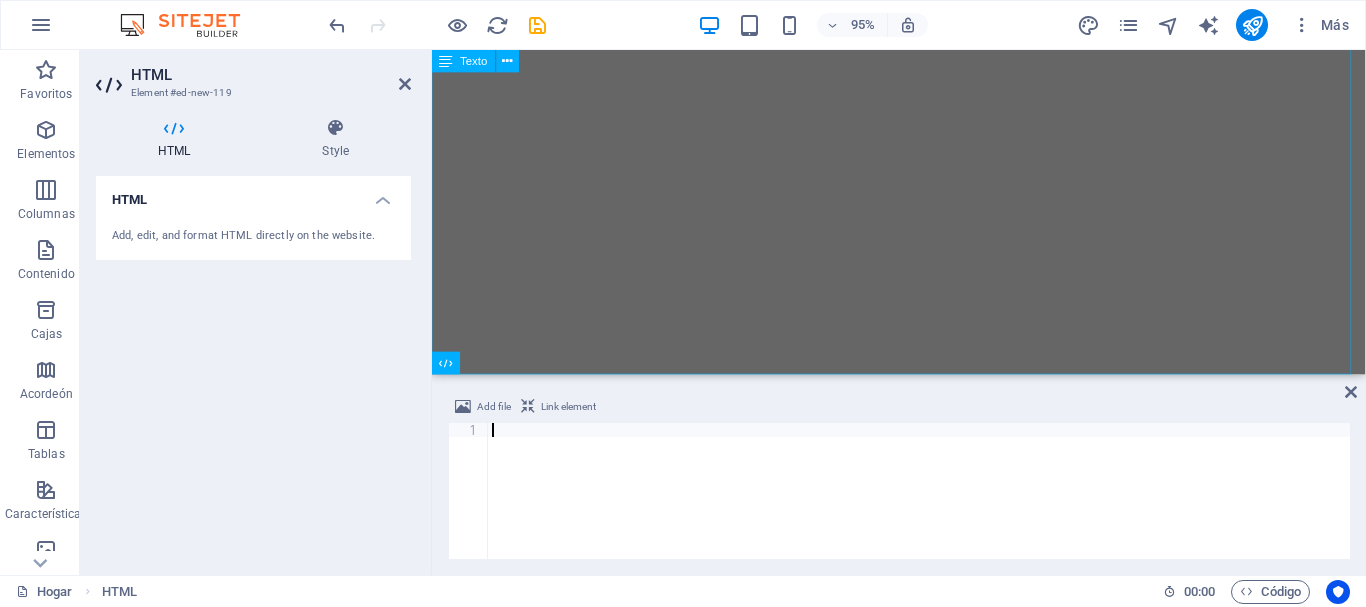 scroll, scrollTop: 18, scrollLeft: 0, axis: vertical 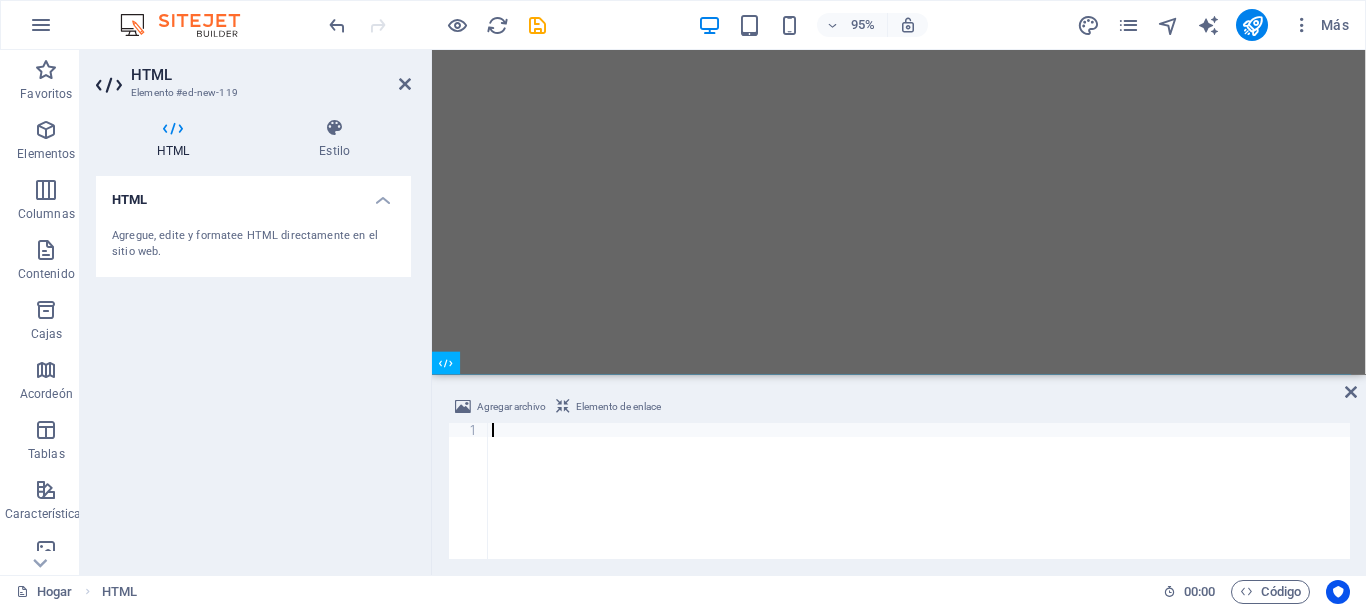 paste on "</html>" 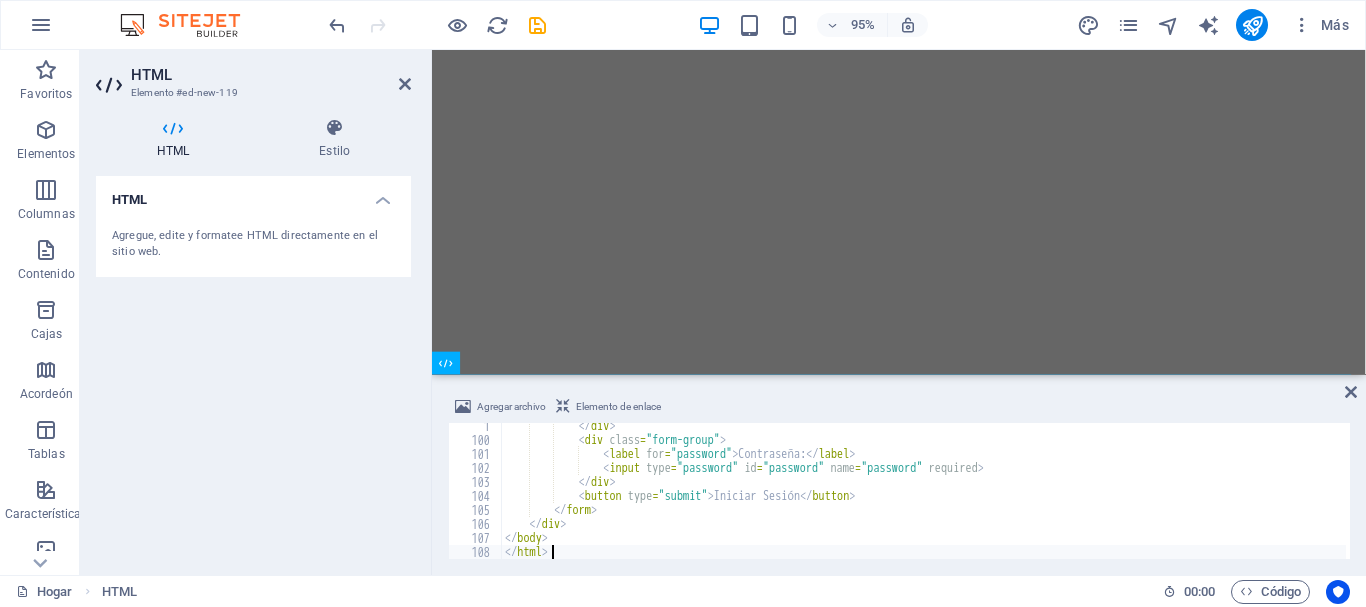 scroll, scrollTop: 1376, scrollLeft: 0, axis: vertical 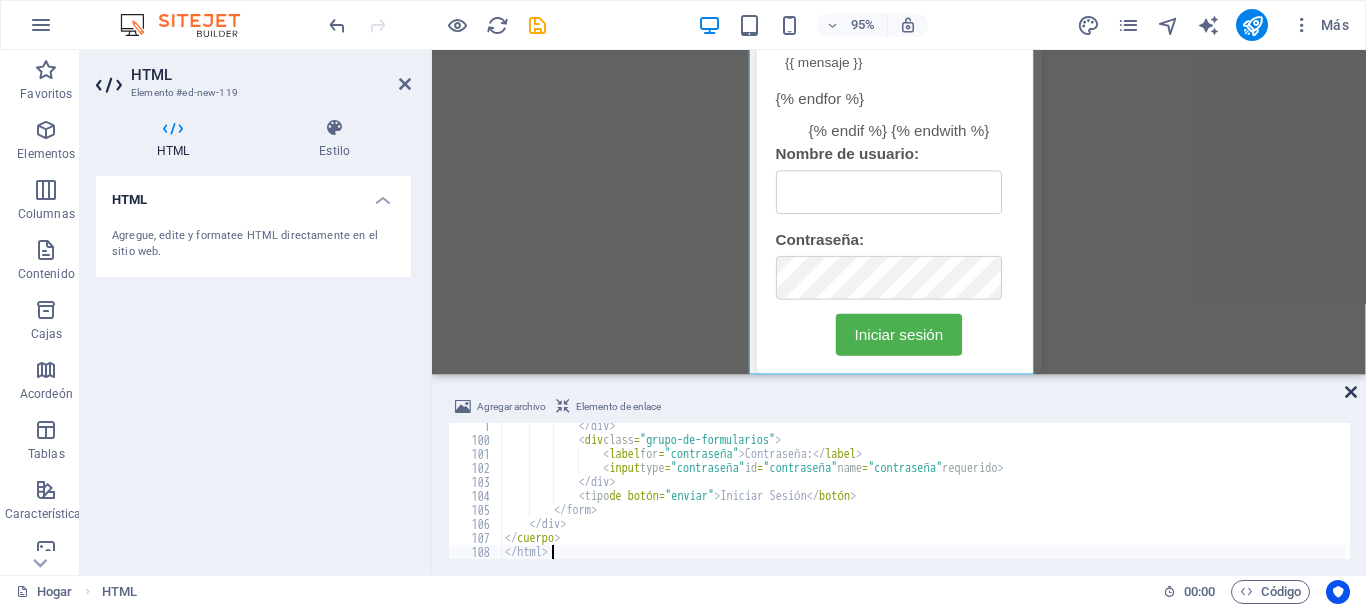 click at bounding box center [1351, 392] 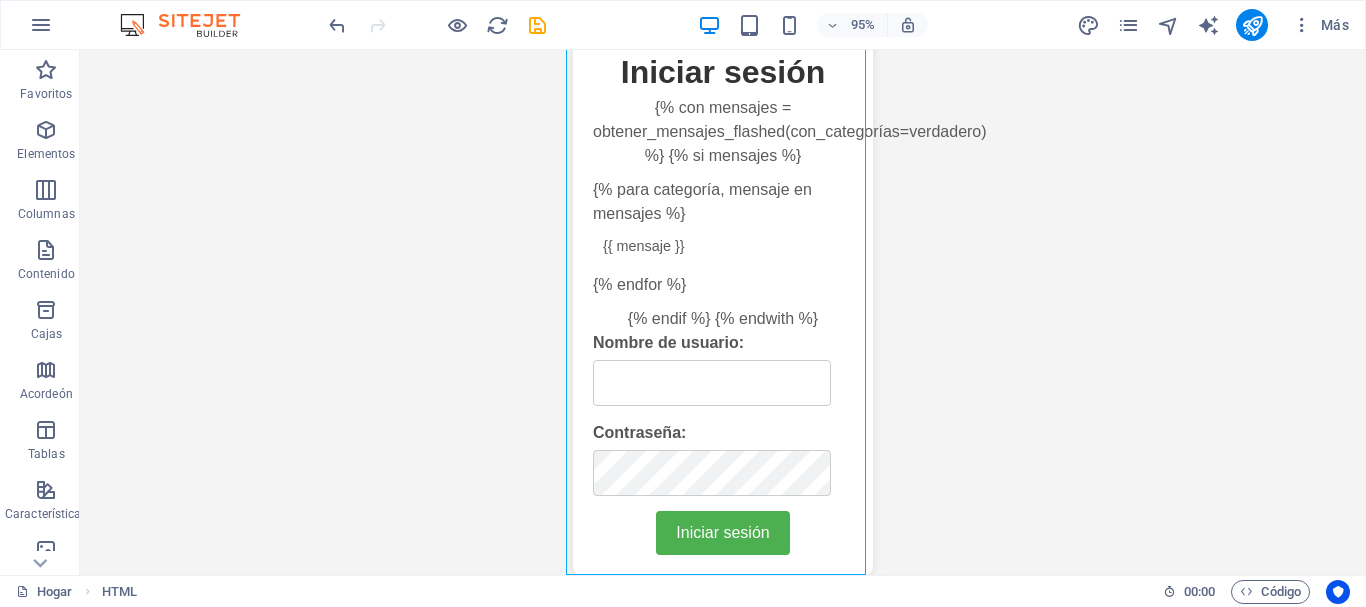 scroll, scrollTop: 382, scrollLeft: 0, axis: vertical 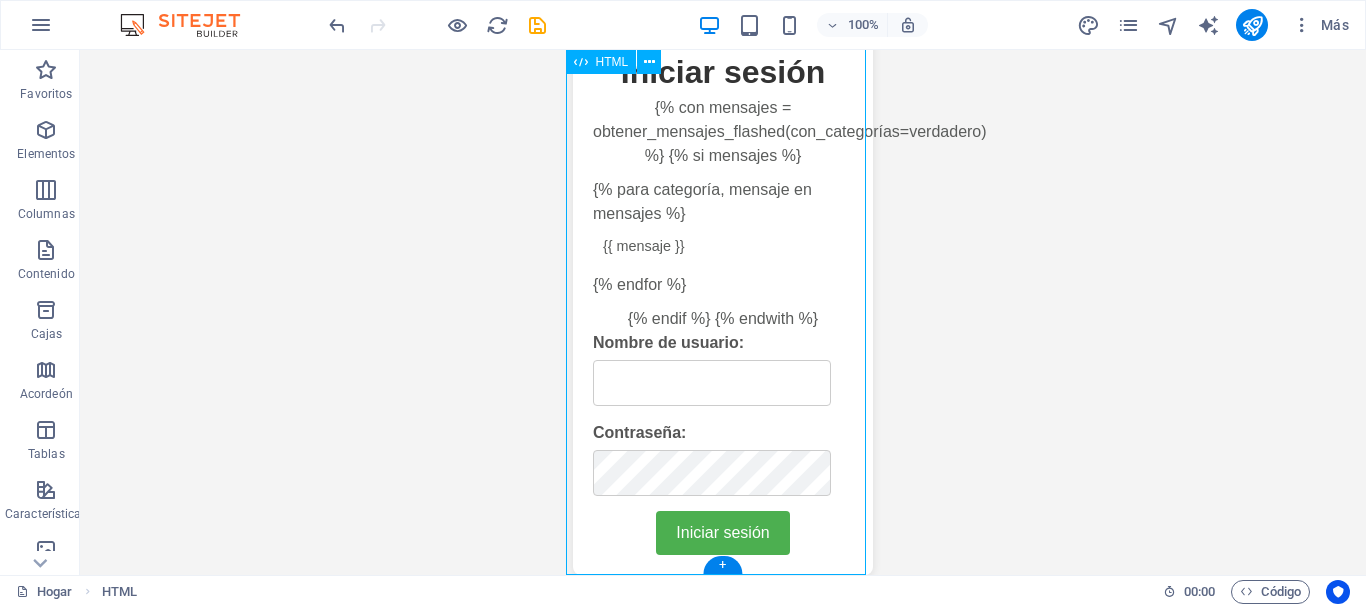 click on "Iniciar Sesión
Iniciar sesión
{% con mensajes = obtener_mensajes_flashed(con_categorías=verdadero) %} {% si mensajes %}
{% para categoría, mensaje en mensajes %}
{{ mensaje }}
{% endfor %}
{% endif %} {% endwith %}
Nombre de usuario:
Contraseña:
Iniciar sesión" at bounding box center [723, 301] 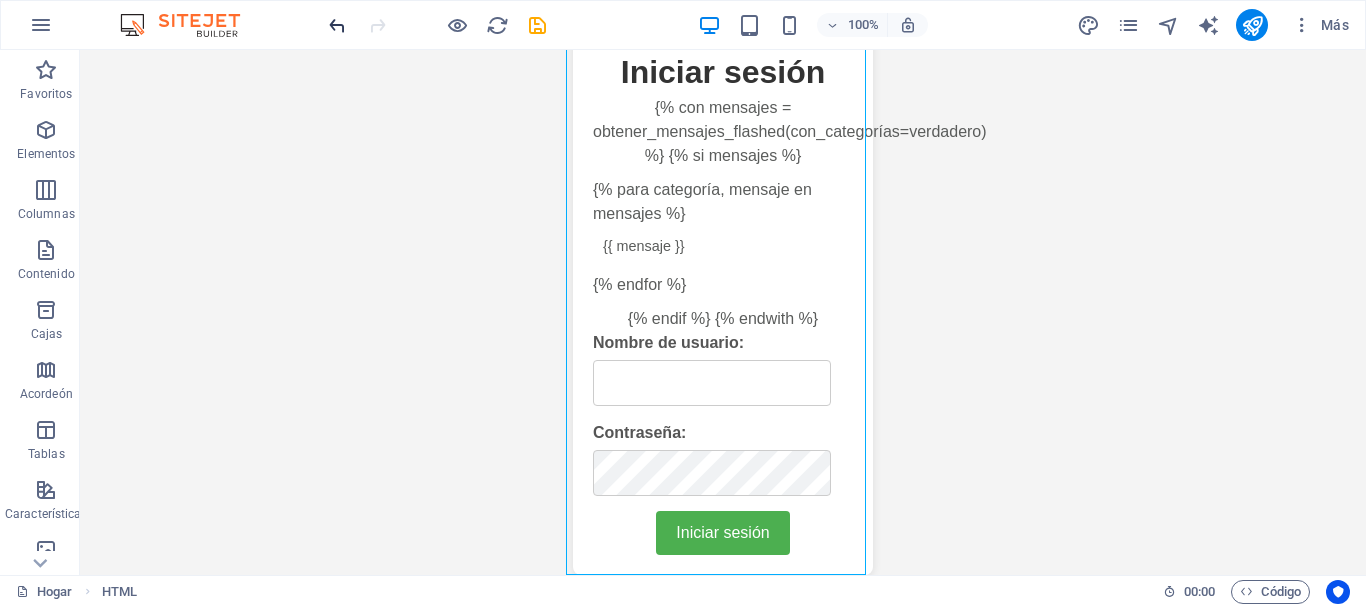 click at bounding box center (337, 25) 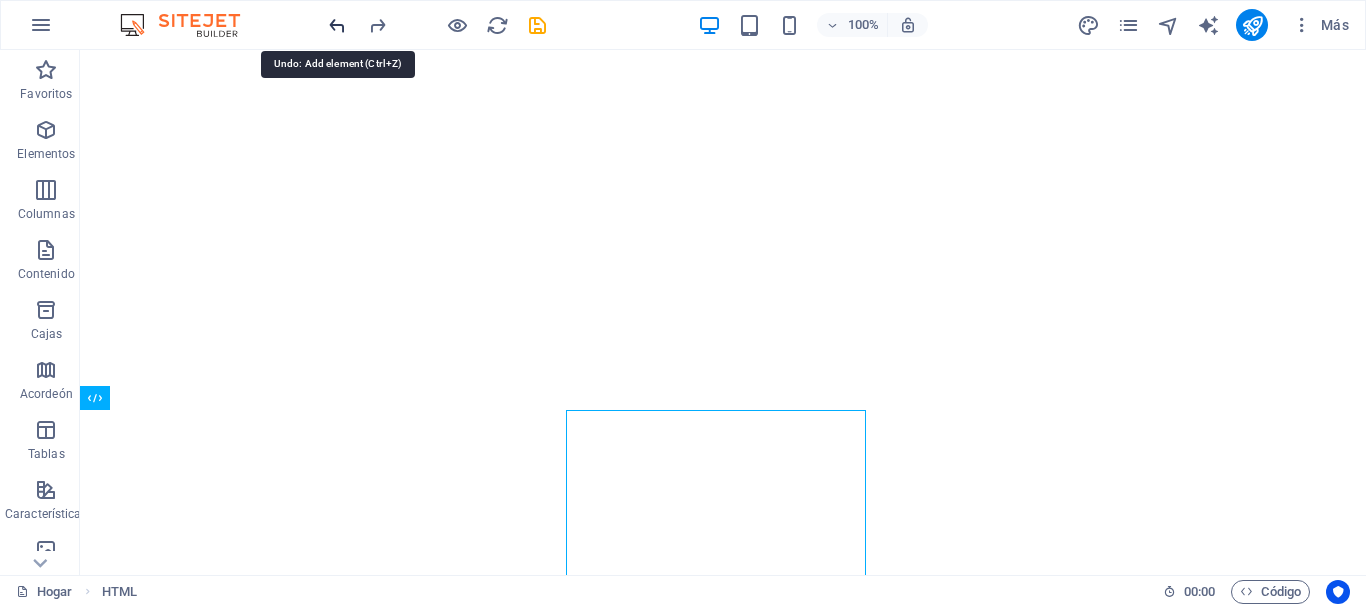 scroll, scrollTop: 0, scrollLeft: 0, axis: both 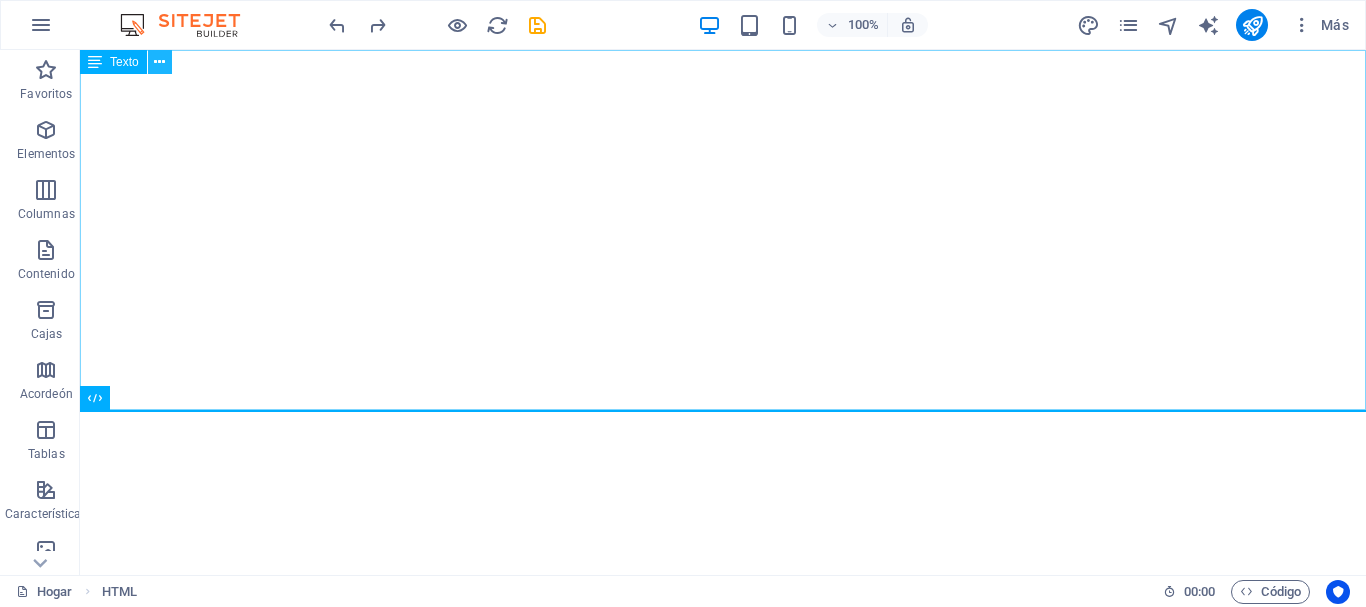 click at bounding box center (159, 62) 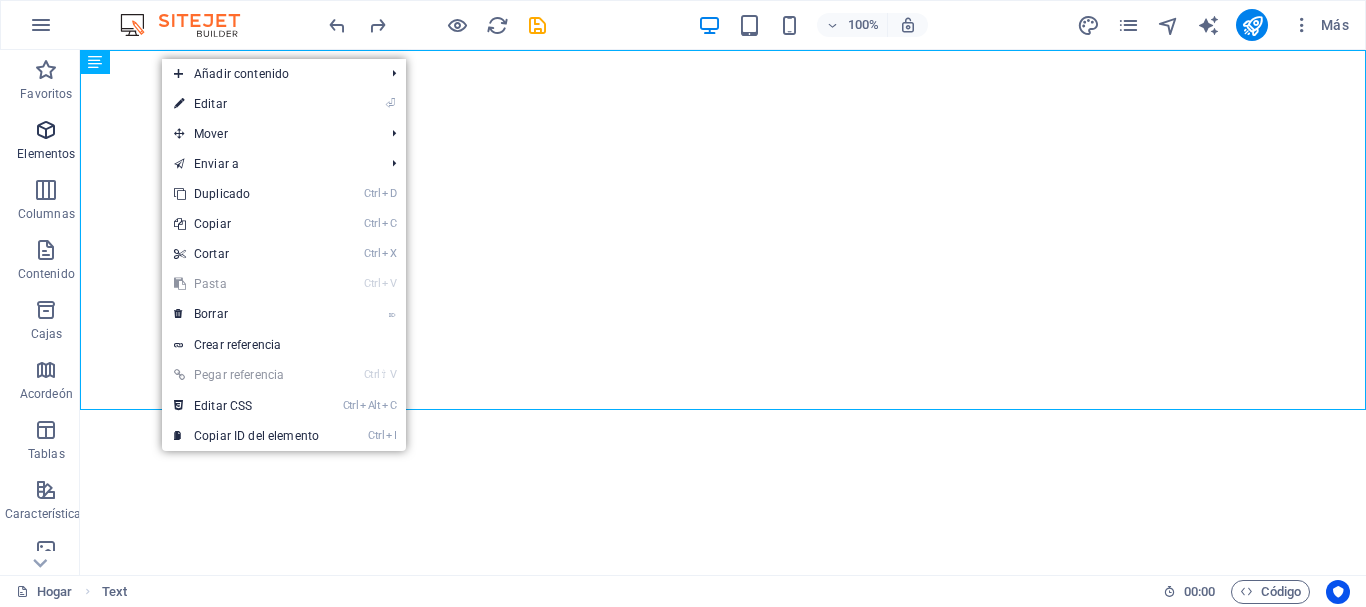 click at bounding box center (46, 130) 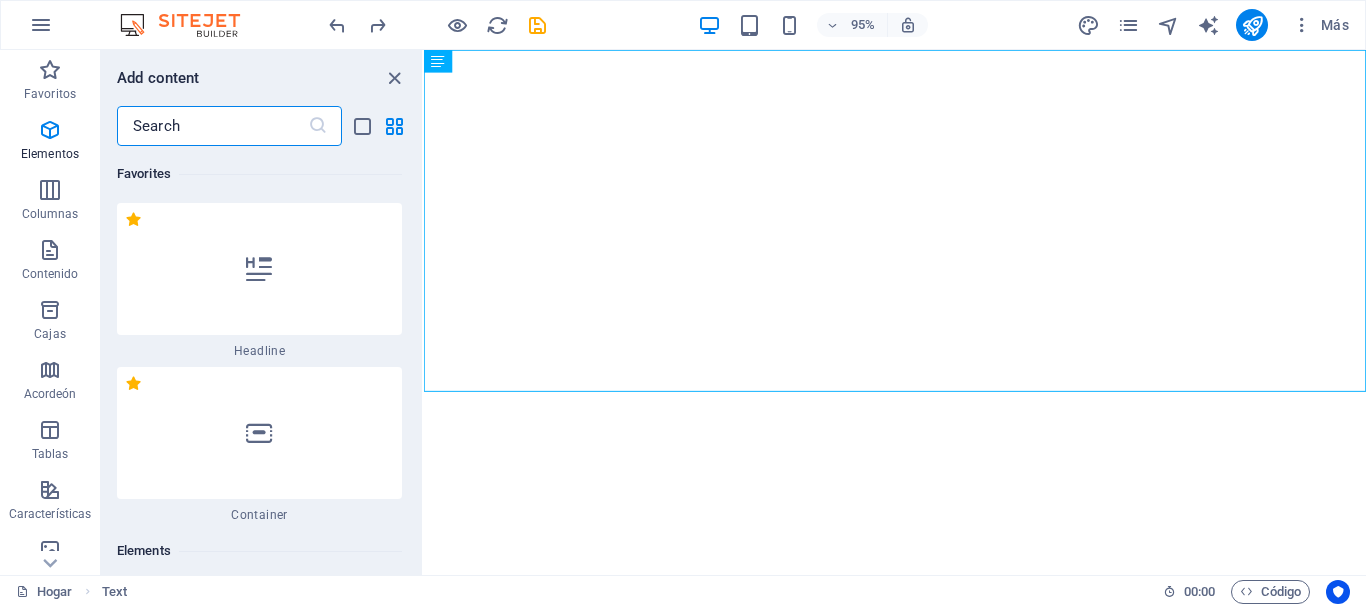 scroll, scrollTop: 377, scrollLeft: 0, axis: vertical 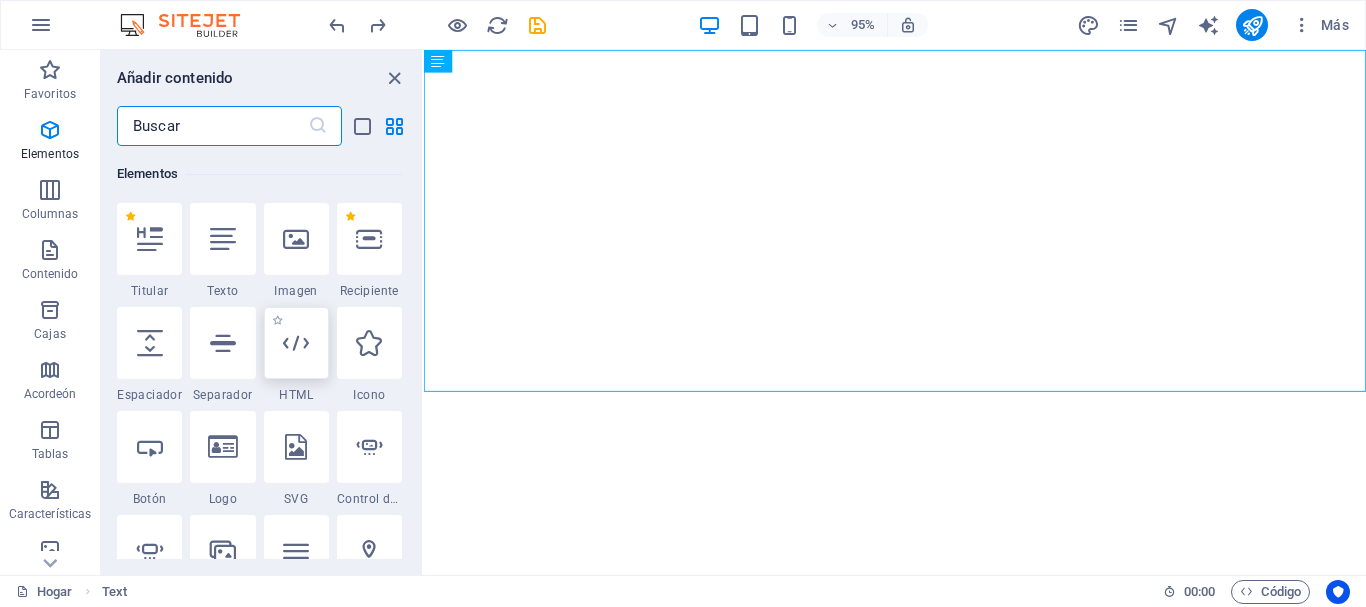 click at bounding box center (296, 343) 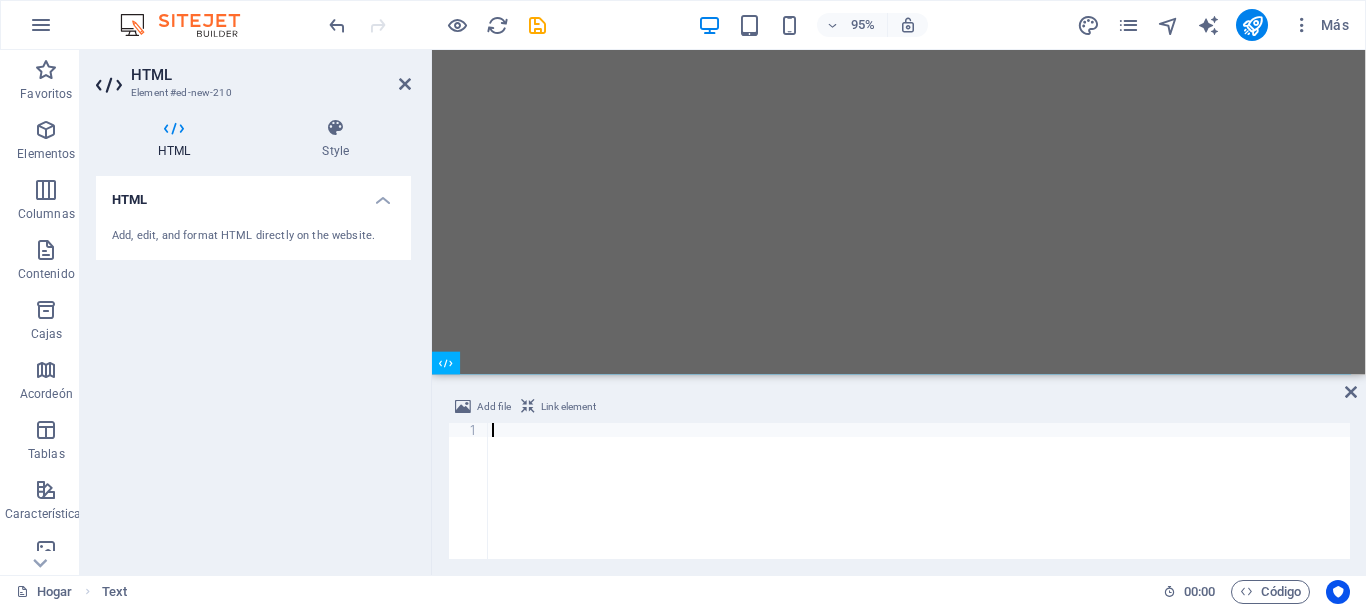 scroll, scrollTop: 18, scrollLeft: 0, axis: vertical 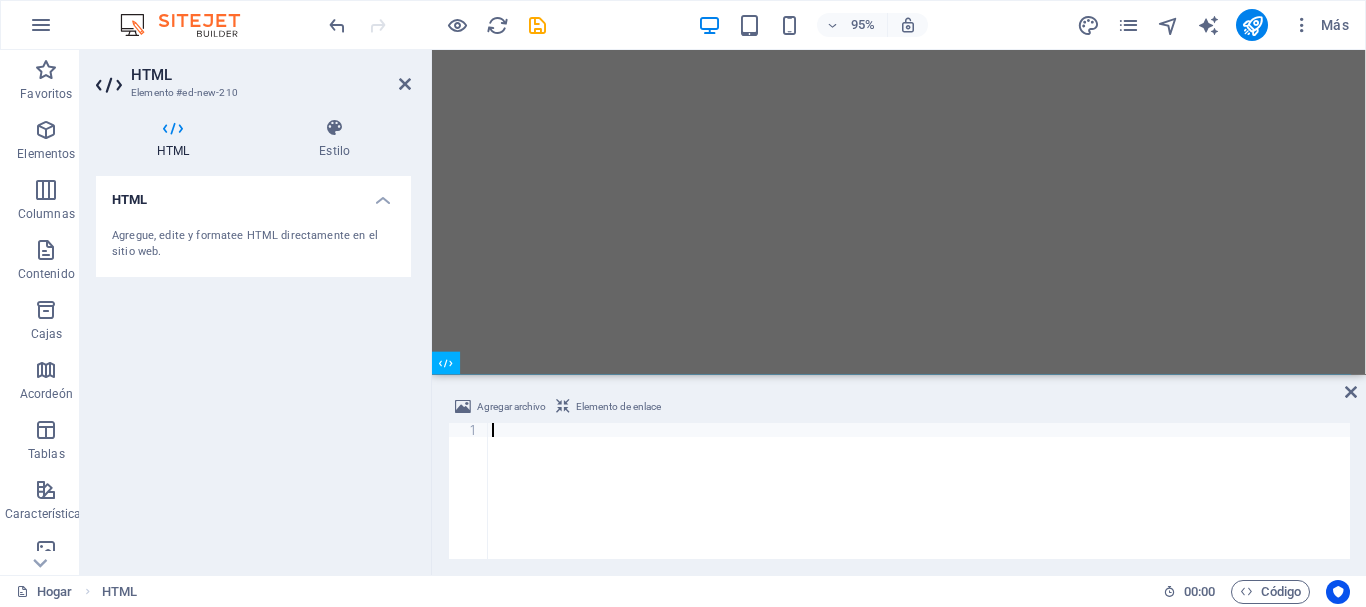 paste on "</html>" 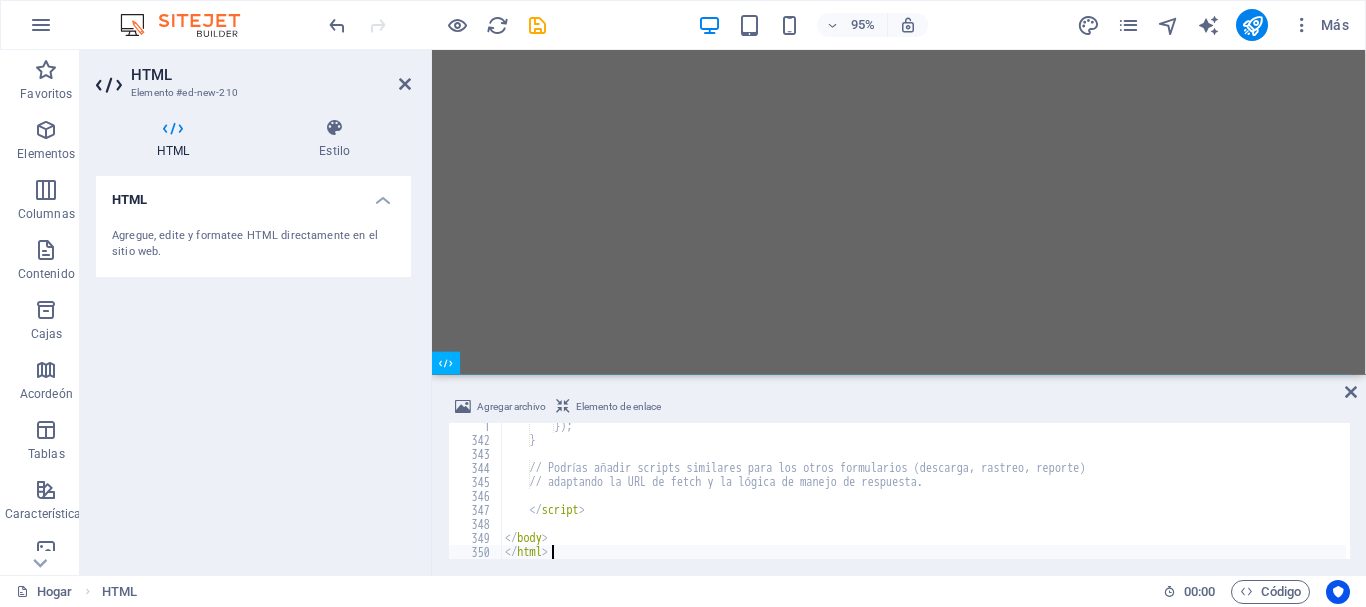 scroll, scrollTop: 4764, scrollLeft: 0, axis: vertical 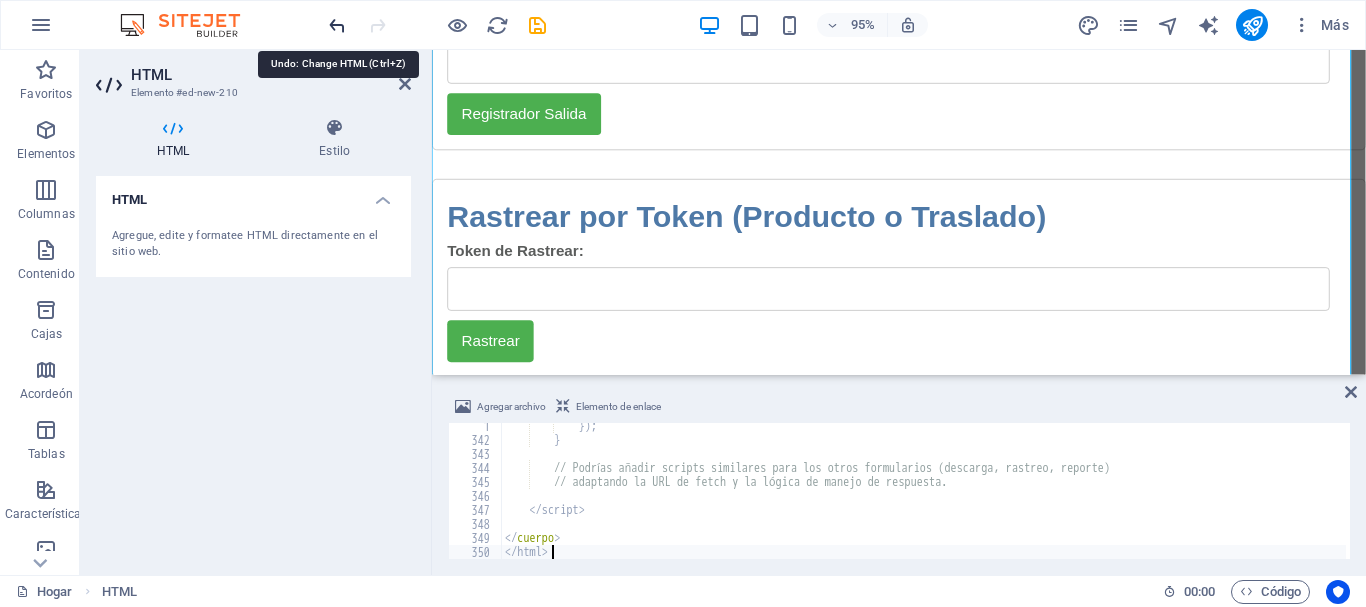 click at bounding box center (337, 25) 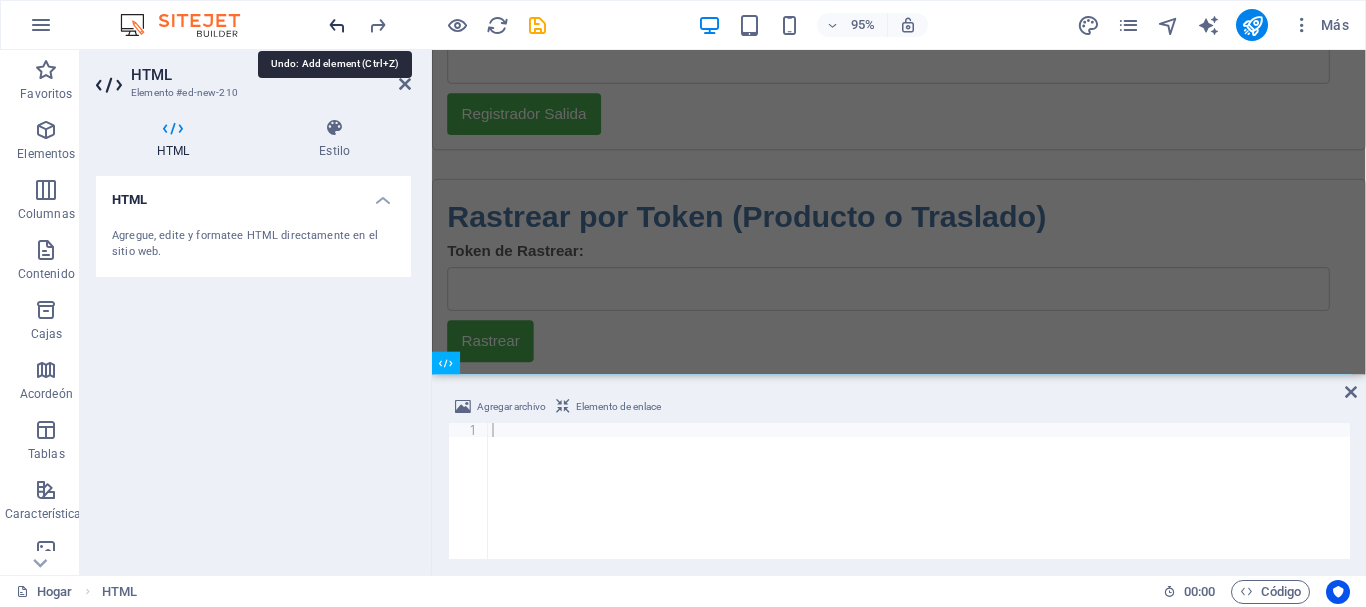 scroll, scrollTop: 18, scrollLeft: 0, axis: vertical 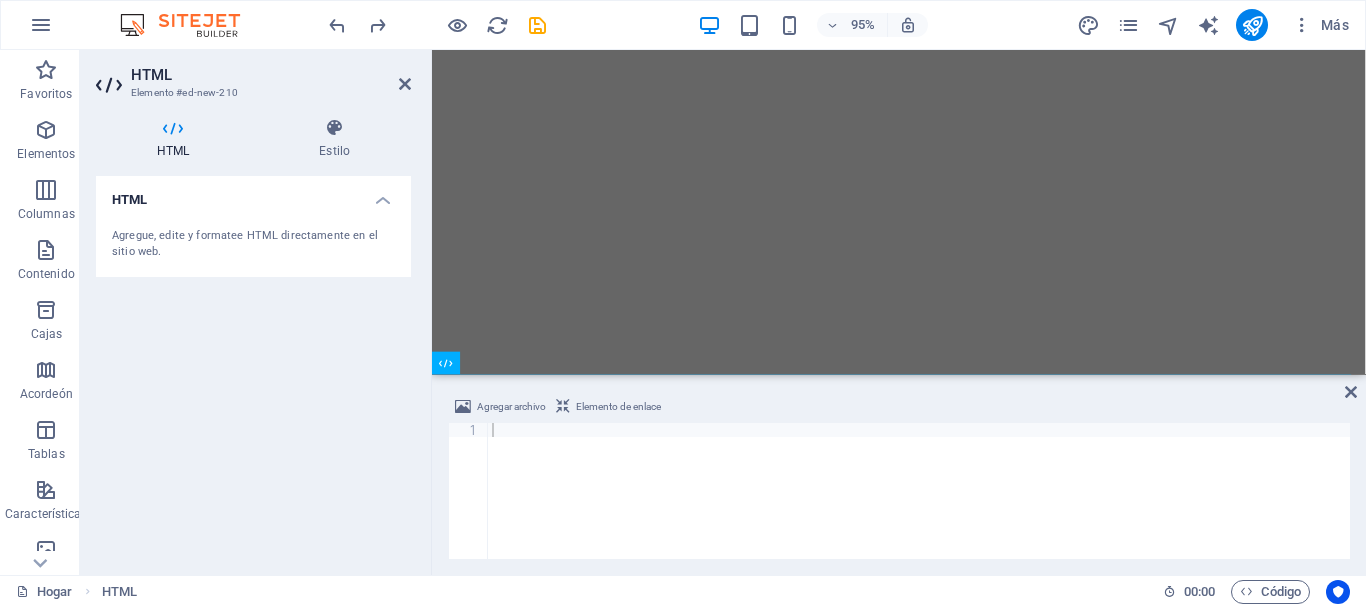 type 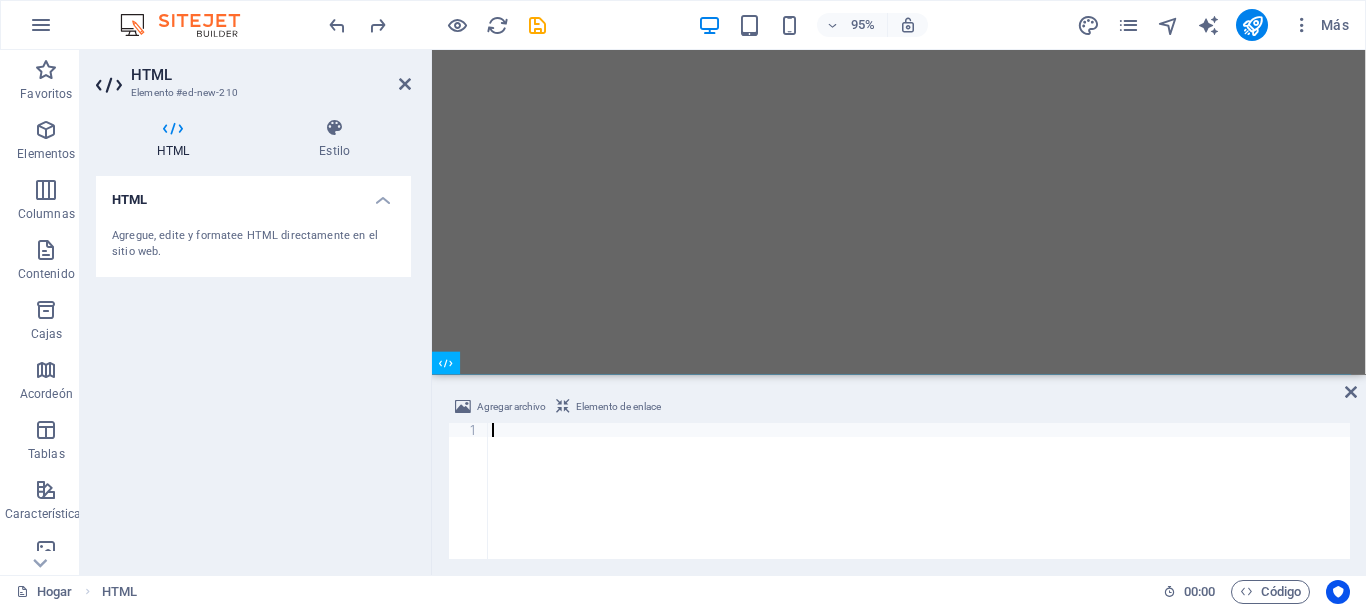 click at bounding box center [919, 503] 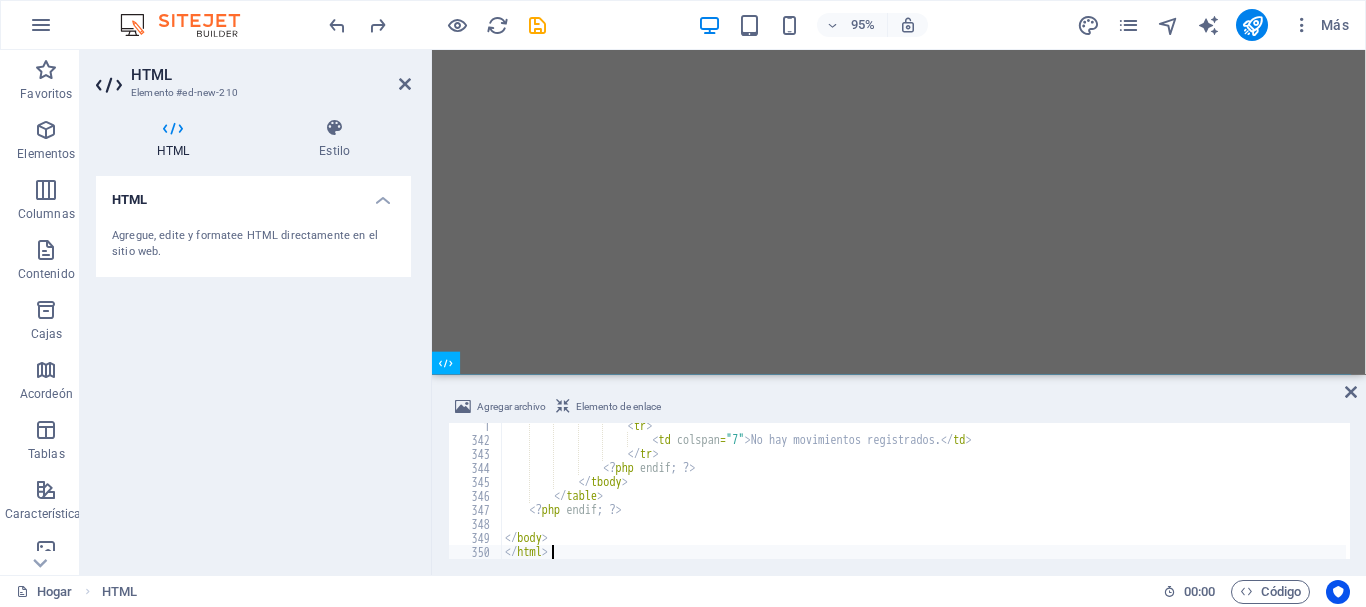 scroll, scrollTop: 5380, scrollLeft: 0, axis: vertical 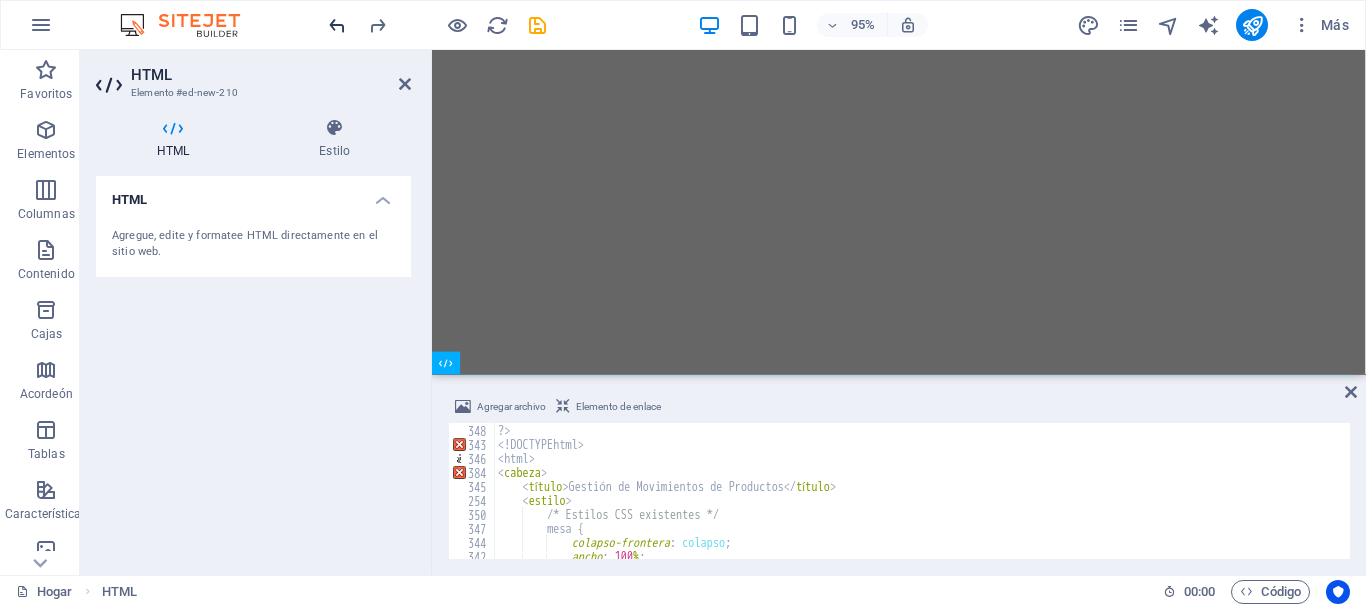 click at bounding box center [337, 25] 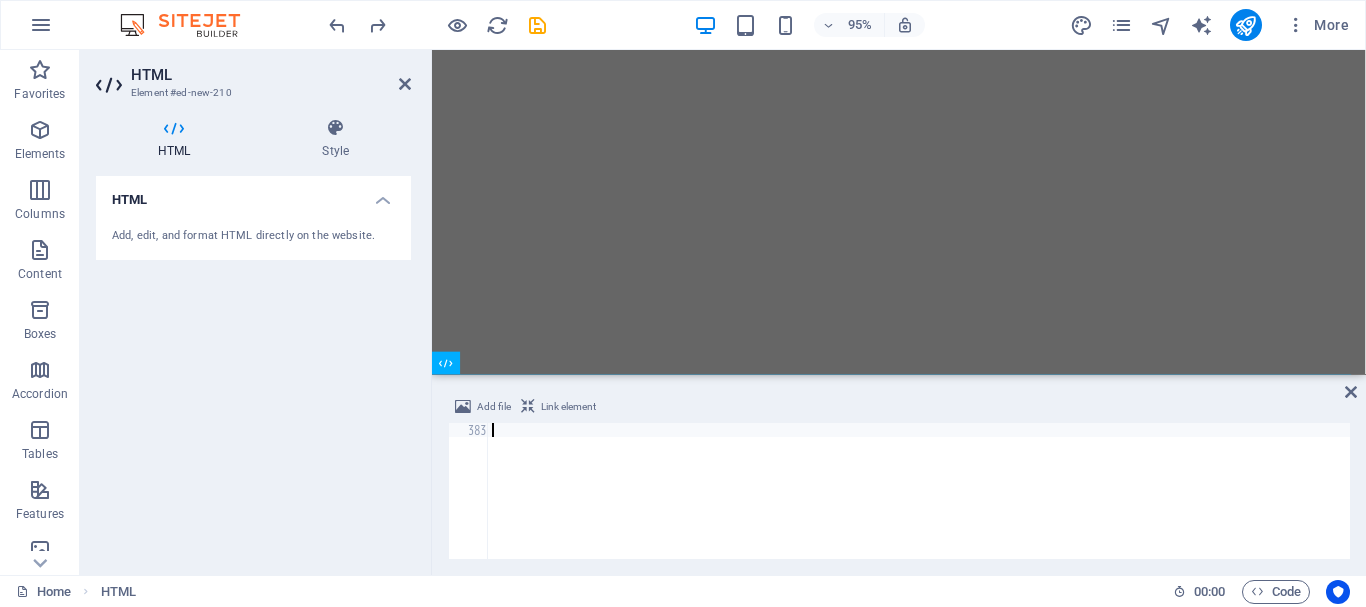 click at bounding box center (919, 503) 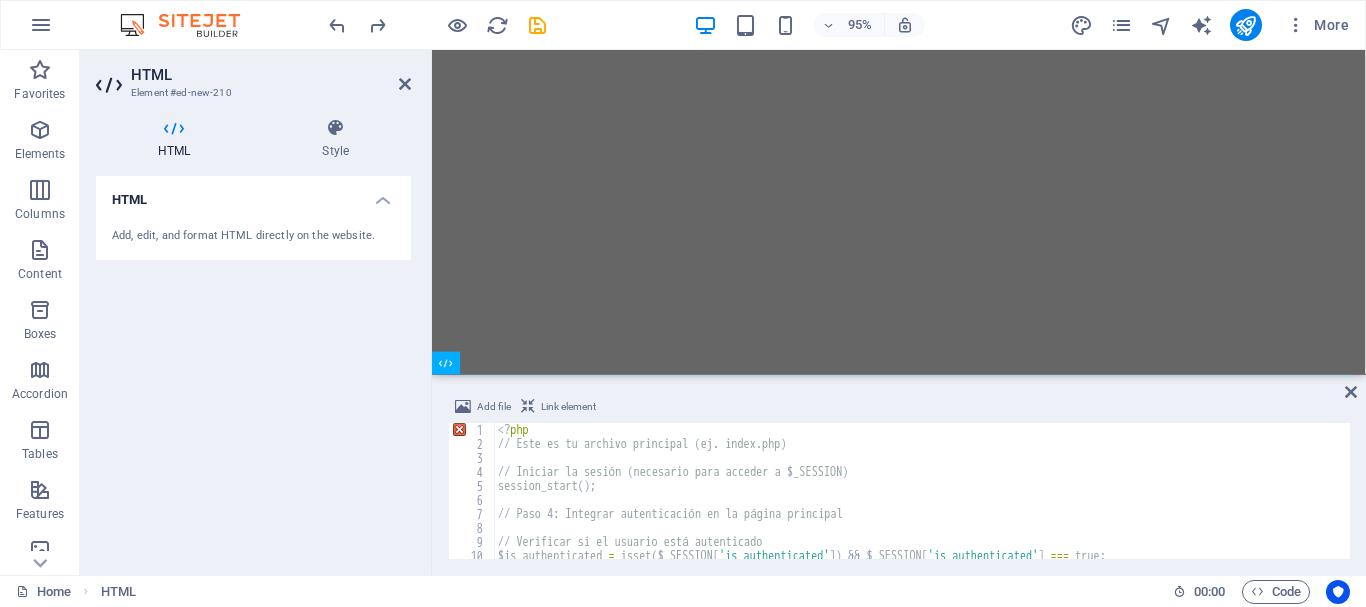 scroll, scrollTop: 0, scrollLeft: 0, axis: both 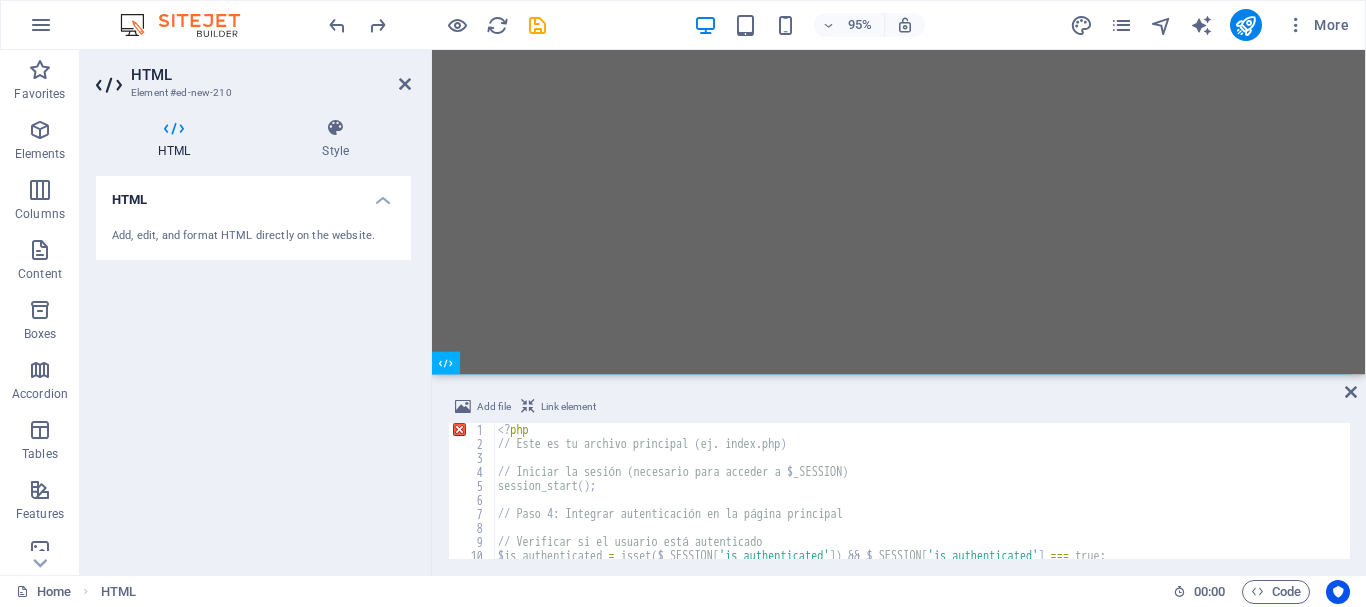 click on ".  • Confianza inquebrantable: Eliminar dudas sobre la autenticidad y origen. • Eficiencia sin precedentes: Optimización de procesos al máximo. • Innovación: Liderar con tecnología de vanguardia." at bounding box center (899, 477) 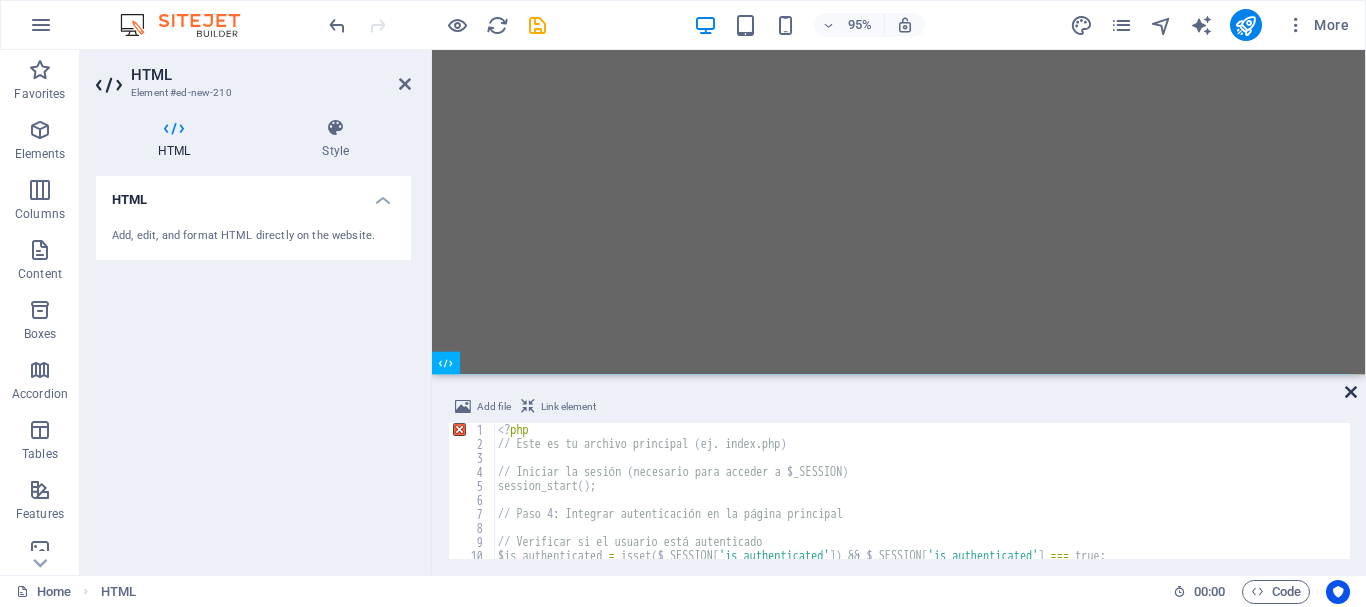 click at bounding box center (1351, 392) 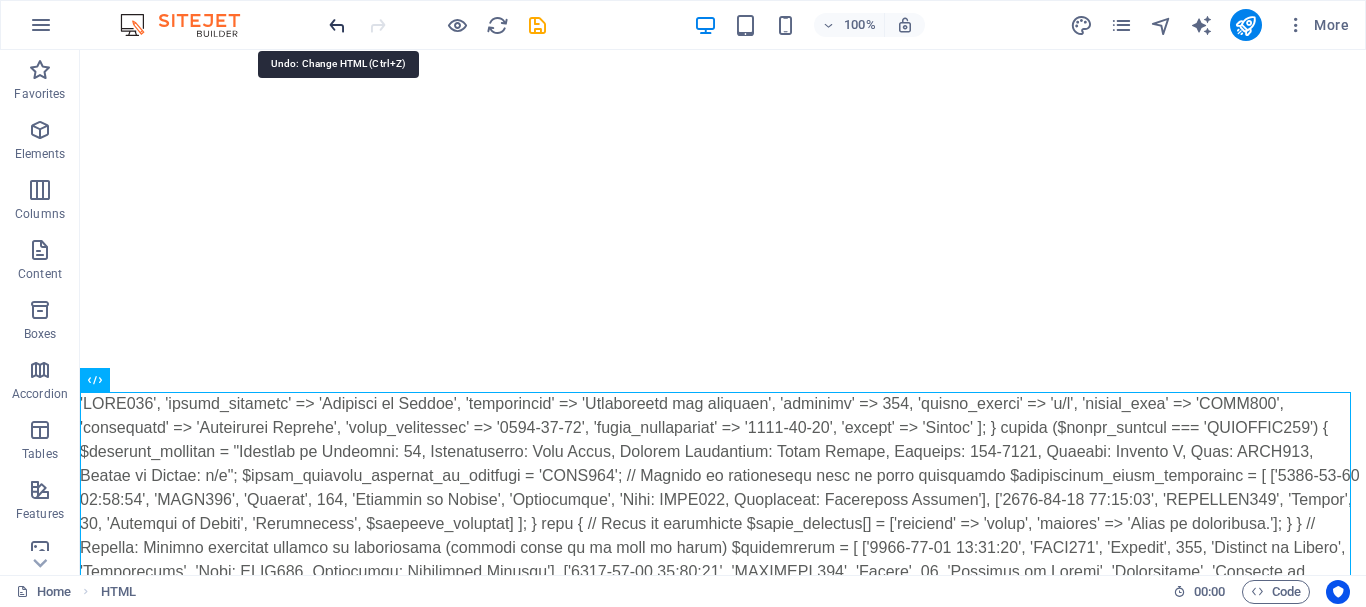 click at bounding box center (337, 25) 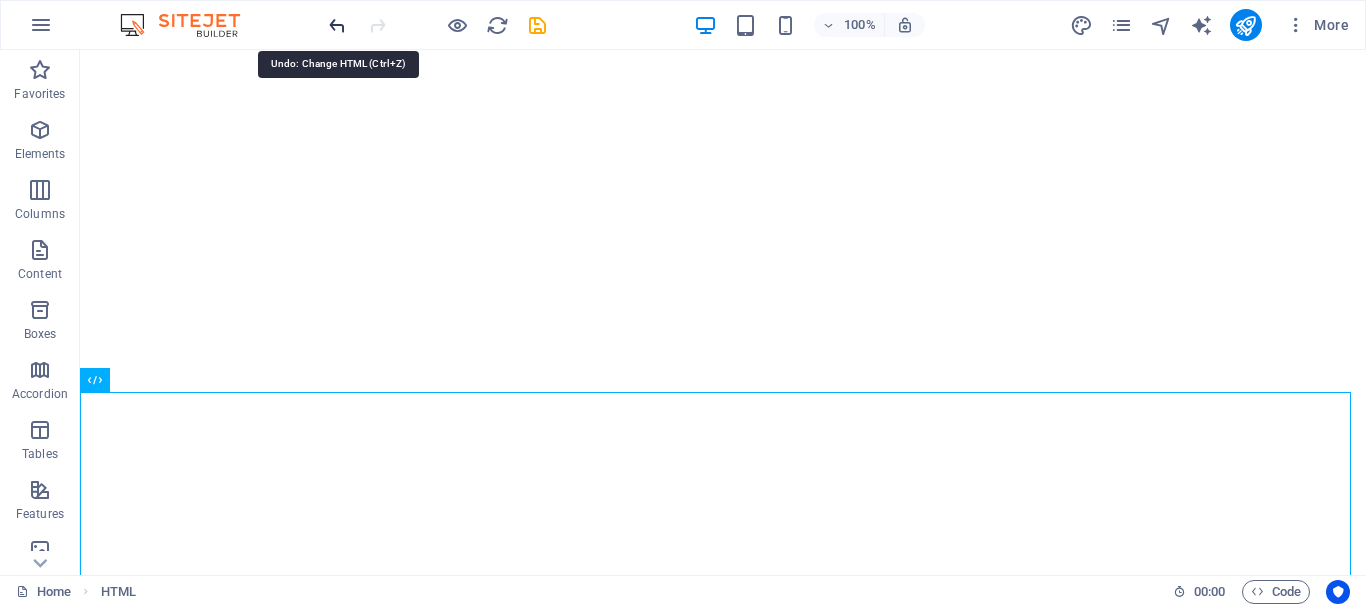 scroll, scrollTop: 0, scrollLeft: 0, axis: both 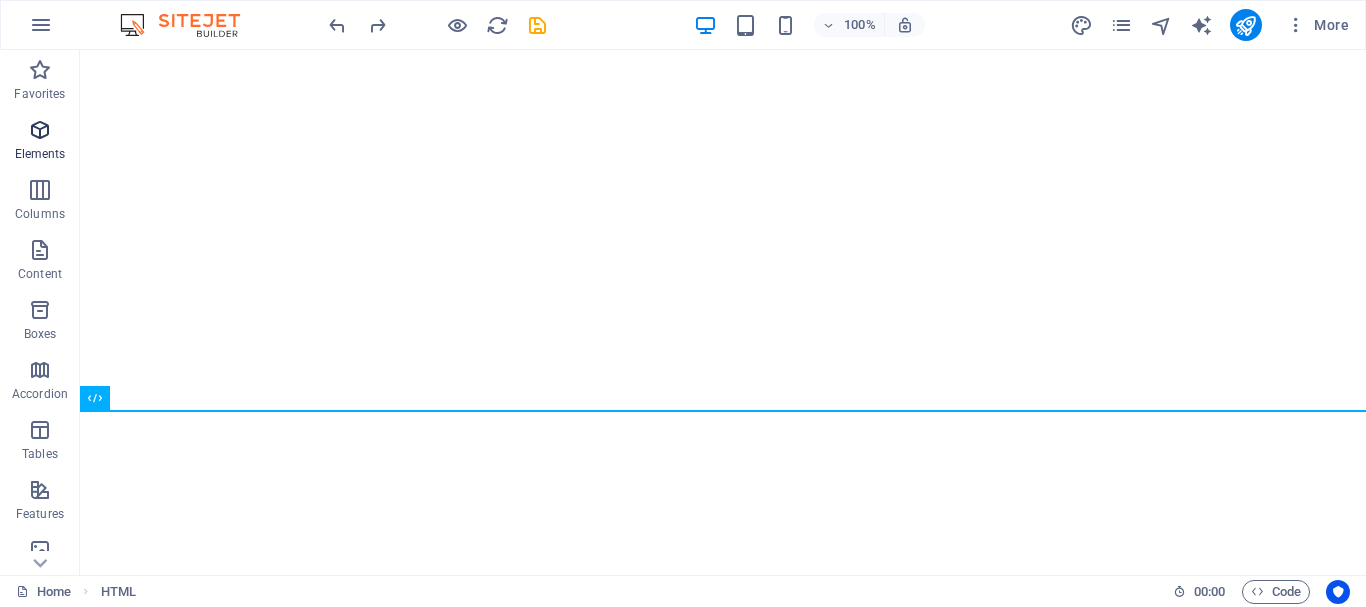 click at bounding box center [40, 130] 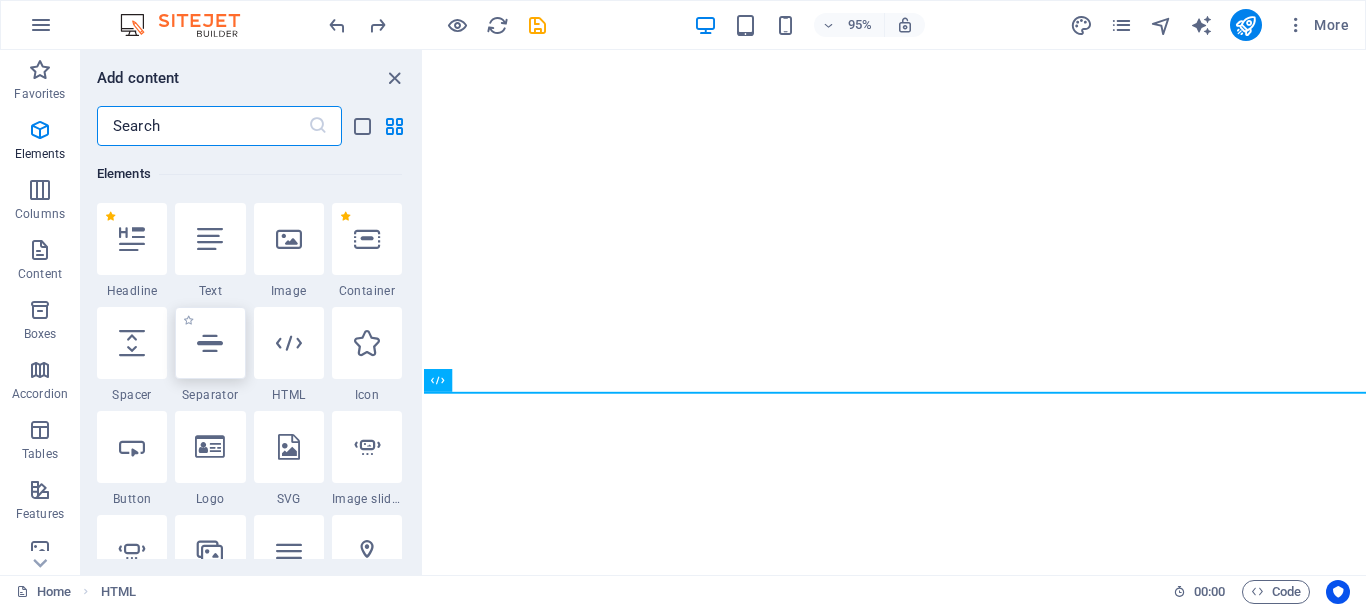 scroll, scrollTop: 213, scrollLeft: 0, axis: vertical 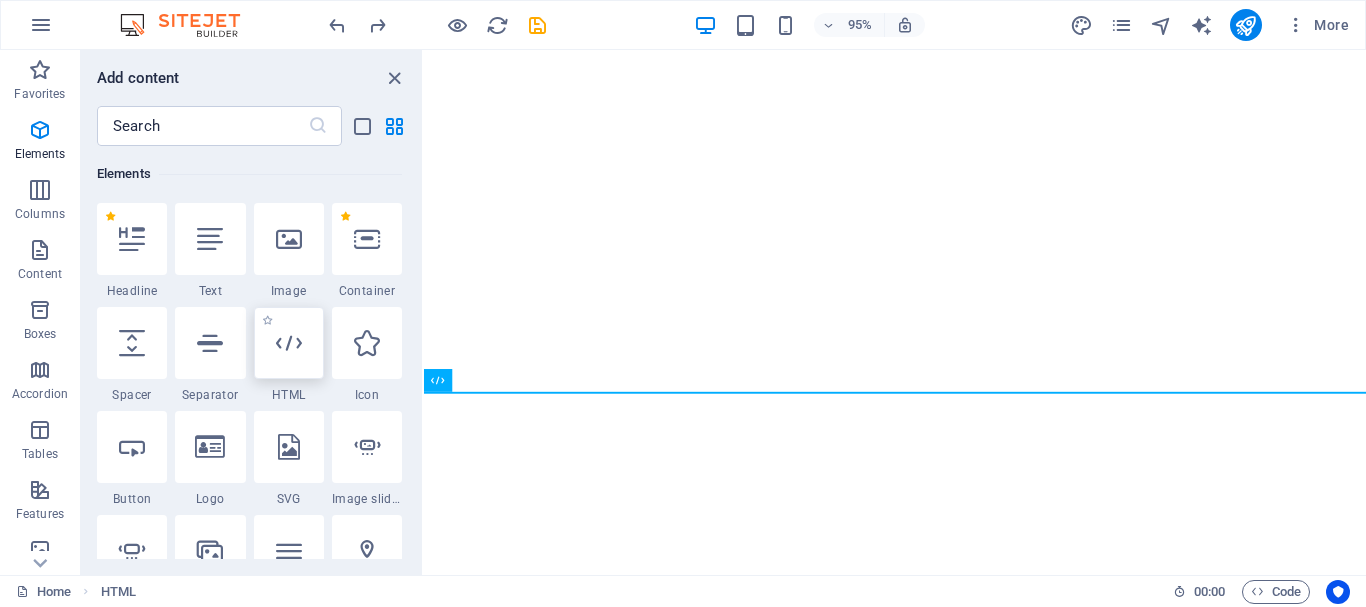 click at bounding box center [289, 343] 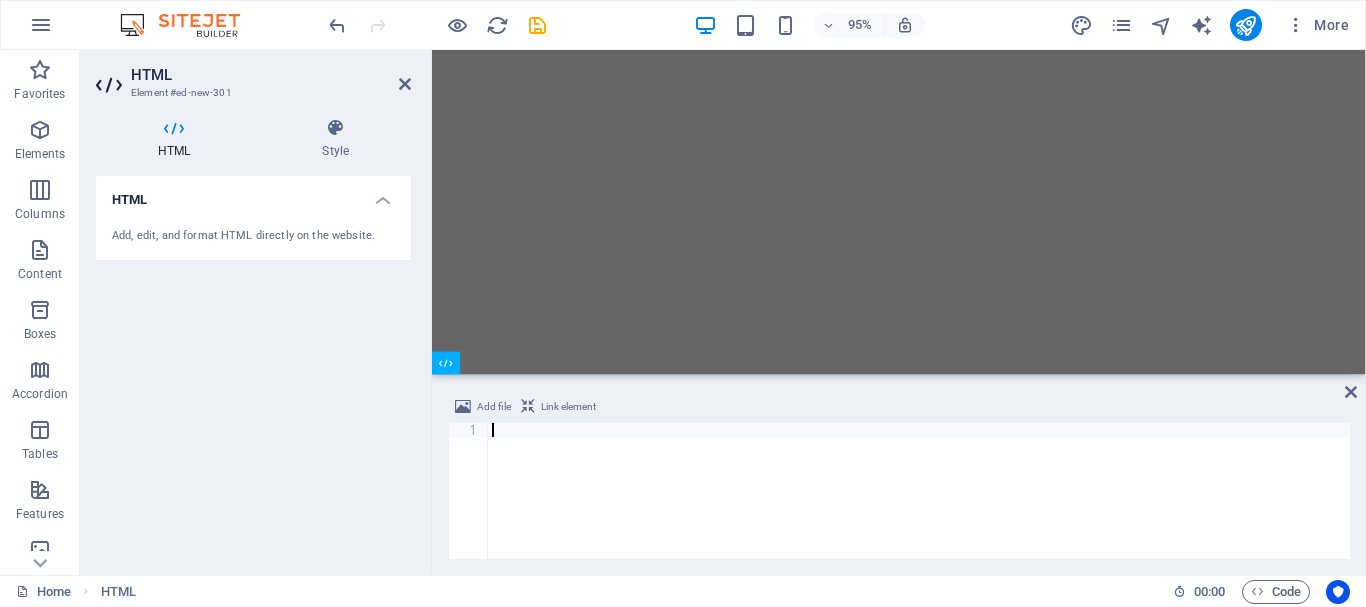scroll, scrollTop: 18, scrollLeft: 0, axis: vertical 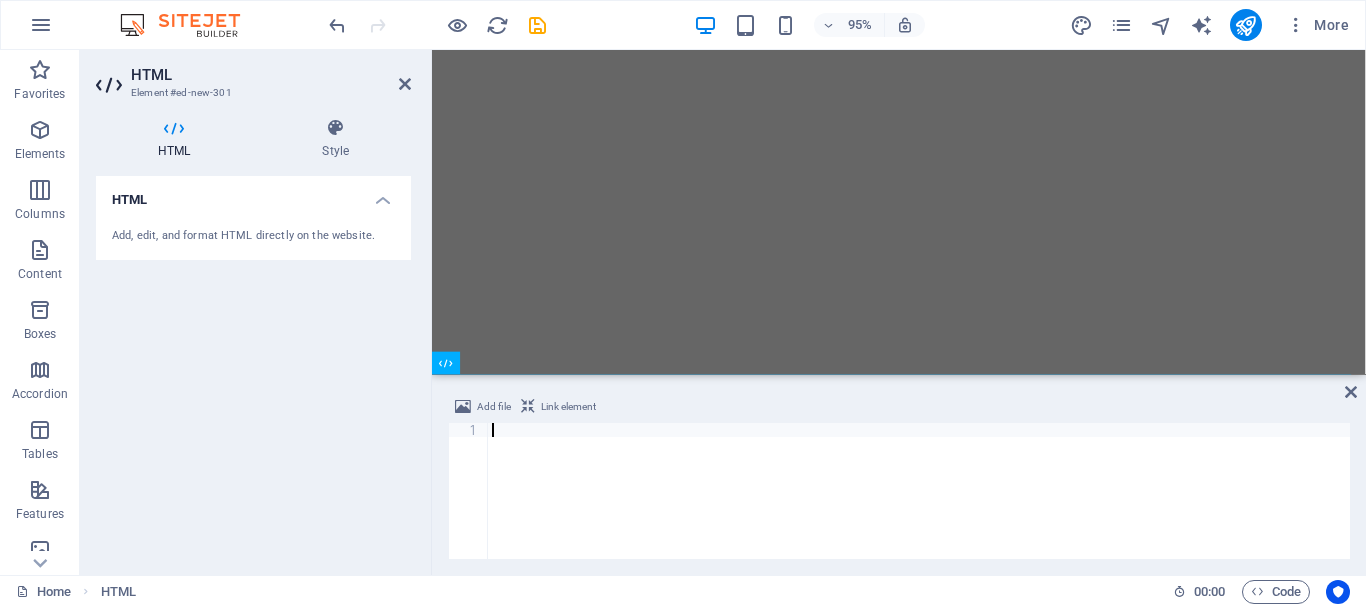 paste on "</html>" 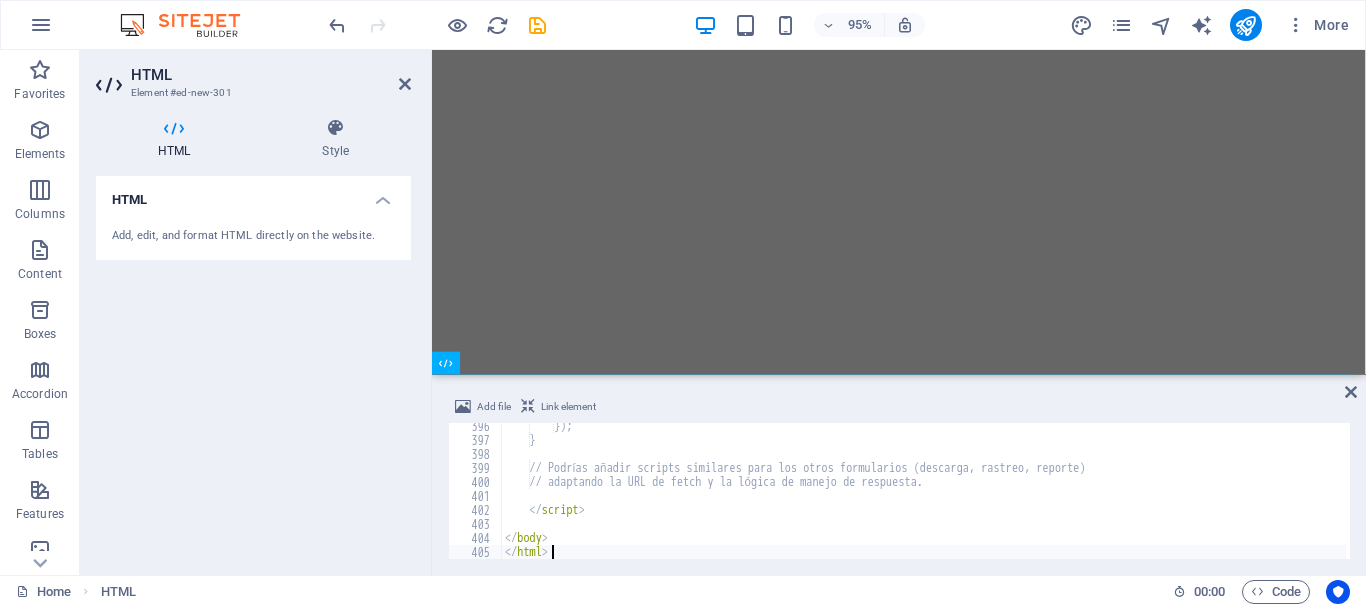 scroll, scrollTop: 5534, scrollLeft: 0, axis: vertical 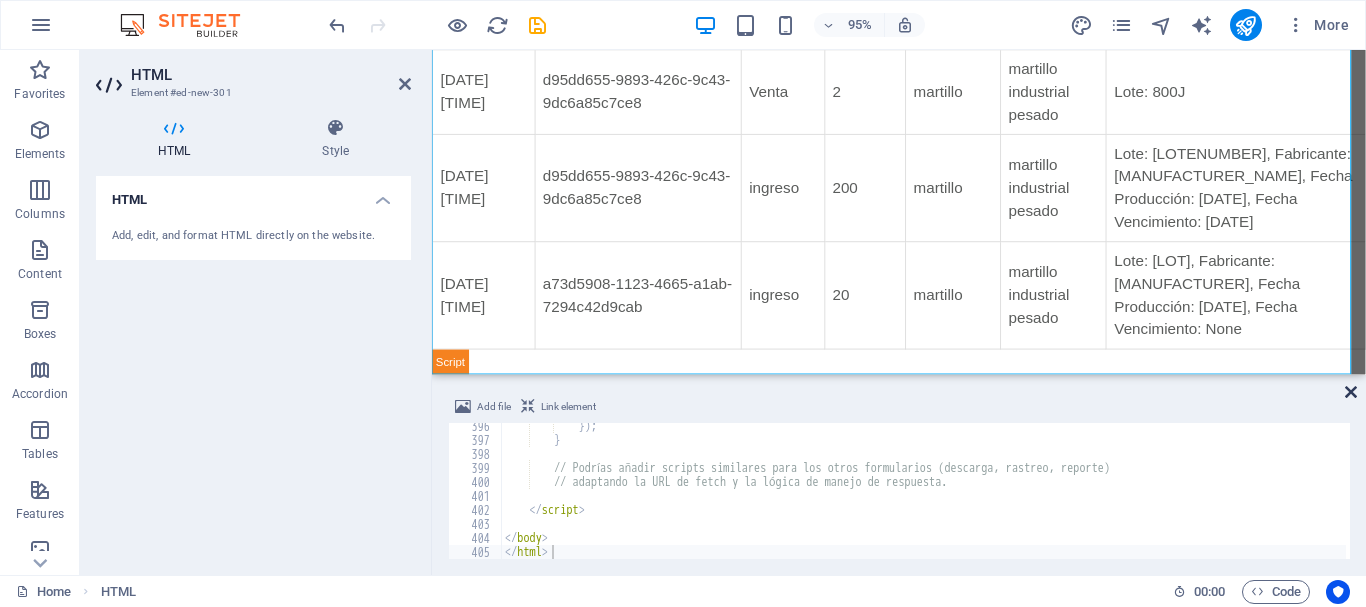 click at bounding box center (1351, 392) 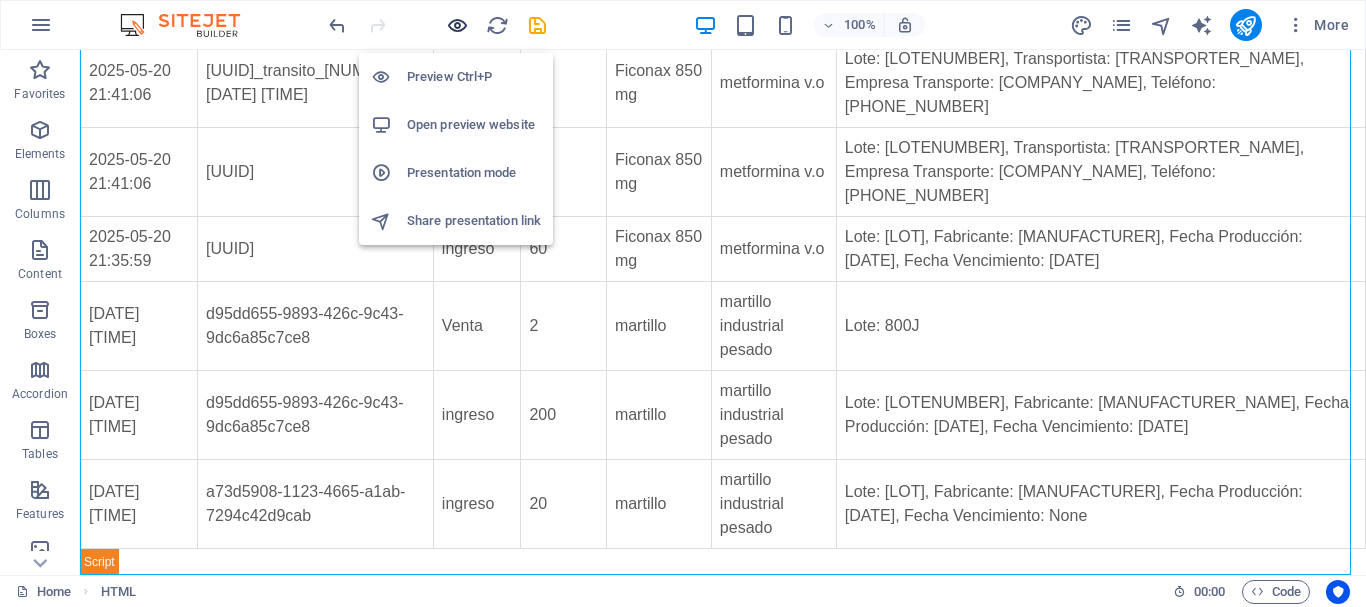 click at bounding box center (457, 25) 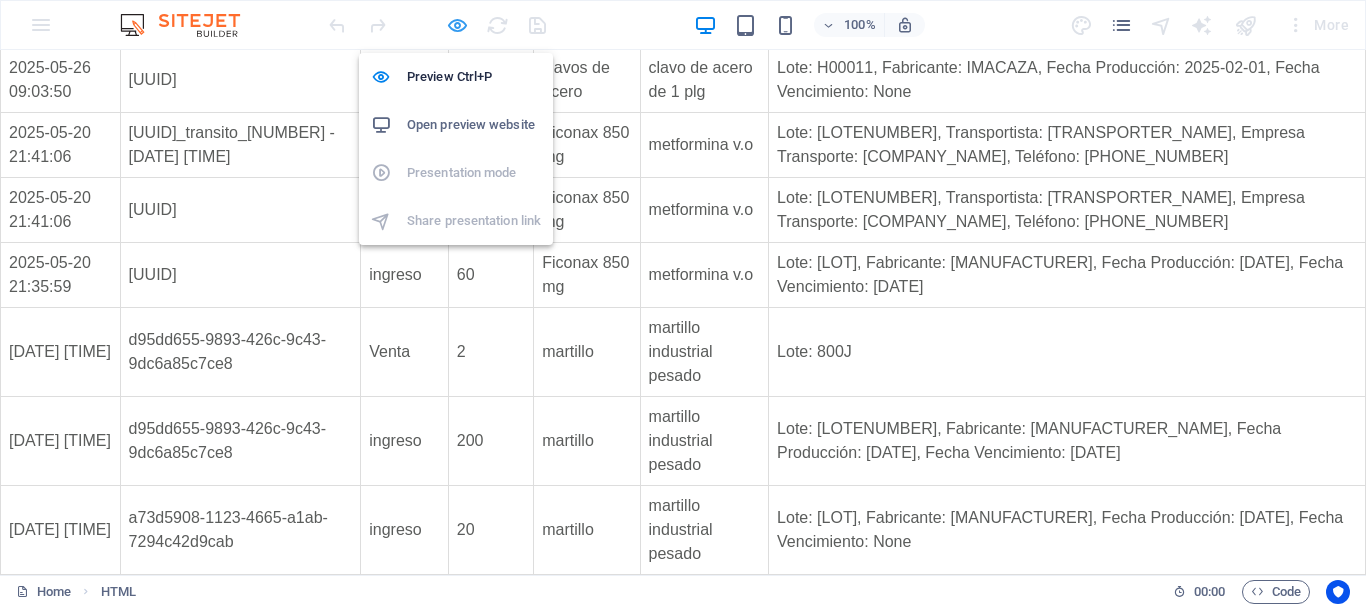 scroll, scrollTop: 3360, scrollLeft: 0, axis: vertical 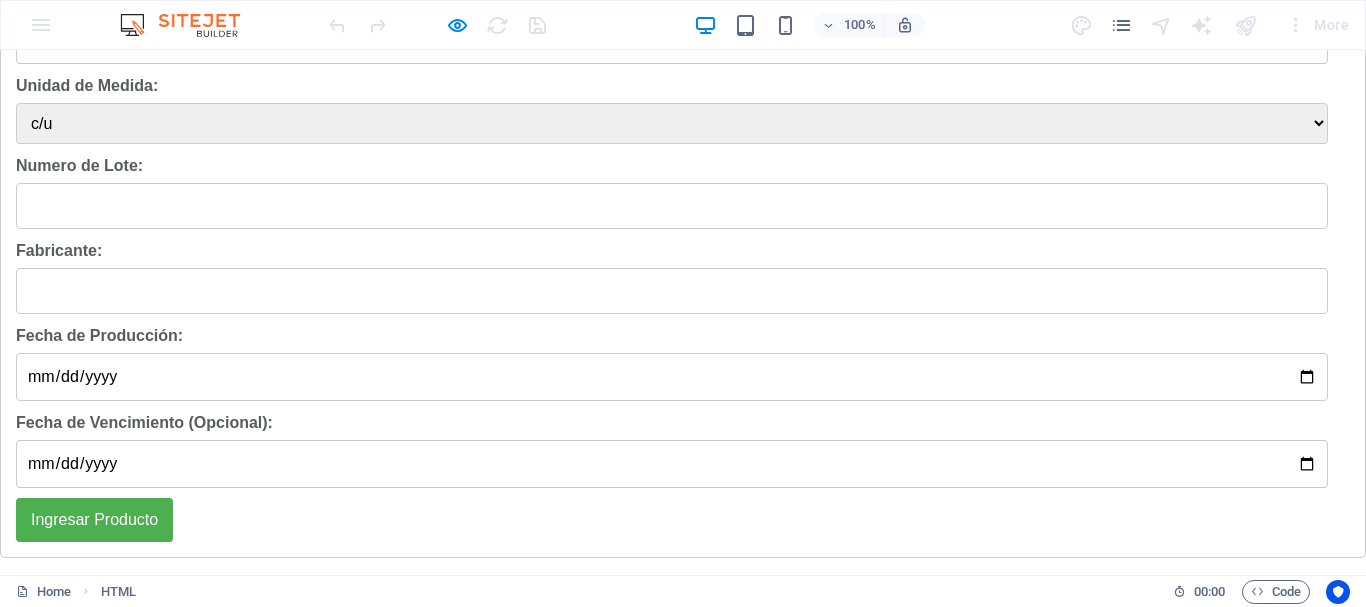 click on "Fecha de Producción:" at bounding box center (672, 377) 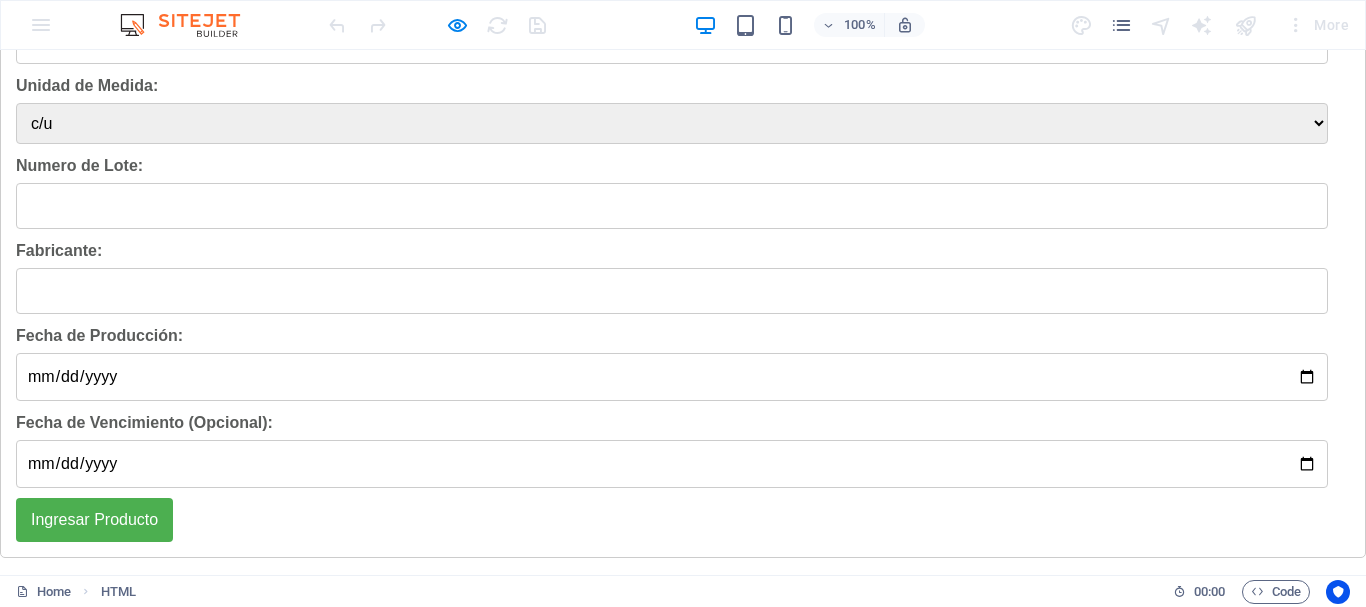 click on "Ingresar Nuevo Producto
Nombre del Artículo:
Descripcion:
Cantidad en Stock:
Unidad de Medida:
c/u
metros
Kg
Lbs
Glns
Lts
Numero de Lote:
Fabricante:
Fecha de Producción:
Fecha de Vencimiento (Opcional):
Ingresar Producto" at bounding box center [683, 156] 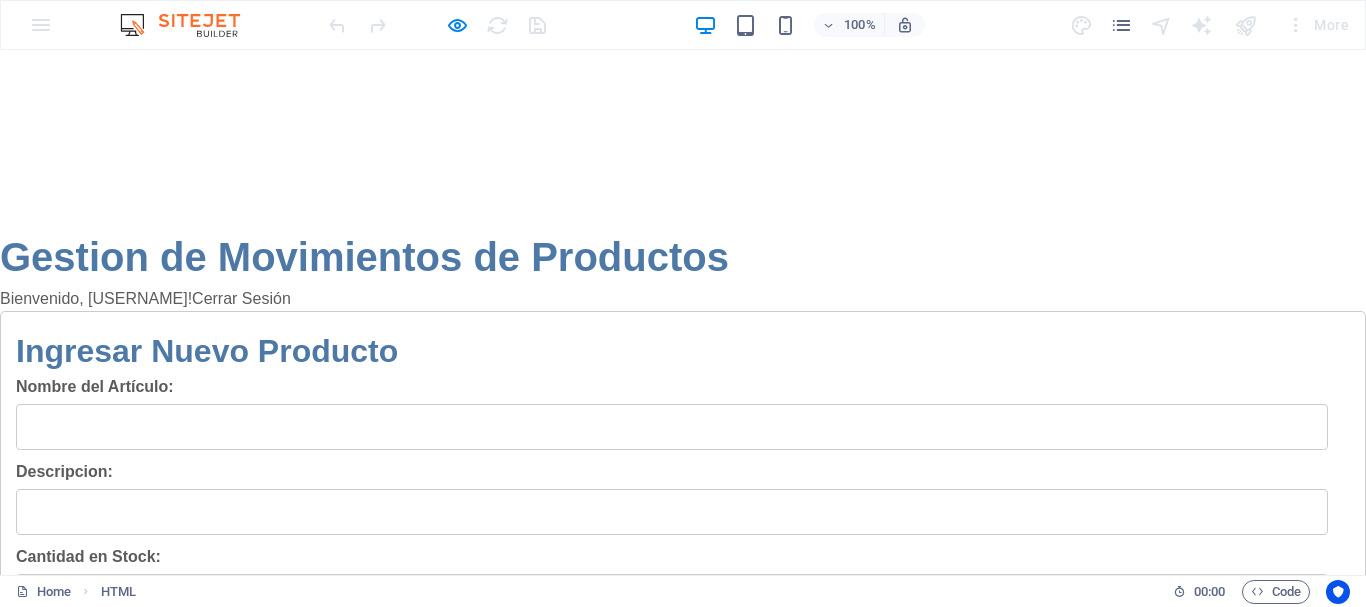 scroll, scrollTop: 214, scrollLeft: 0, axis: vertical 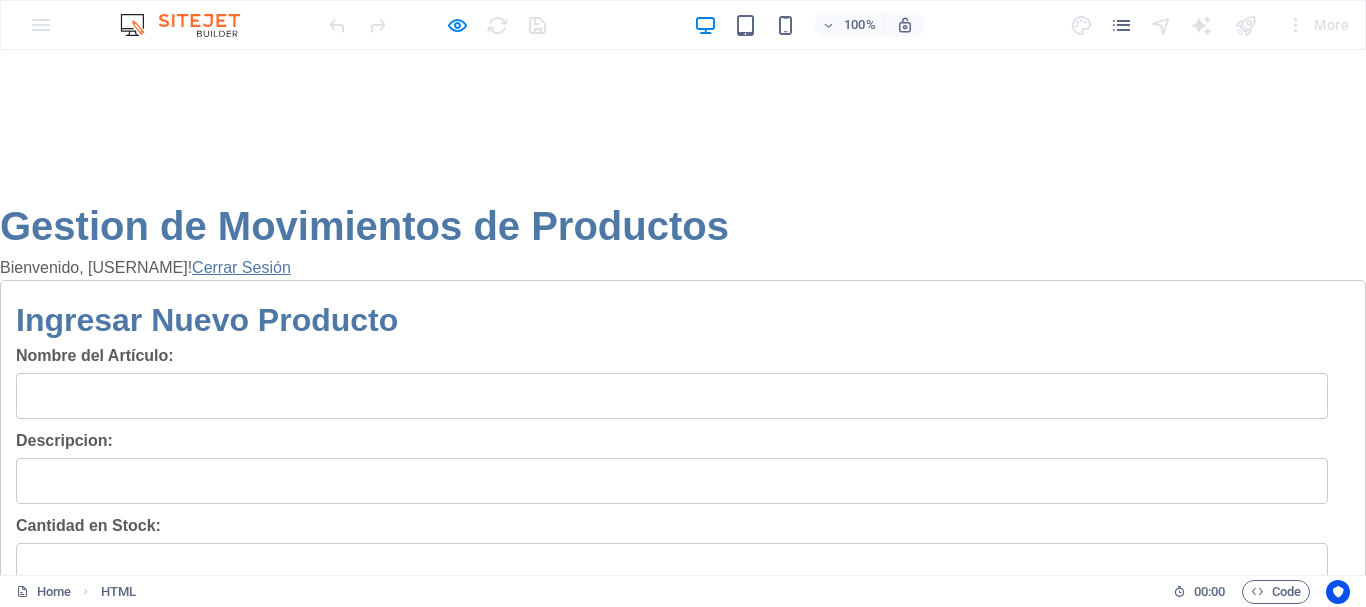 click on "Cerrar Sesión" at bounding box center (241, 267) 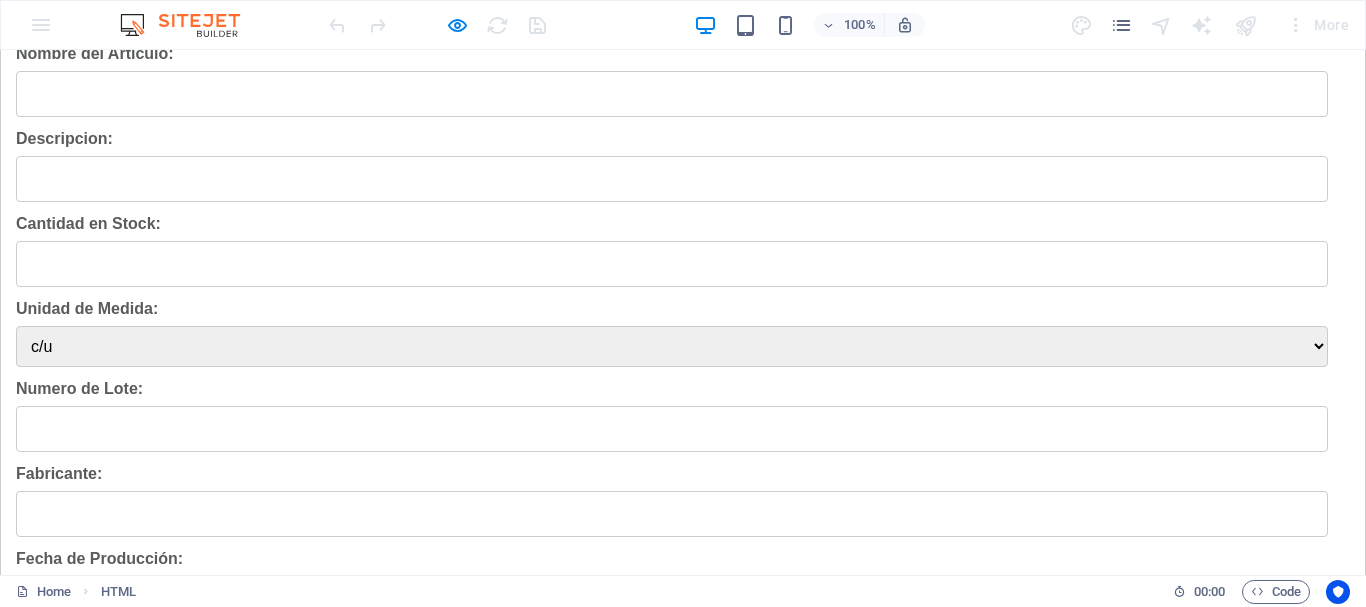 scroll, scrollTop: 0, scrollLeft: 0, axis: both 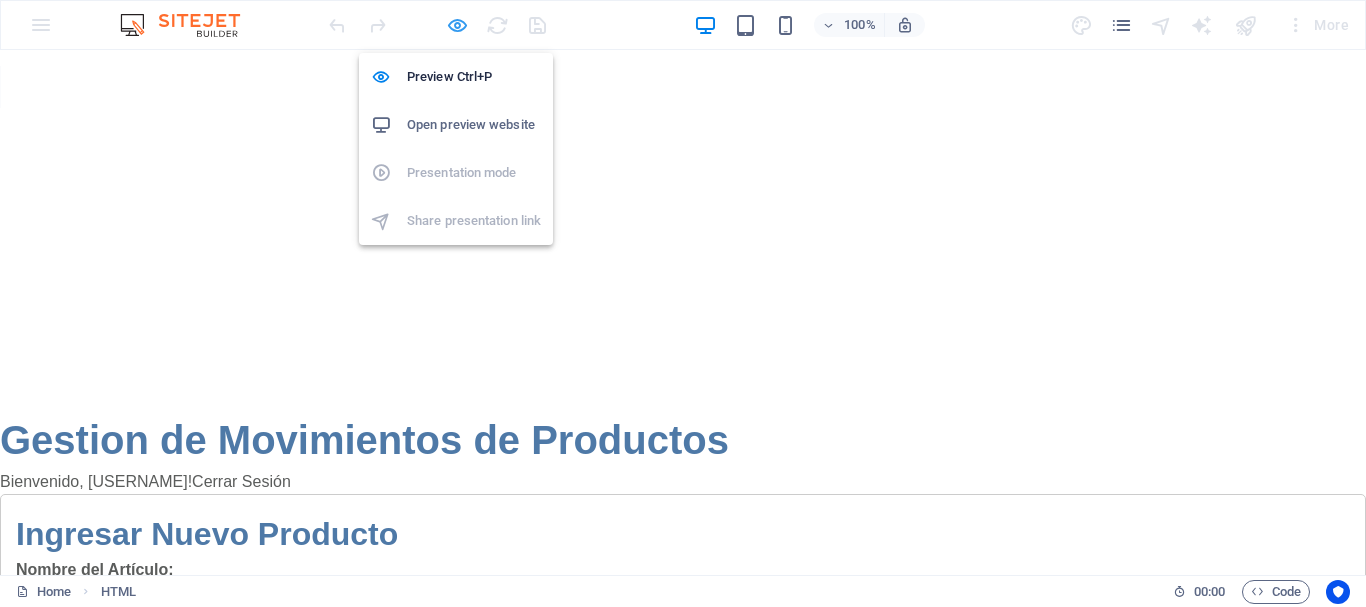click at bounding box center [457, 25] 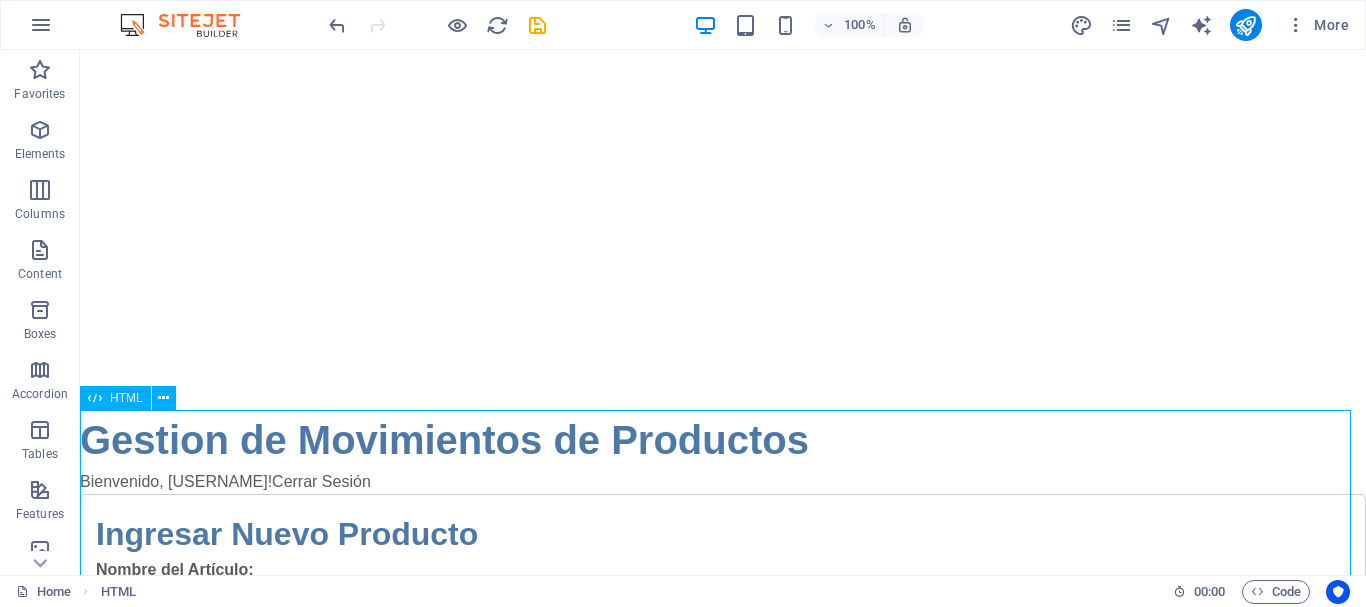 click on "HTML" at bounding box center (126, 398) 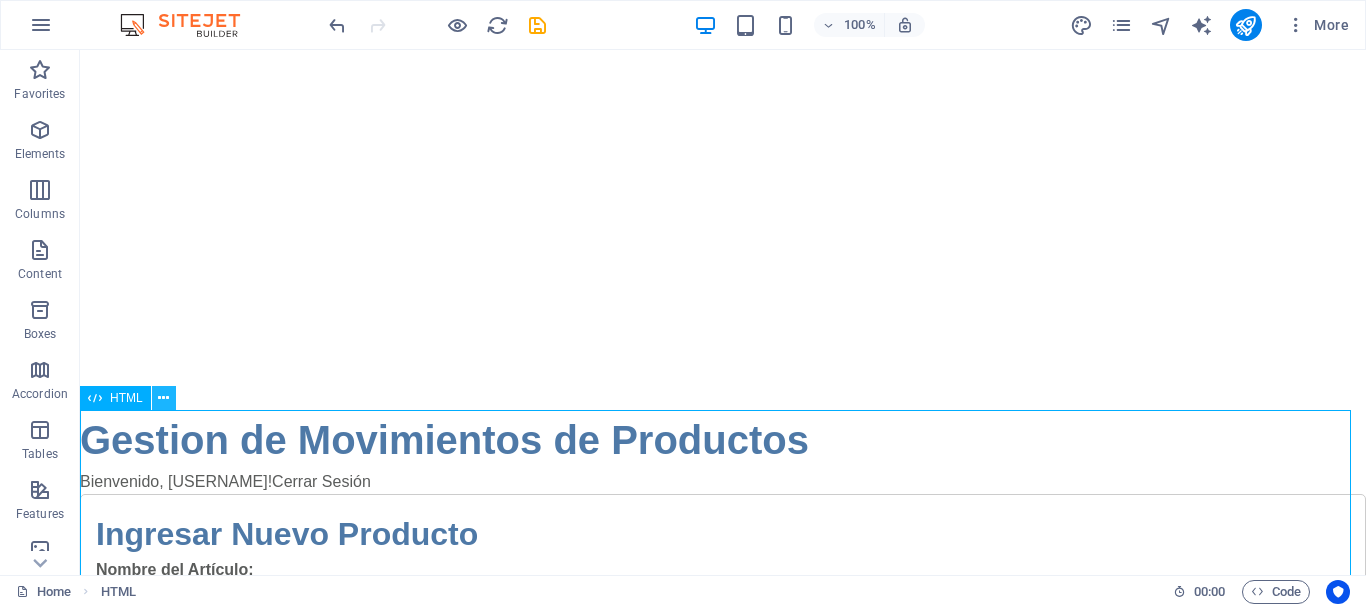 click at bounding box center (163, 398) 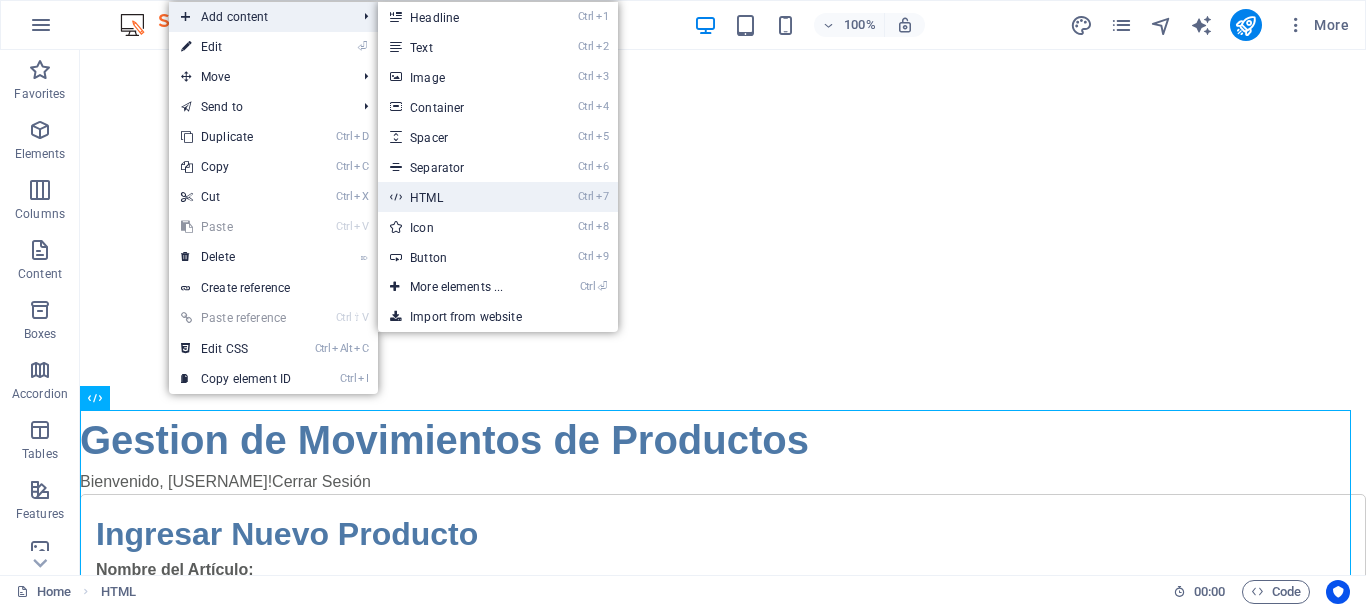 click on "Ctrl 7  HTML" at bounding box center [460, 197] 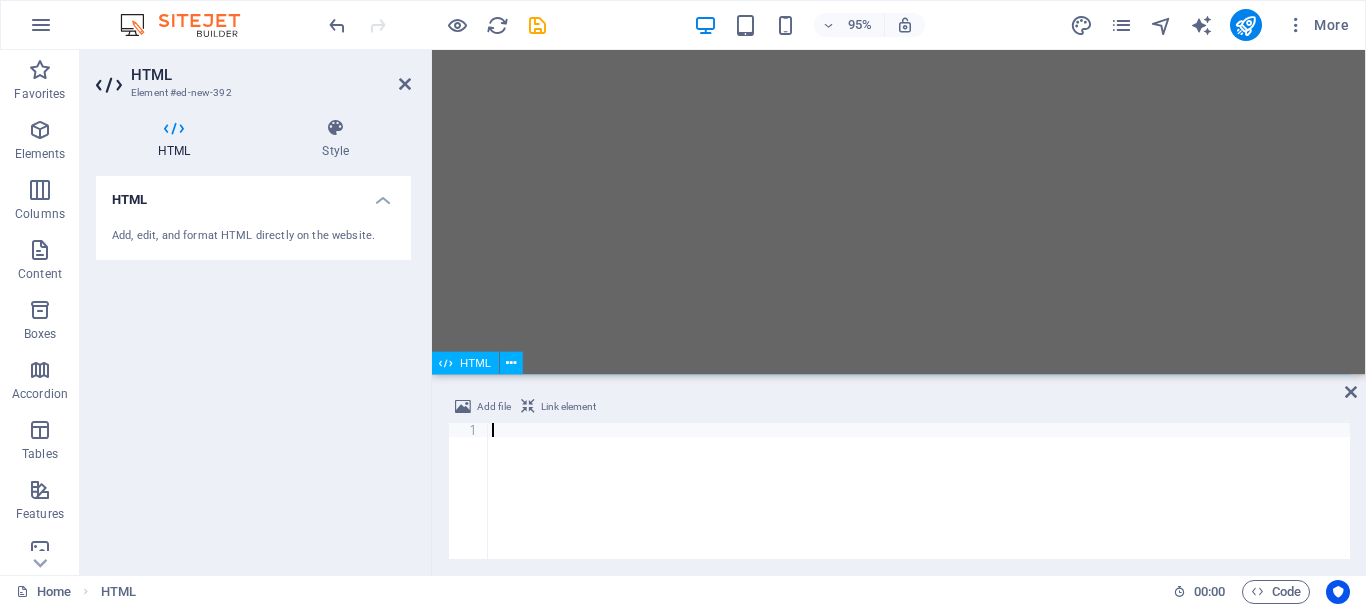 scroll, scrollTop: 4553, scrollLeft: 0, axis: vertical 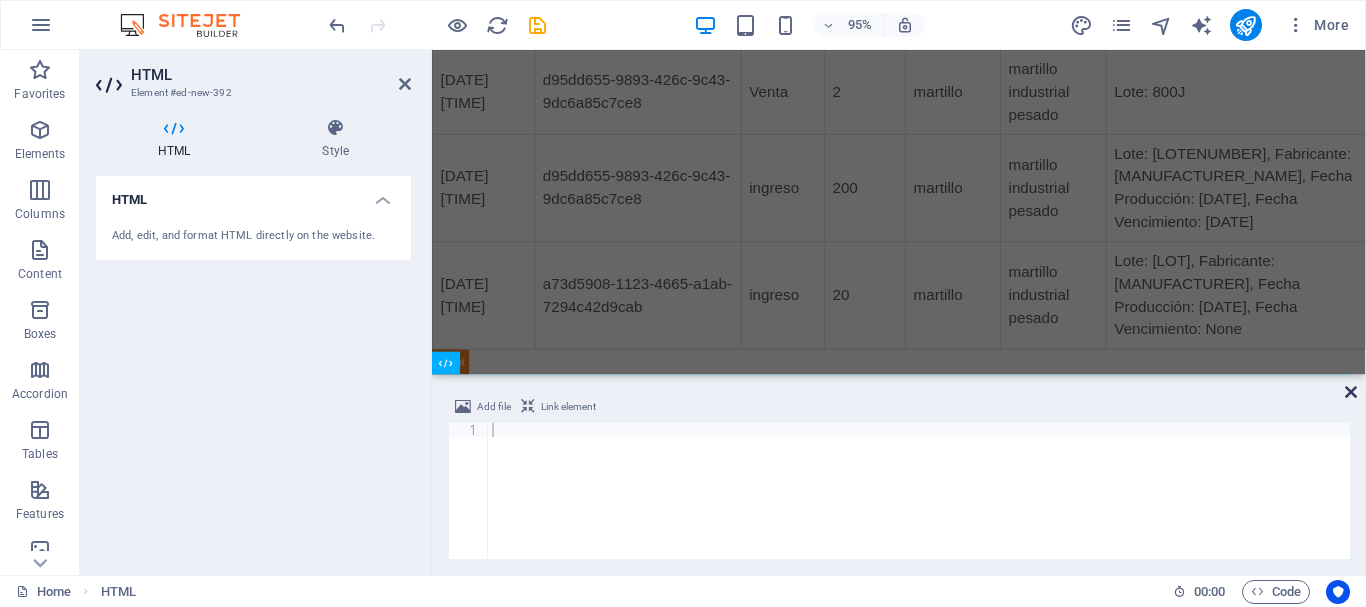 click at bounding box center (1351, 392) 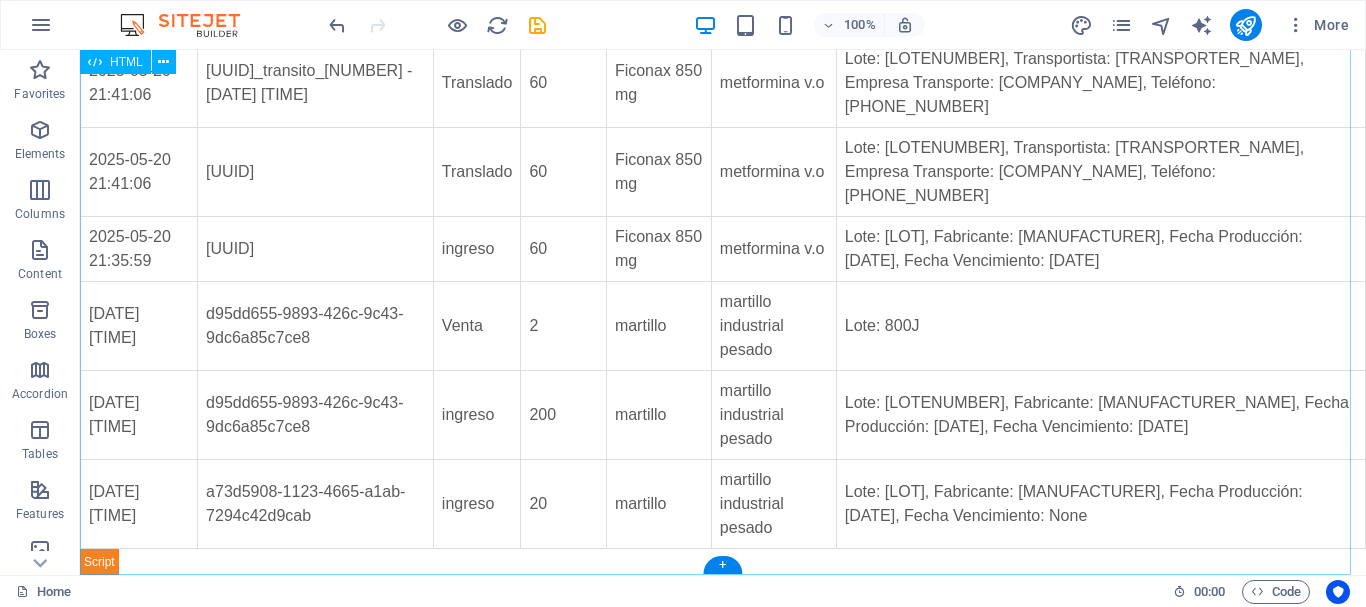 click on "Gestion de Movimientos de Productos
Gestion de Movimientos de Productos
Bienvenido, [USER]!  Cerrar Sesión
Ingresar Nuevo Producto
Nombre del Artículo:
Descripcion:
Cantidad en Stock:
Unidad de Medida:
c/u
metros
Kg
Lbs
Glns
Lts
Numero de Lote:
Fabricante:
Fecha de Producción:
Fecha de Vencimiento (Opcional):
Ingresar Producto" at bounding box center [723, -1201] 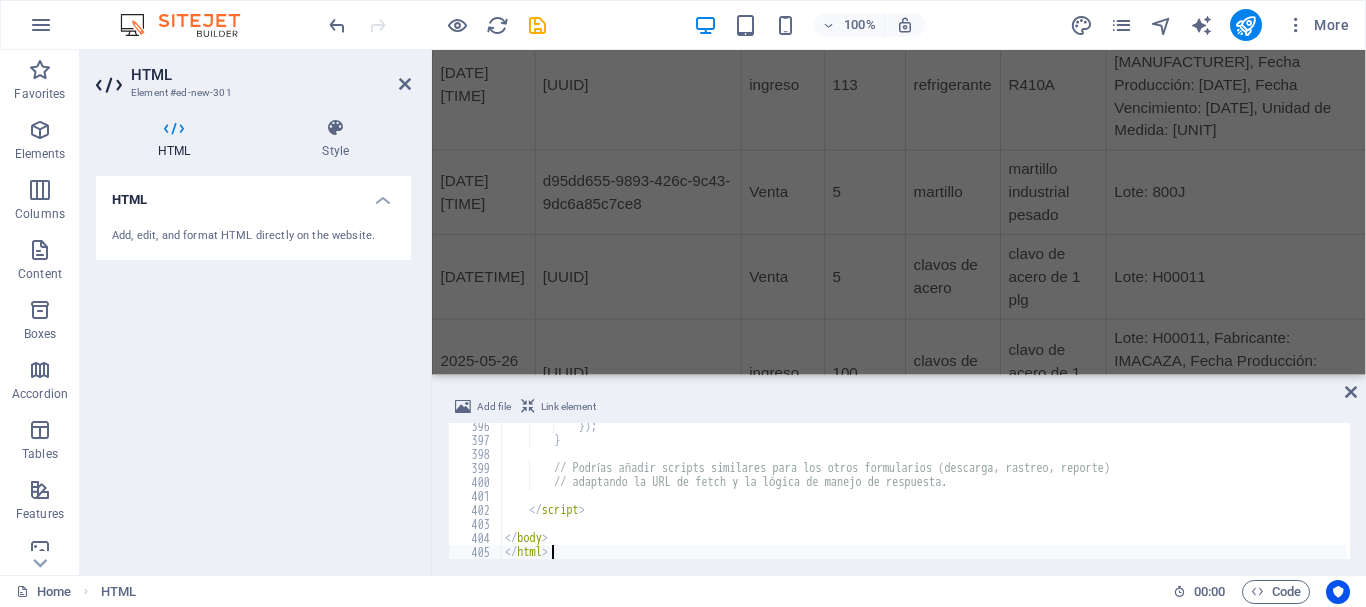 scroll, scrollTop: 4553, scrollLeft: 0, axis: vertical 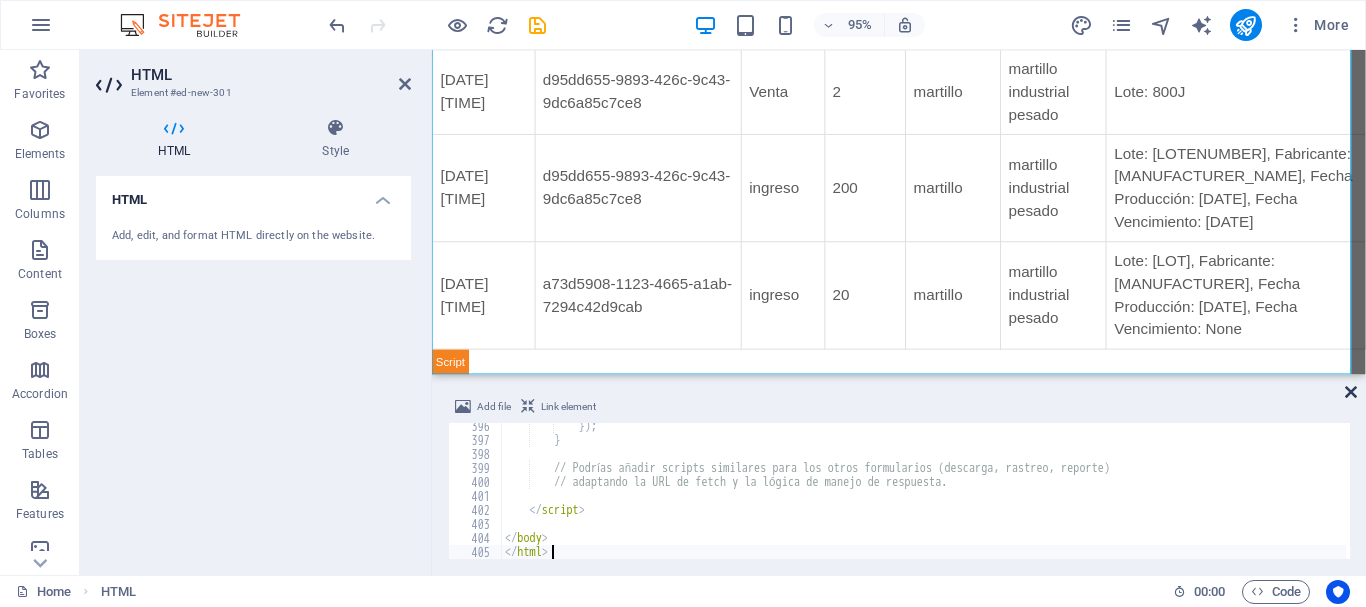 click at bounding box center [1351, 392] 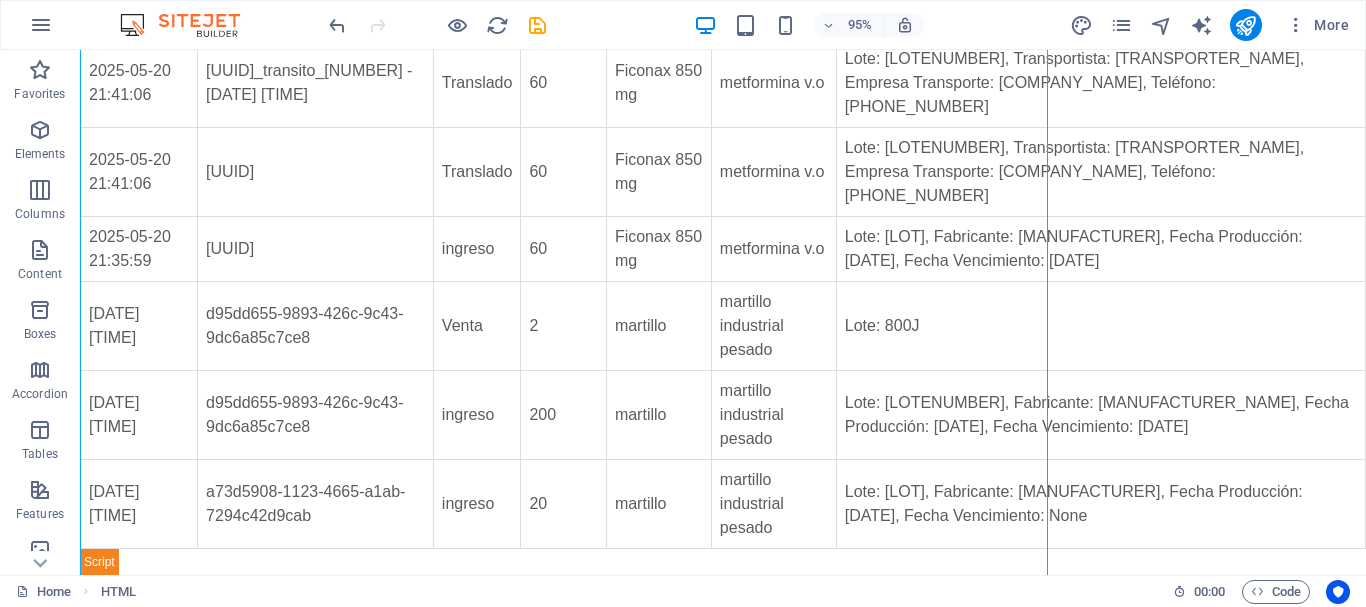 scroll, scrollTop: 3482, scrollLeft: 0, axis: vertical 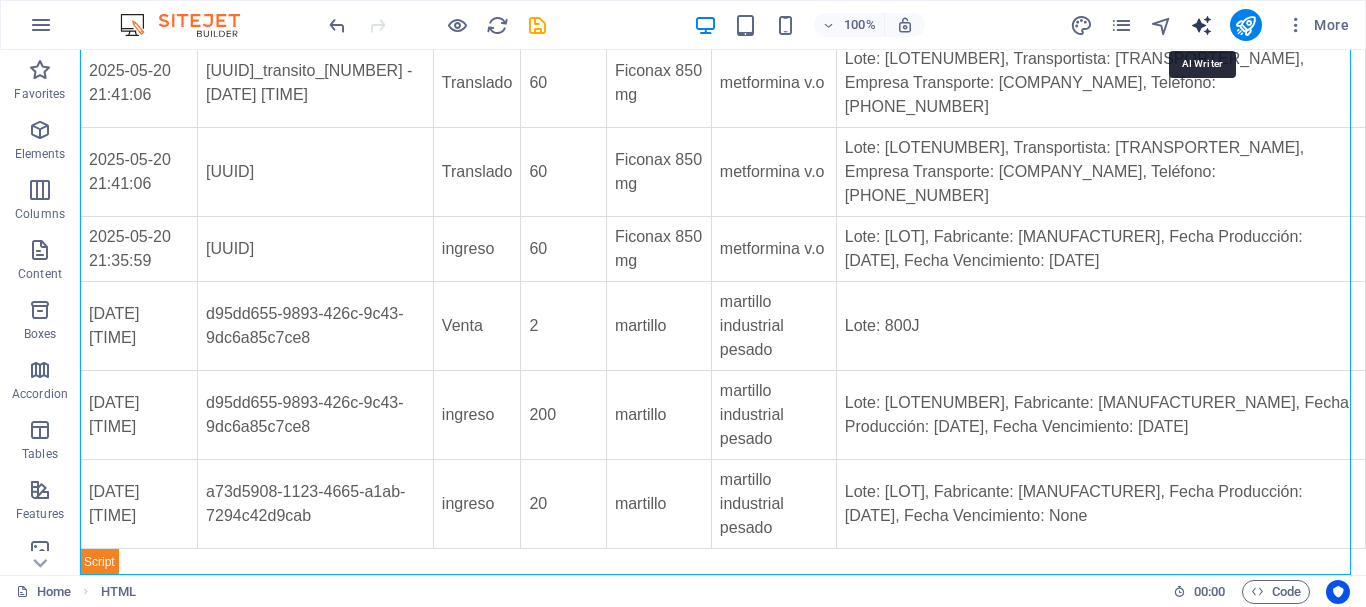 click at bounding box center (1201, 25) 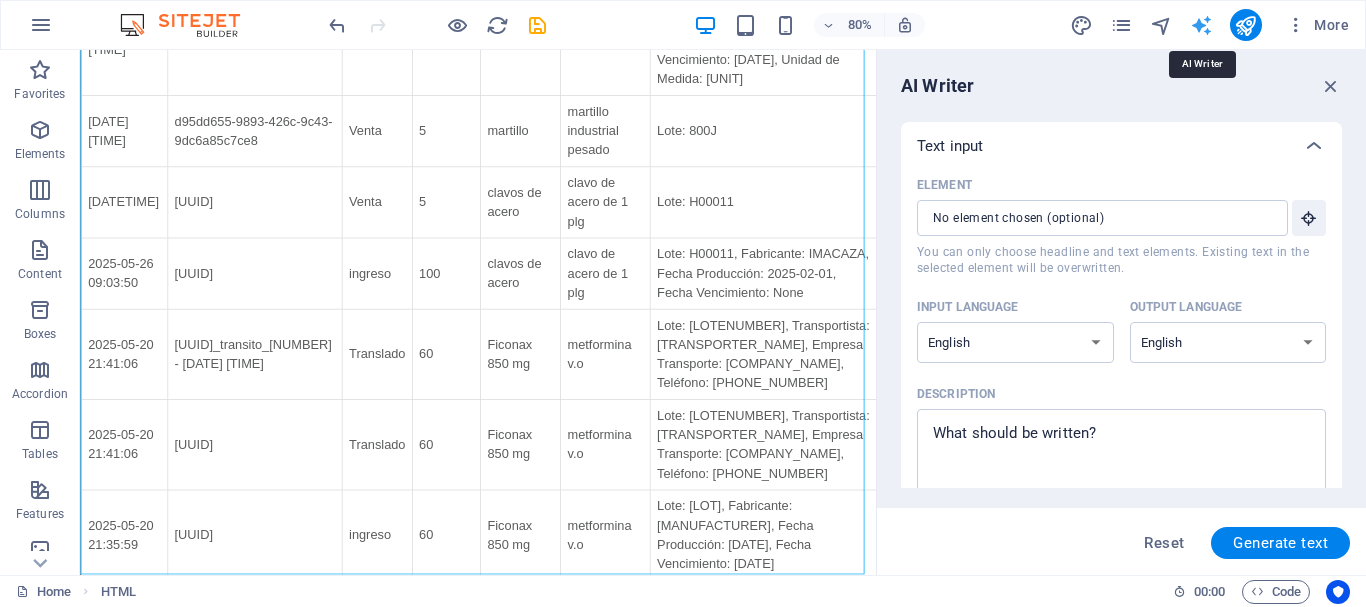 scroll, scrollTop: 4215, scrollLeft: 0, axis: vertical 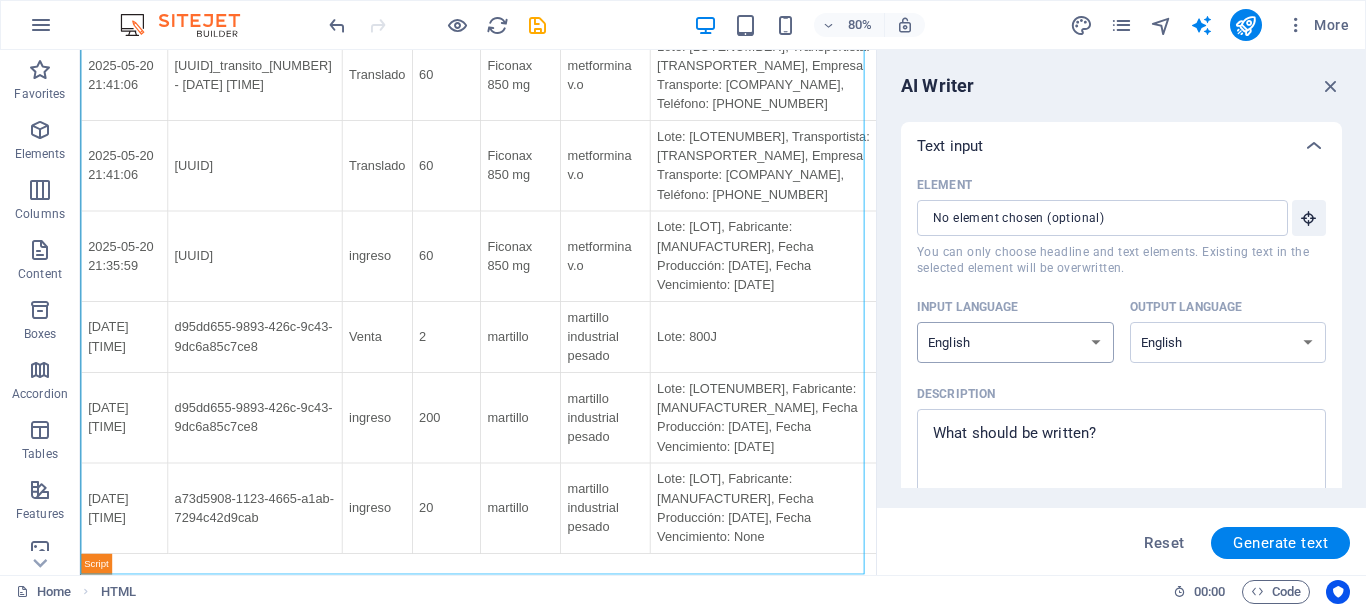 click on "Albanian Arabic Armenian Awadhi Azerbaijani Bashkir Basque Belarusian Bengali Bhojpuri Bosnian Brazilian Portuguese Bulgarian Cantonese (Yue) Catalan Chhattisgarhi Chinese Croatian Czech Danish Dogri Dutch English Estonian Faroese Finnish French Galician Georgian German Greek Gujarati Haryanvi Hindi Hungarian Indonesian Irish Italian Japanese Javanese Kannada Kashmiri Kazakh Konkani Korean Kyrgyz Latvian Lithuanian Macedonian Maithili Malay Maltese Mandarin Mandarin Chinese Marathi Marwari Min Nan Moldovan Mongolian Montenegrin Nepali Norwegian Oriya Pashto Persian (Farsi) Polish Portuguese Punjabi Rajasthani Romanian Russian Sanskrit Santali Serbian Sindhi Sinhala Slovak Slovene Slovenian Spanish Ukrainian Urdu Uzbek Vietnamese Welsh Wu" at bounding box center [1015, 342] 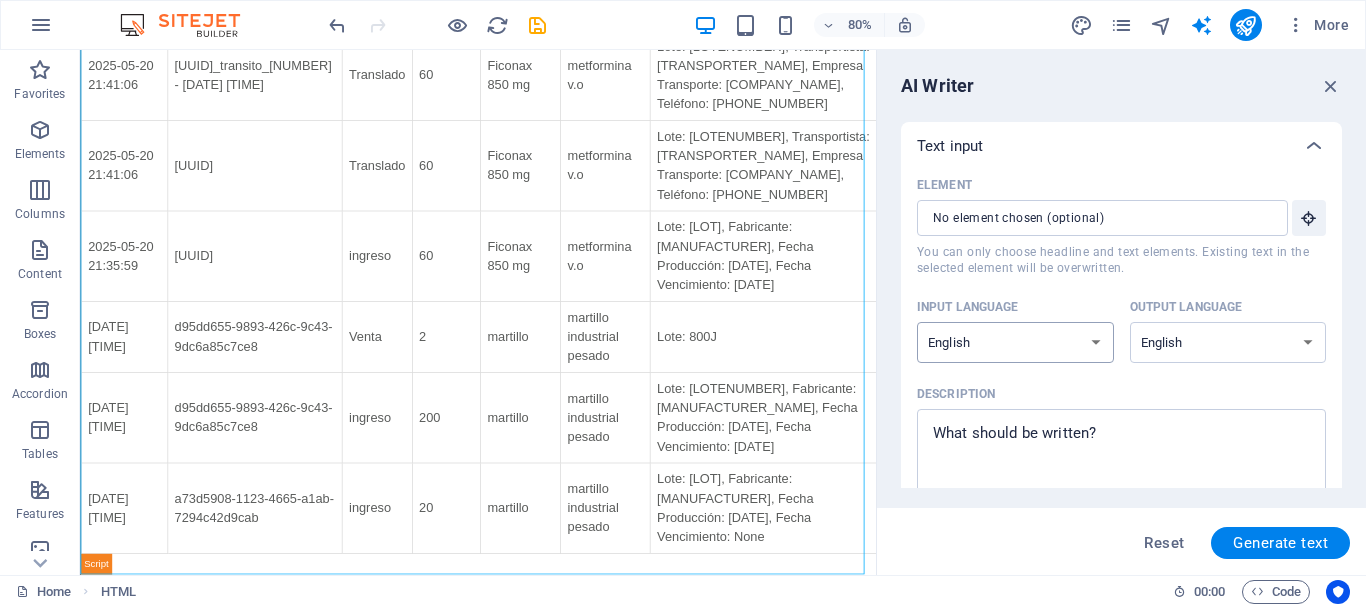 select on "Spanish" 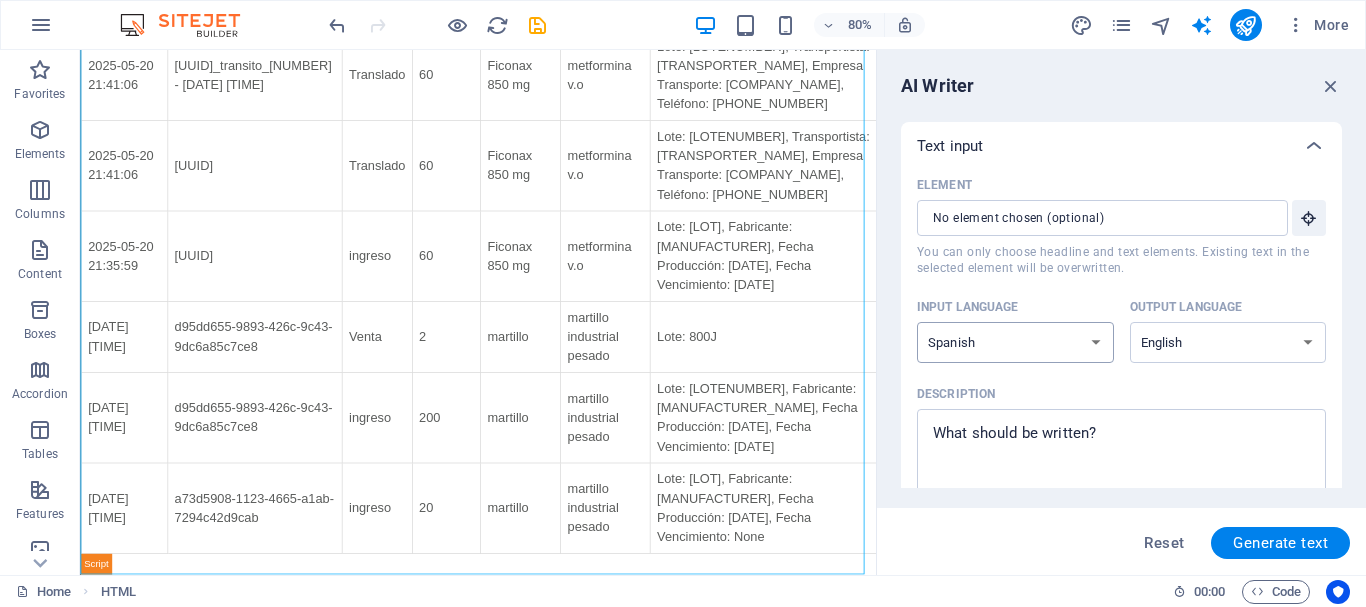 click on "Albanian Arabic Armenian Awadhi Azerbaijani Bashkir Basque Belarusian Bengali Bhojpuri Bosnian Brazilian Portuguese Bulgarian Cantonese (Yue) Catalan Chhattisgarhi Chinese Croatian Czech Danish Dogri Dutch English Estonian Faroese Finnish French Galician Georgian German Greek Gujarati Haryanvi Hindi Hungarian Indonesian Irish Italian Japanese Javanese Kannada Kashmiri Kazakh Konkani Korean Kyrgyz Latvian Lithuanian Macedonian Maithili Malay Maltese Mandarin Mandarin Chinese Marathi Marwari Min Nan Moldovan Mongolian Montenegrin Nepali Norwegian Oriya Pashto Persian (Farsi) Polish Portuguese Punjabi Rajasthani Romanian Russian Sanskrit Santali Serbian Sindhi Sinhala Slovak Slovene Slovenian Spanish Ukrainian Urdu Uzbek Vietnamese Welsh Wu" at bounding box center (1015, 342) 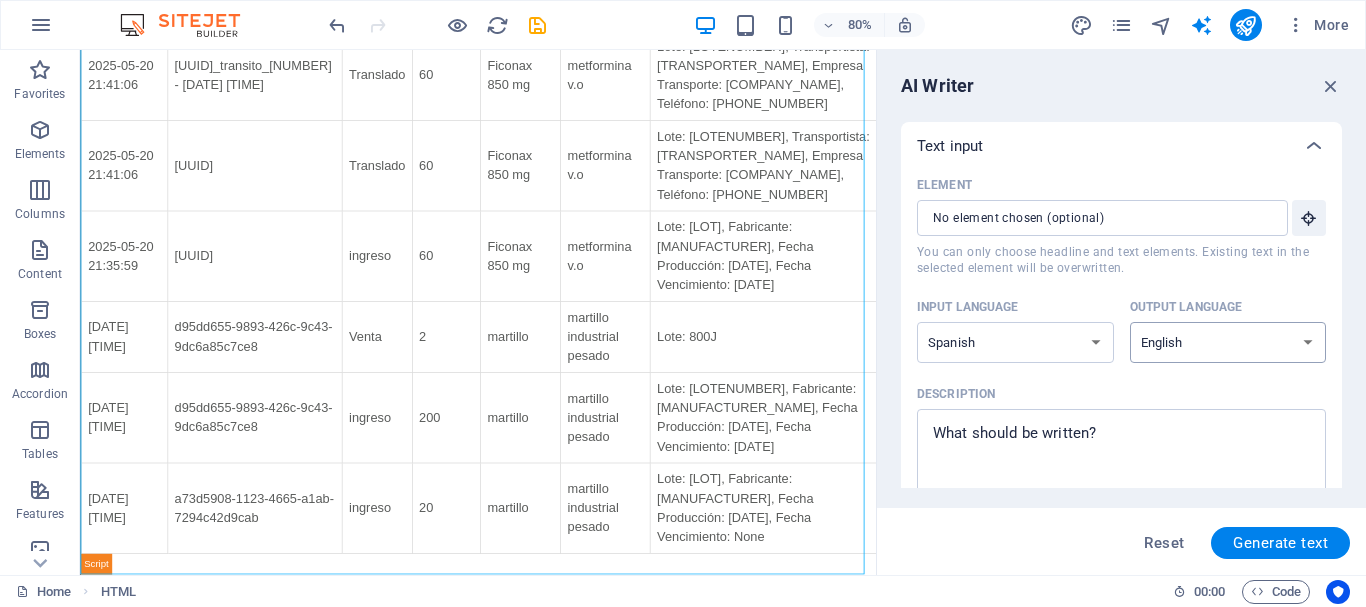 click on "Albanian Arabic Armenian Awadhi Azerbaijani Bashkir Basque Belarusian Bengali Bhojpuri Bosnian Brazilian Portuguese Bulgarian Cantonese (Yue) Catalan Chhattisgarhi Chinese Croatian Czech Danish Dogri Dutch English Estonian Faroese Finnish French Galician Georgian German Greek Gujarati Haryanvi Hindi Hungarian Indonesian Irish Italian Japanese Javanese Kannada Kashmiri Kazakh Konkani Korean Kyrgyz Latvian Lithuanian Macedonian Maithili Malay Maltese Mandarin Mandarin Chinese Marathi Marwari Min Nan Moldovan Mongolian Montenegrin Nepali Norwegian Oriya Pashto Persian (Farsi) Polish Portuguese Punjabi Rajasthani Romanian Russian Sanskrit Santali Serbian Sindhi Sinhala Slovak Slovene Slovenian Spanish Ukrainian Urdu Uzbek Vietnamese Welsh Wu" at bounding box center [1228, 342] 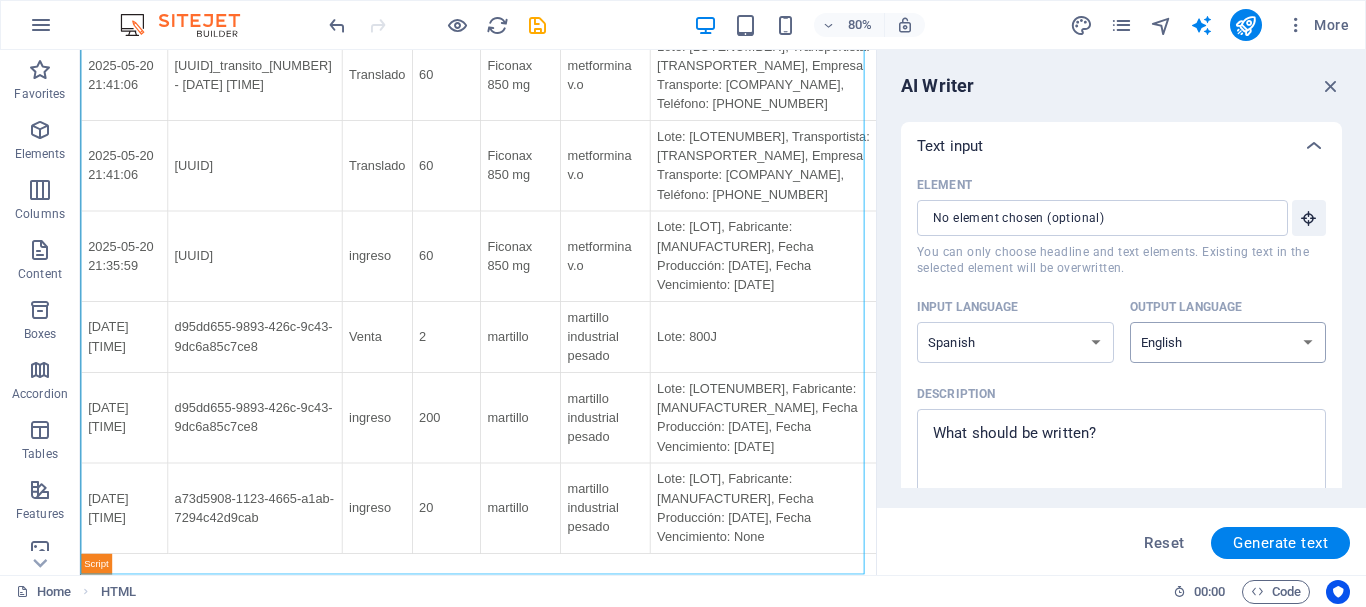 select on "Spanish" 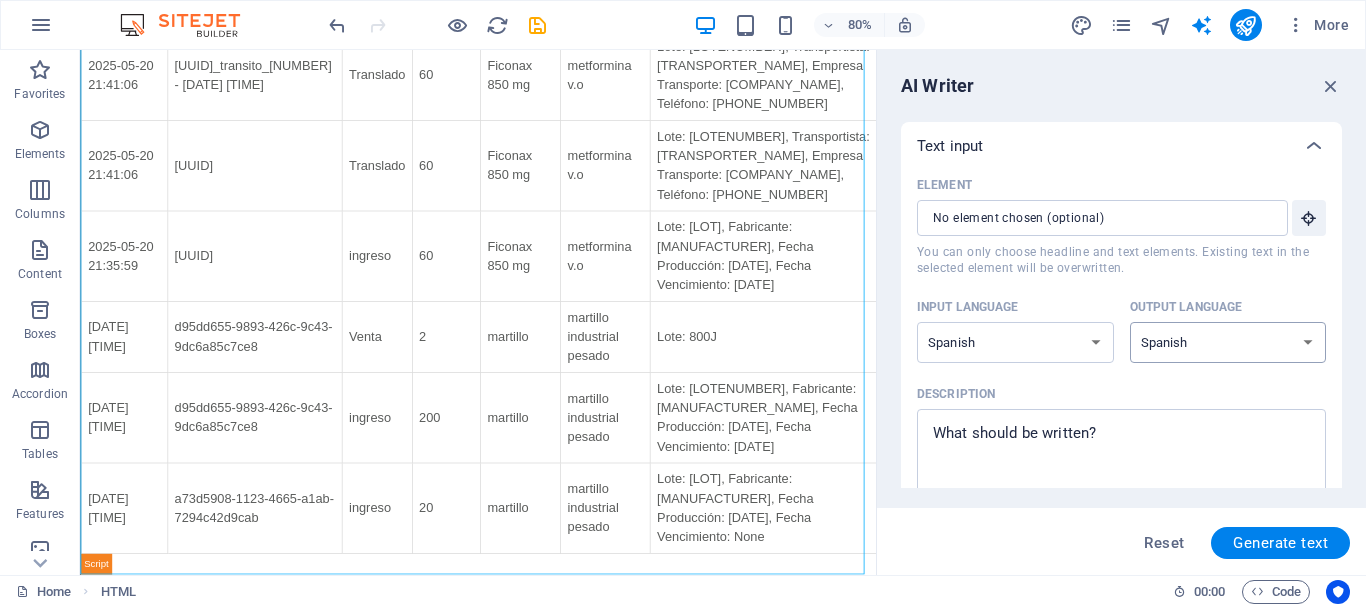 click on "Albanian Arabic Armenian Awadhi Azerbaijani Bashkir Basque Belarusian Bengali Bhojpuri Bosnian Brazilian Portuguese Bulgarian Cantonese (Yue) Catalan Chhattisgarhi Chinese Croatian Czech Danish Dogri Dutch English Estonian Faroese Finnish French Galician Georgian German Greek Gujarati Haryanvi Hindi Hungarian Indonesian Irish Italian Japanese Javanese Kannada Kashmiri Kazakh Konkani Korean Kyrgyz Latvian Lithuanian Macedonian Maithili Malay Maltese Mandarin Mandarin Chinese Marathi Marwari Min Nan Moldovan Mongolian Montenegrin Nepali Norwegian Oriya Pashto Persian (Farsi) Polish Portuguese Punjabi Rajasthani Romanian Russian Sanskrit Santali Serbian Sindhi Sinhala Slovak Slovene Slovenian Spanish Ukrainian Urdu Uzbek Vietnamese Welsh Wu" at bounding box center (1228, 342) 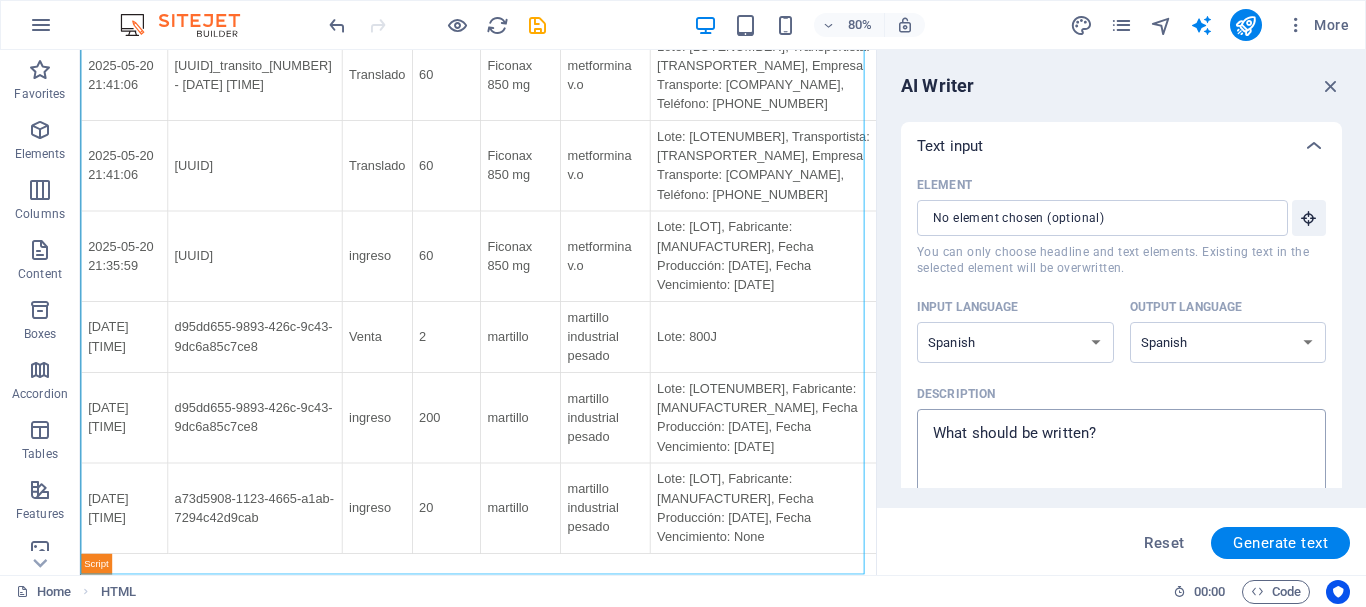 click on "Description x ​" at bounding box center (1121, 451) 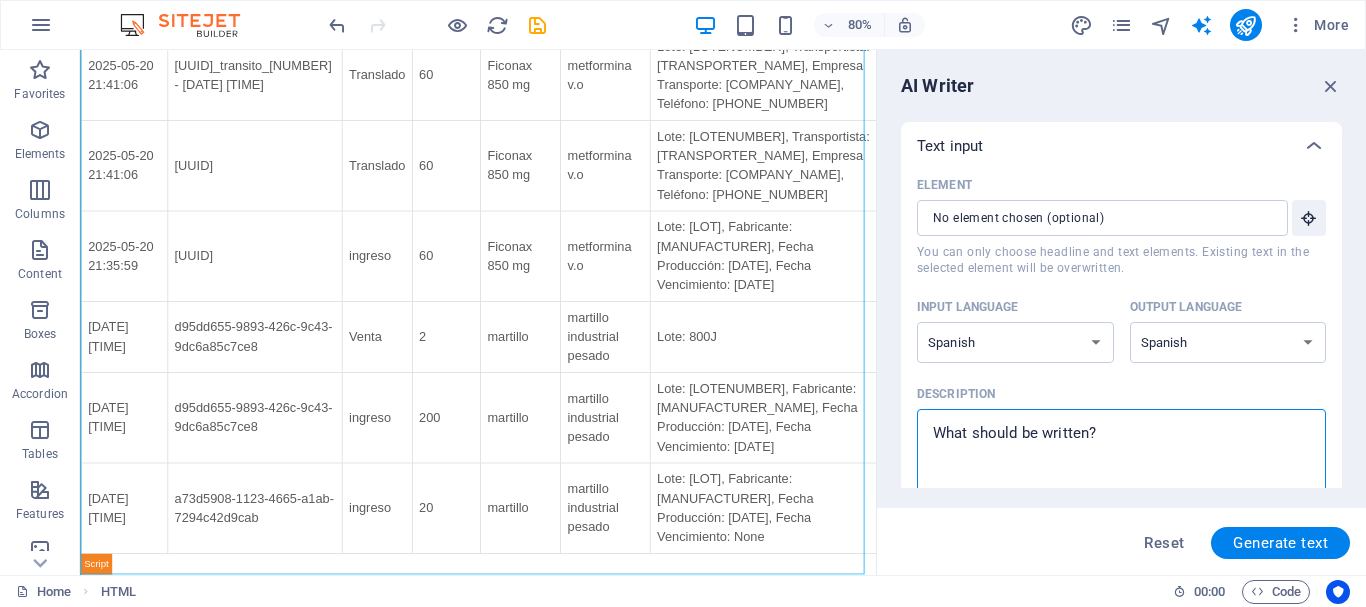 click on "Reset Generate text" at bounding box center [1121, 543] 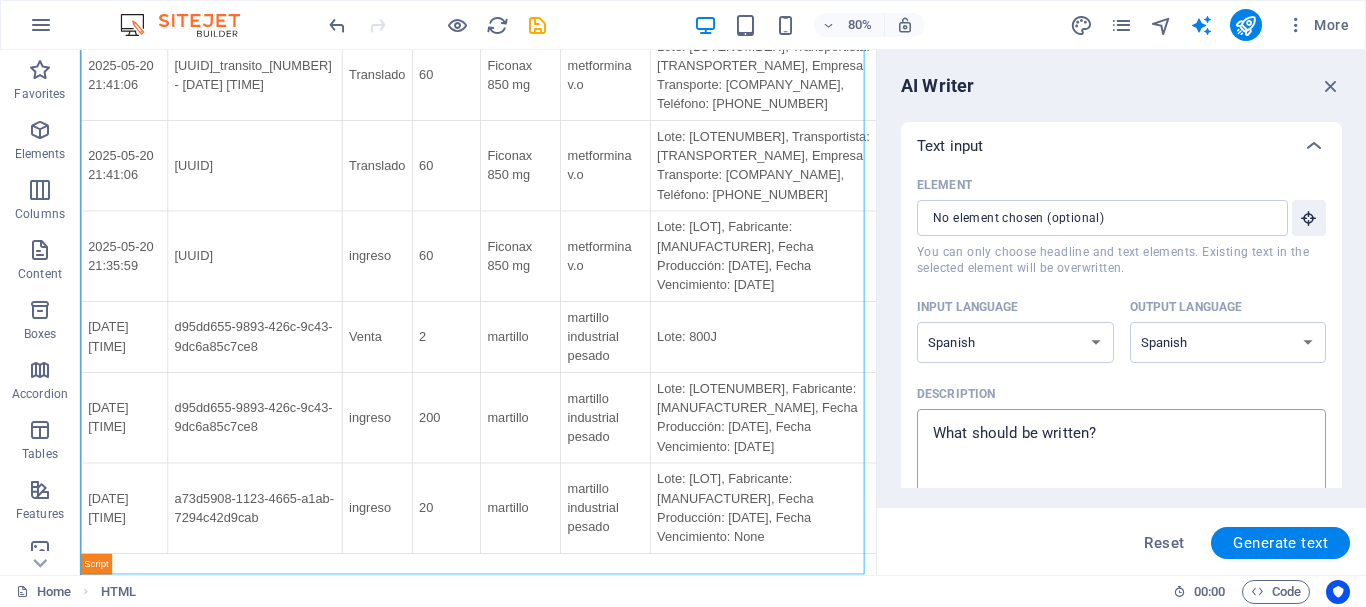 type on "x" 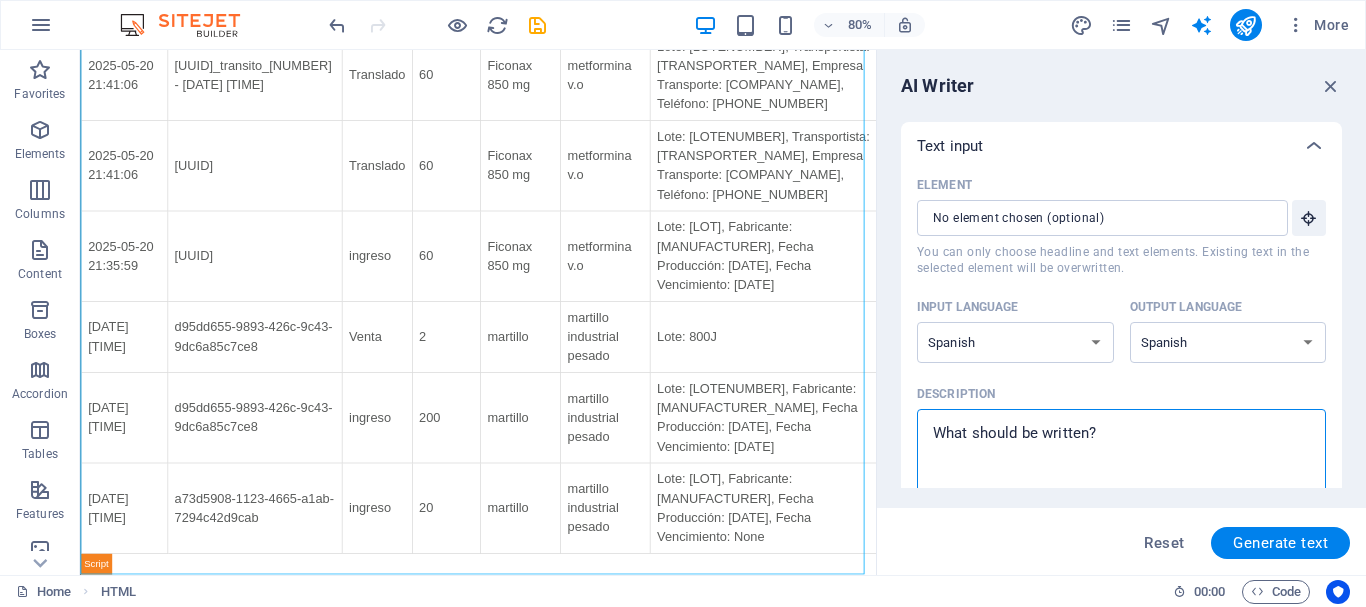 click on "Description x ​" at bounding box center [1121, 451] 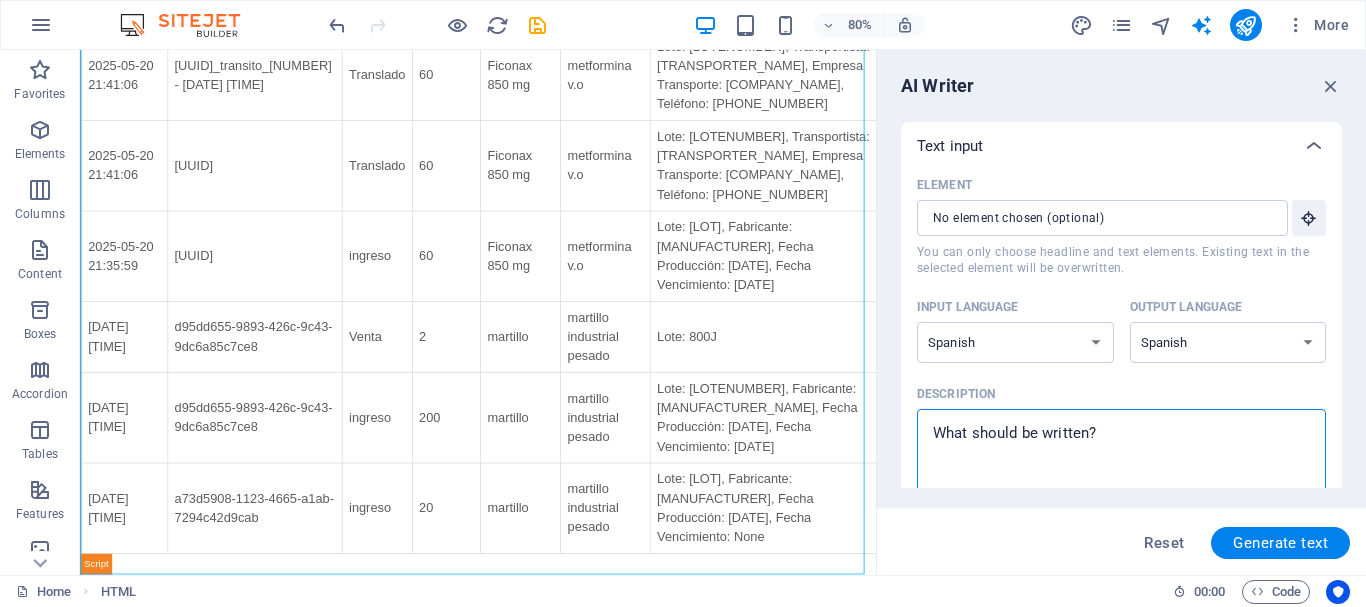 type on "n" 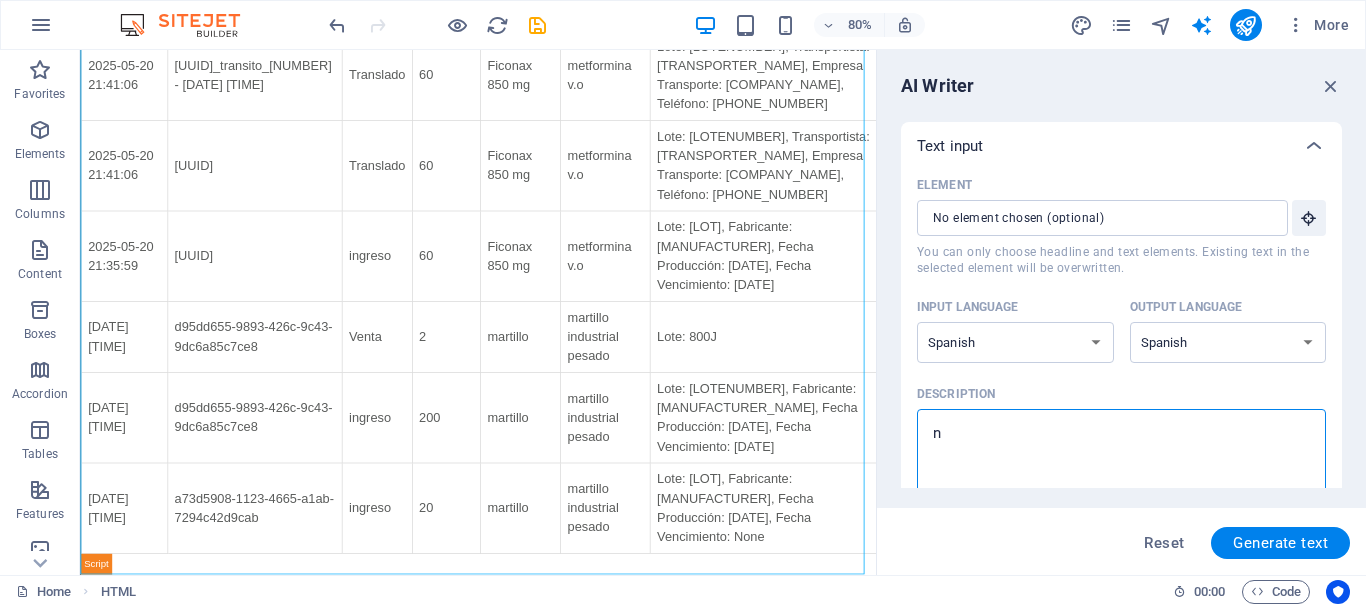 type on "ne" 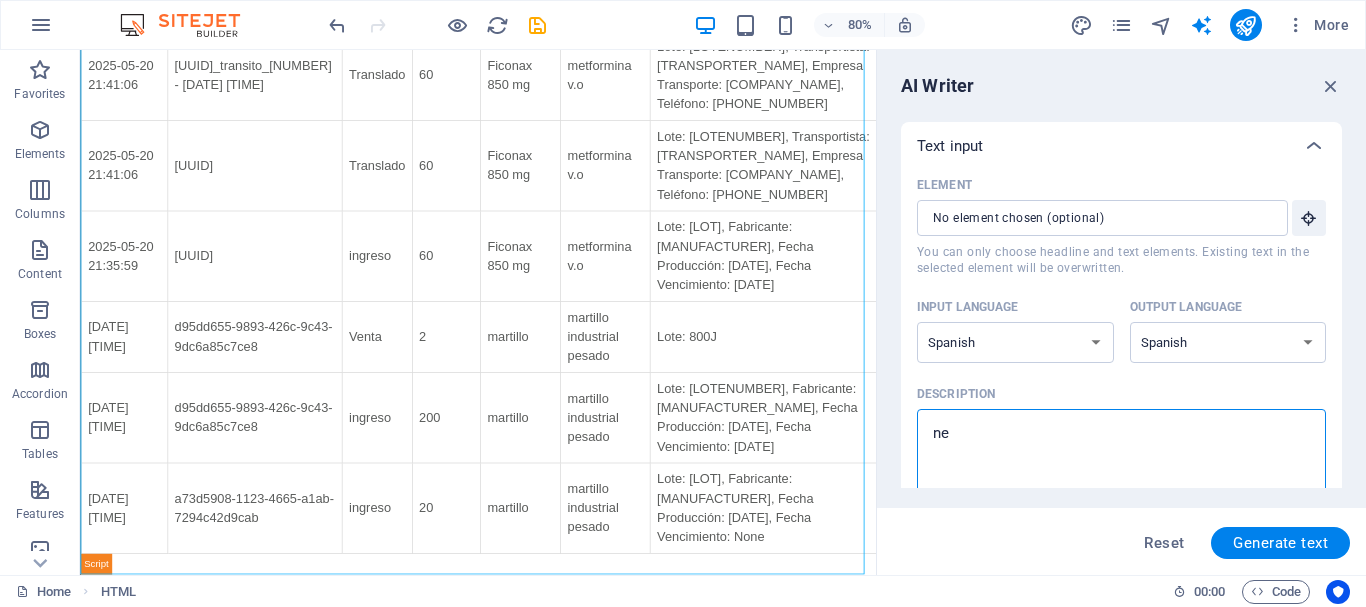 type on "nes" 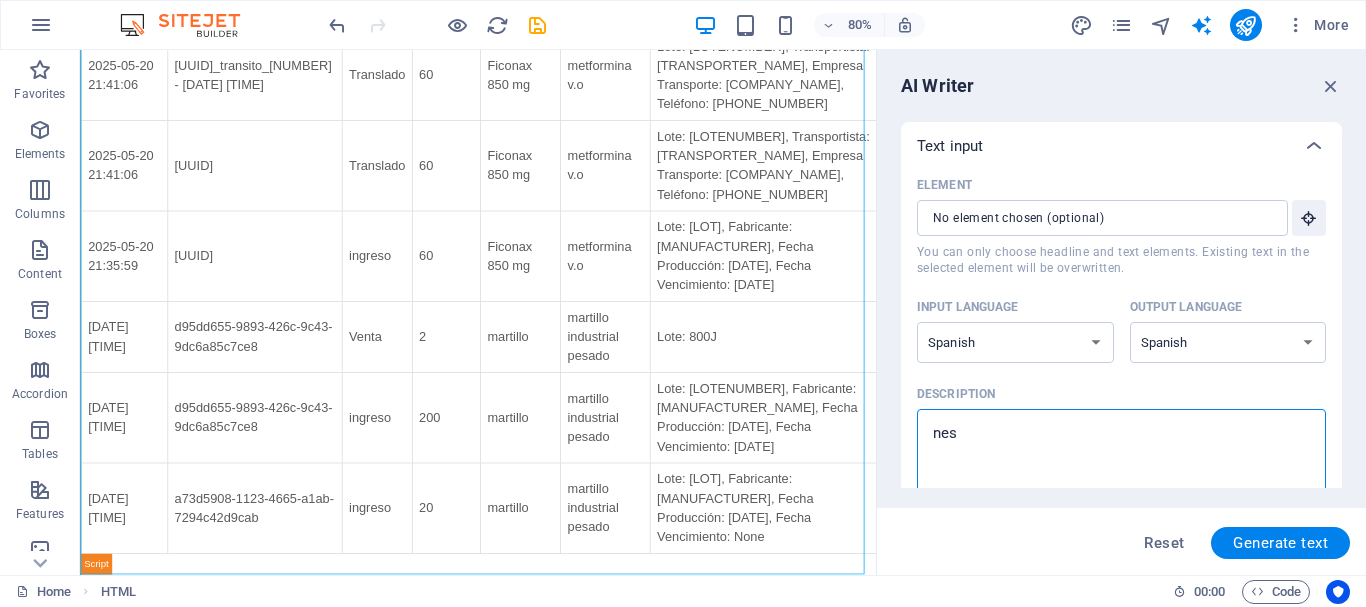 type on "x" 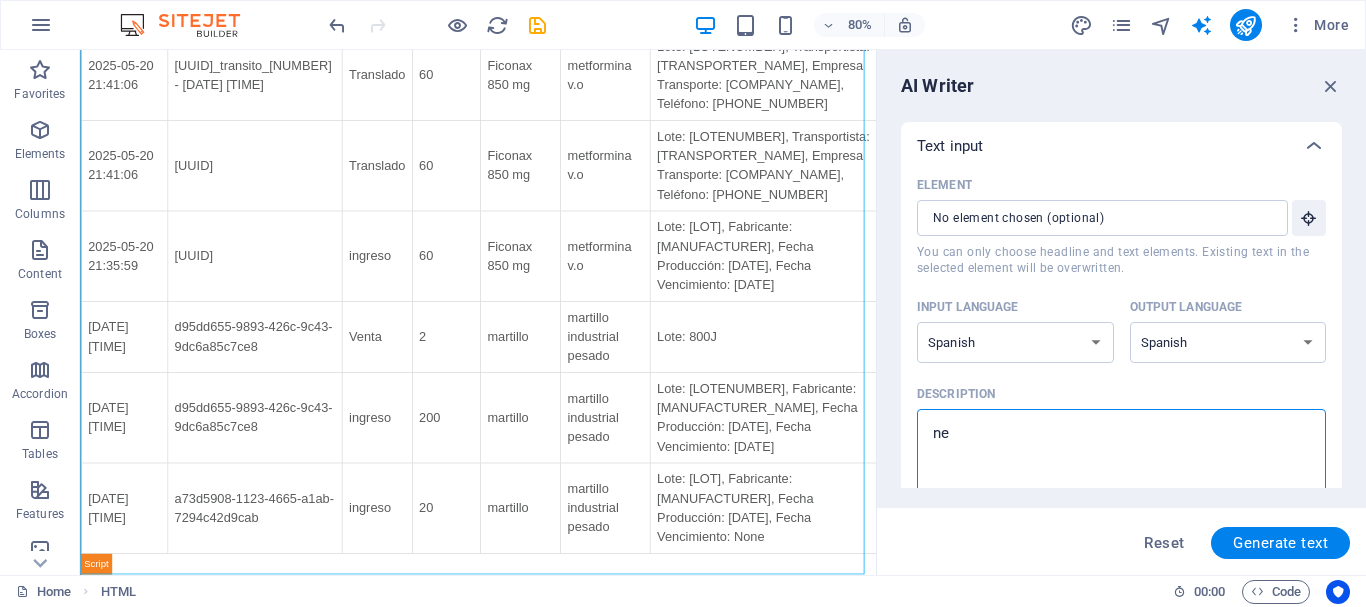 type on "x" 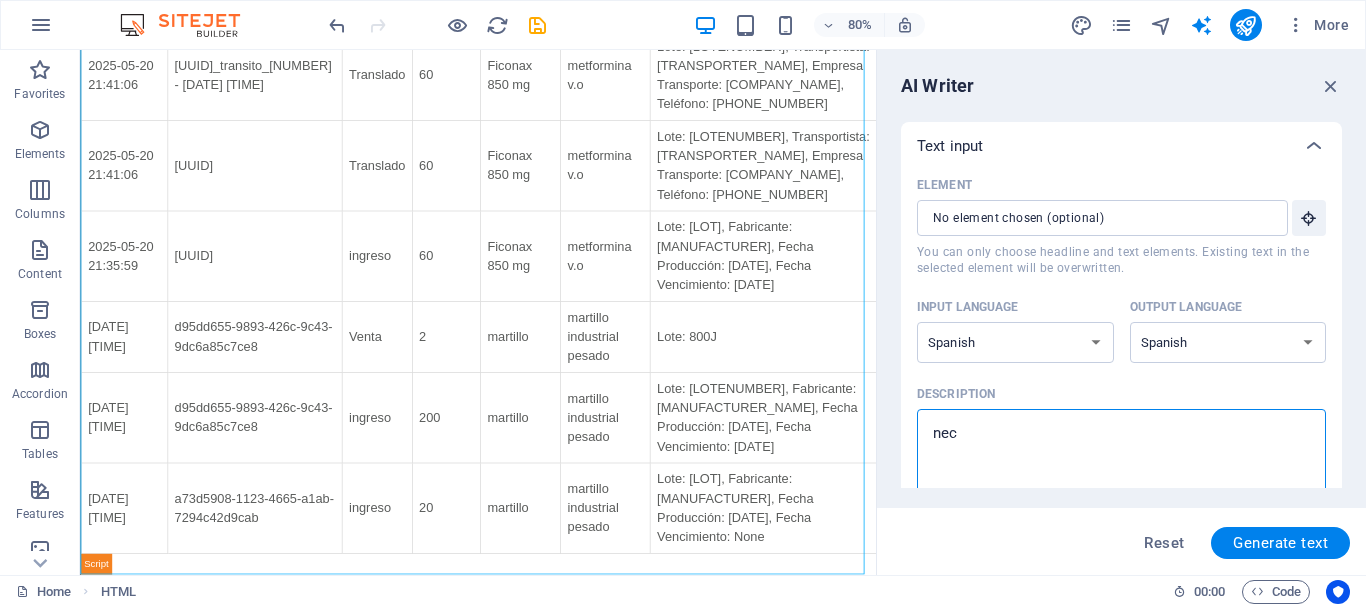 type on "nece" 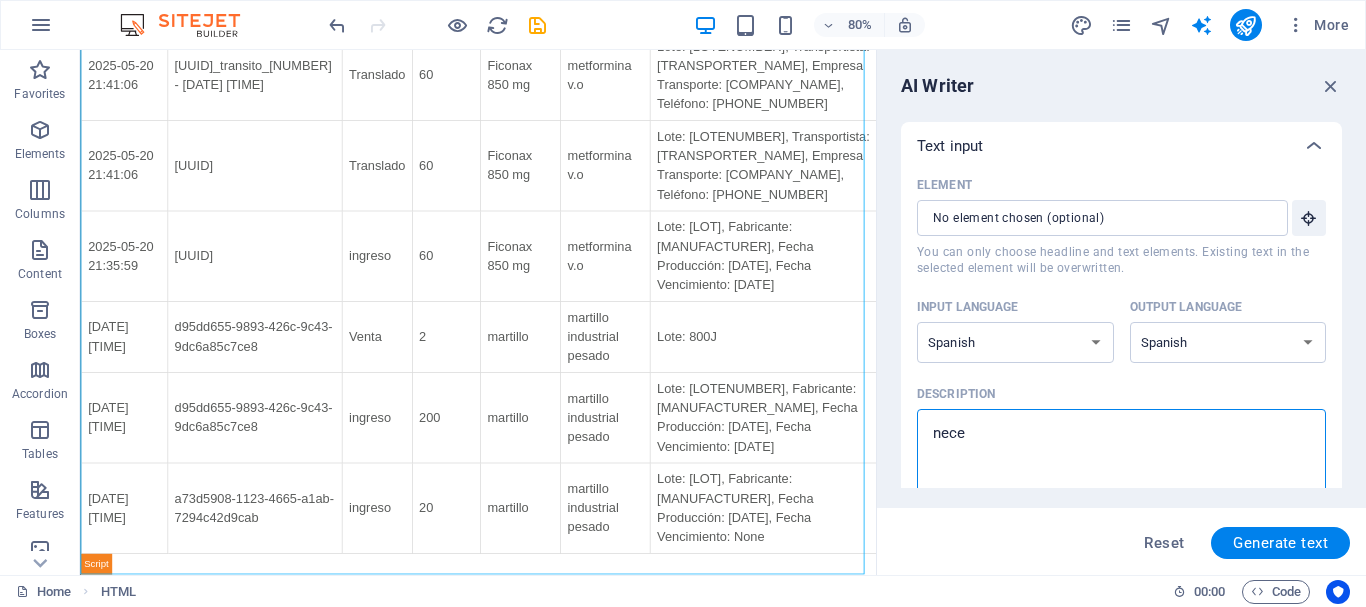 type on "neces" 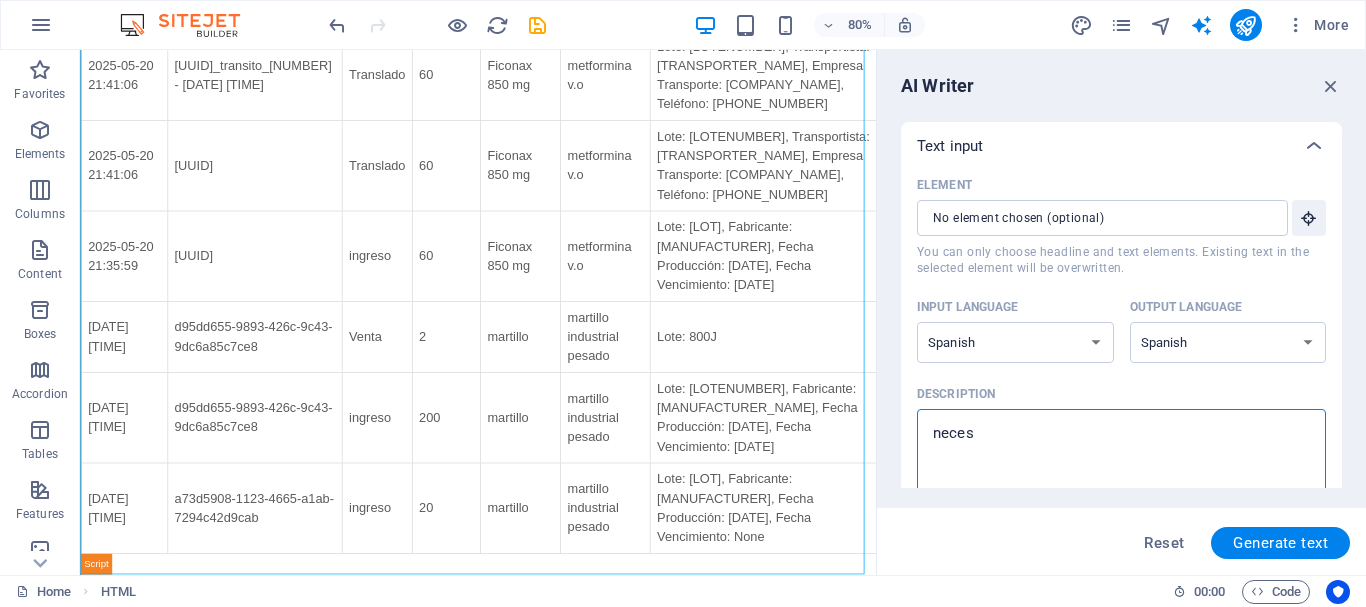 type on "necesi" 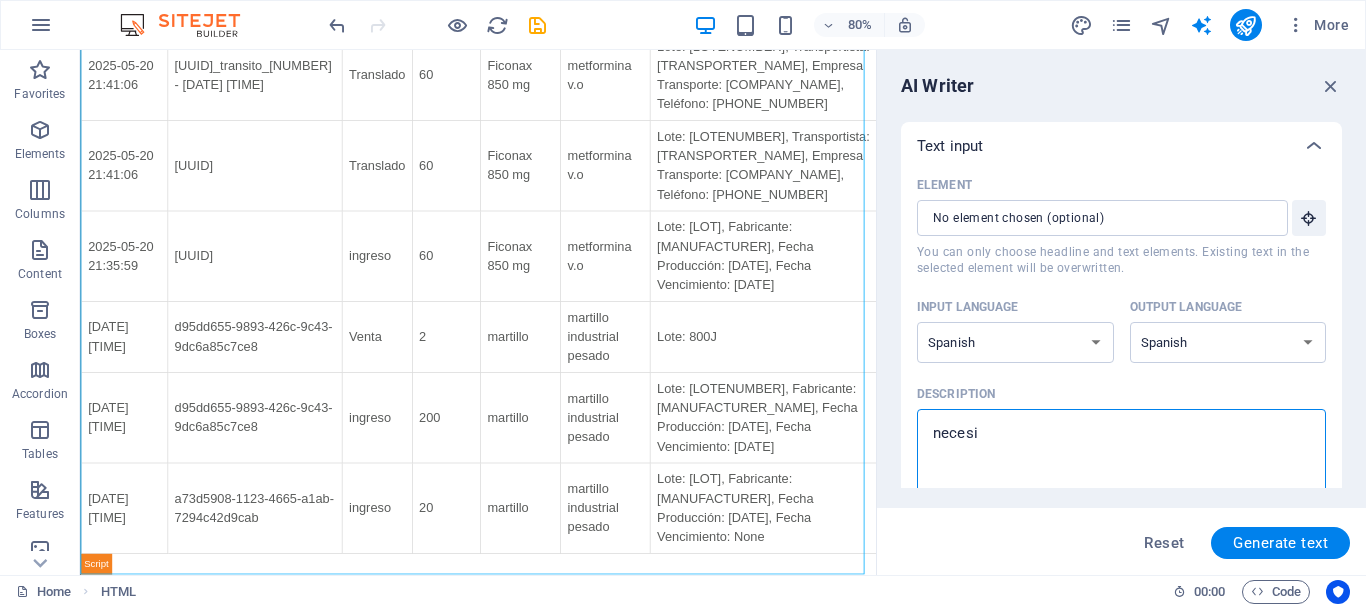 type on "necesit" 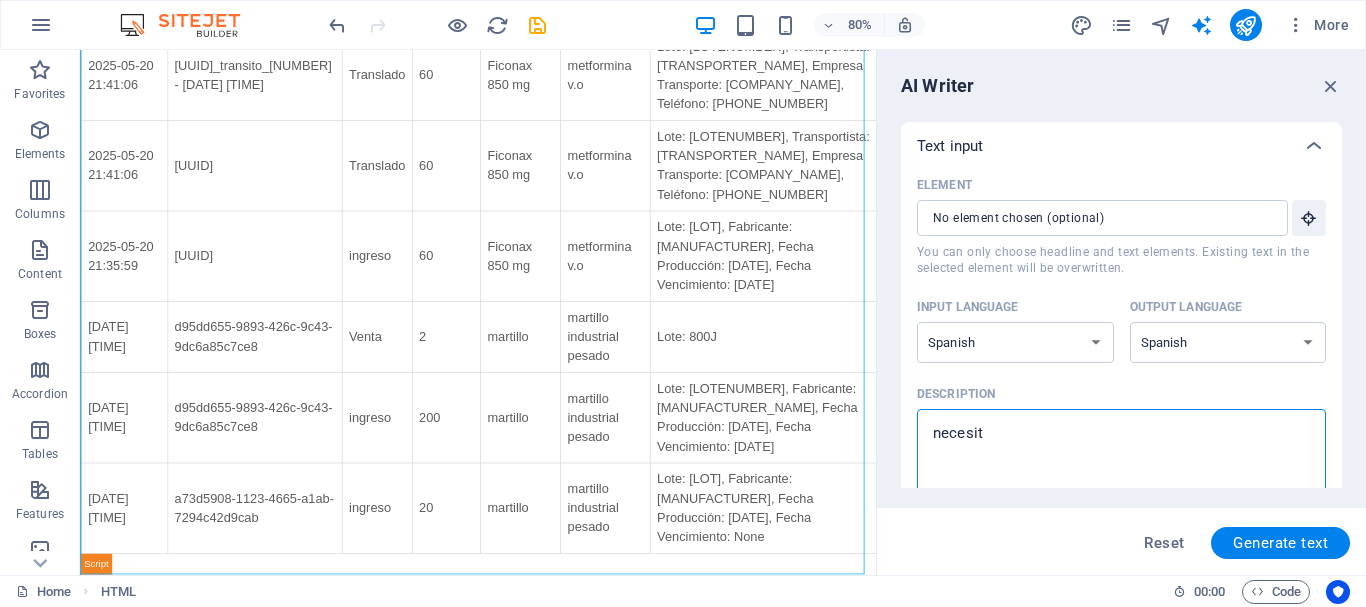 type on "necesito" 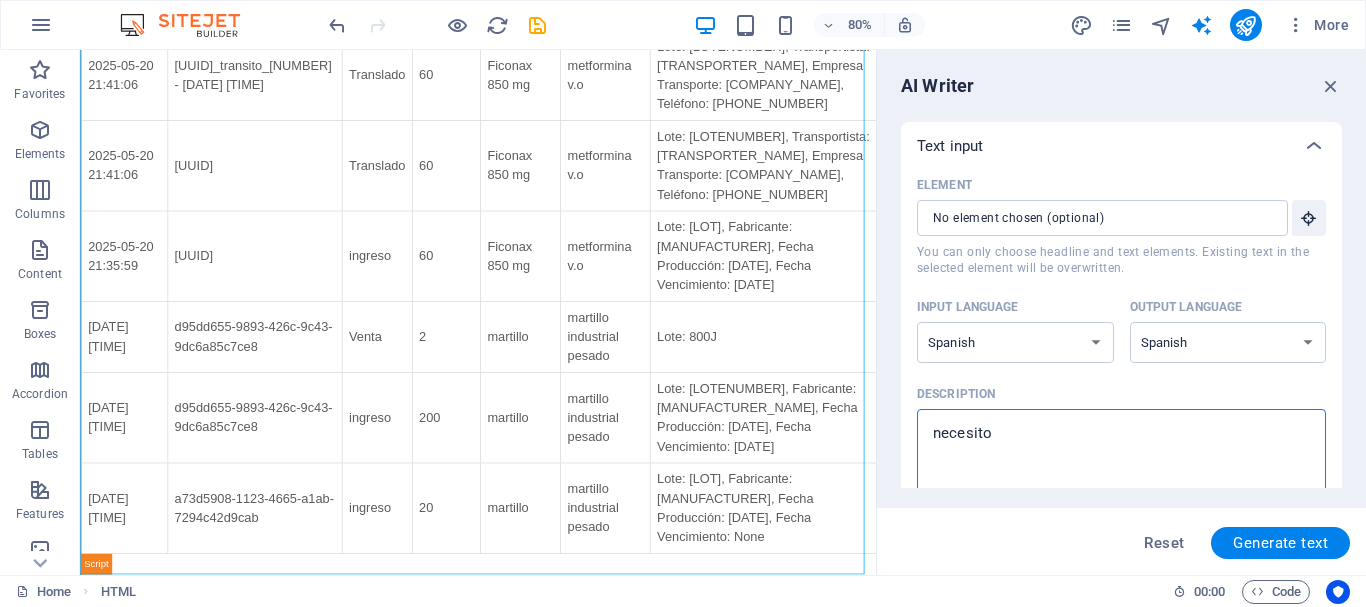 type on "necesito" 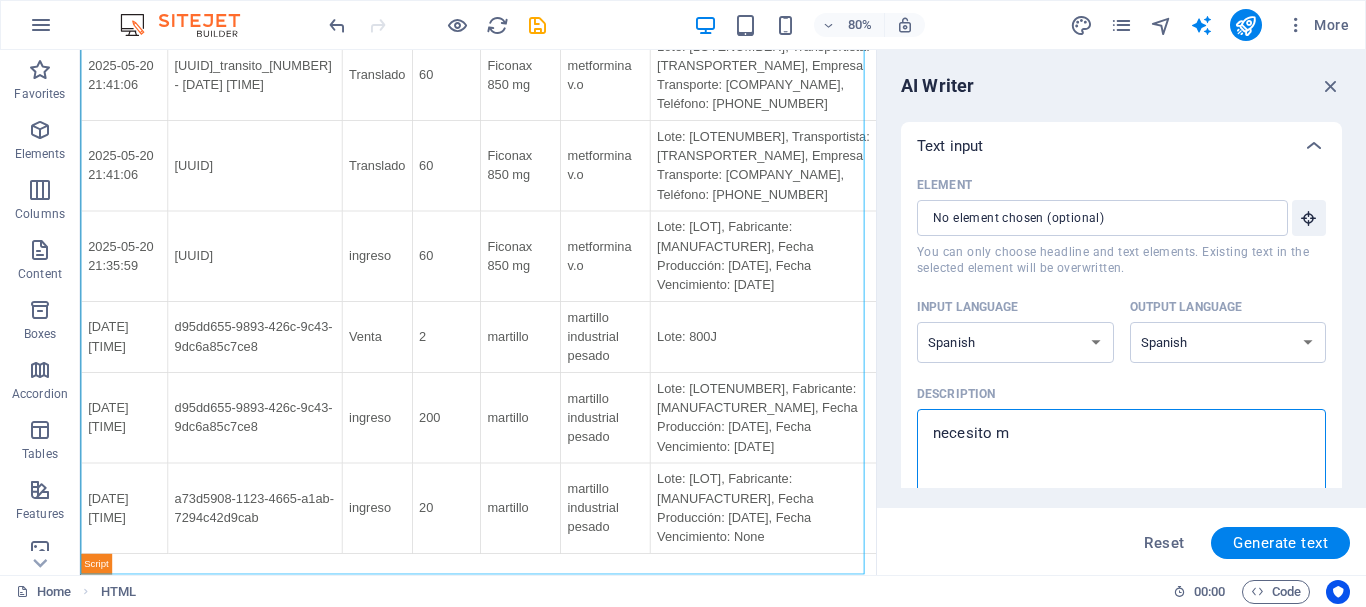 type on "necesito mn" 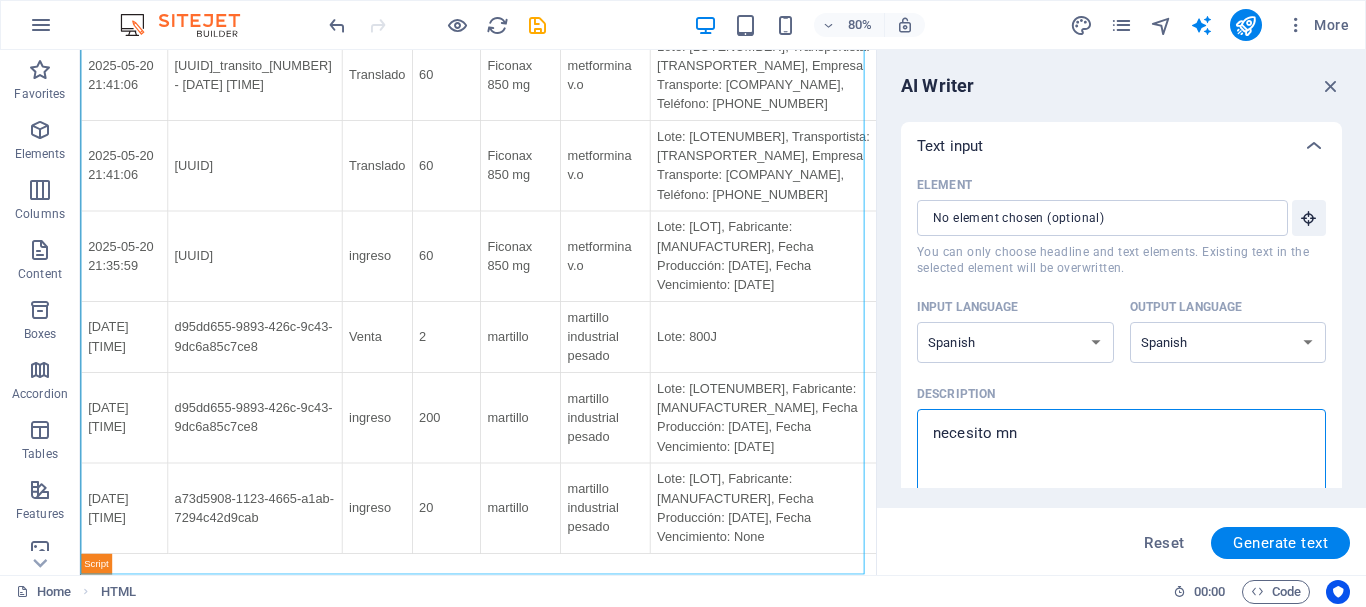 type on "necesito mnt" 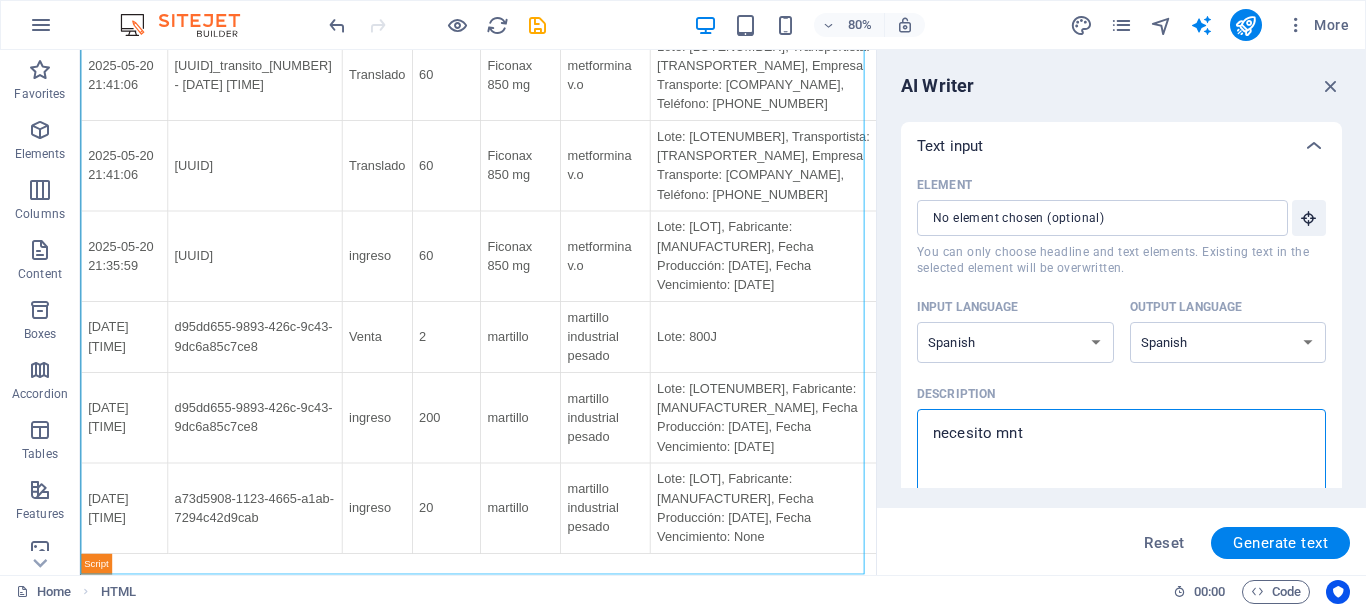 type on "necesito mnta" 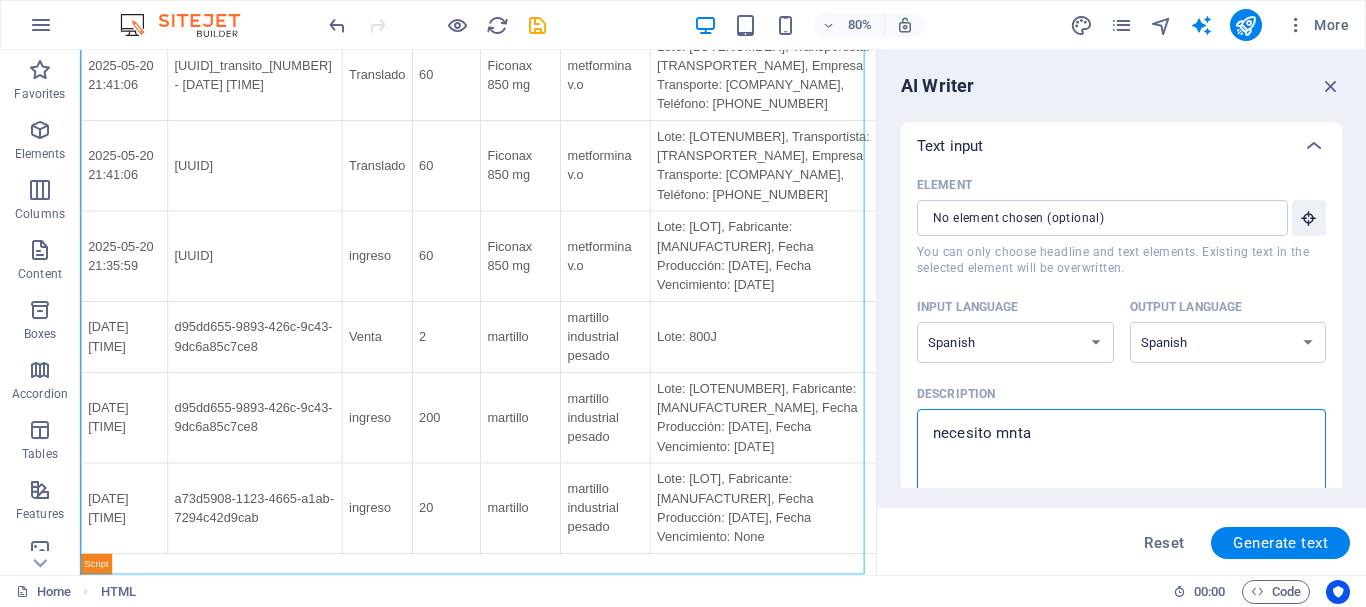 type on "necesito mntar" 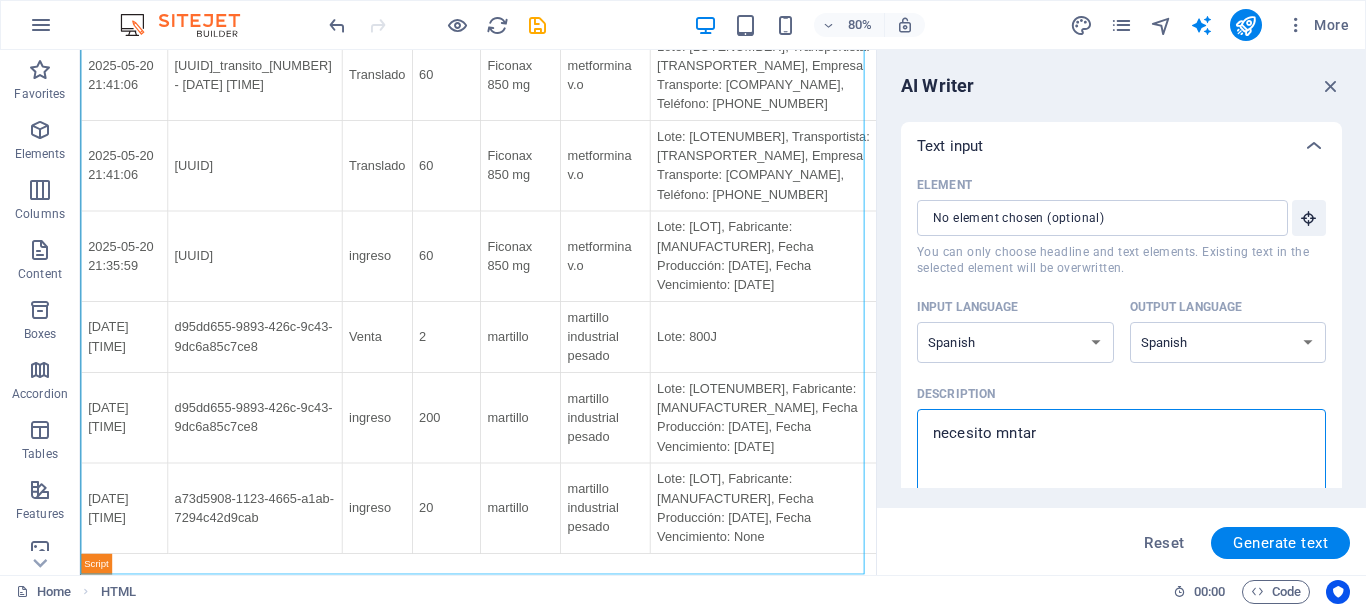 type on "x" 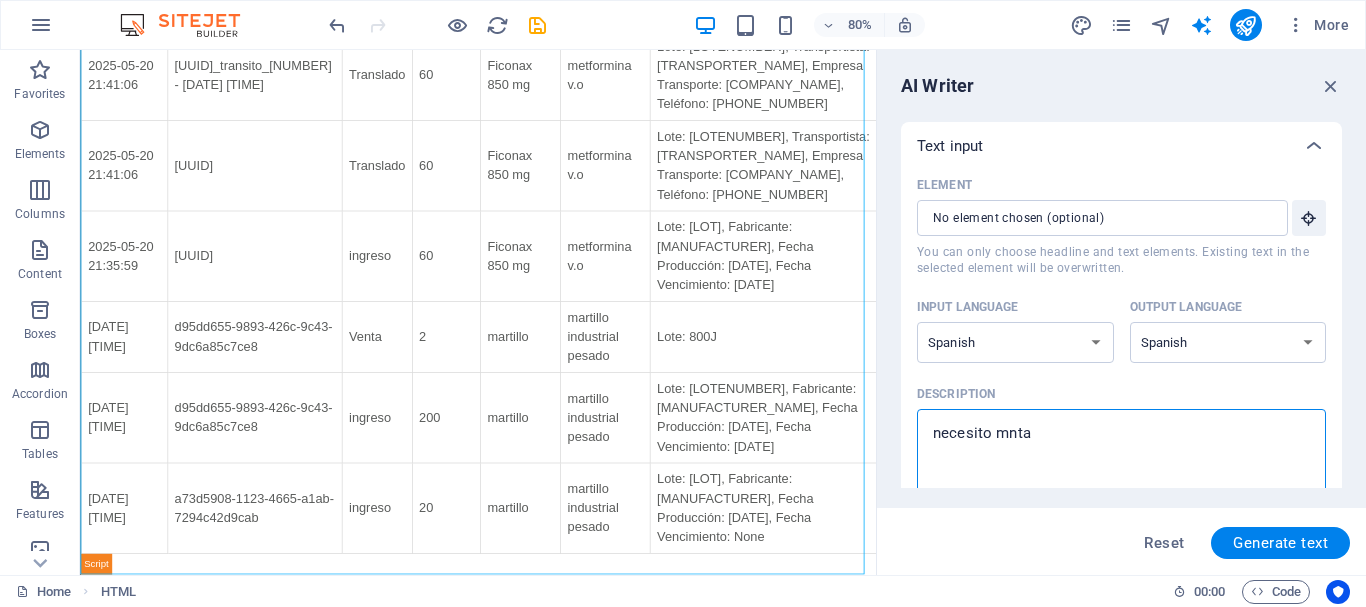 type on "necesito mnt" 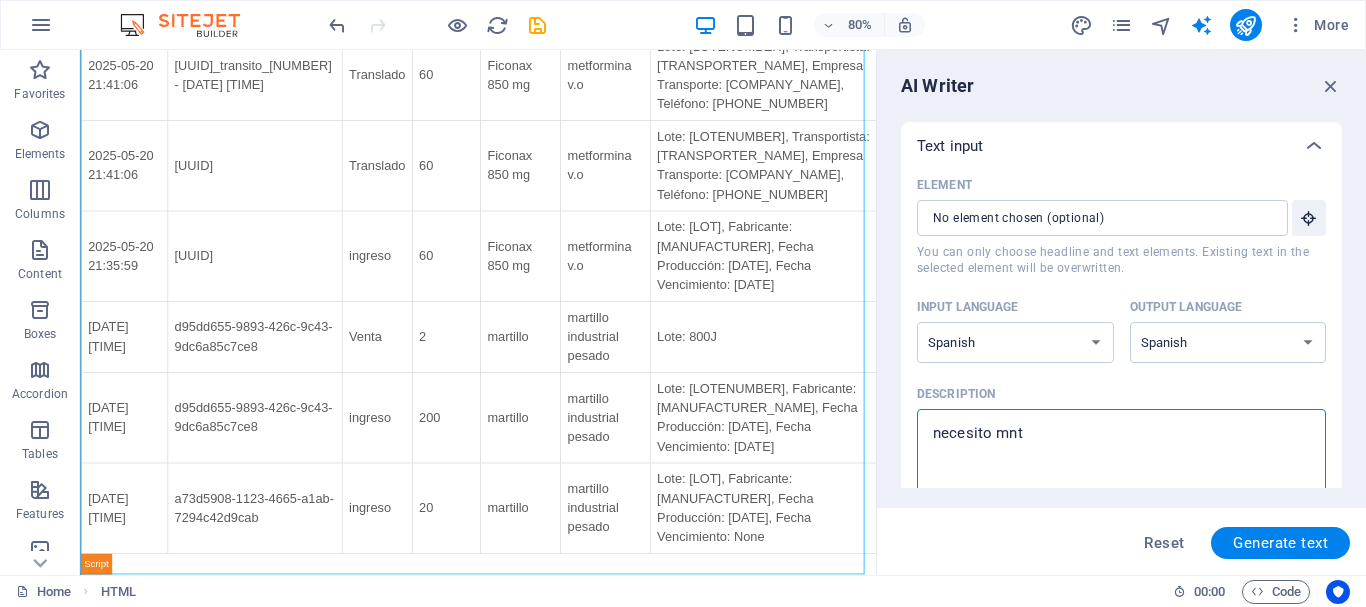 type on "necesito mn" 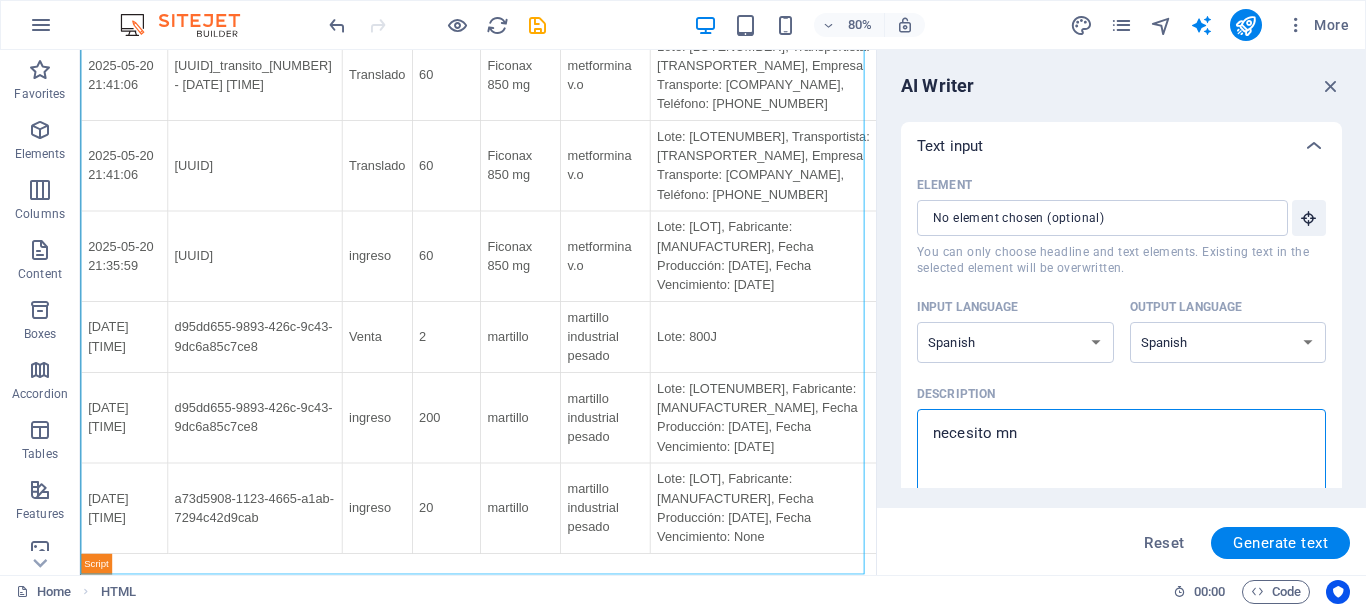 type on "necesito m" 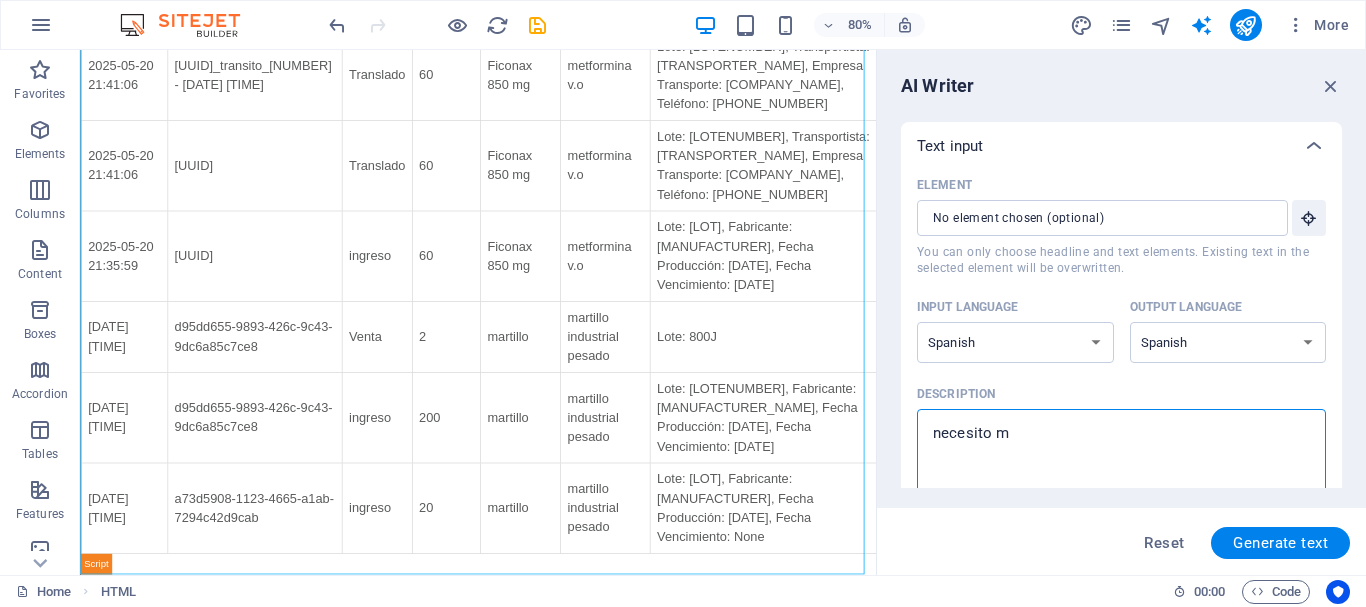 type on "necesito mo" 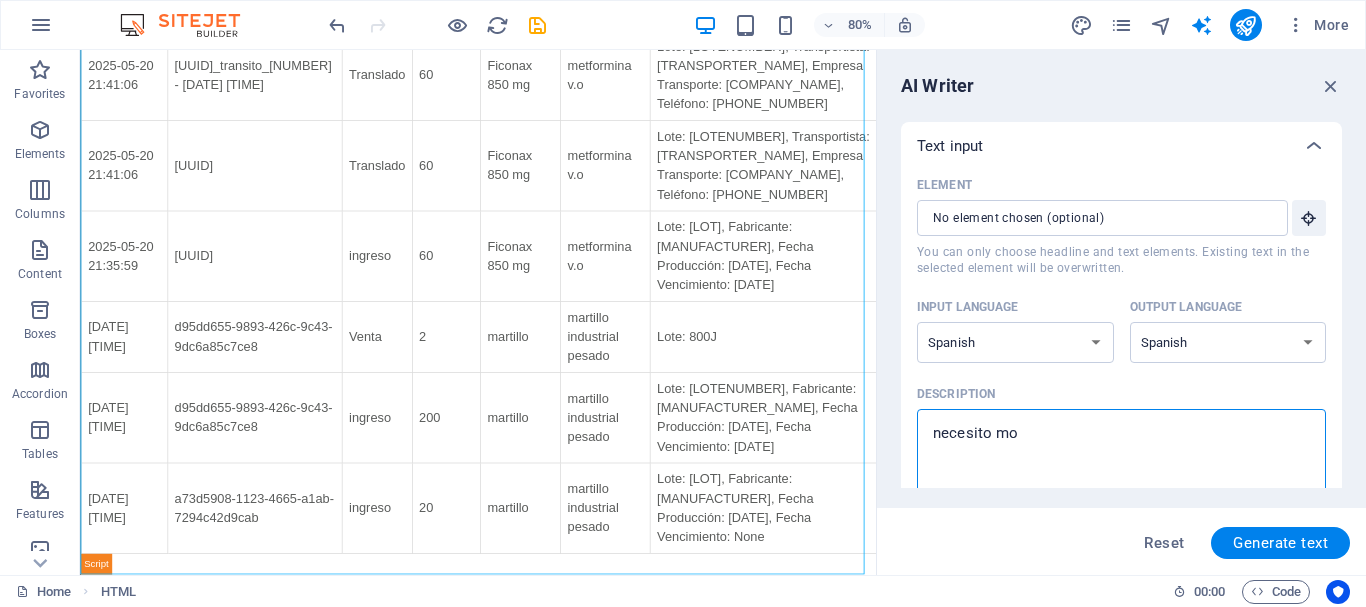 type on "necesito mon" 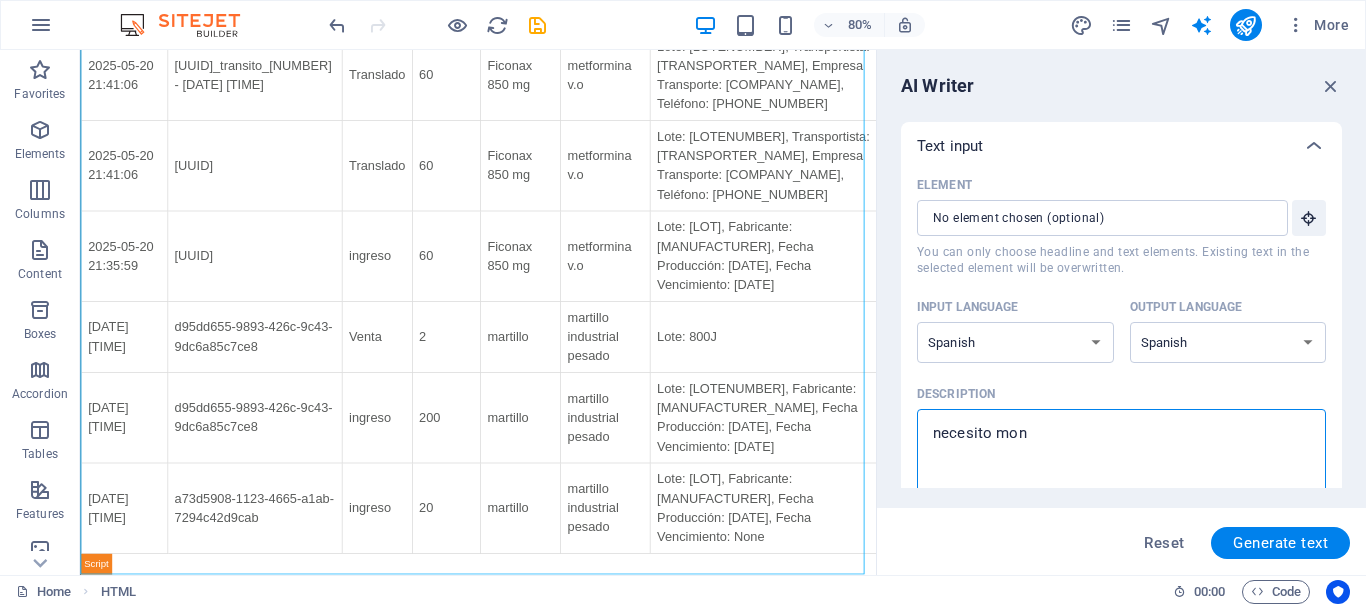 type on "necesito mont" 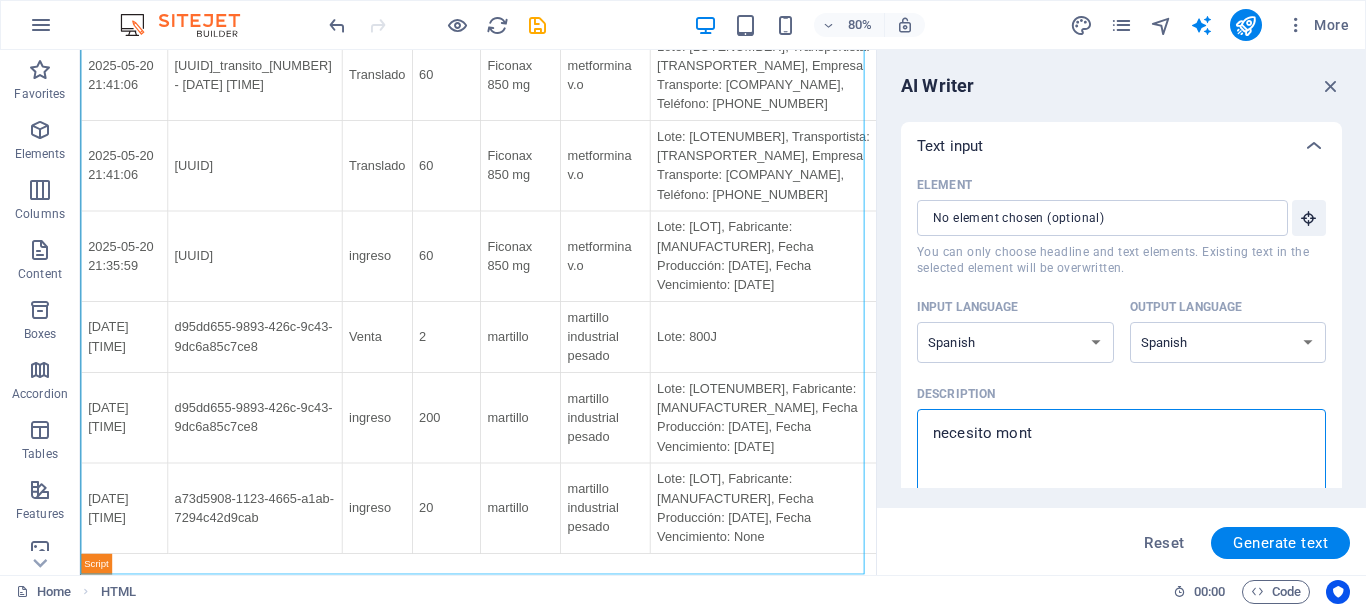 type on "necesito monta" 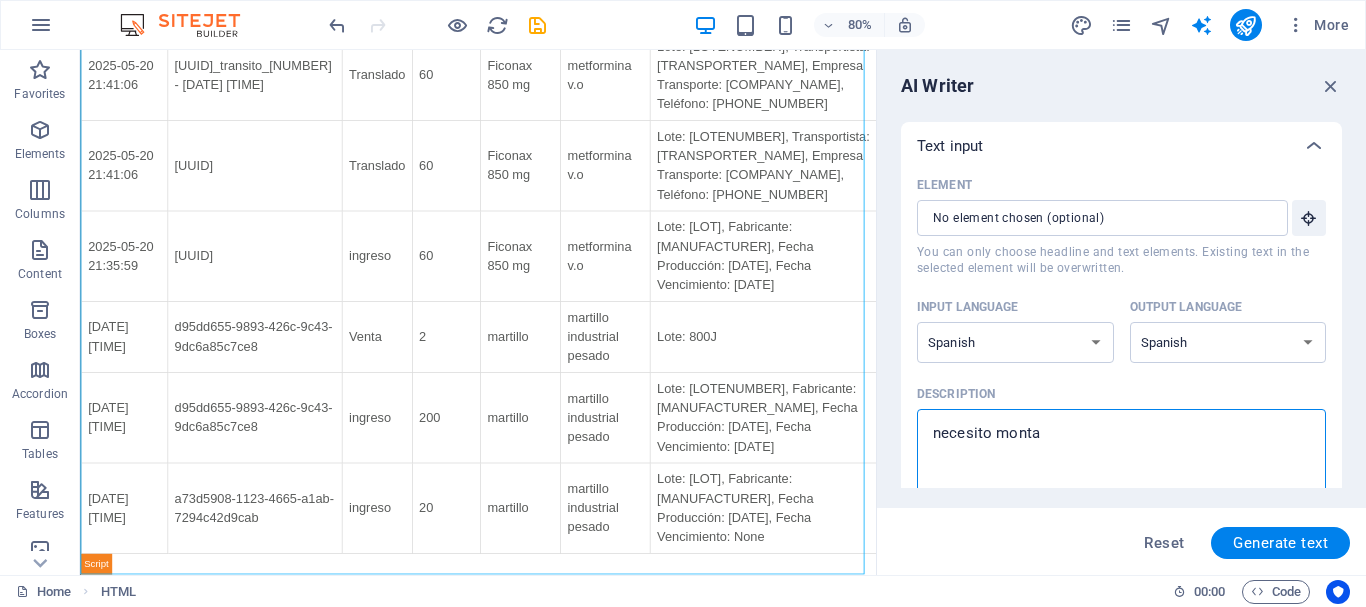 type on "necesito montar" 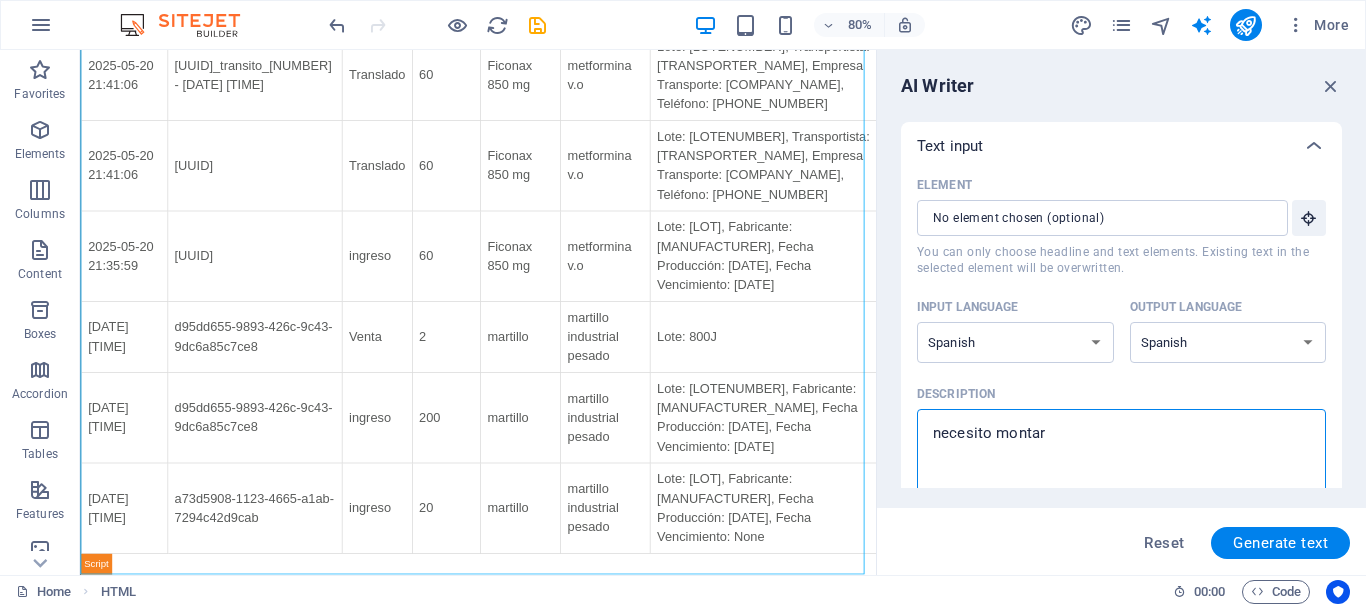 type on "necesito montar" 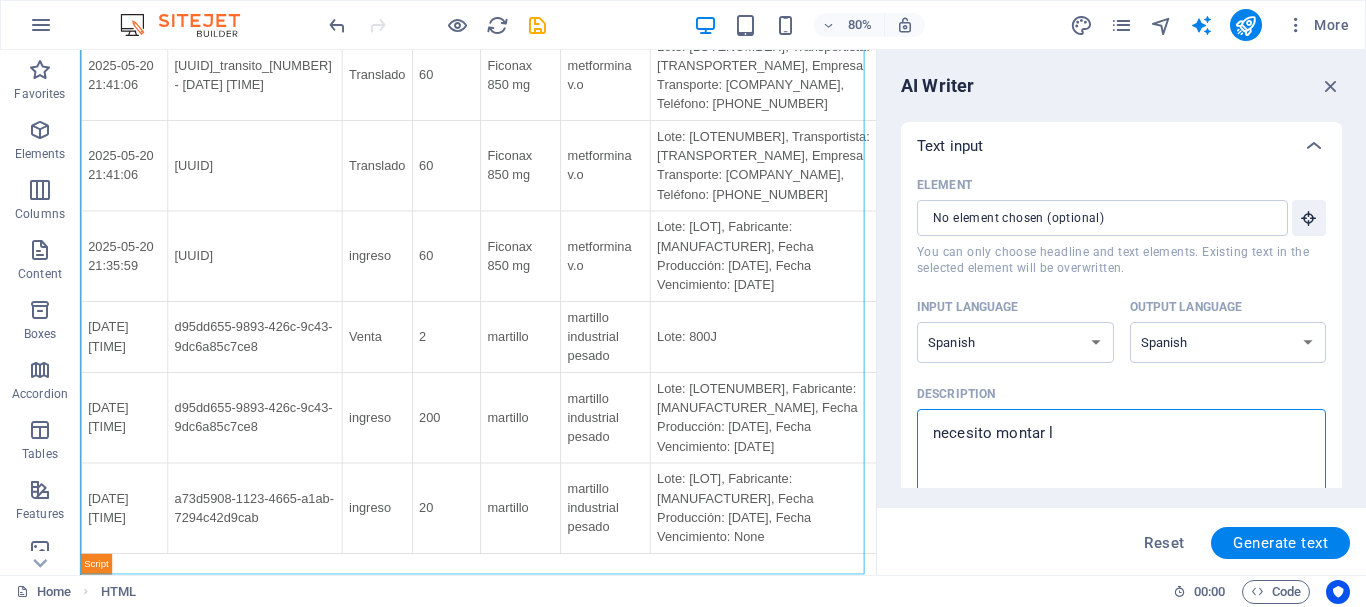 type on "necesito montar lo" 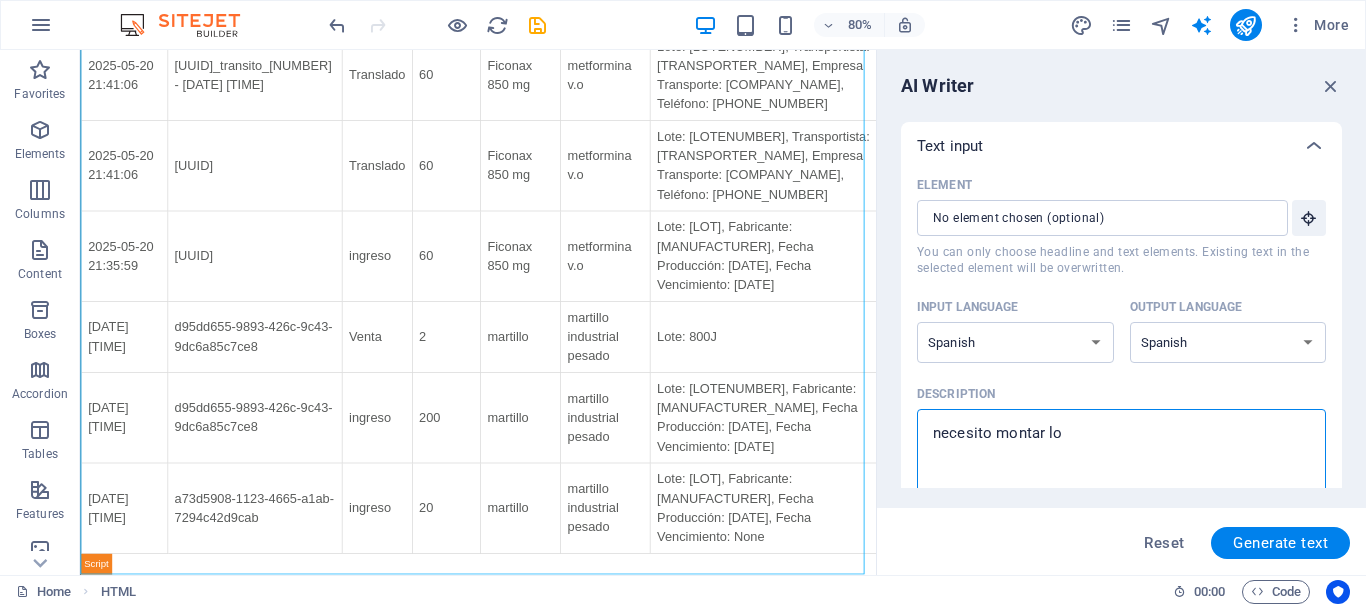 type on "x" 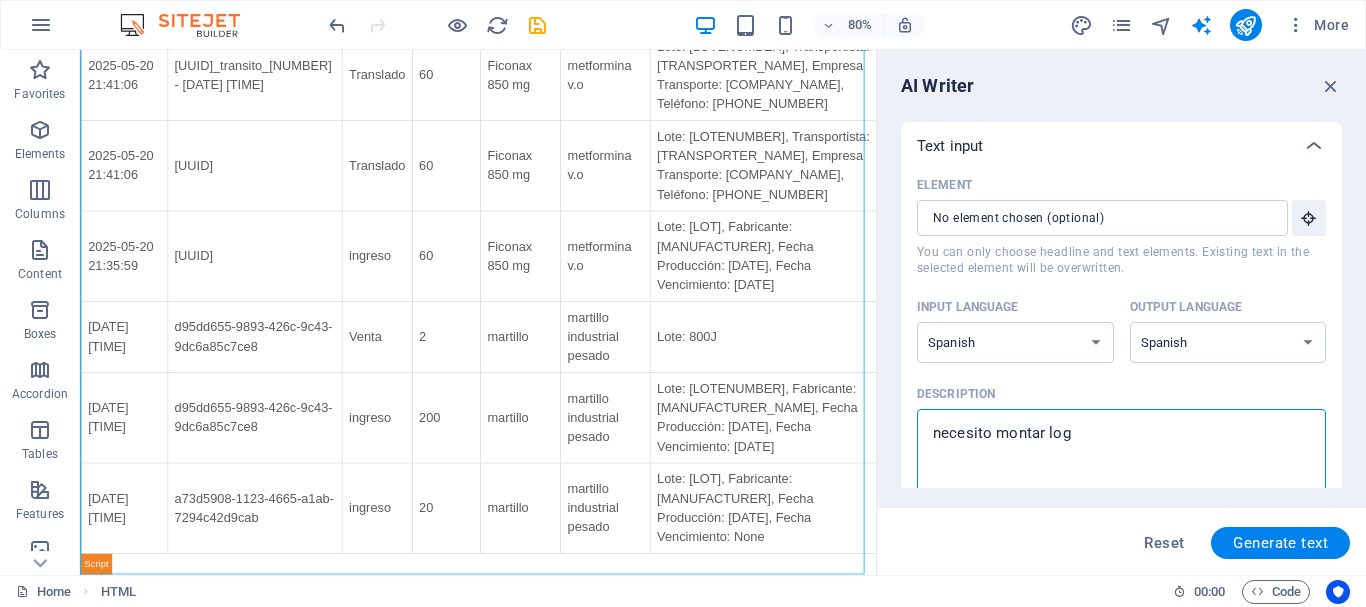 type on "necesito montar logi" 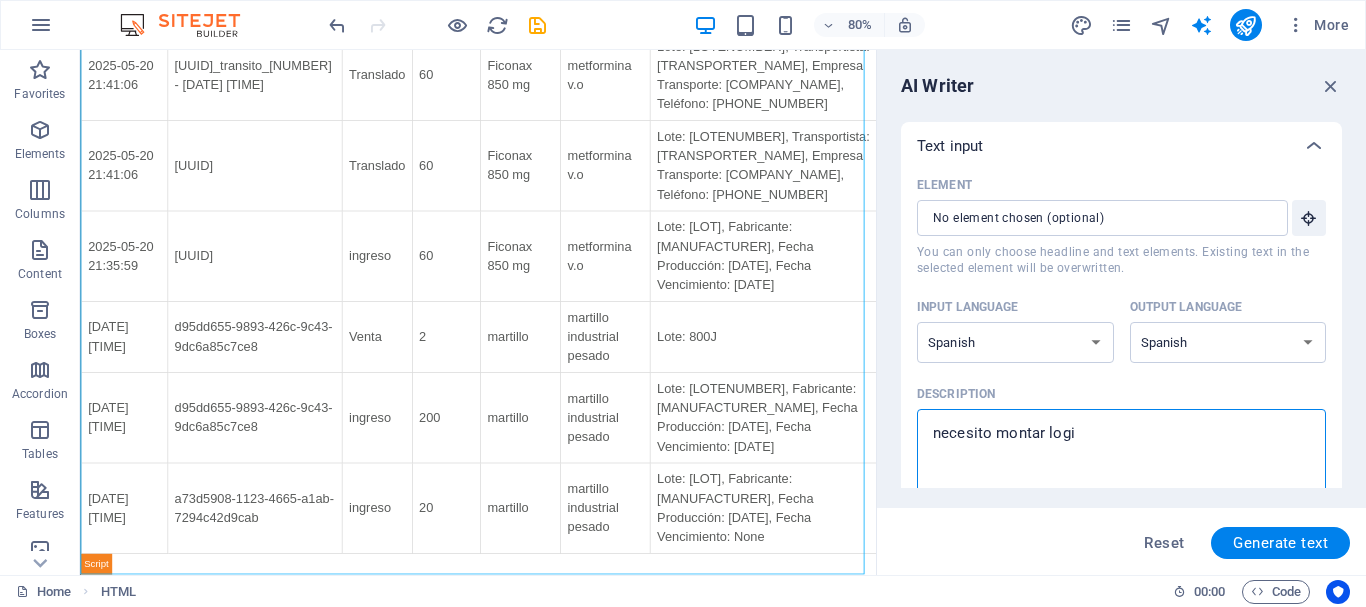 type on "necesito montar login" 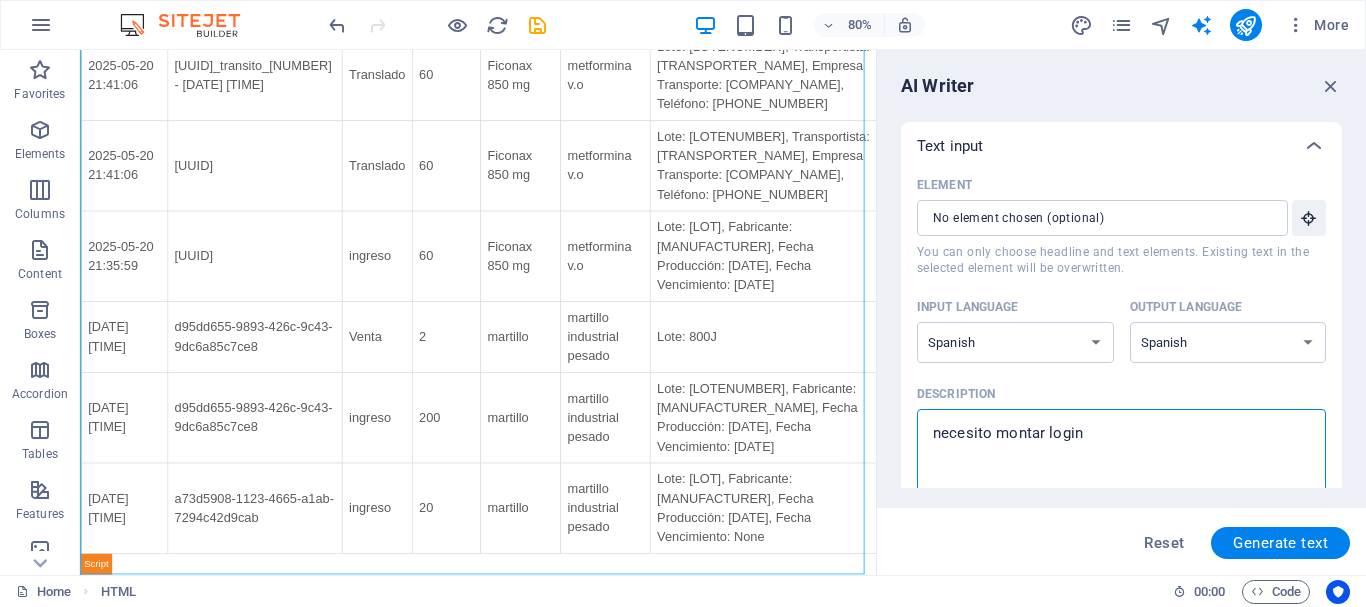 type on "x" 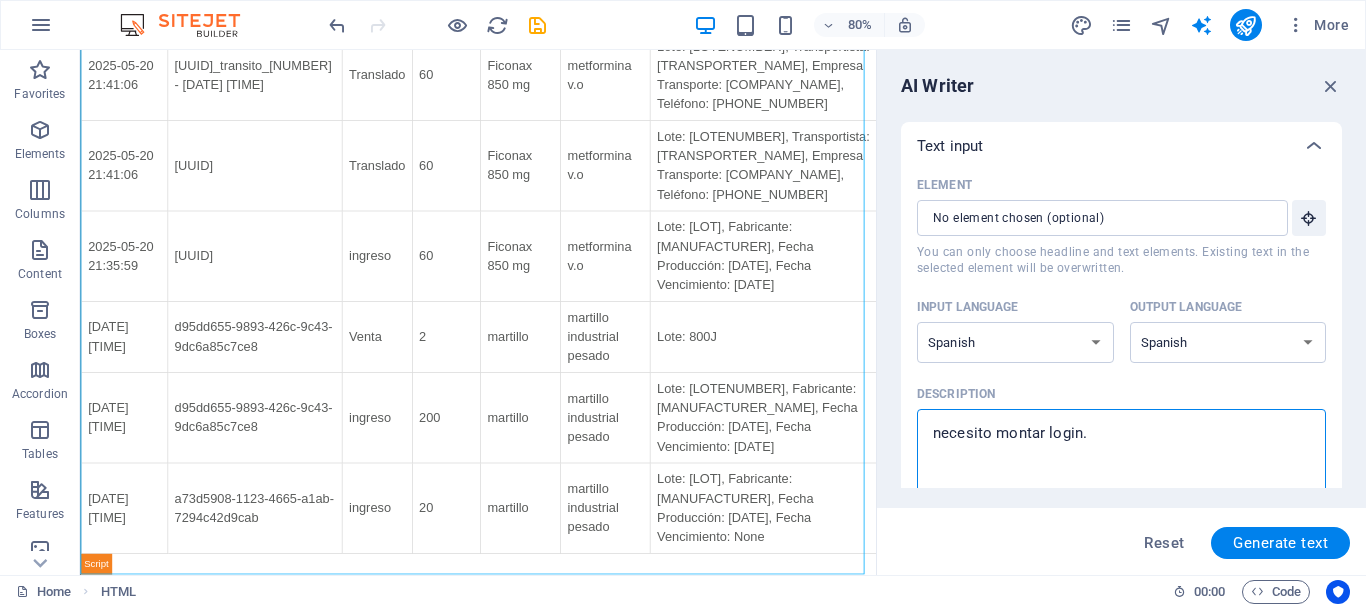 type on "necesito montar login.h" 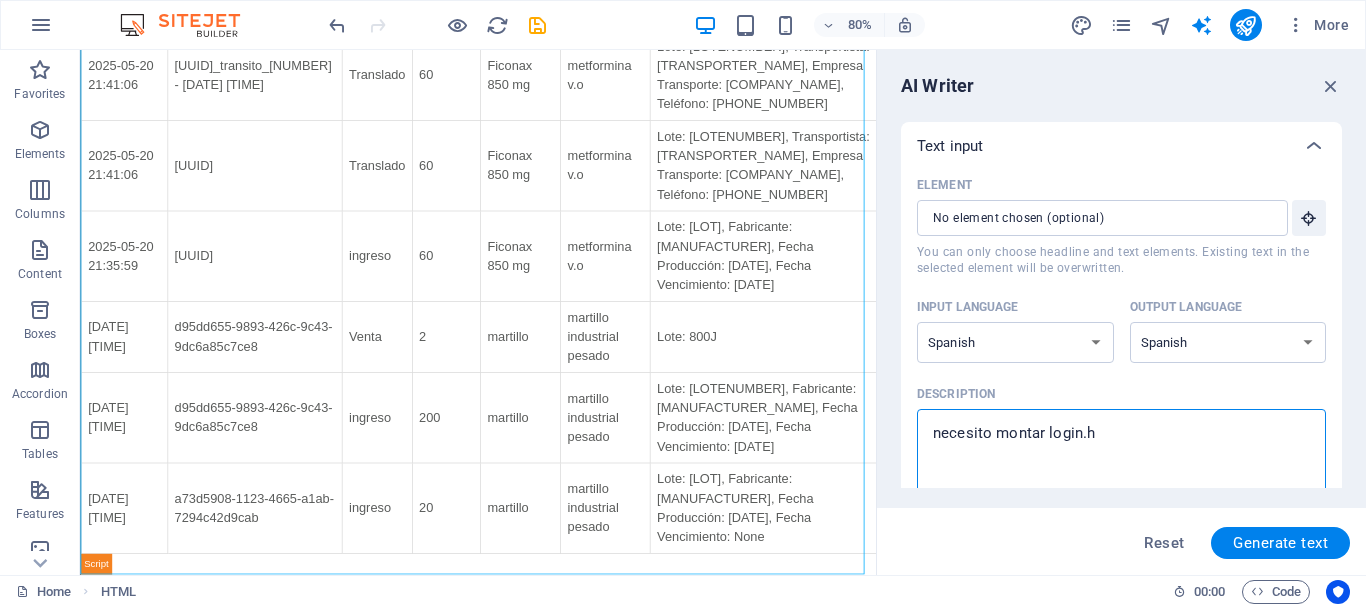 type on "necesito montar login.ht" 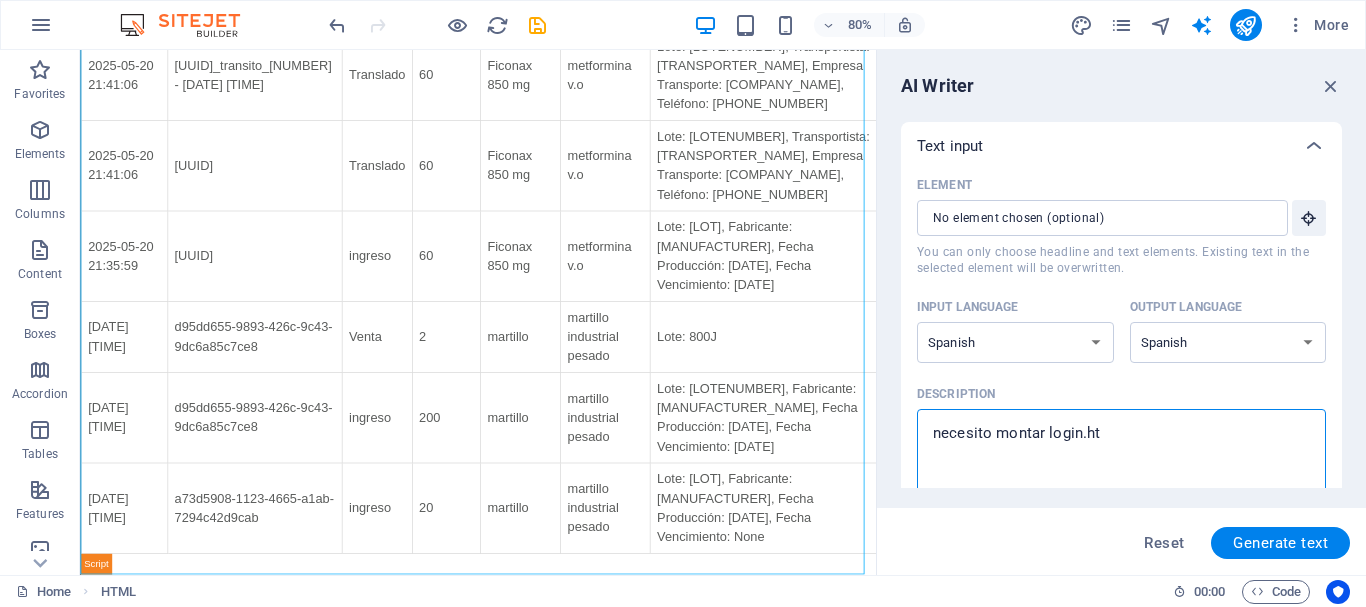 type on "necesito montar login.htm" 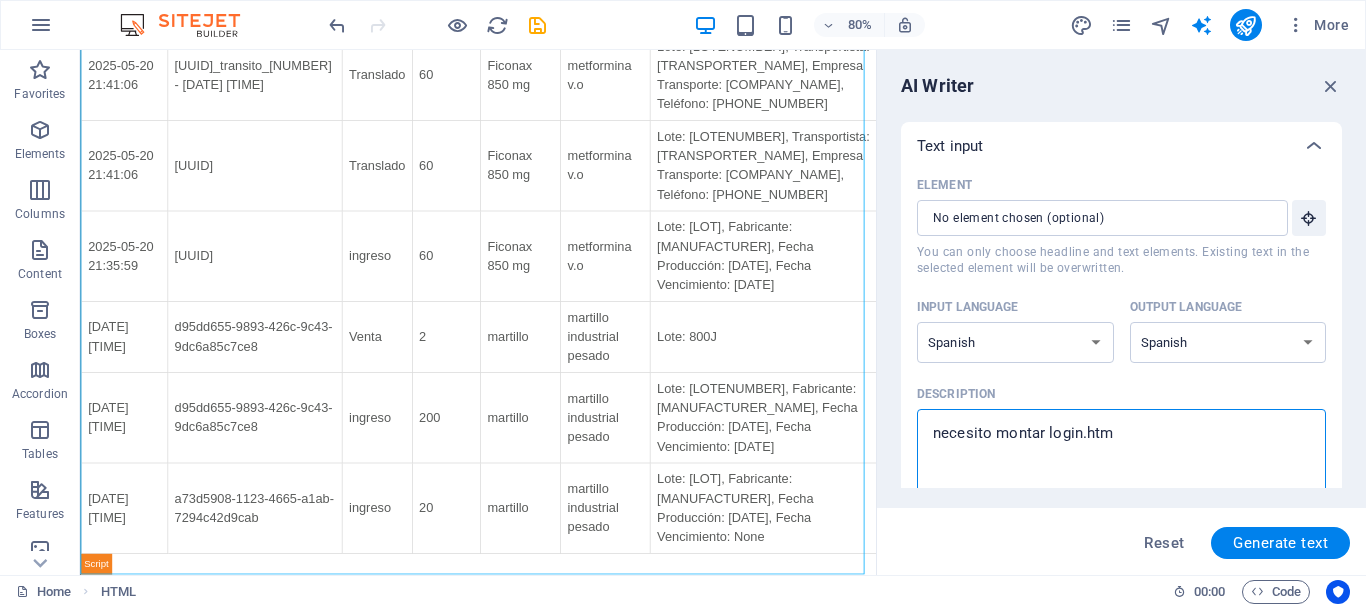 type on "necesito montar login.html" 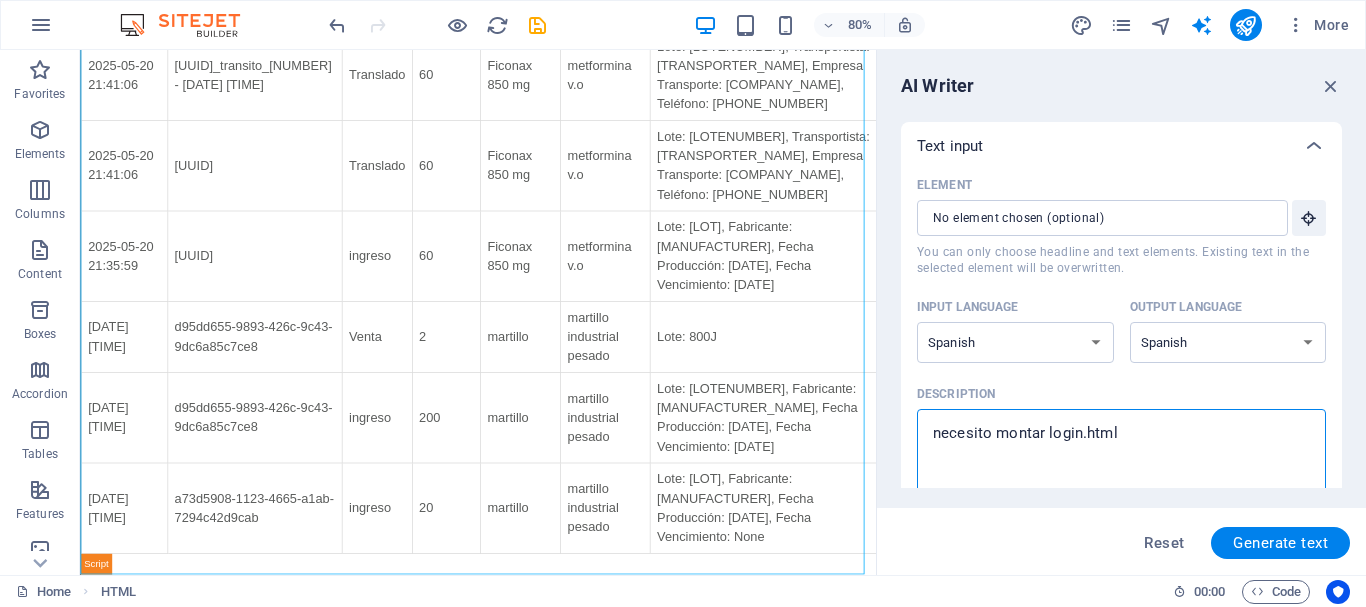 type on "necesito montar login.html" 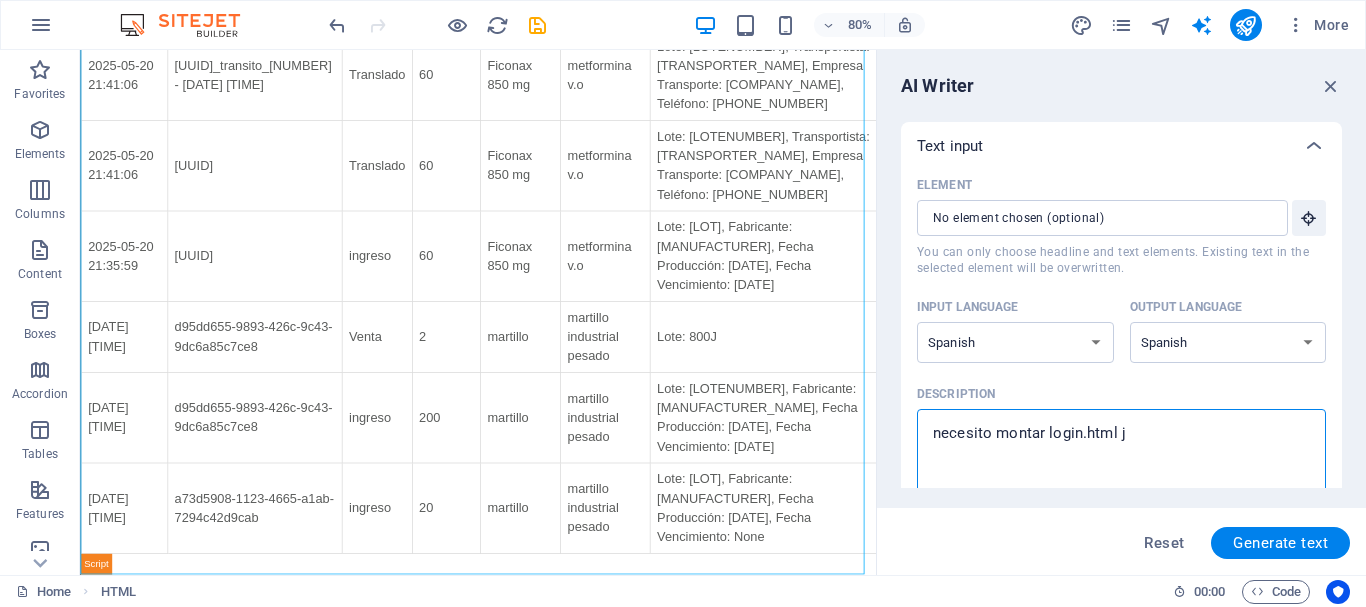 type on "necesito montar login.html ju" 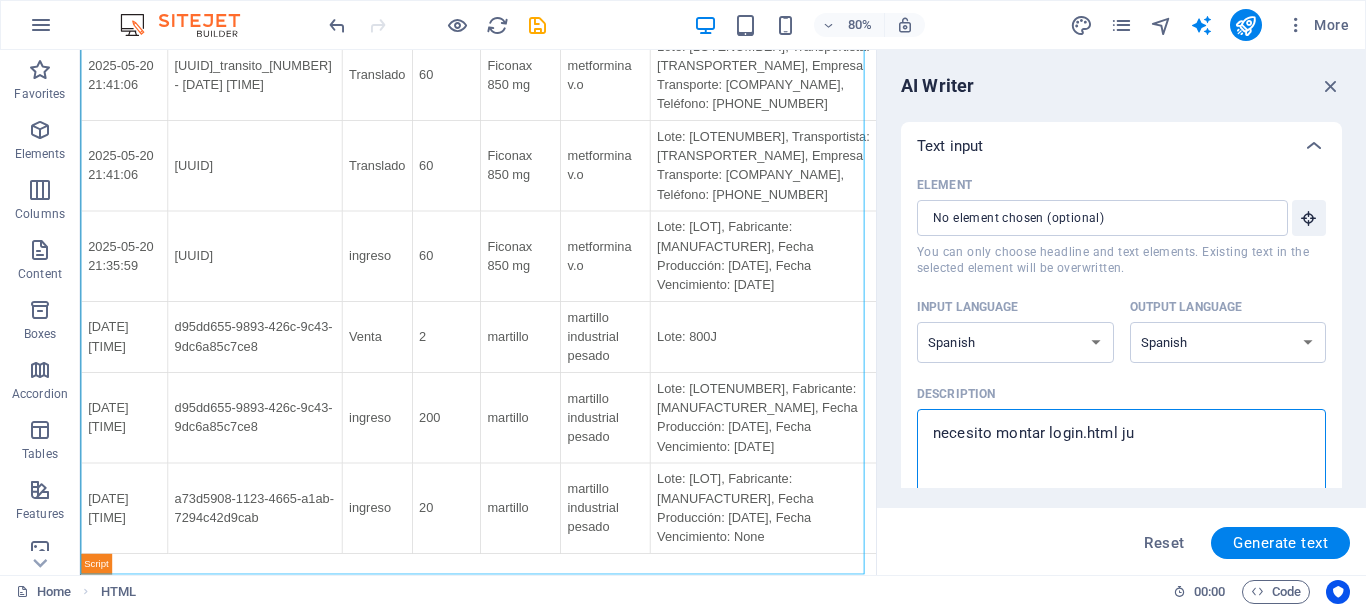 type on "necesito montar login.html jun" 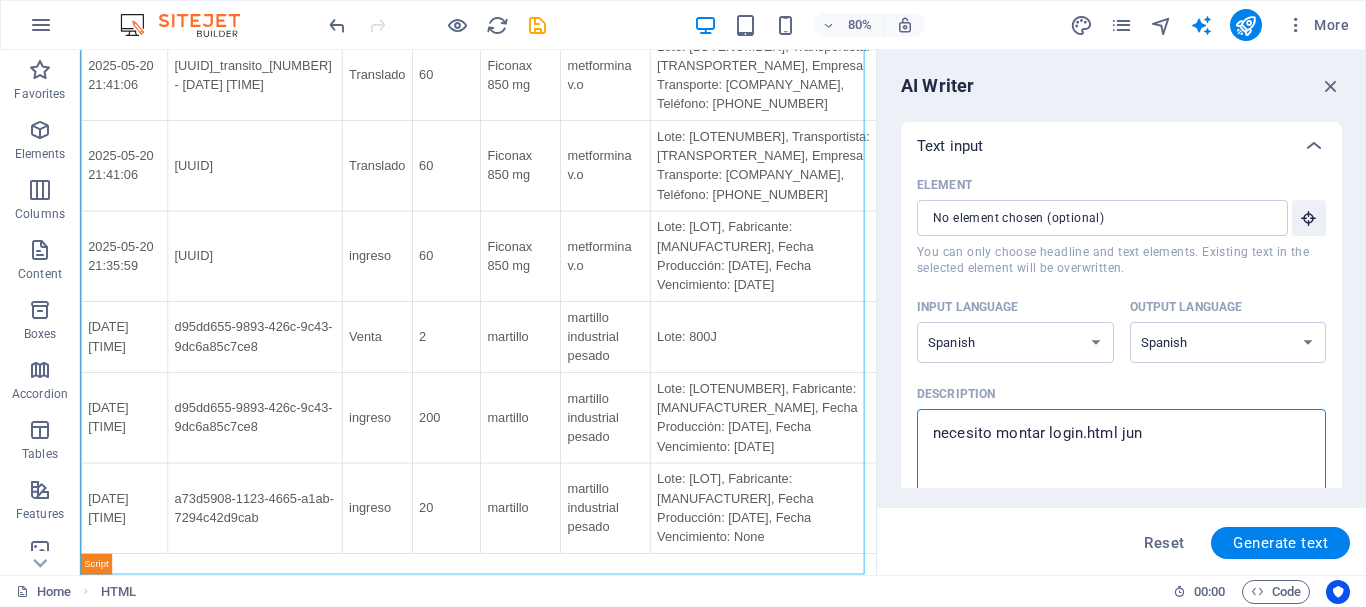 type on "necesito montar login.html junt" 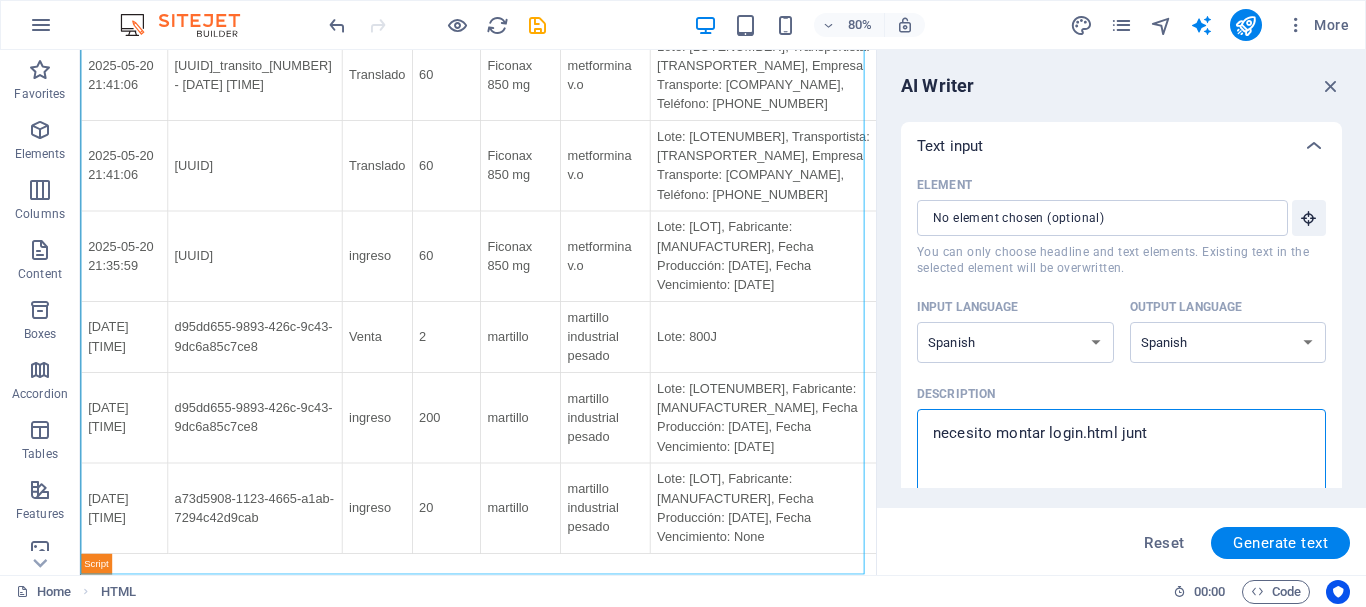 type on "necesito montar login.html junto" 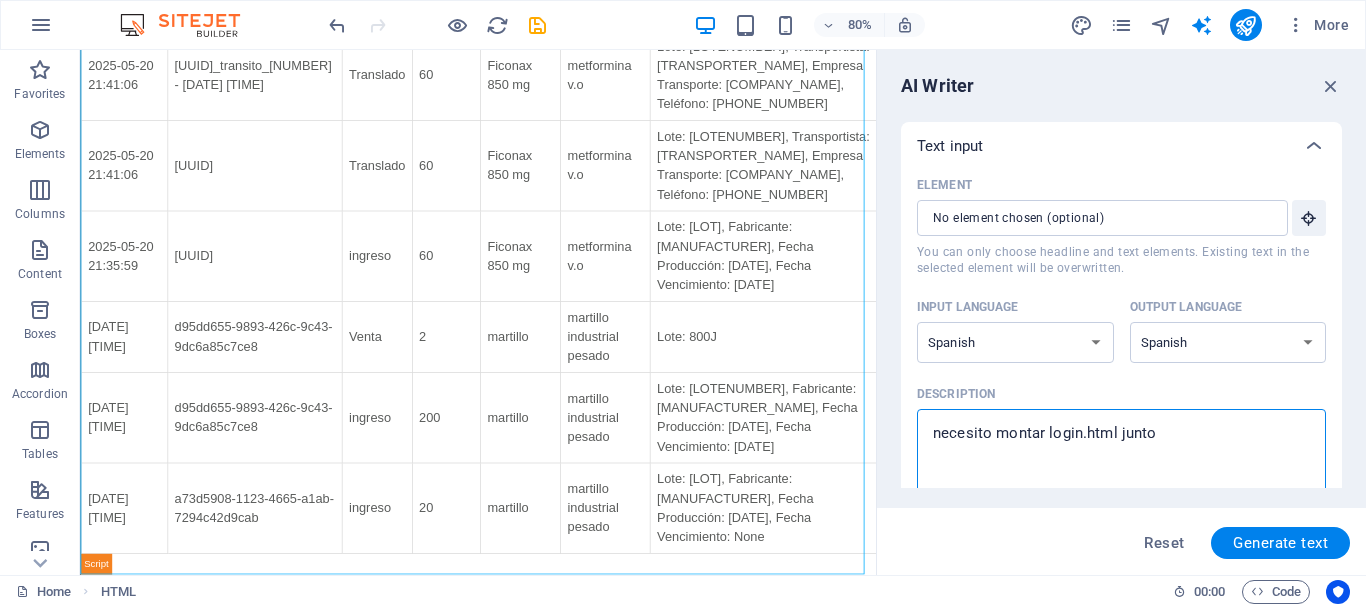 type on "necesito montar login.html junto" 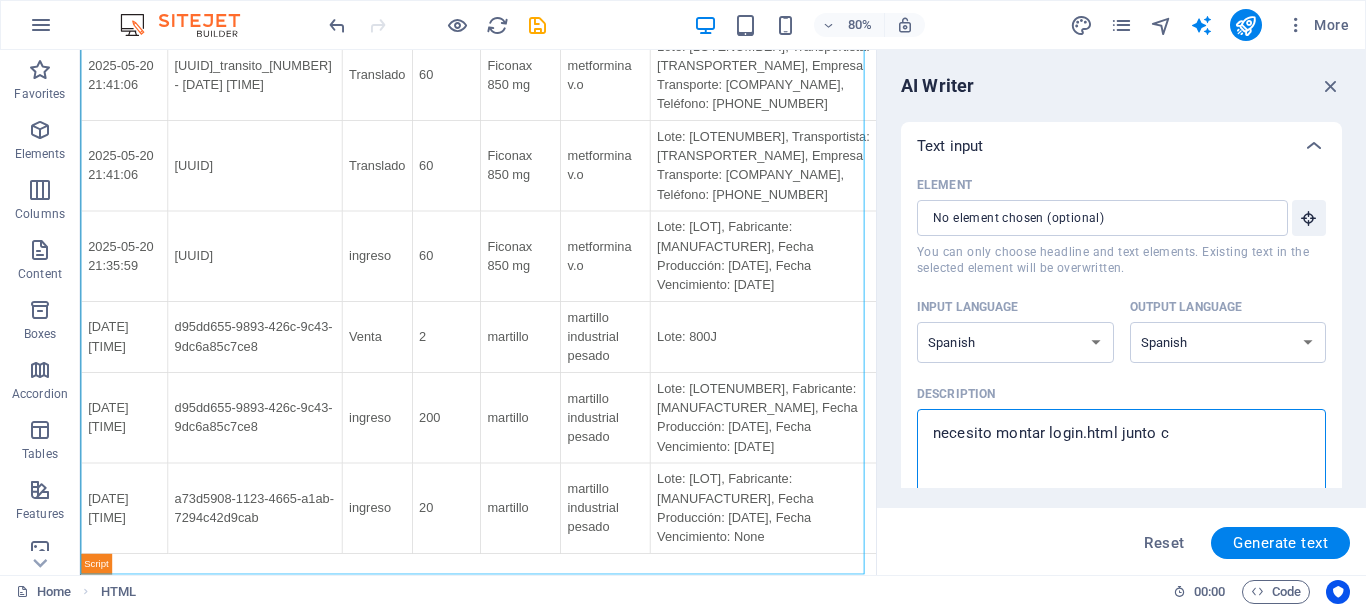 type on "necesito montar login.html junto co" 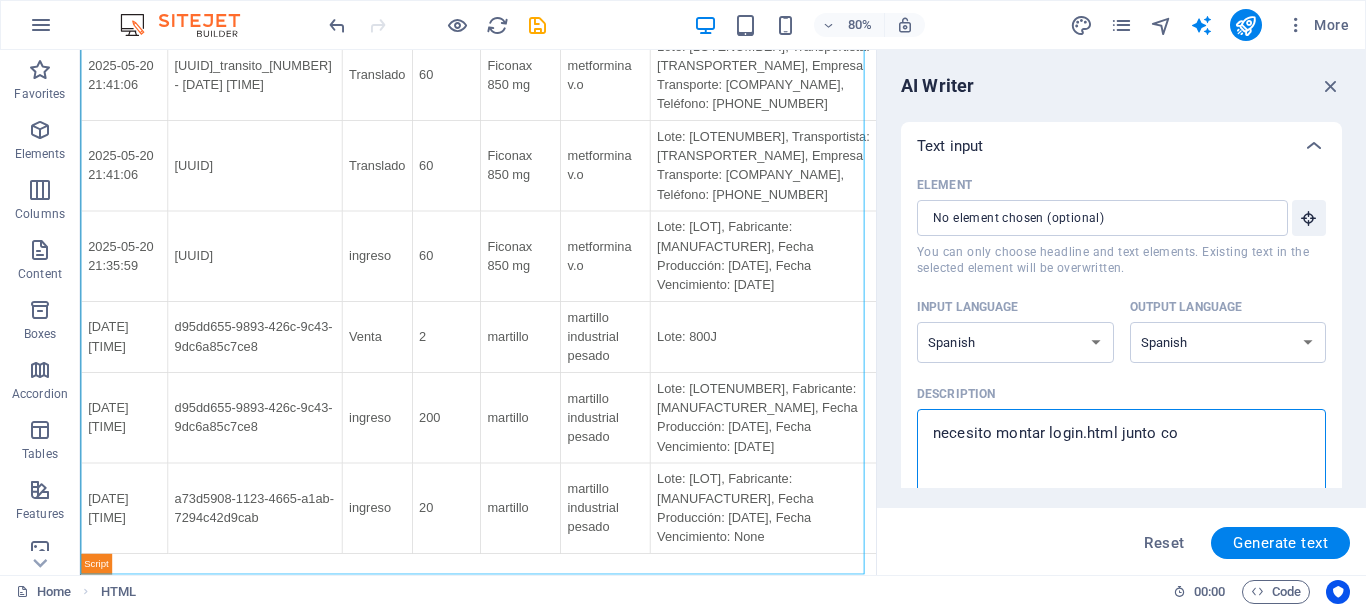 type on "x" 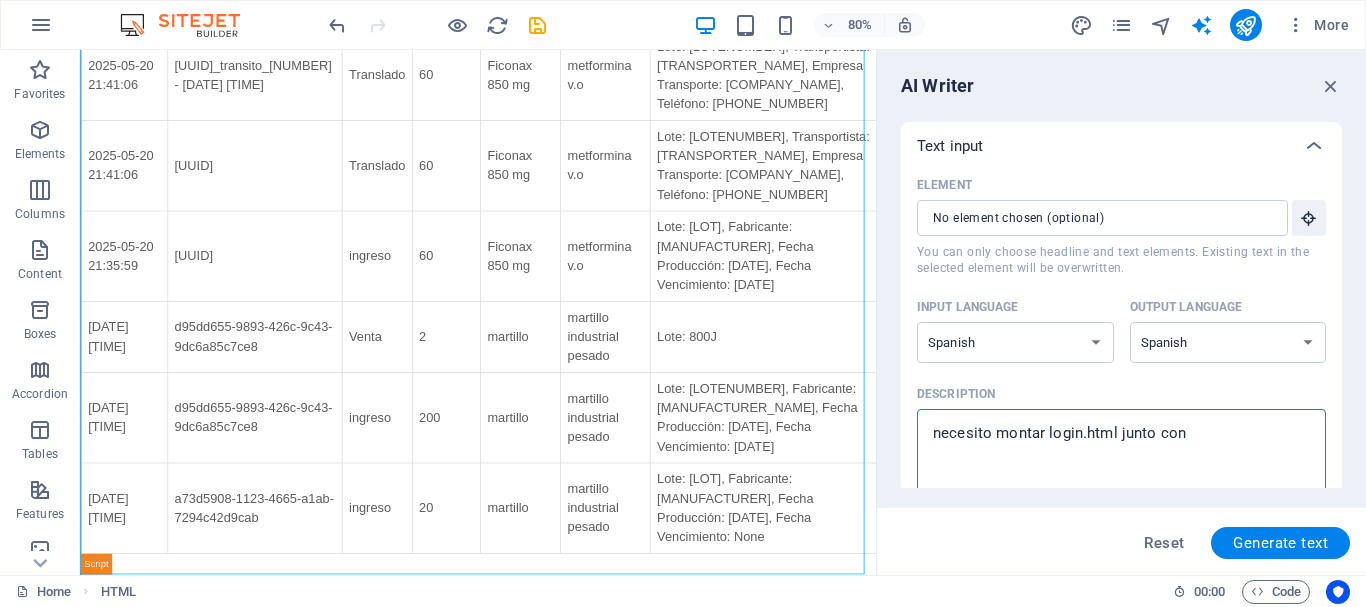 type on "necesito montar login.html junto con" 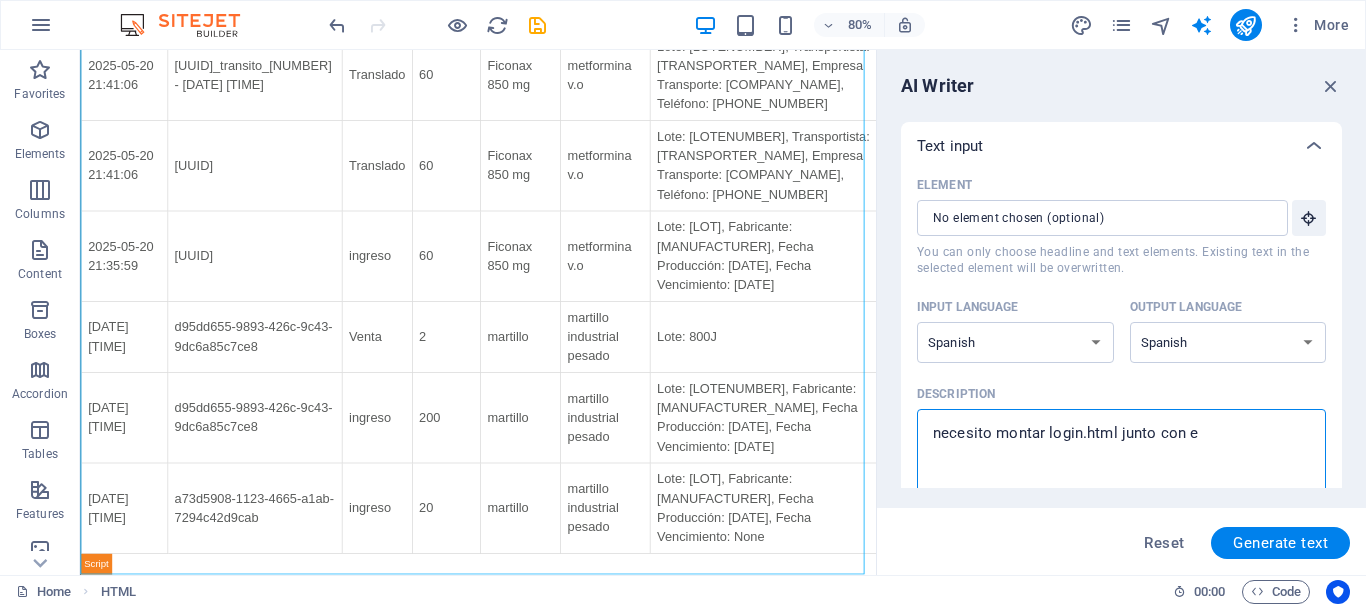 type on "necesito montar login.html junto con el" 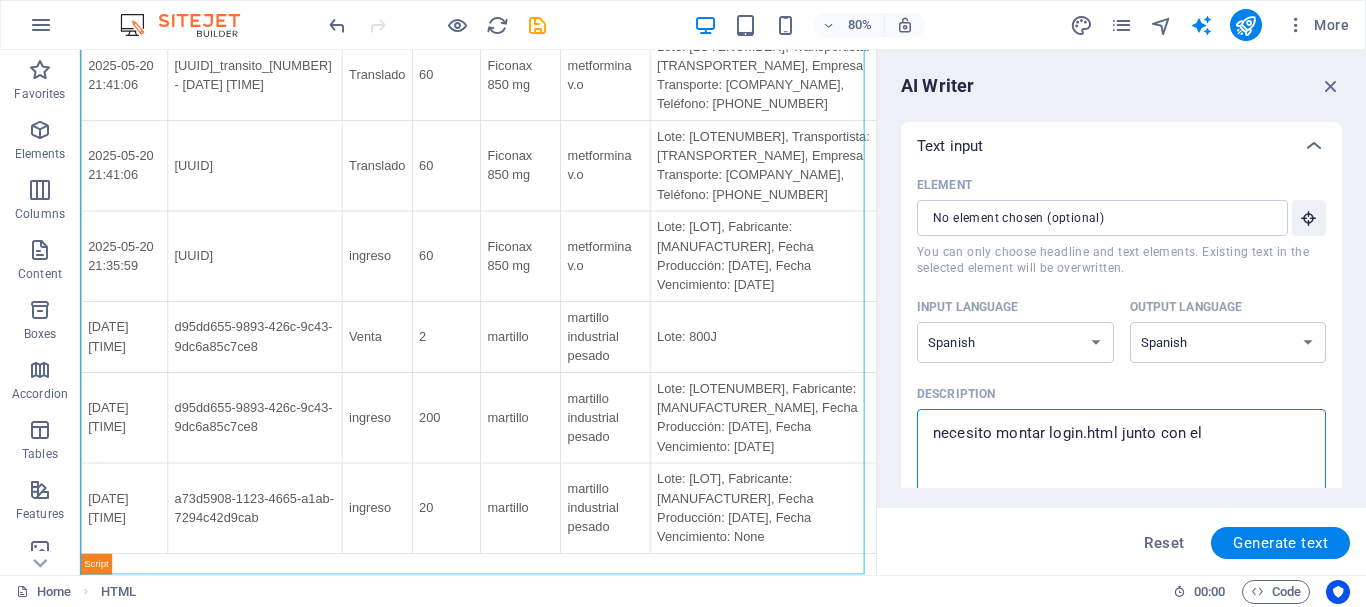 type on "necesito montar login.html junto con el" 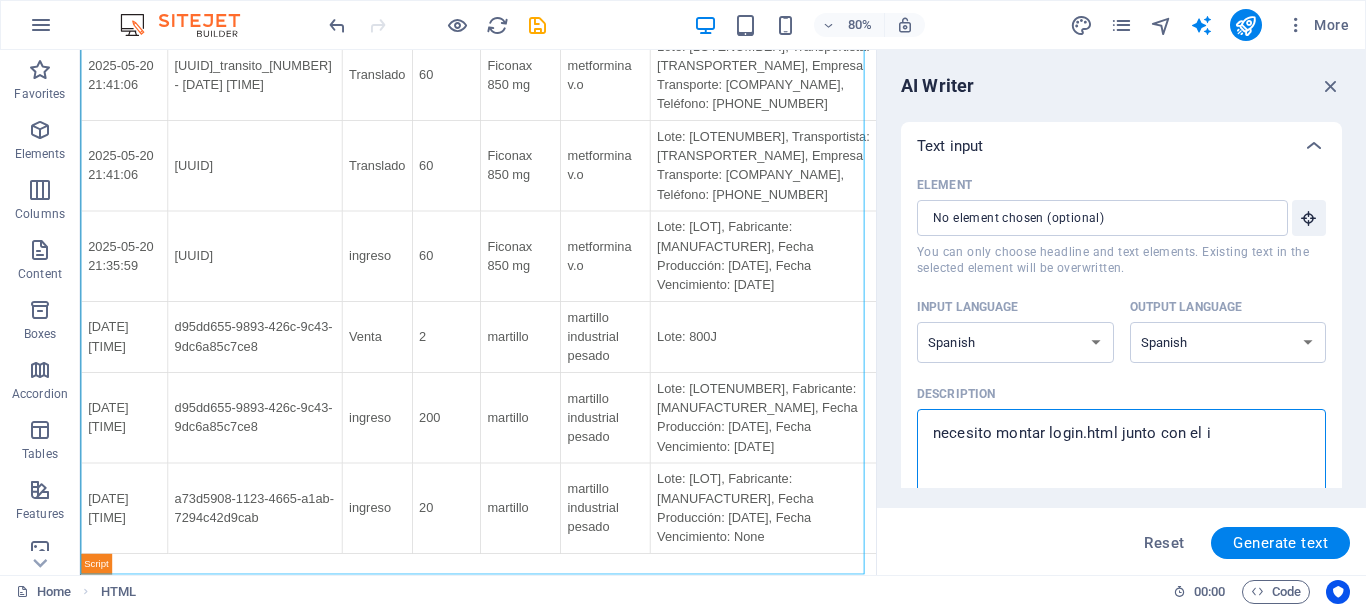 type on "necesito montar login.html junto con el in" 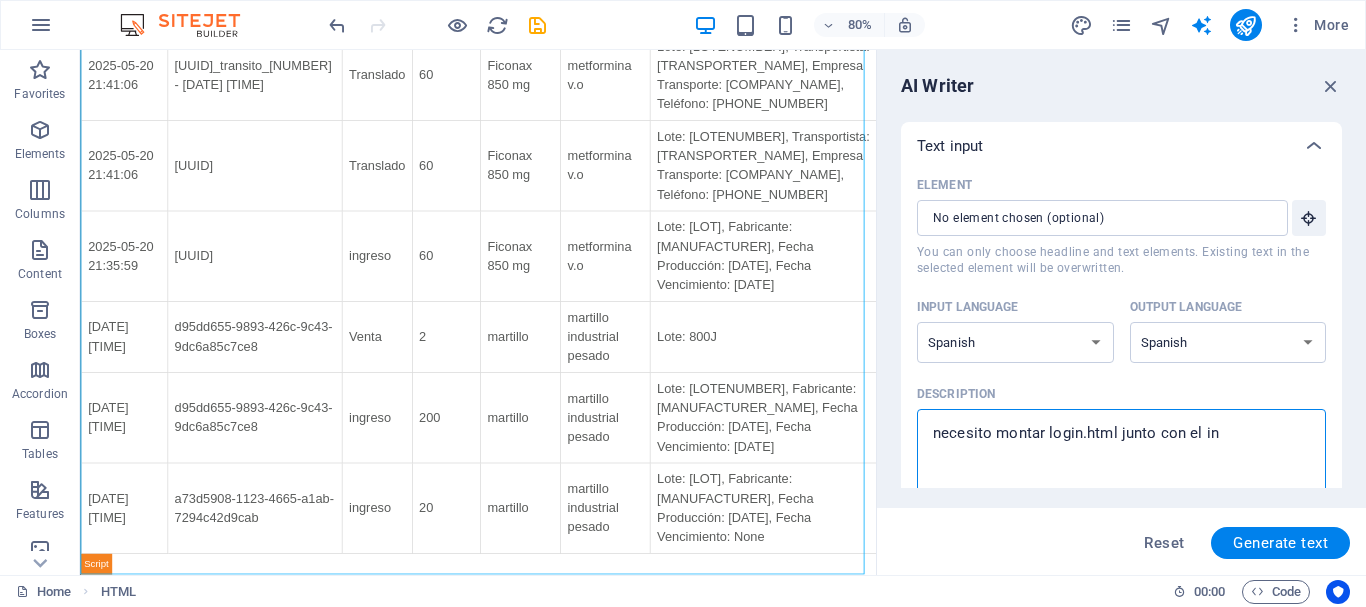 type on "necesito montar login.html junto con el ind" 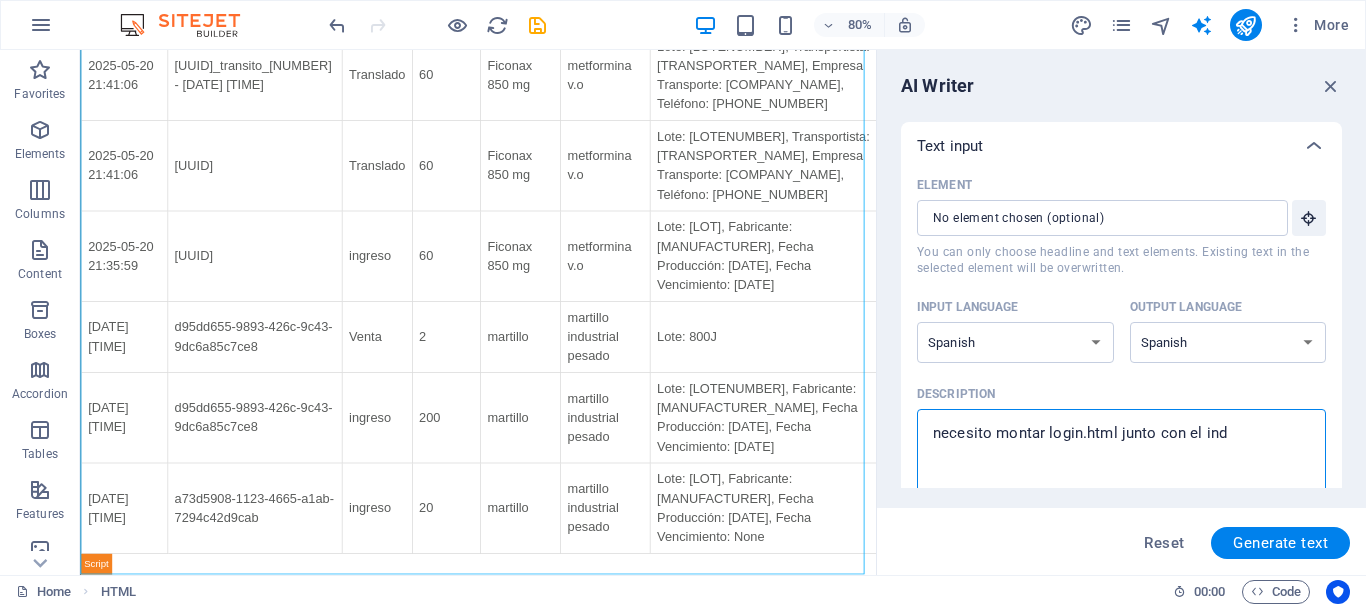 type on "necesito montar login.html junto con el inde" 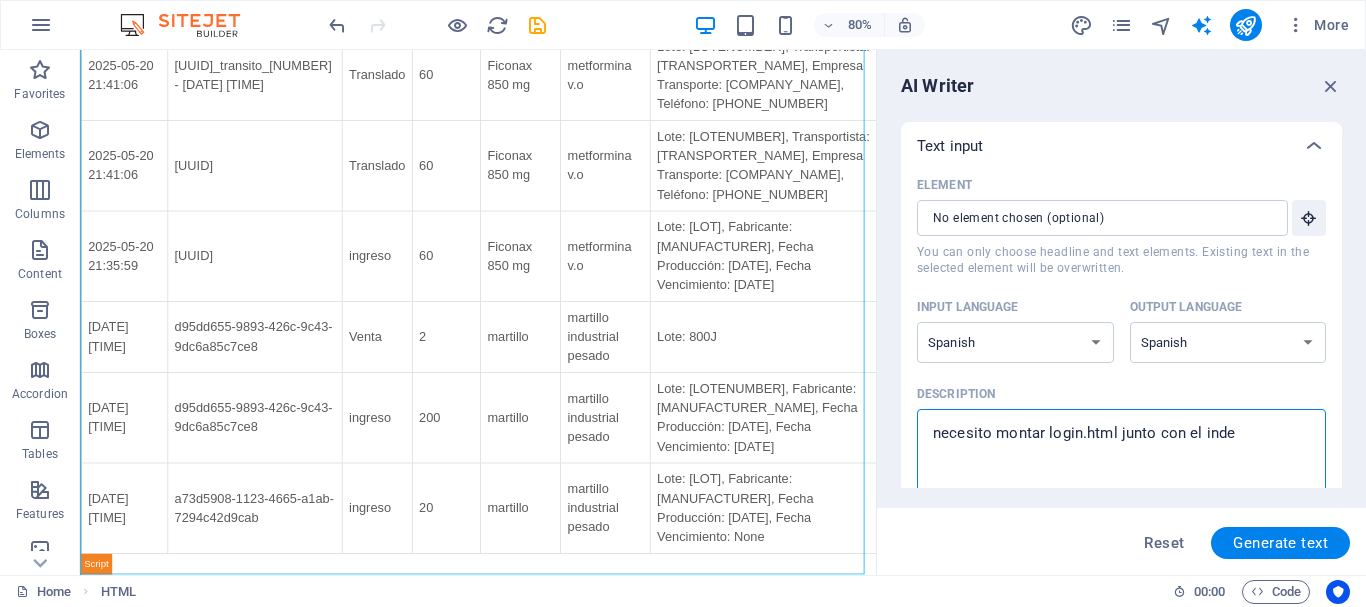 type on "necesito montar login.html junto con el index" 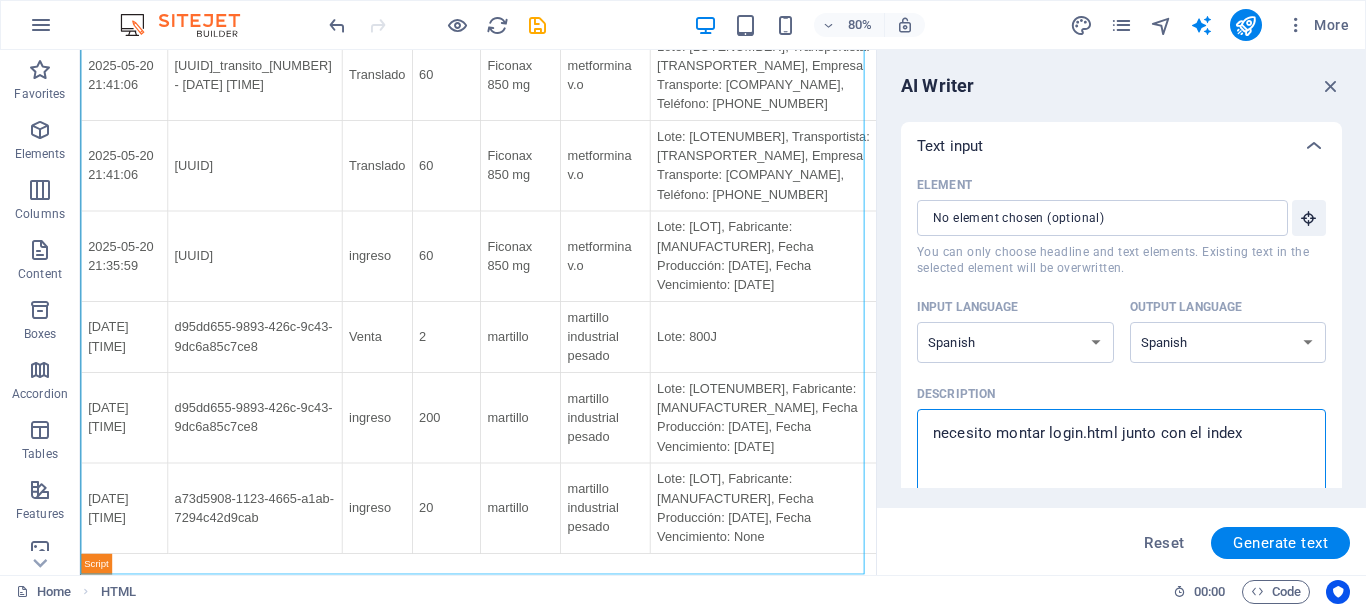 type on "necesito montar login.html junto con el index." 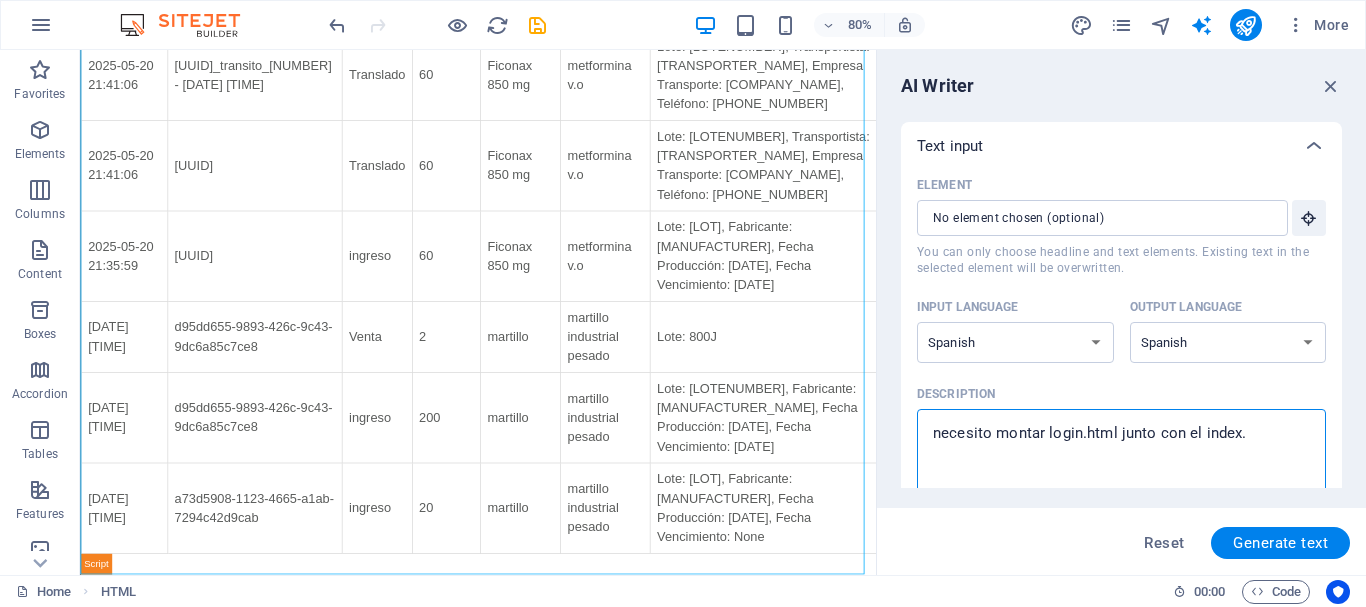 type on "necesito montar login.html junto con el index.h" 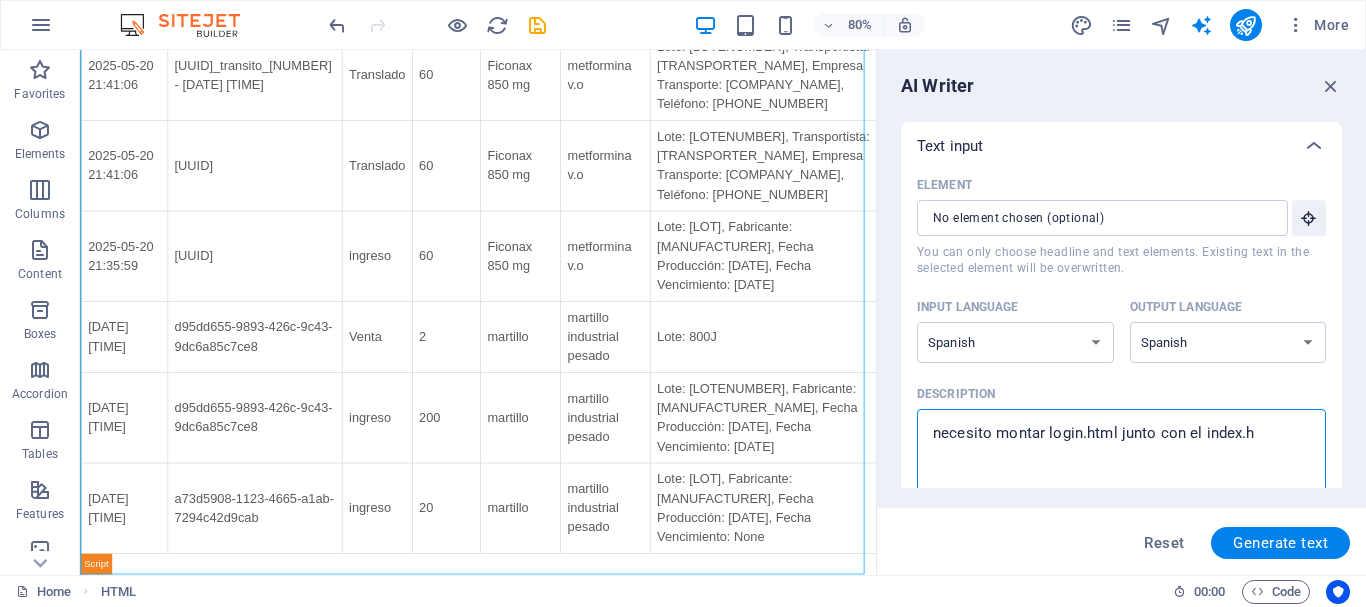 type on "necesito montar login.html junto con el in" 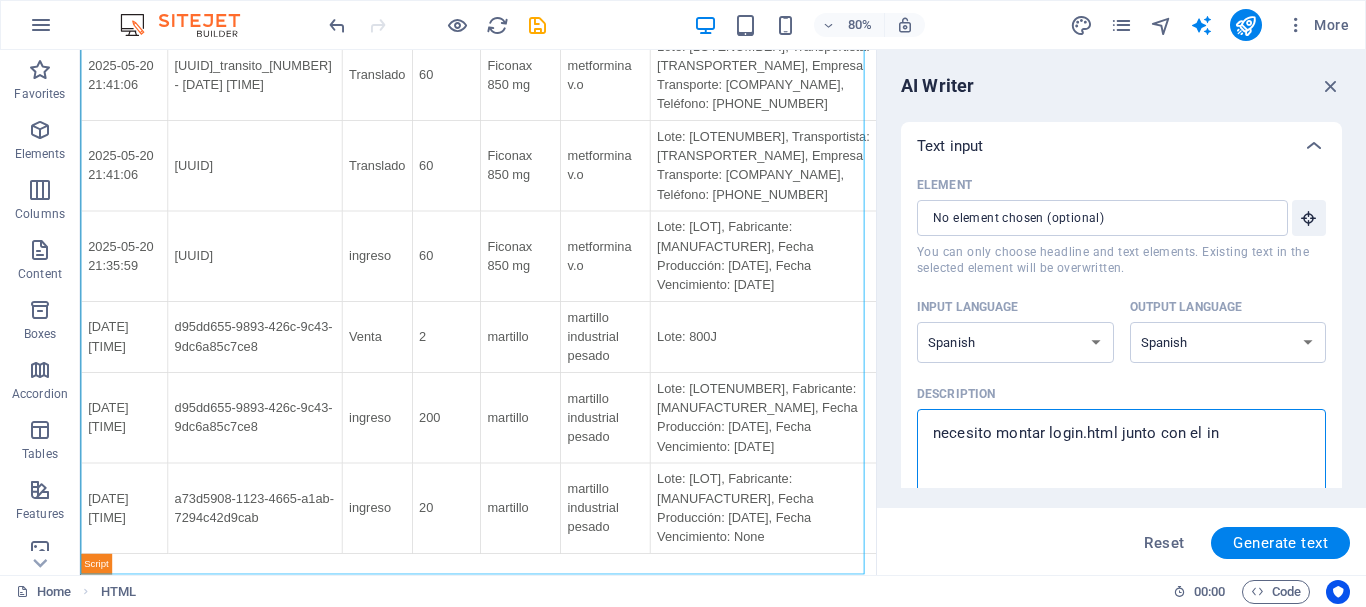 type on "necesito montar login.html junto con el index.htm" 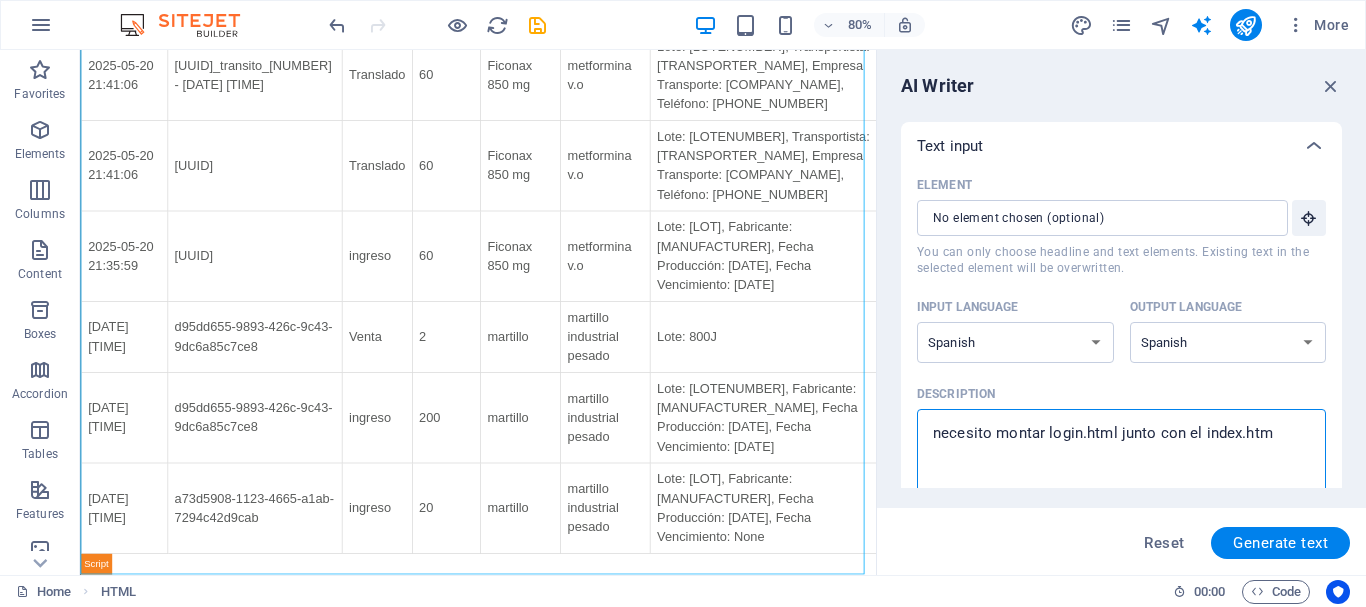 type on "x" 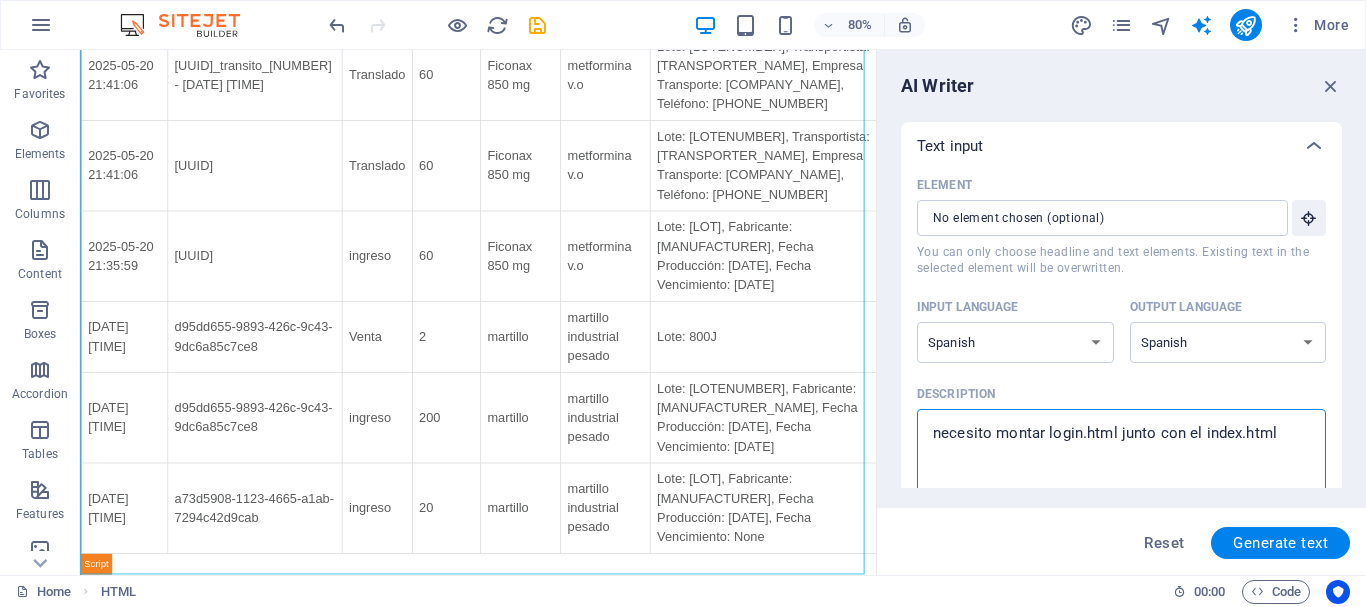 type on "necesito montar login.html junto con el index.html" 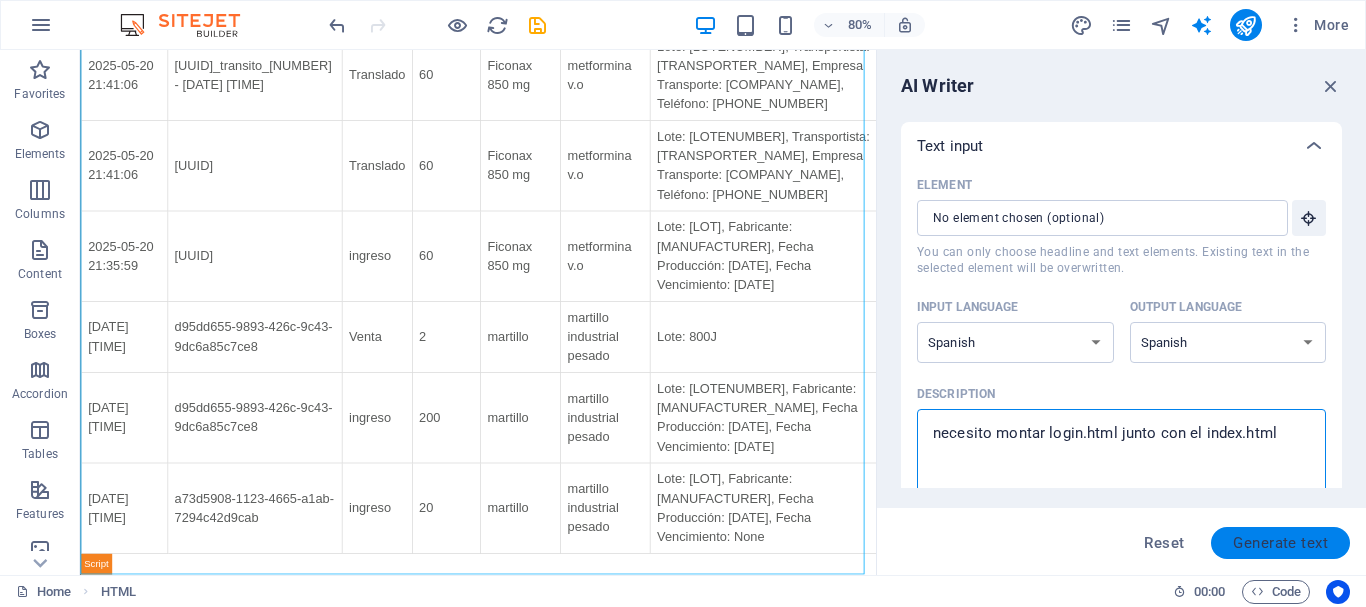 type on "necesito montar login.html junto con el index.html" 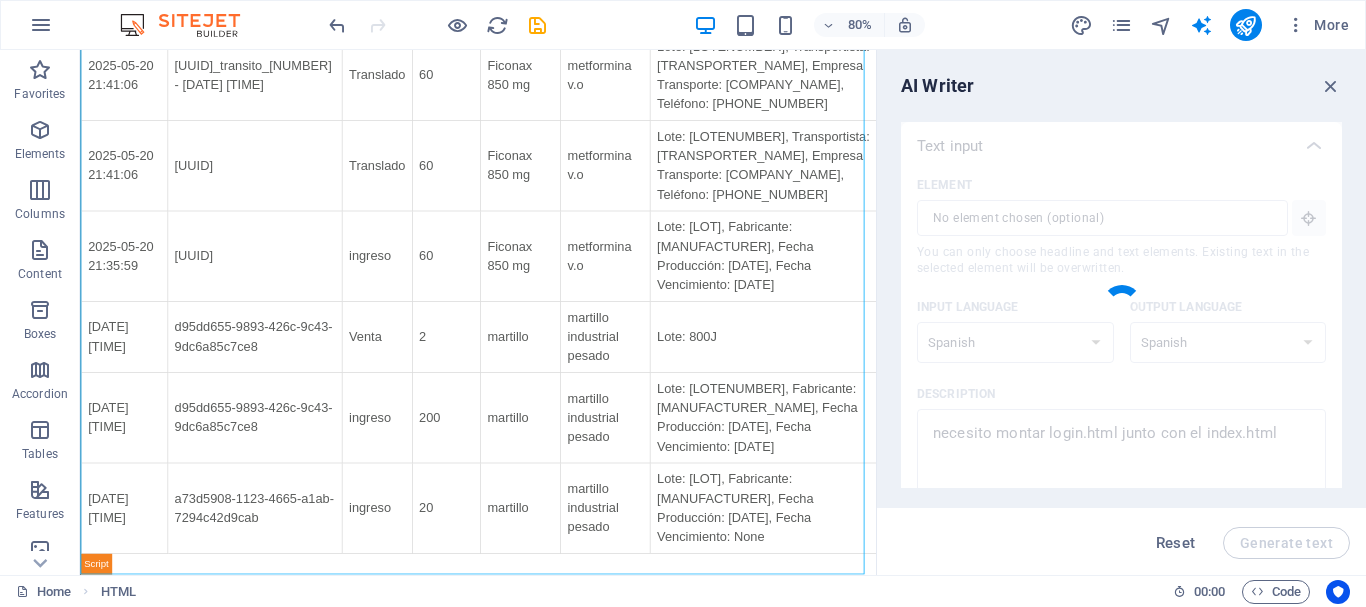type on "x" 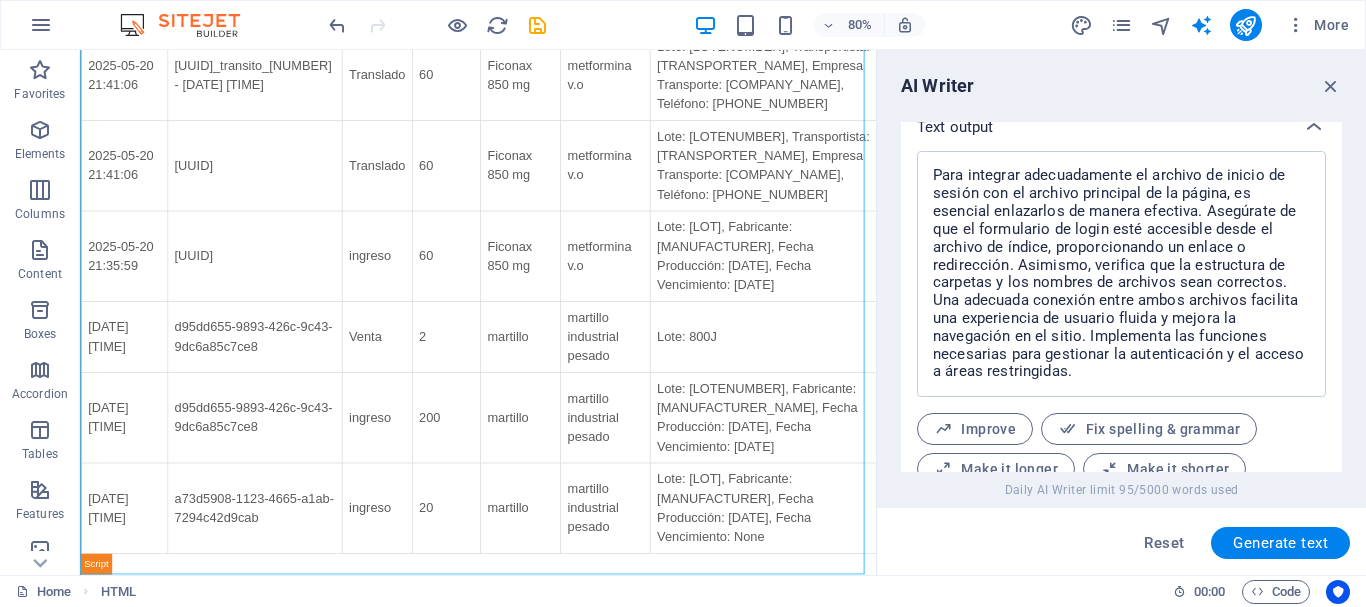 scroll, scrollTop: 849, scrollLeft: 0, axis: vertical 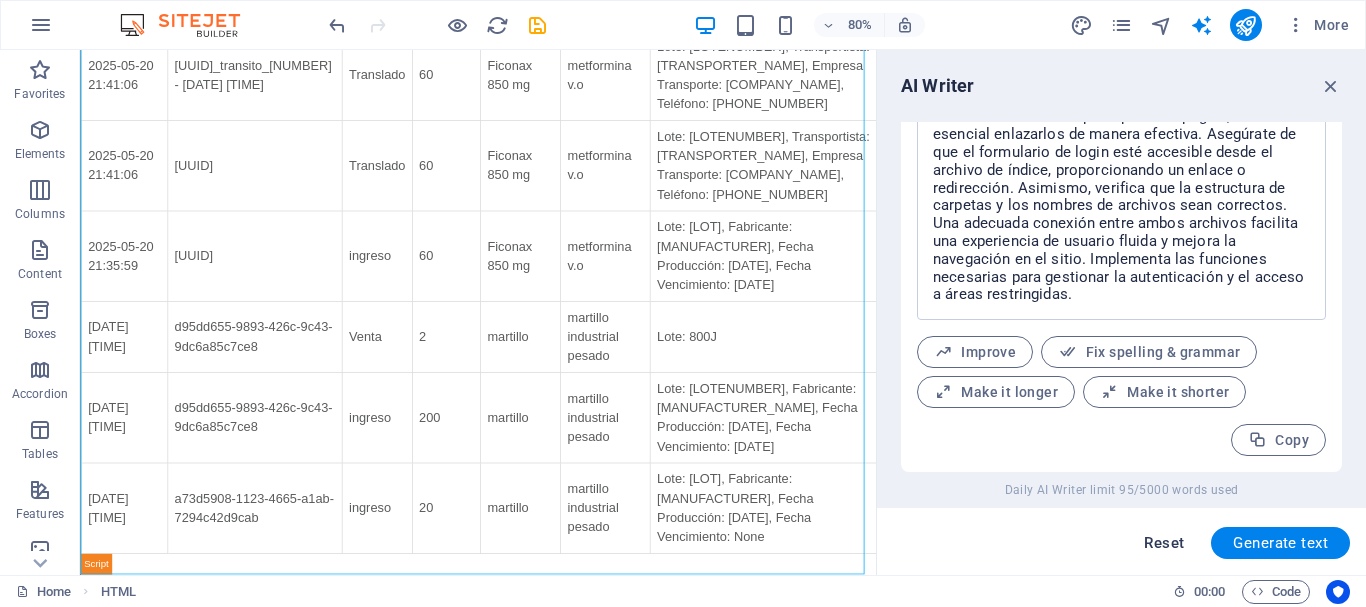 click on "Reset" at bounding box center (1164, 543) 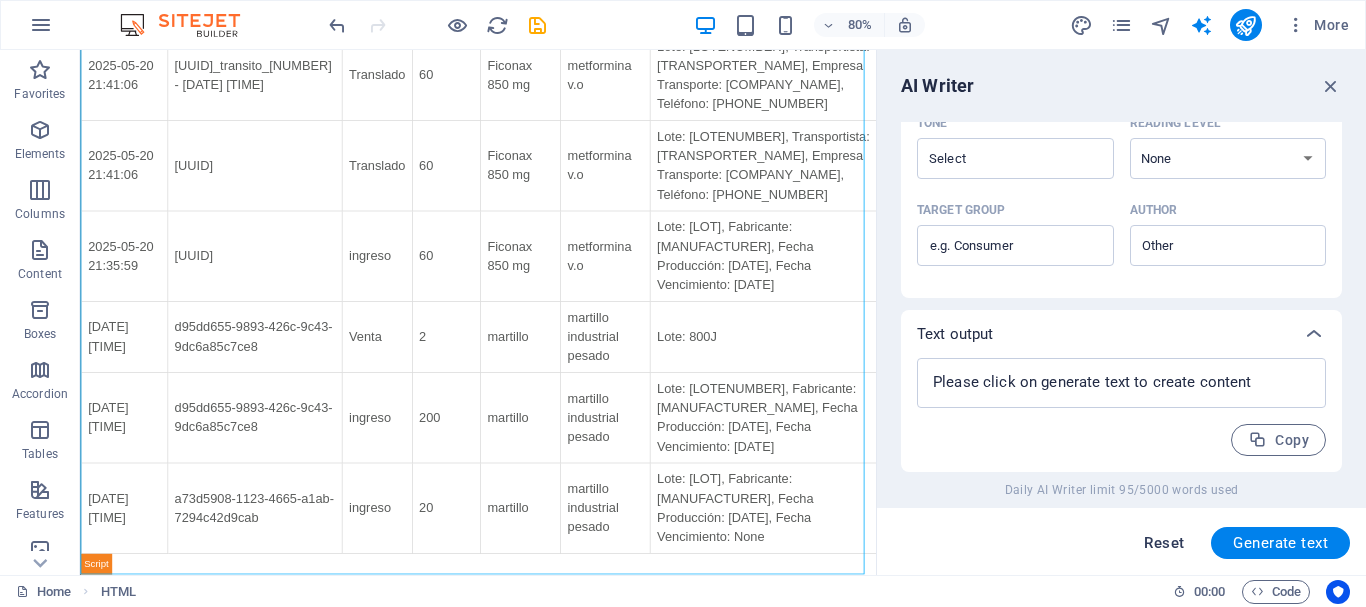 scroll, scrollTop: 565, scrollLeft: 0, axis: vertical 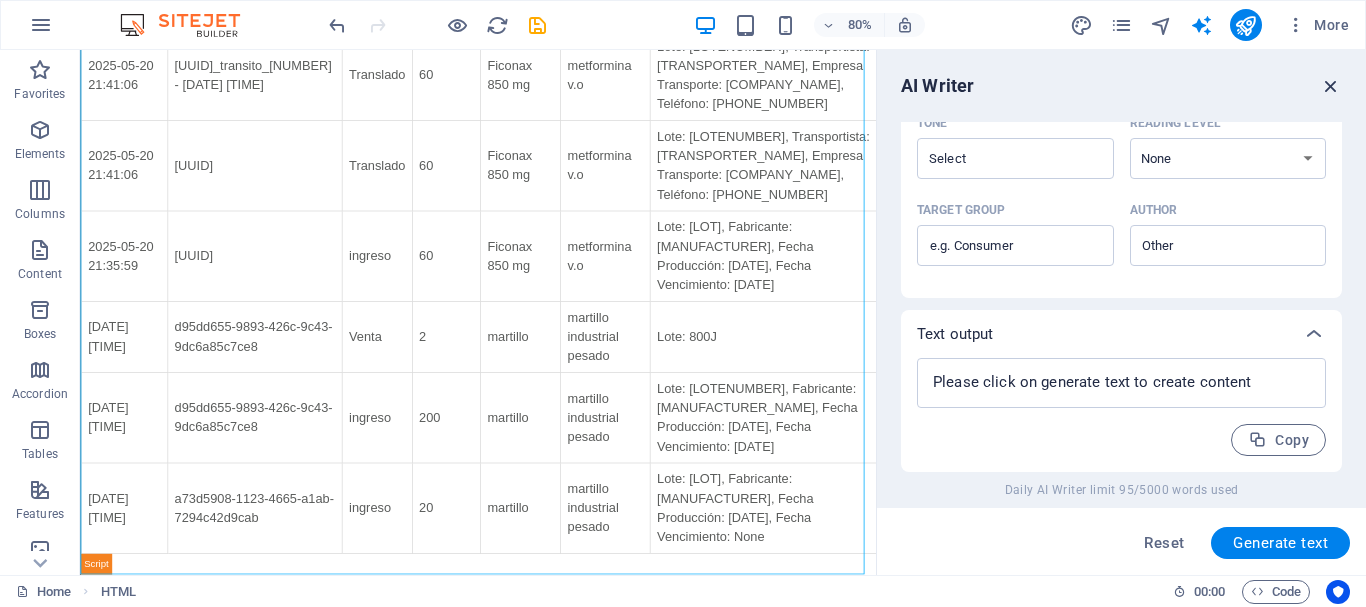 click at bounding box center [1331, 86] 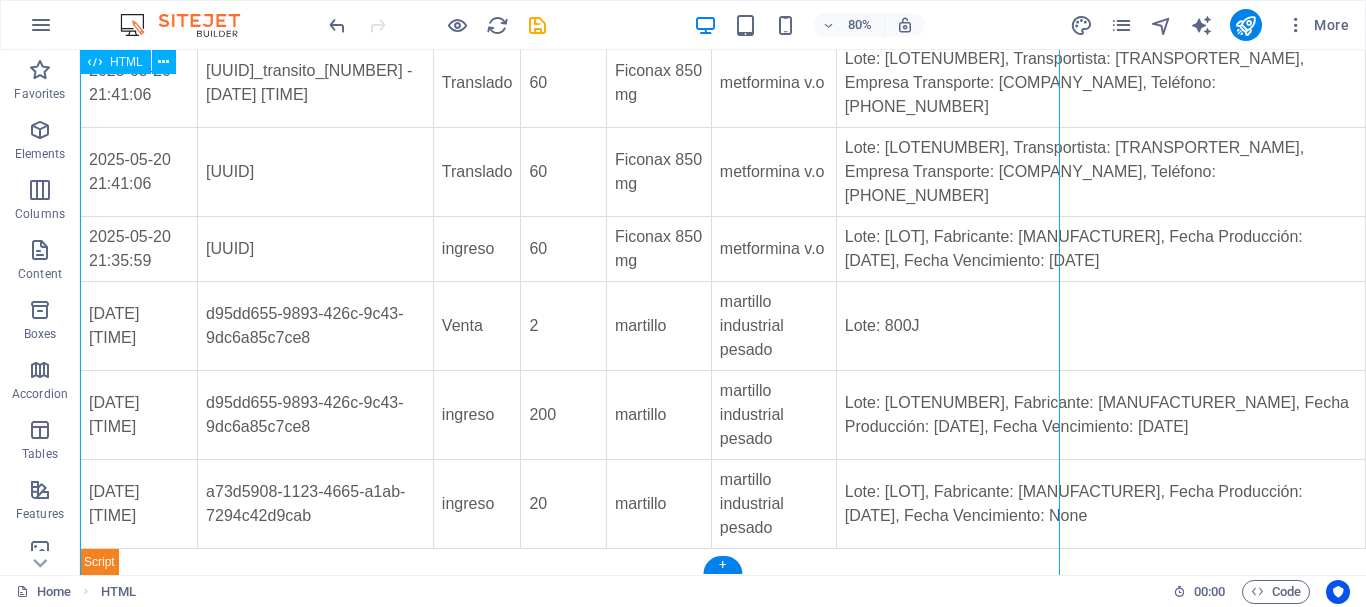 scroll, scrollTop: 3482, scrollLeft: 0, axis: vertical 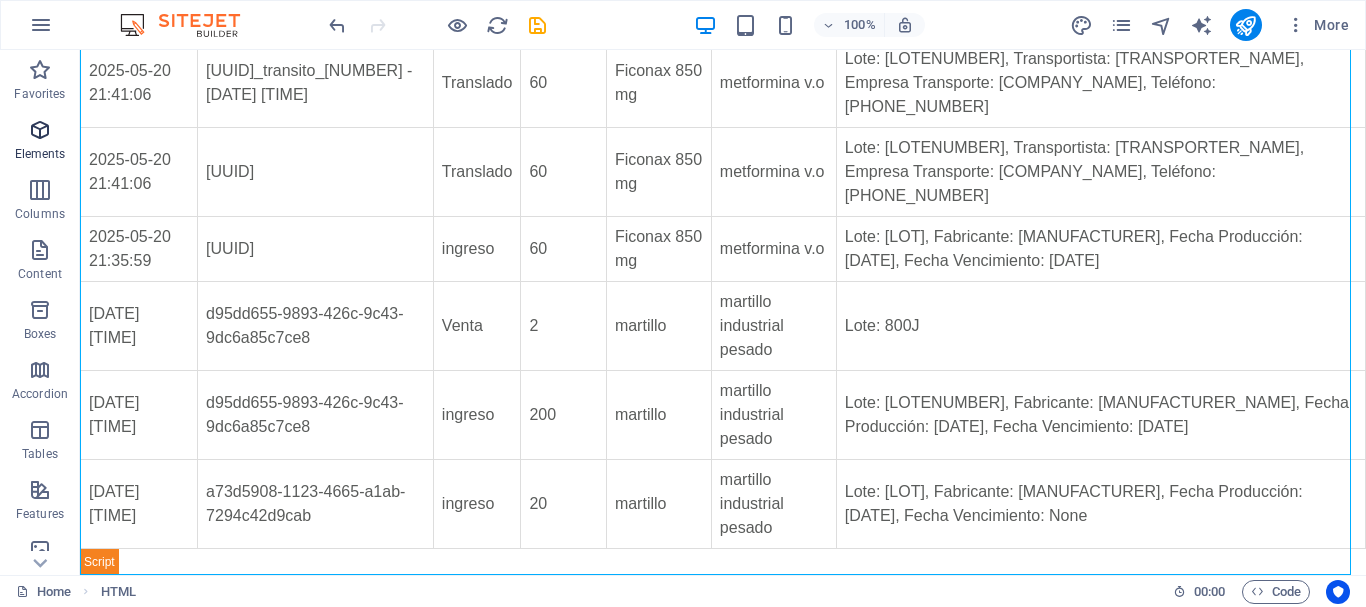 click at bounding box center [40, 130] 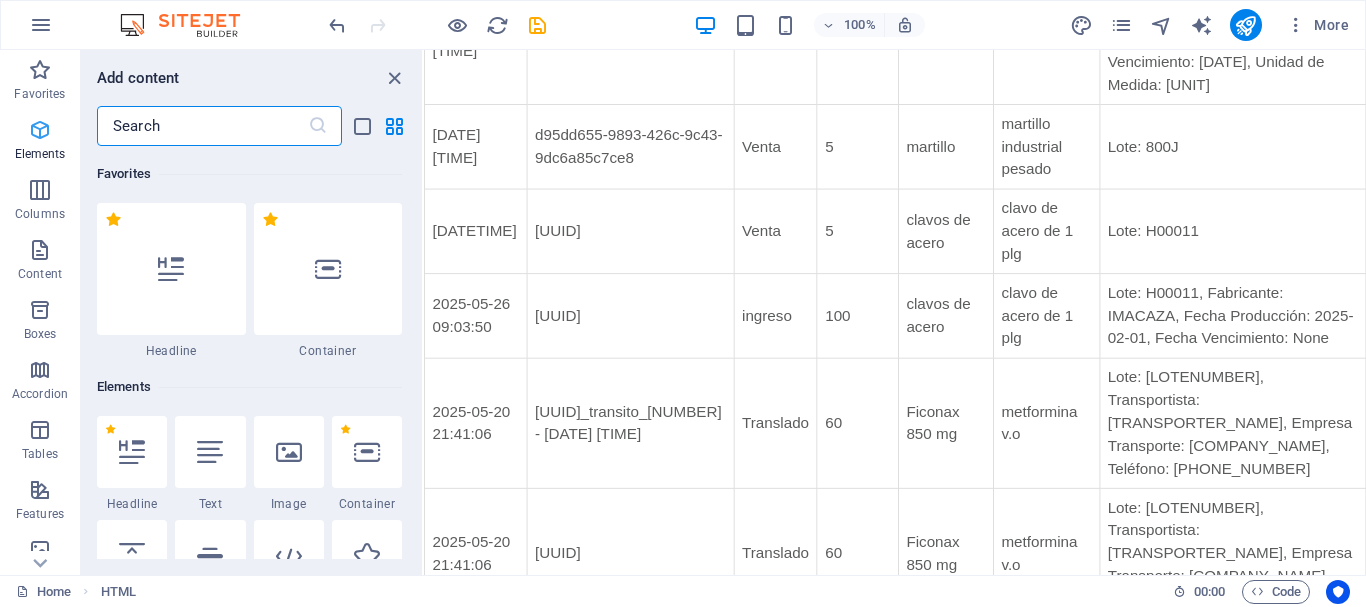 scroll, scrollTop: 4342, scrollLeft: 0, axis: vertical 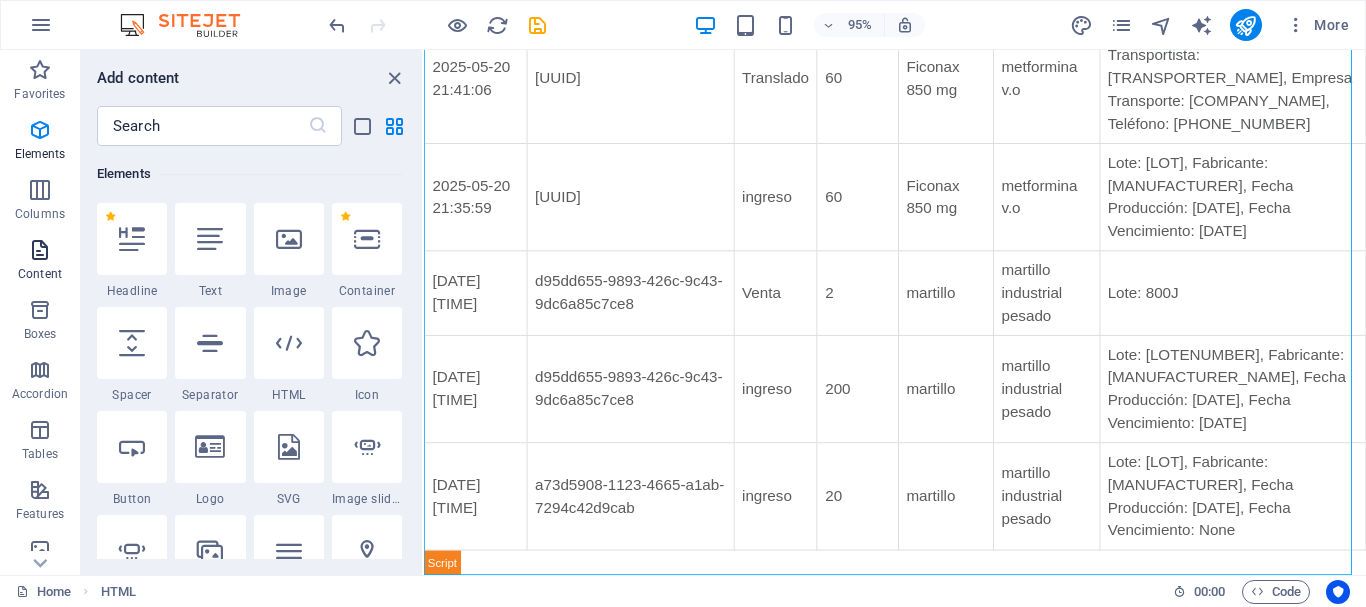 click at bounding box center [40, 250] 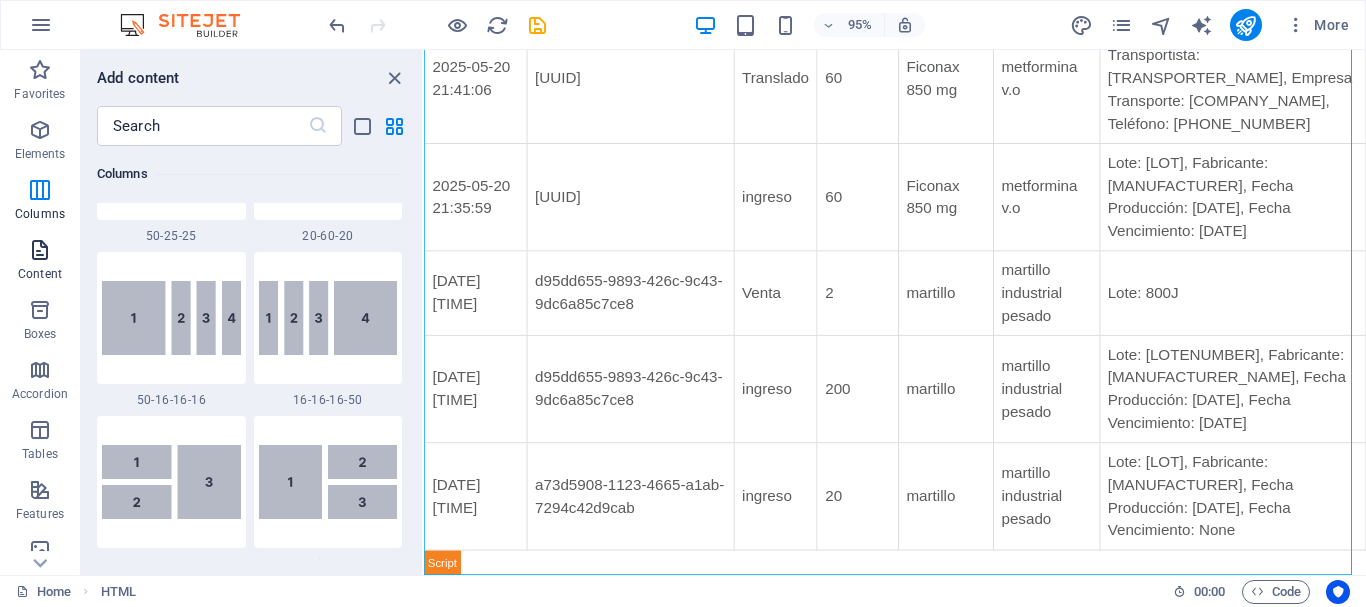 scroll, scrollTop: 3499, scrollLeft: 0, axis: vertical 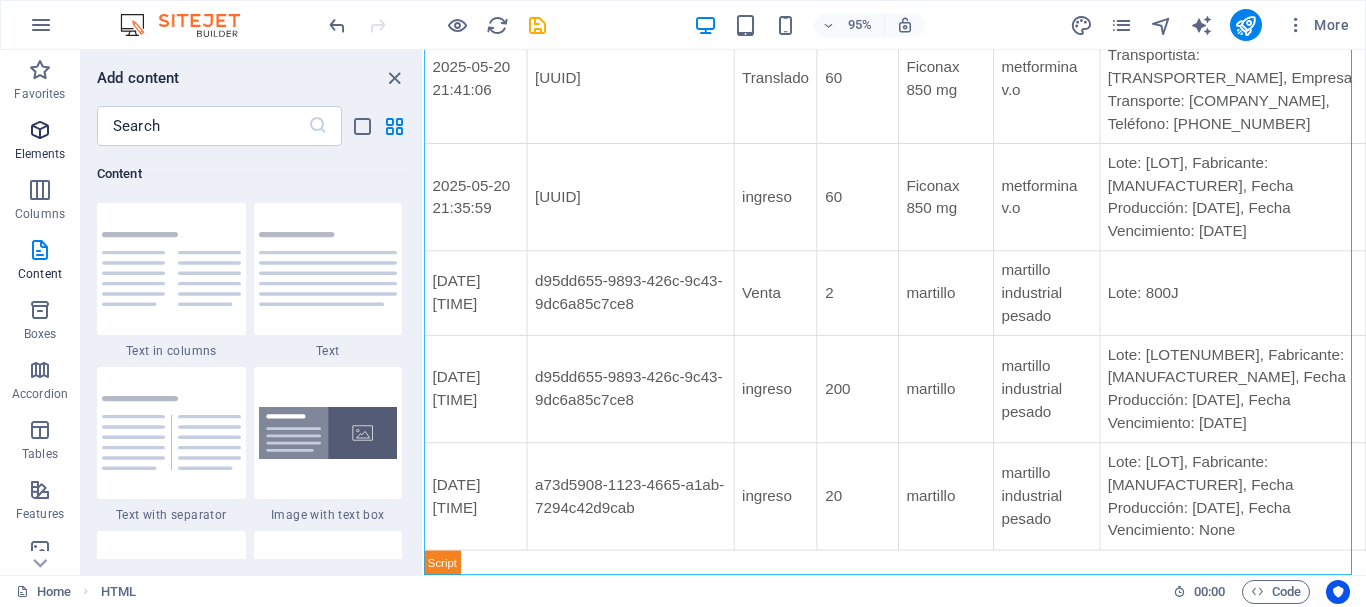 click at bounding box center (40, 130) 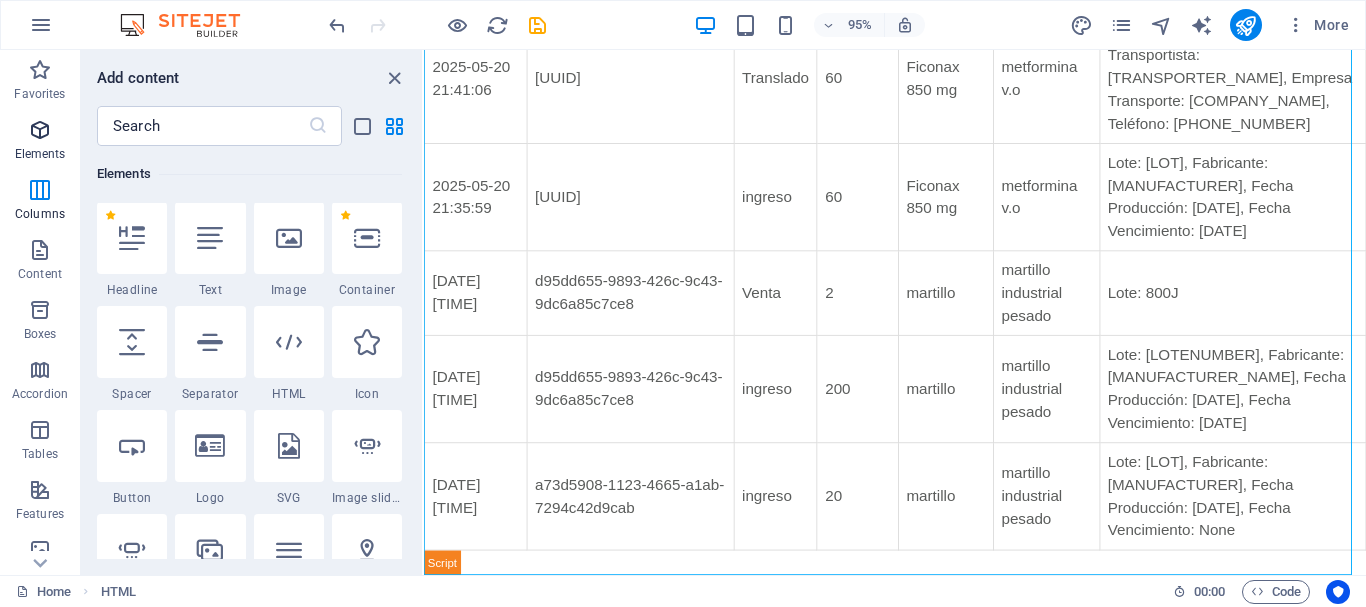 scroll, scrollTop: 213, scrollLeft: 0, axis: vertical 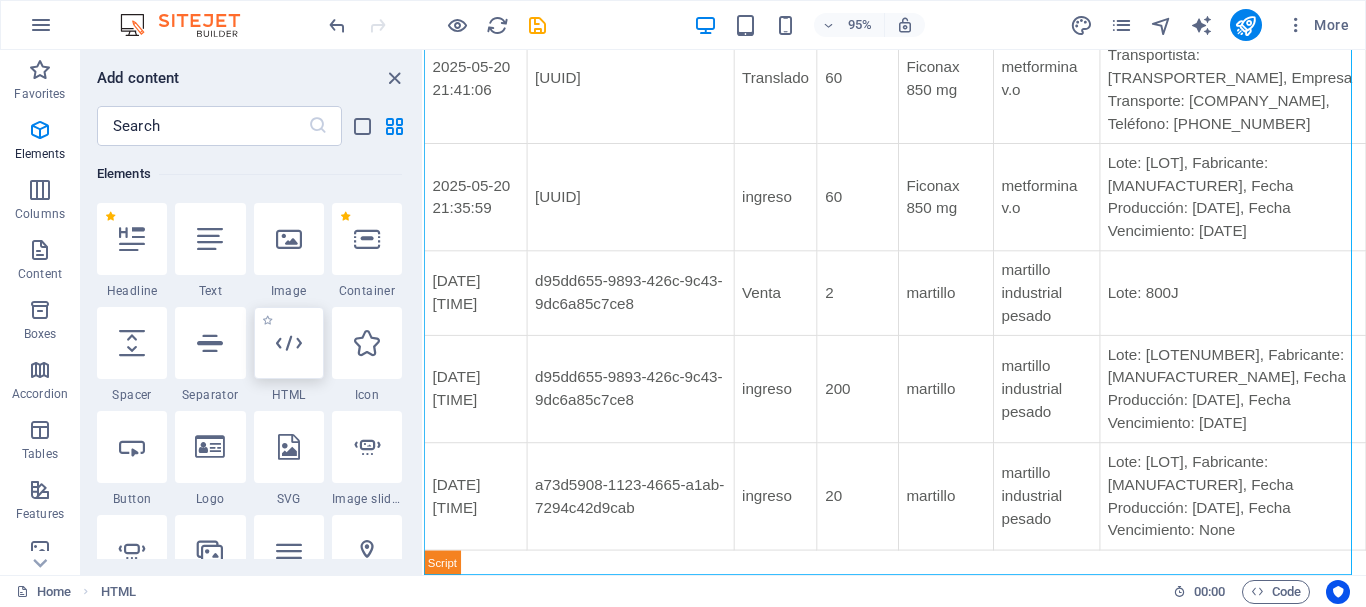 click at bounding box center [289, 343] 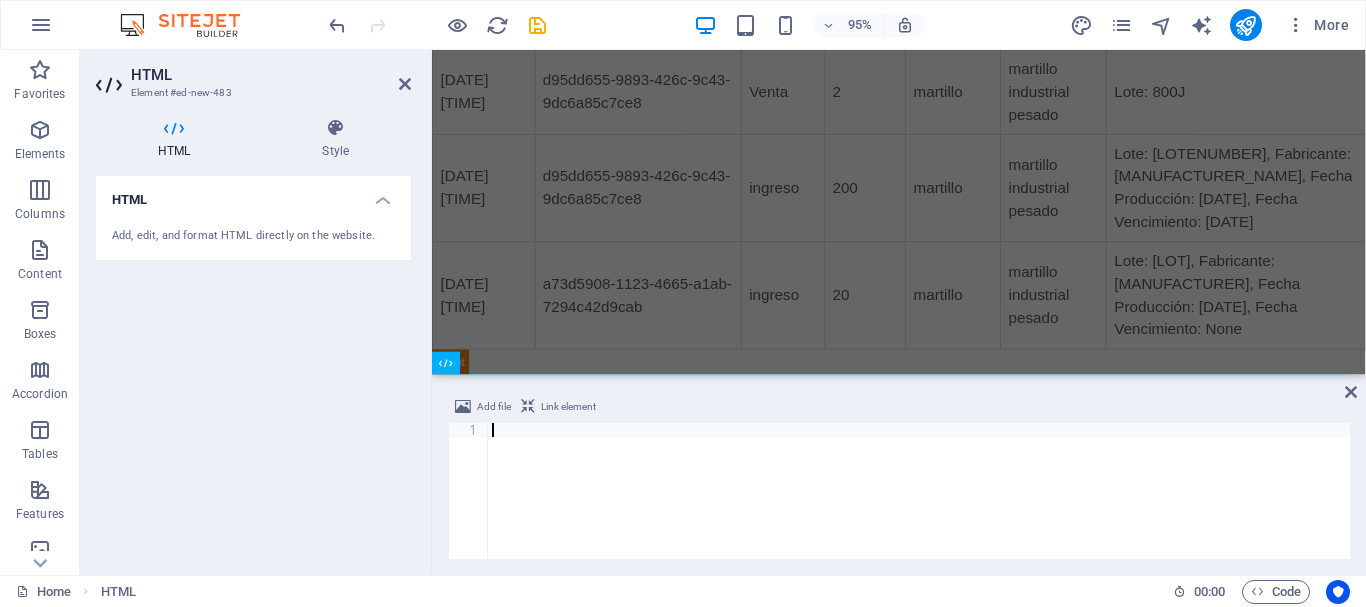 scroll, scrollTop: 4553, scrollLeft: 0, axis: vertical 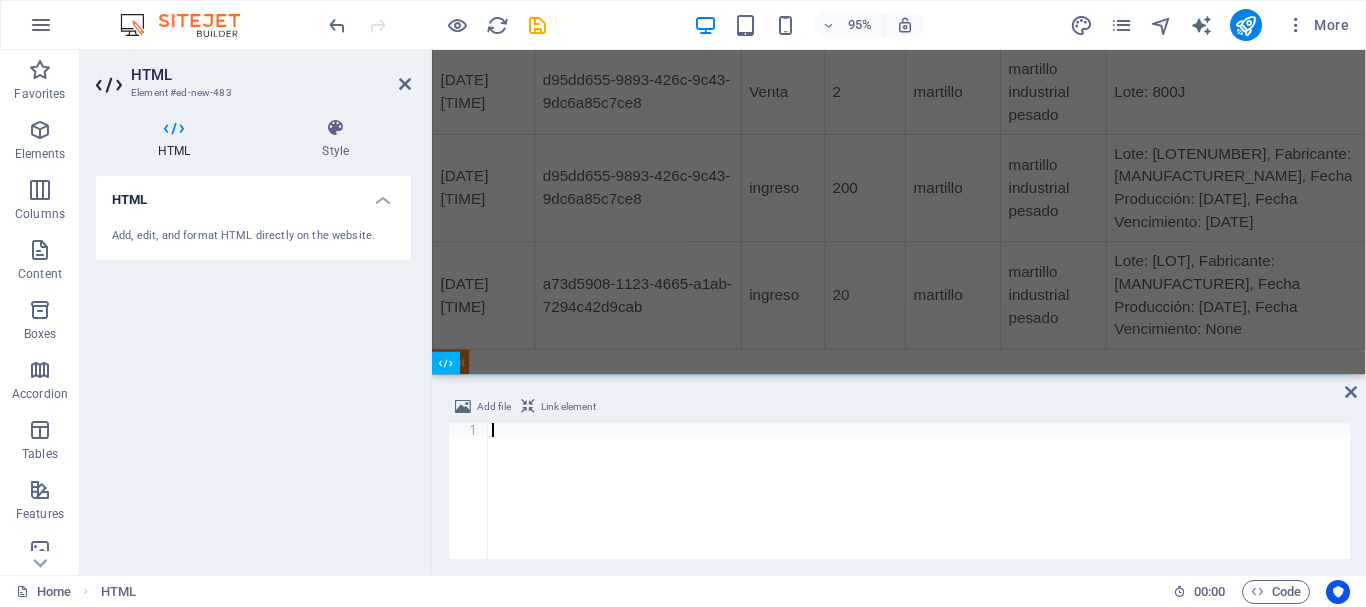 click at bounding box center (919, 505) 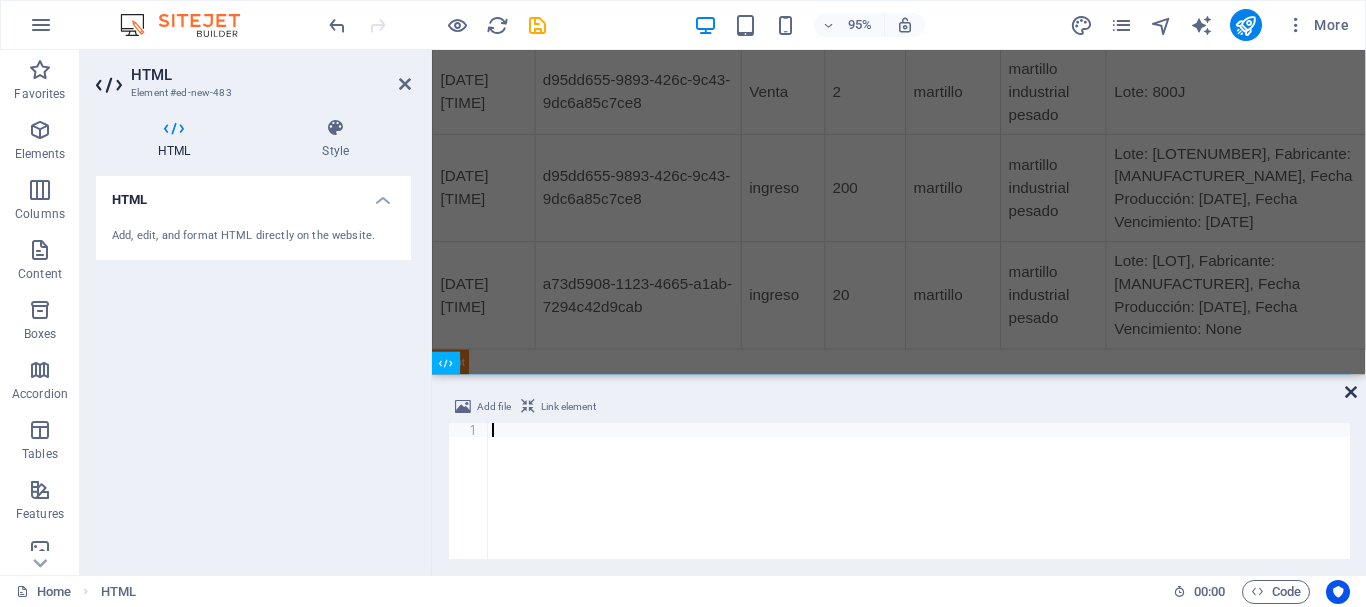 click at bounding box center [1351, 392] 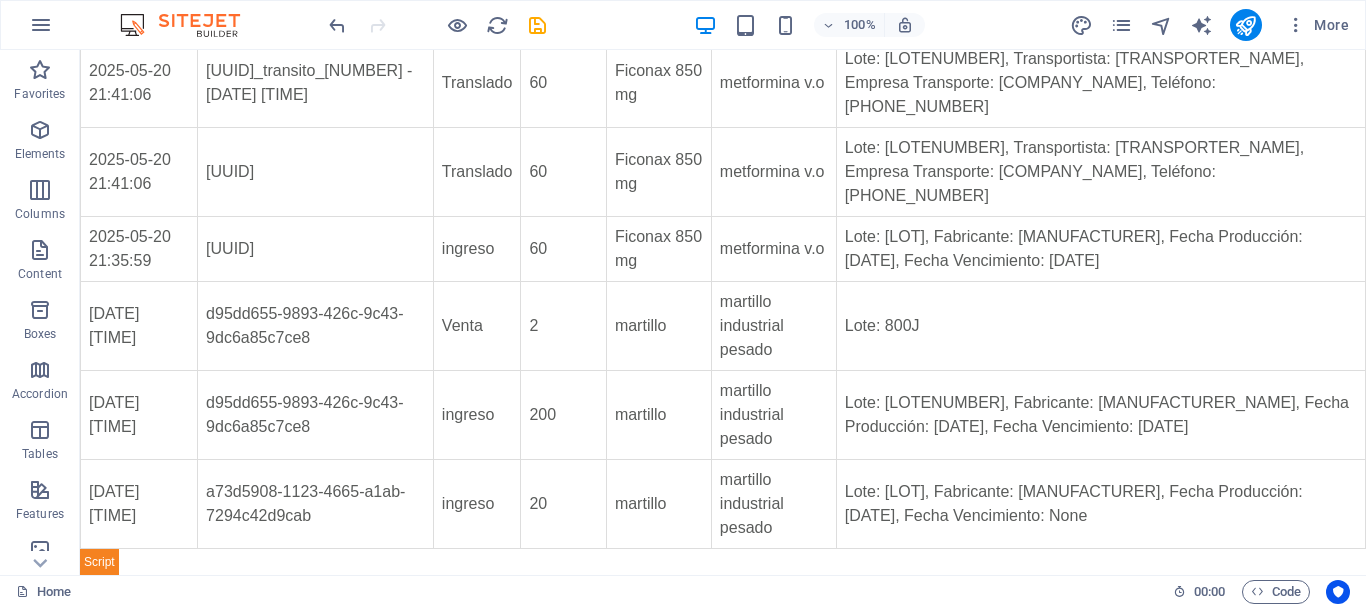 scroll, scrollTop: 3482, scrollLeft: 0, axis: vertical 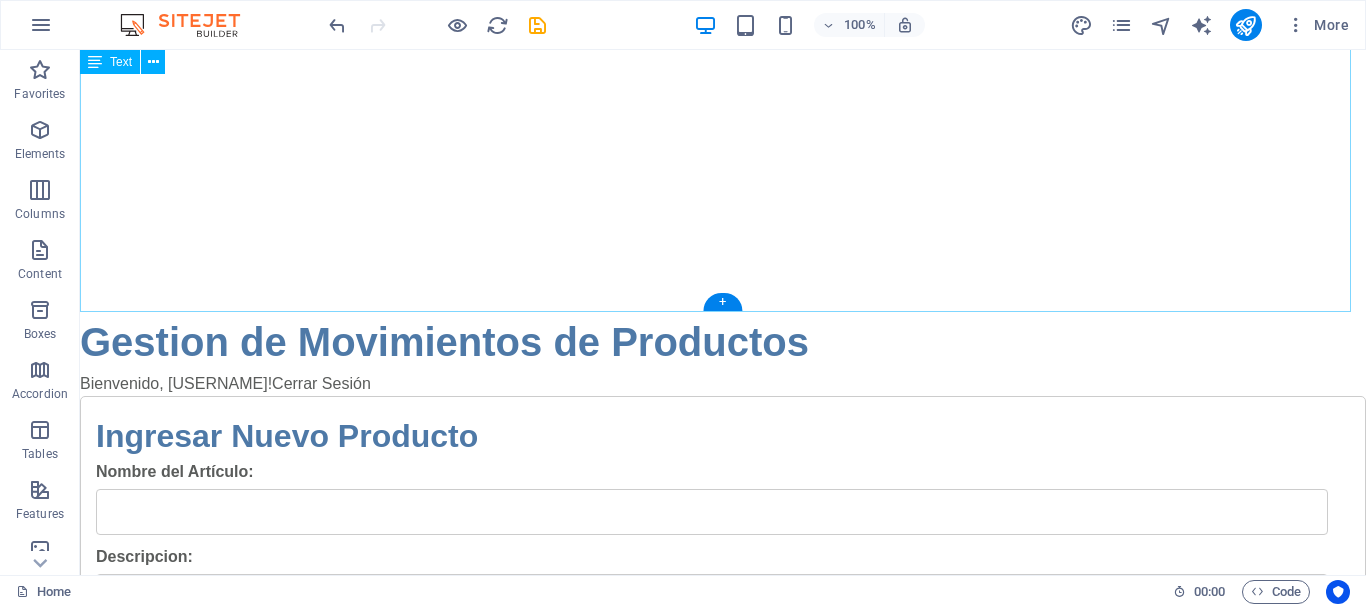 click at bounding box center (723, 132) 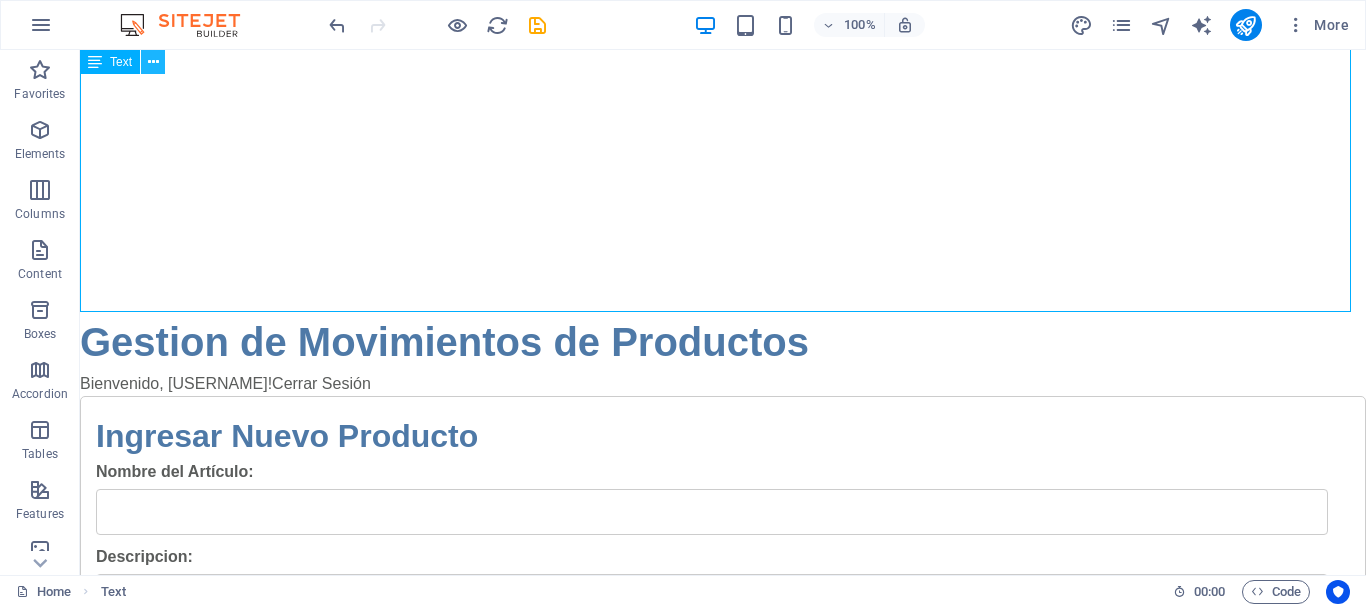 click at bounding box center [153, 62] 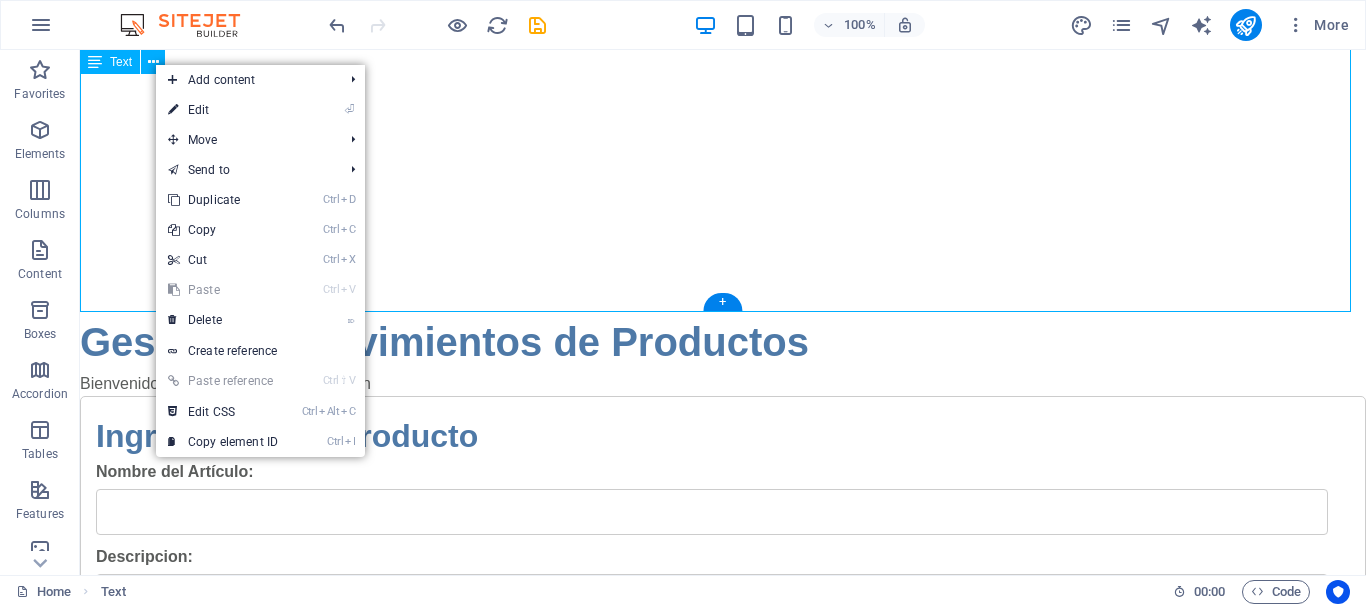 click at bounding box center (723, 132) 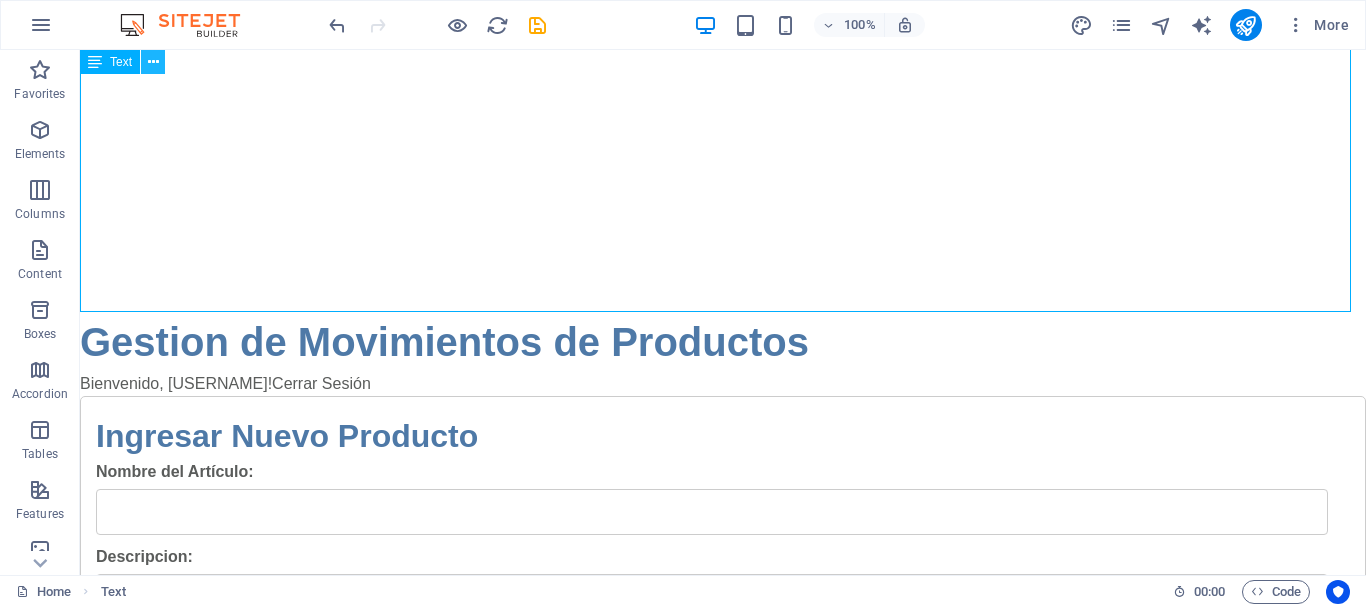 click at bounding box center (153, 62) 